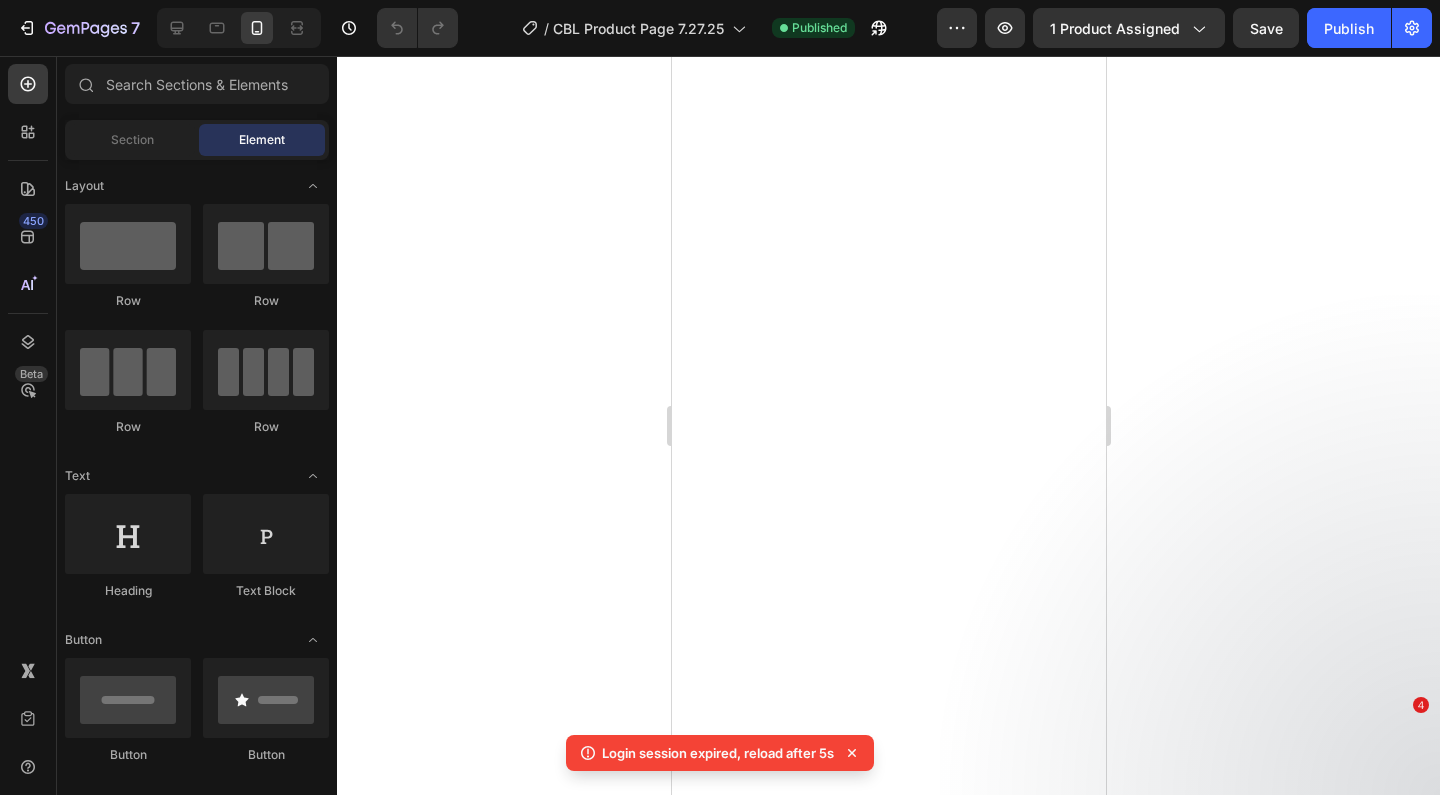 scroll, scrollTop: 0, scrollLeft: 0, axis: both 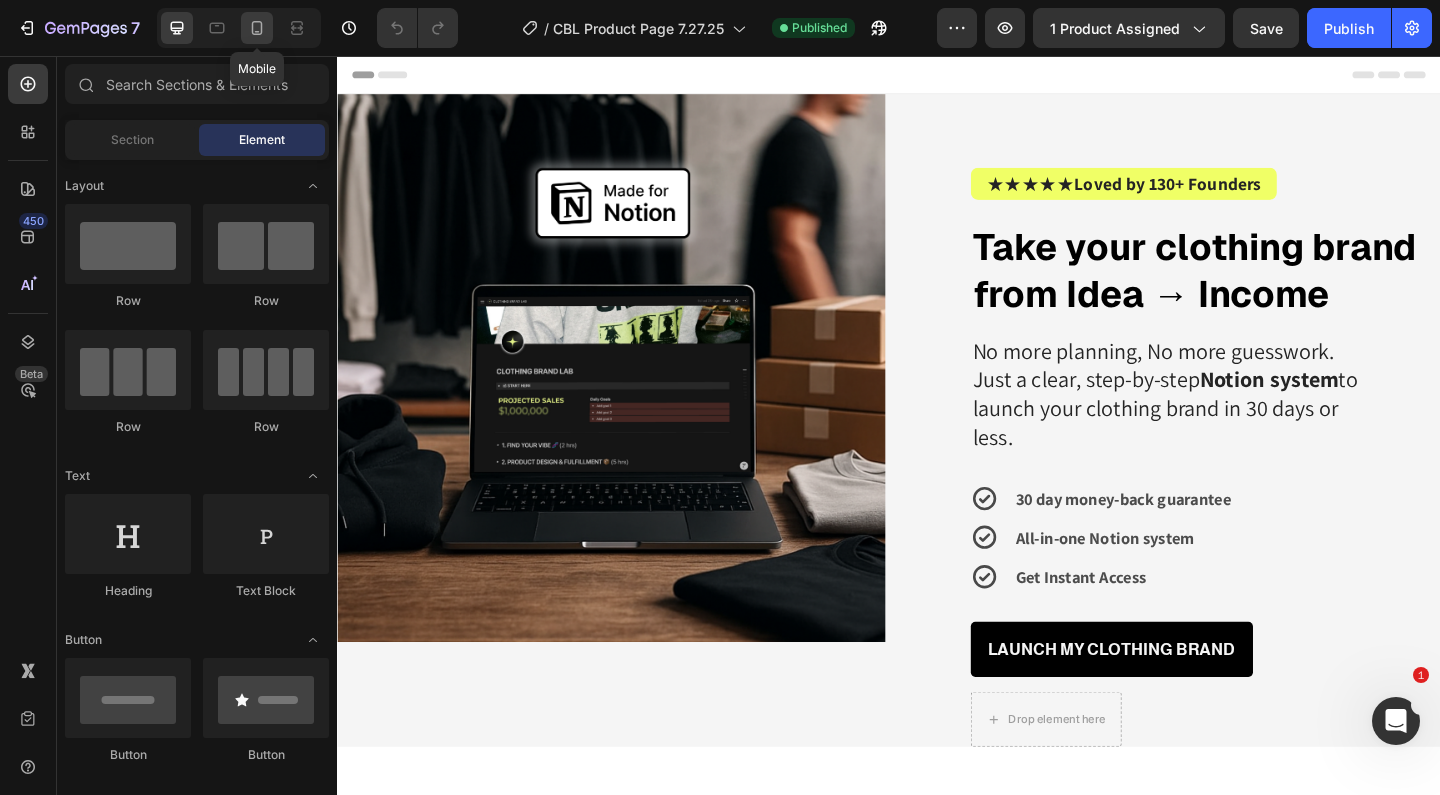 click 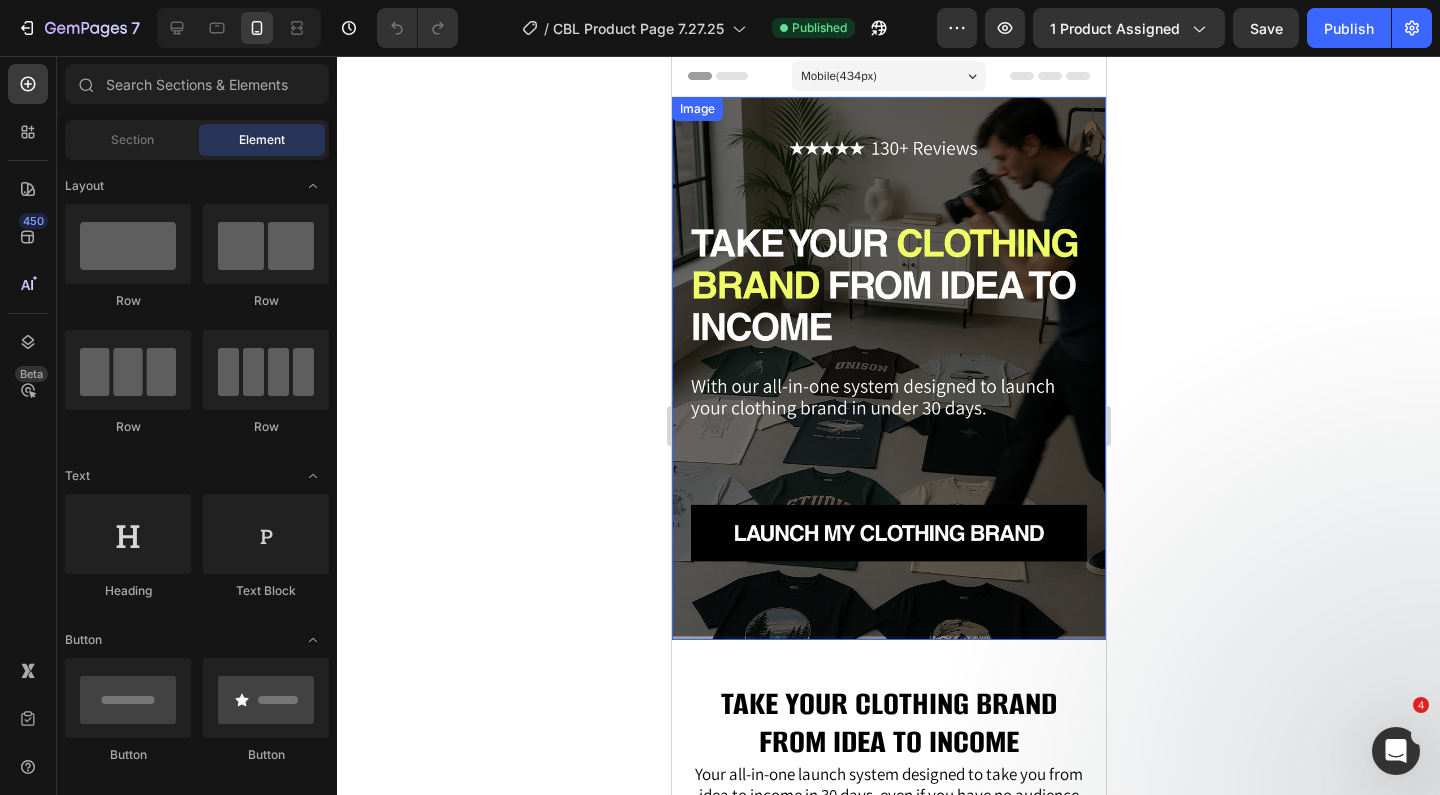 scroll, scrollTop: 0, scrollLeft: 0, axis: both 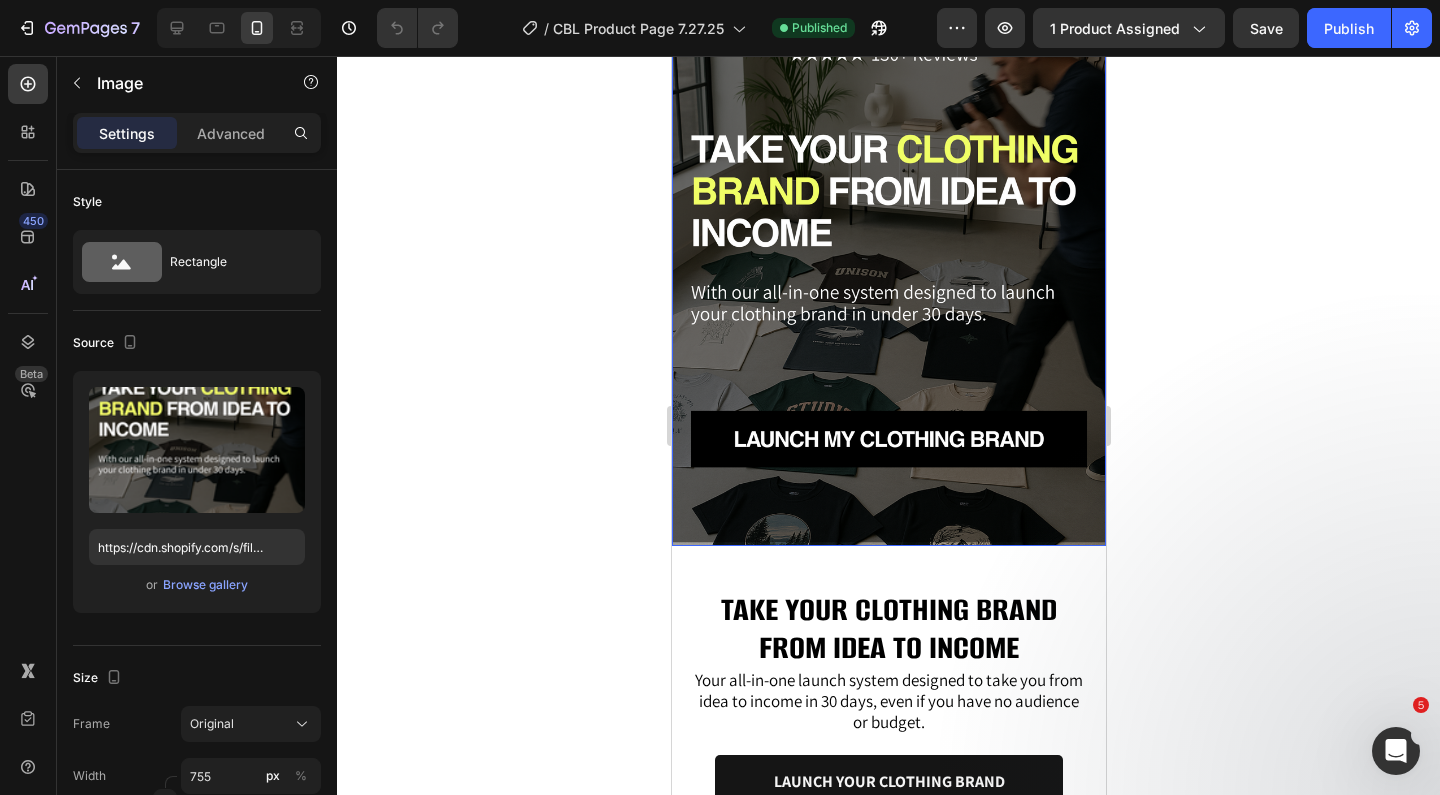 click at bounding box center (888, 274) 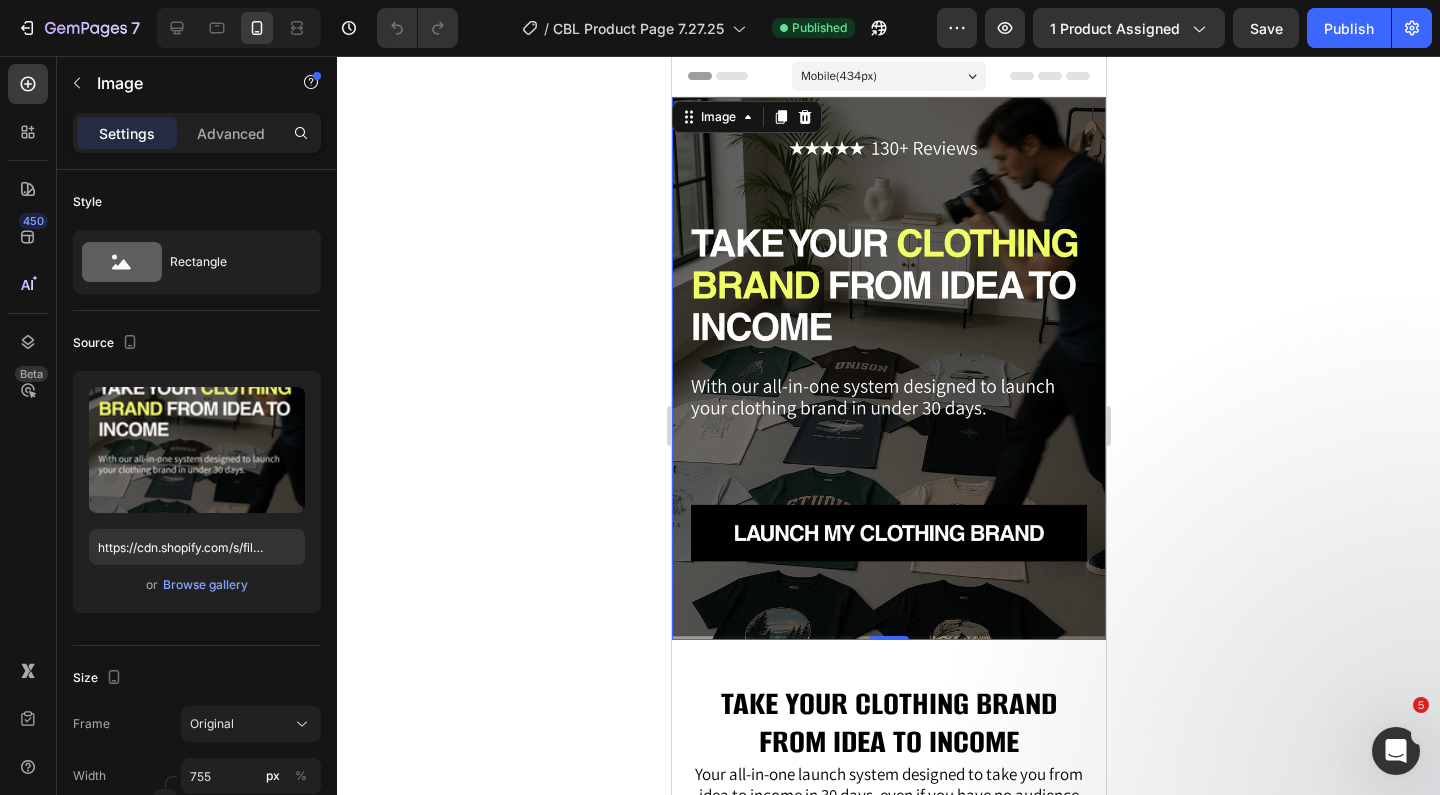 scroll, scrollTop: 0, scrollLeft: 0, axis: both 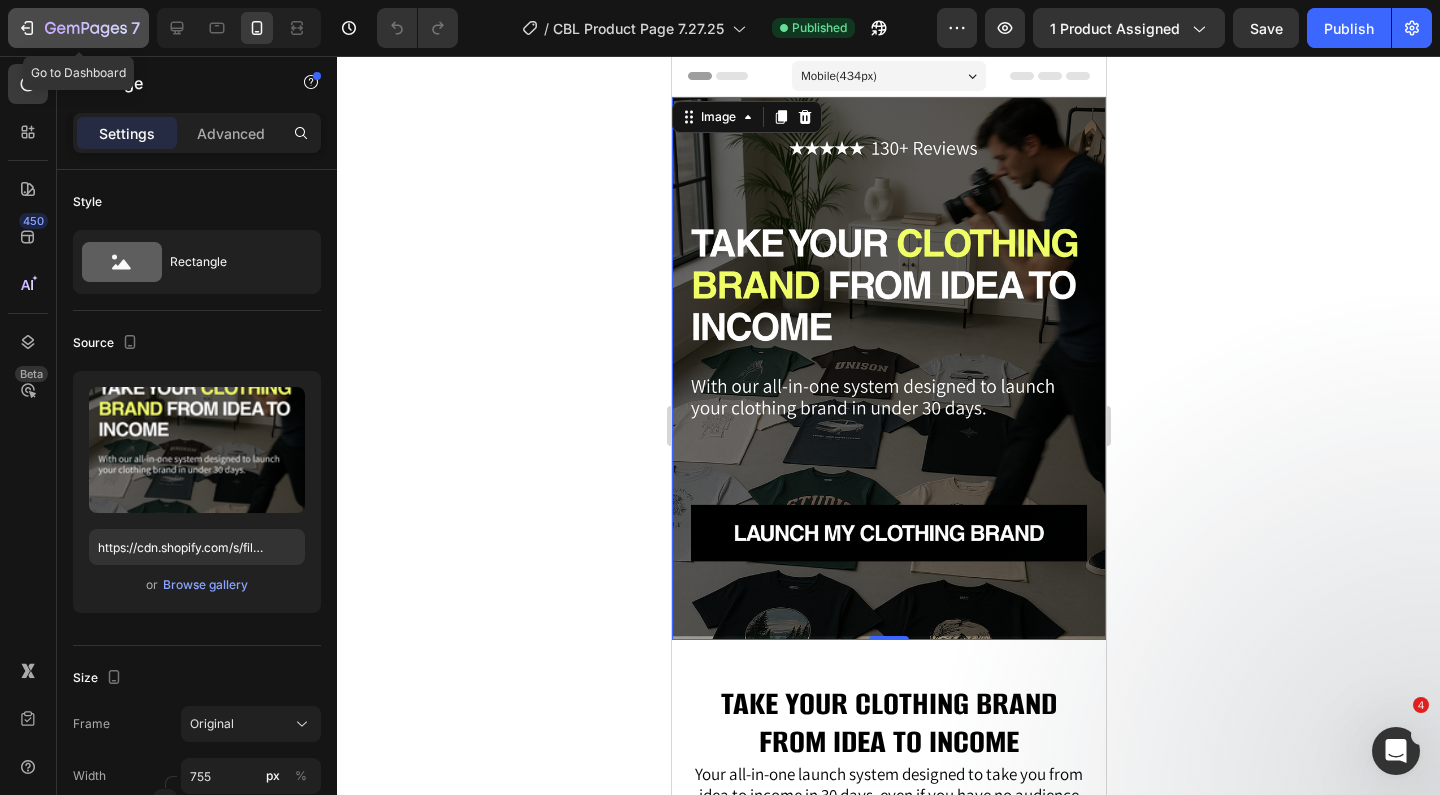 click 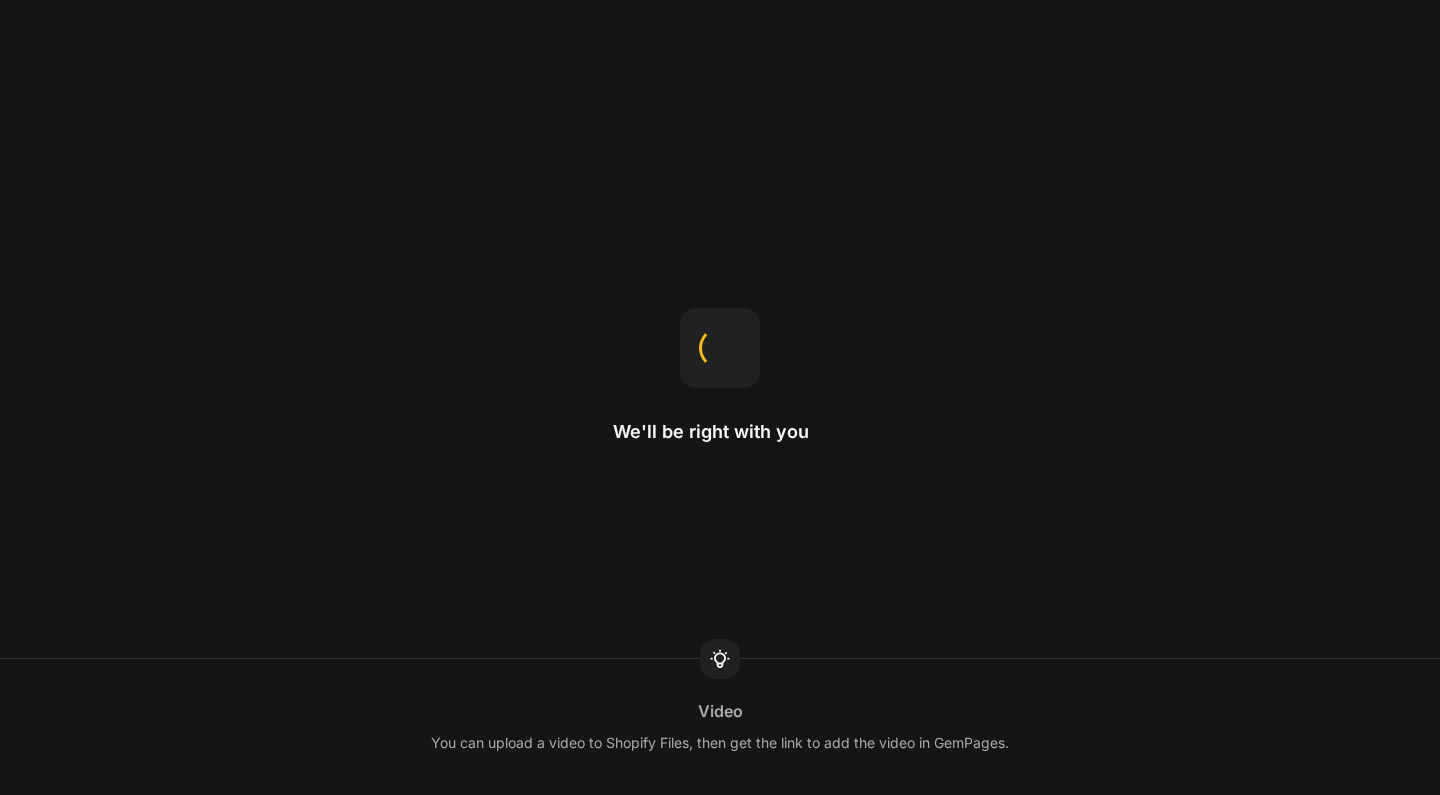 scroll, scrollTop: 0, scrollLeft: 0, axis: both 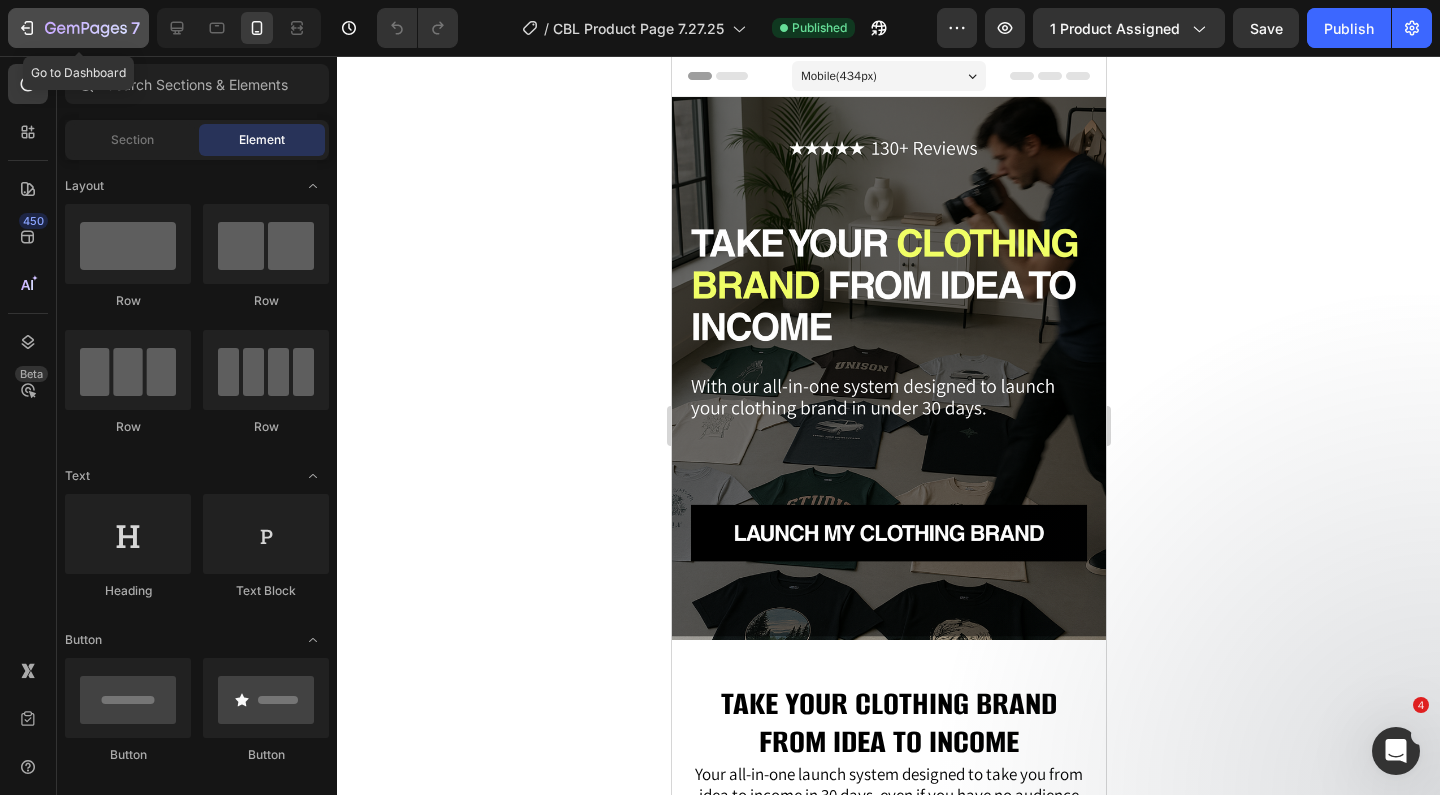 click on "7" at bounding box center (78, 28) 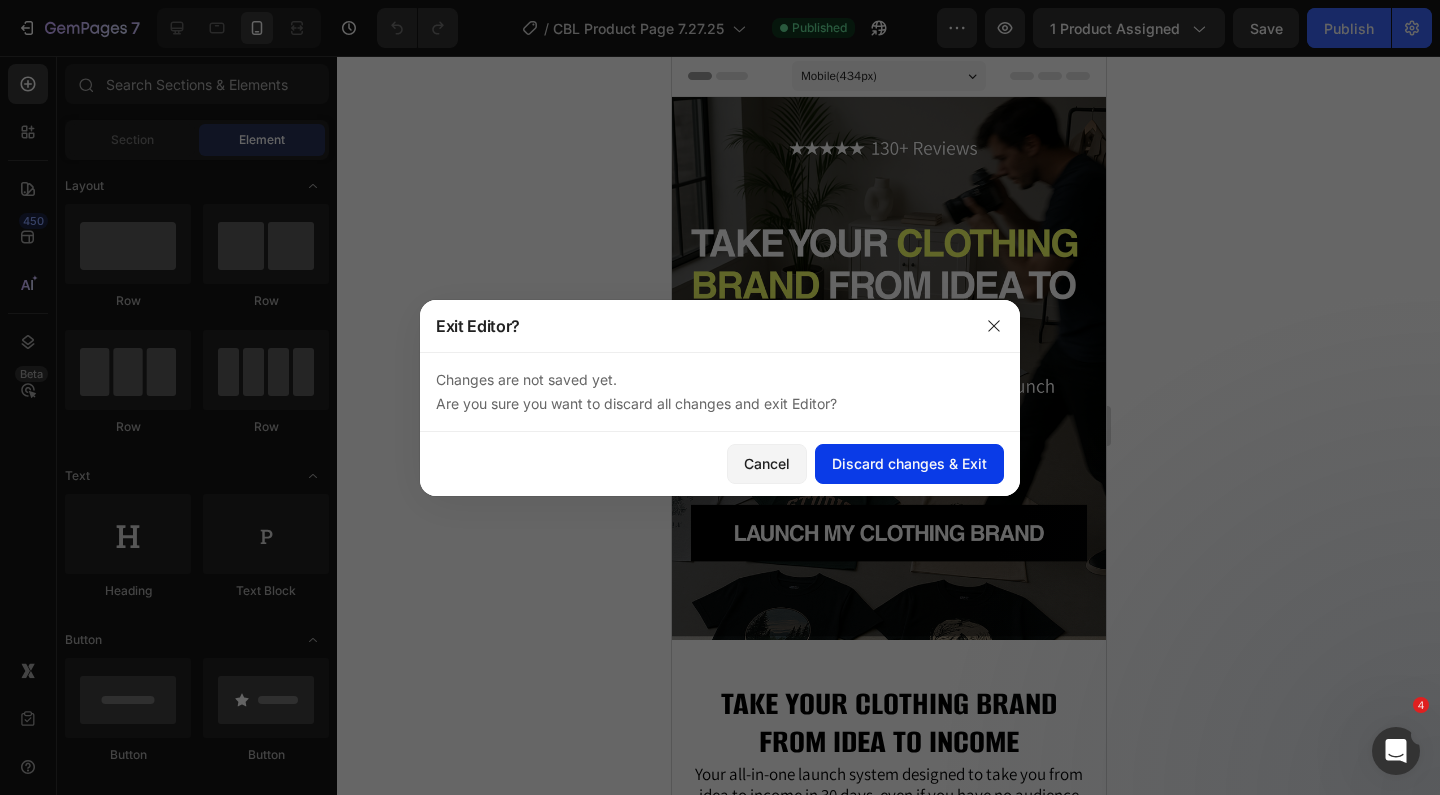 click on "Discard changes & Exit" at bounding box center (909, 463) 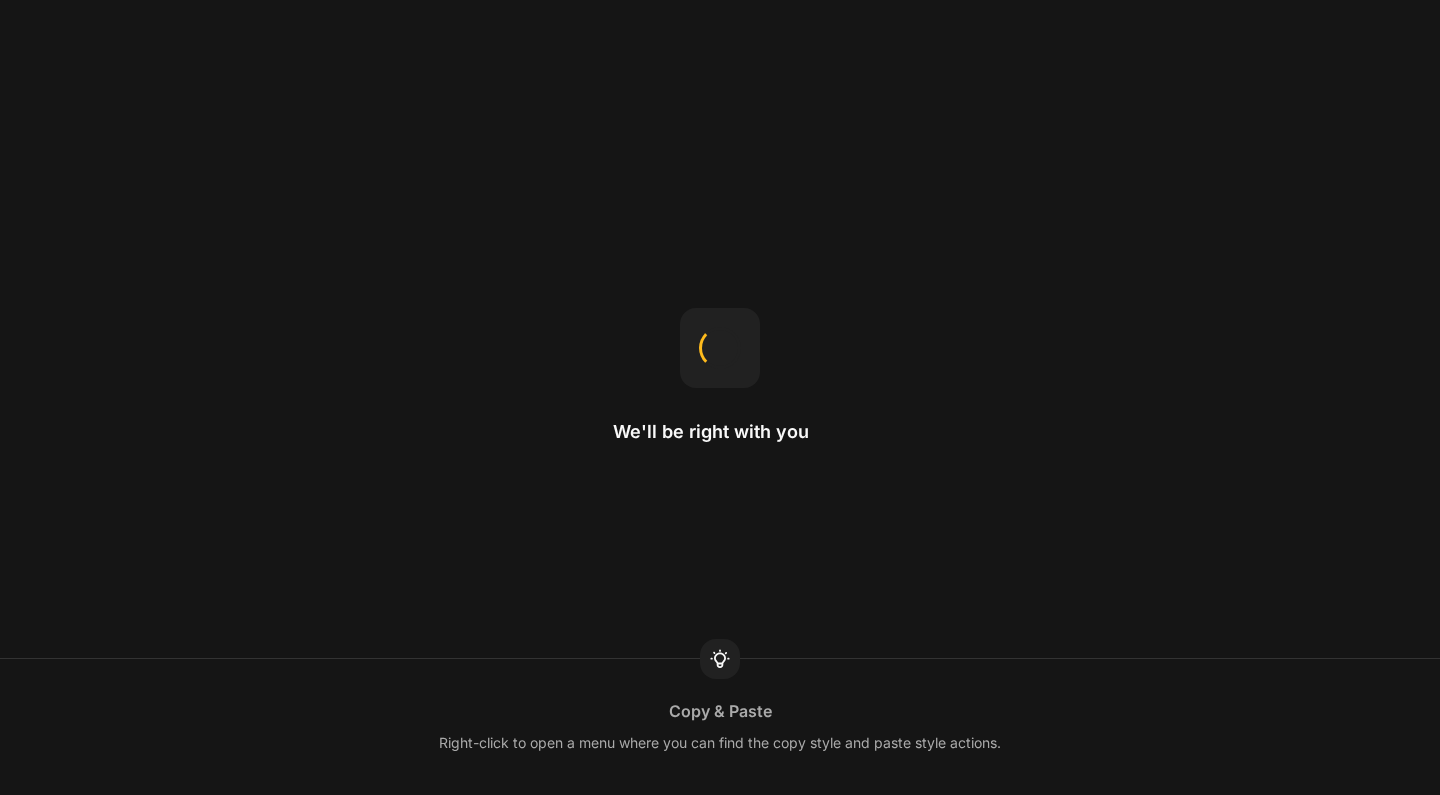 scroll, scrollTop: 0, scrollLeft: 0, axis: both 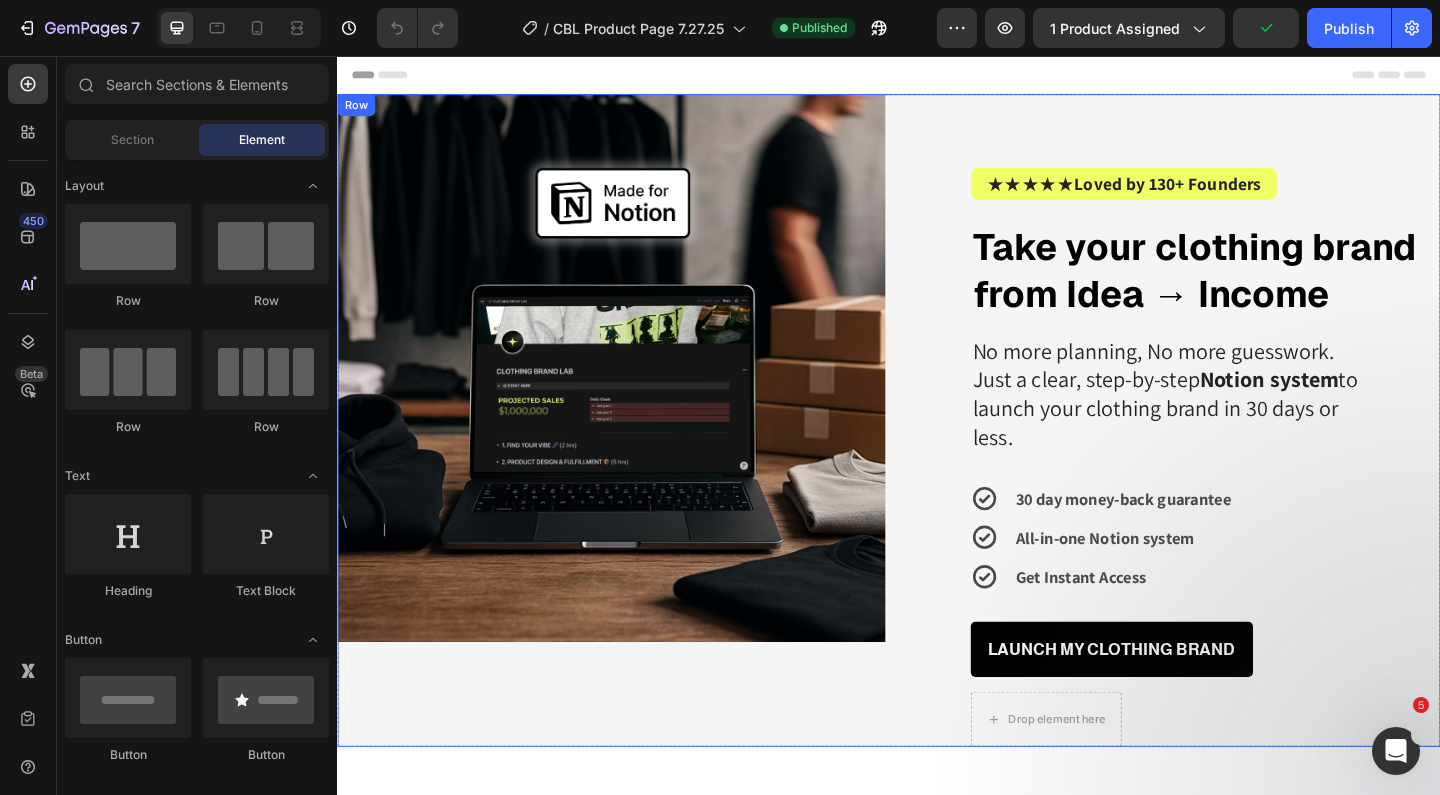click on "Image" at bounding box center (635, 452) 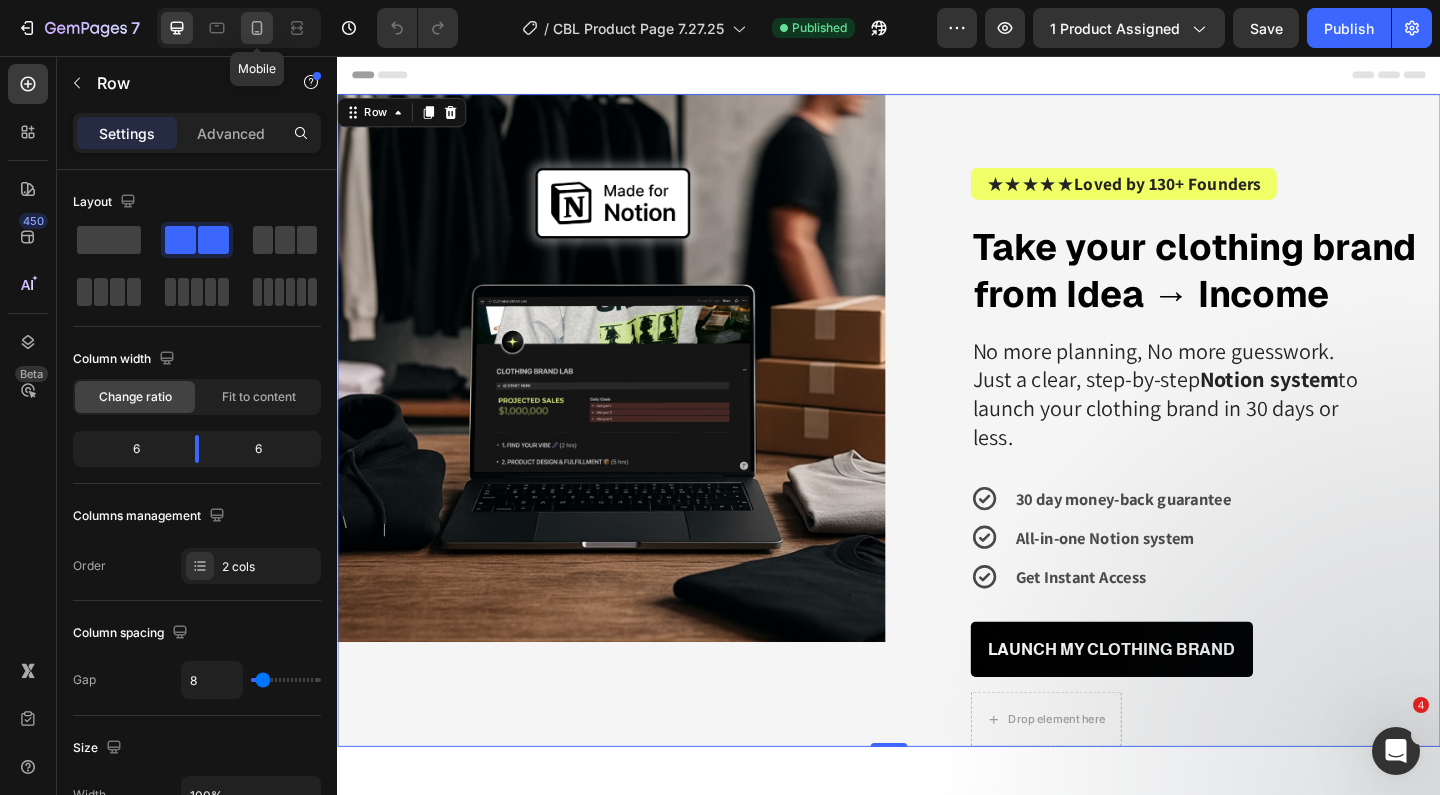 click 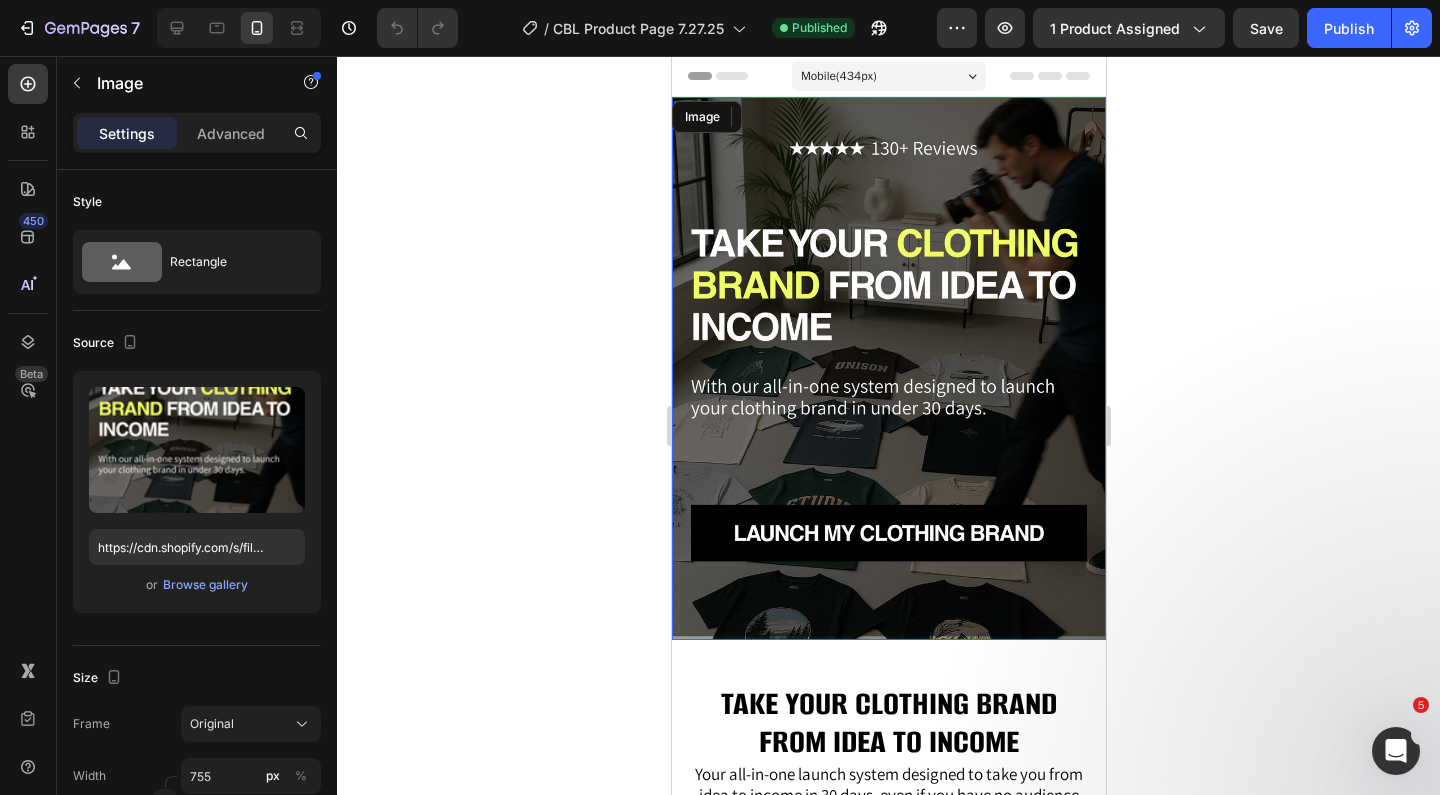 click at bounding box center [888, 368] 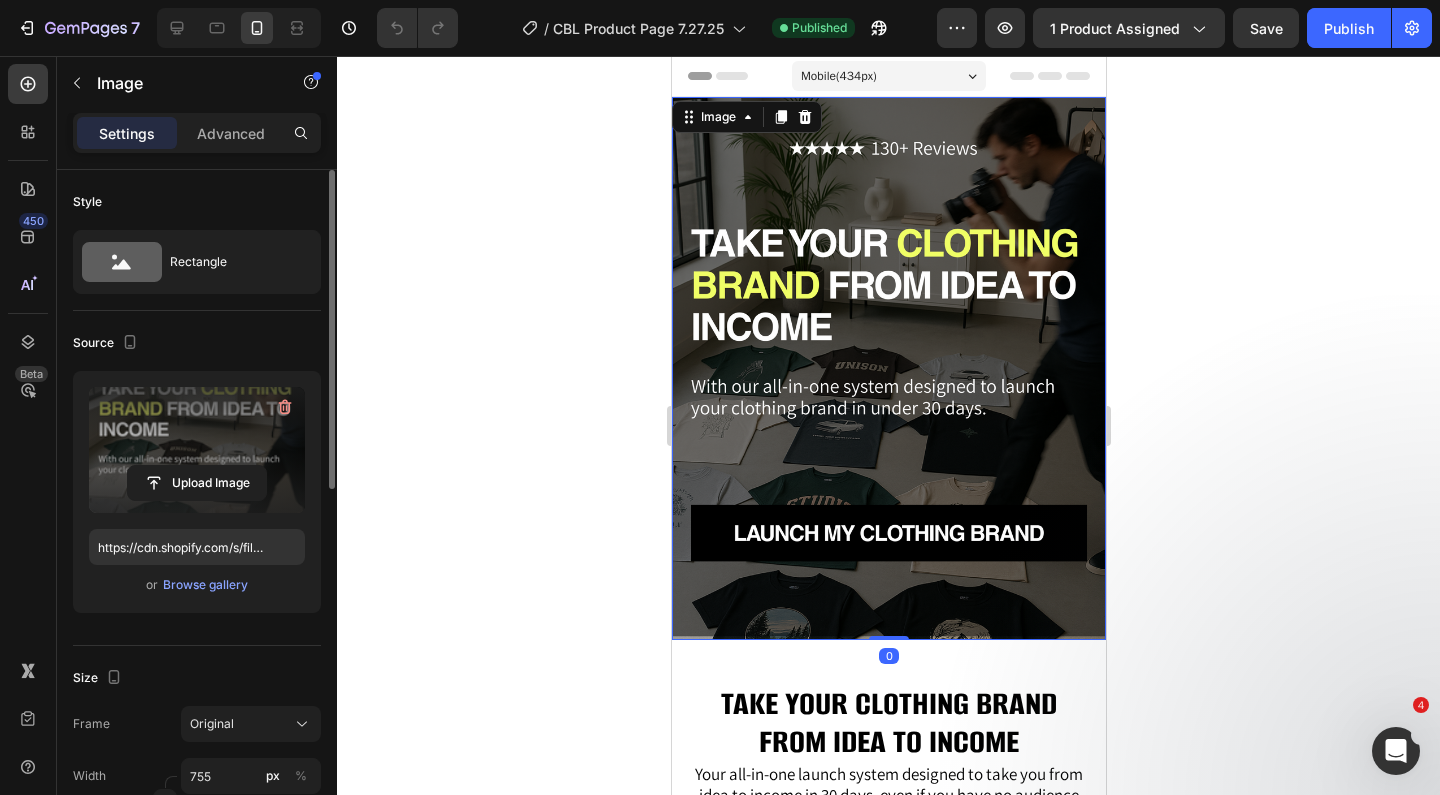 click at bounding box center [197, 450] 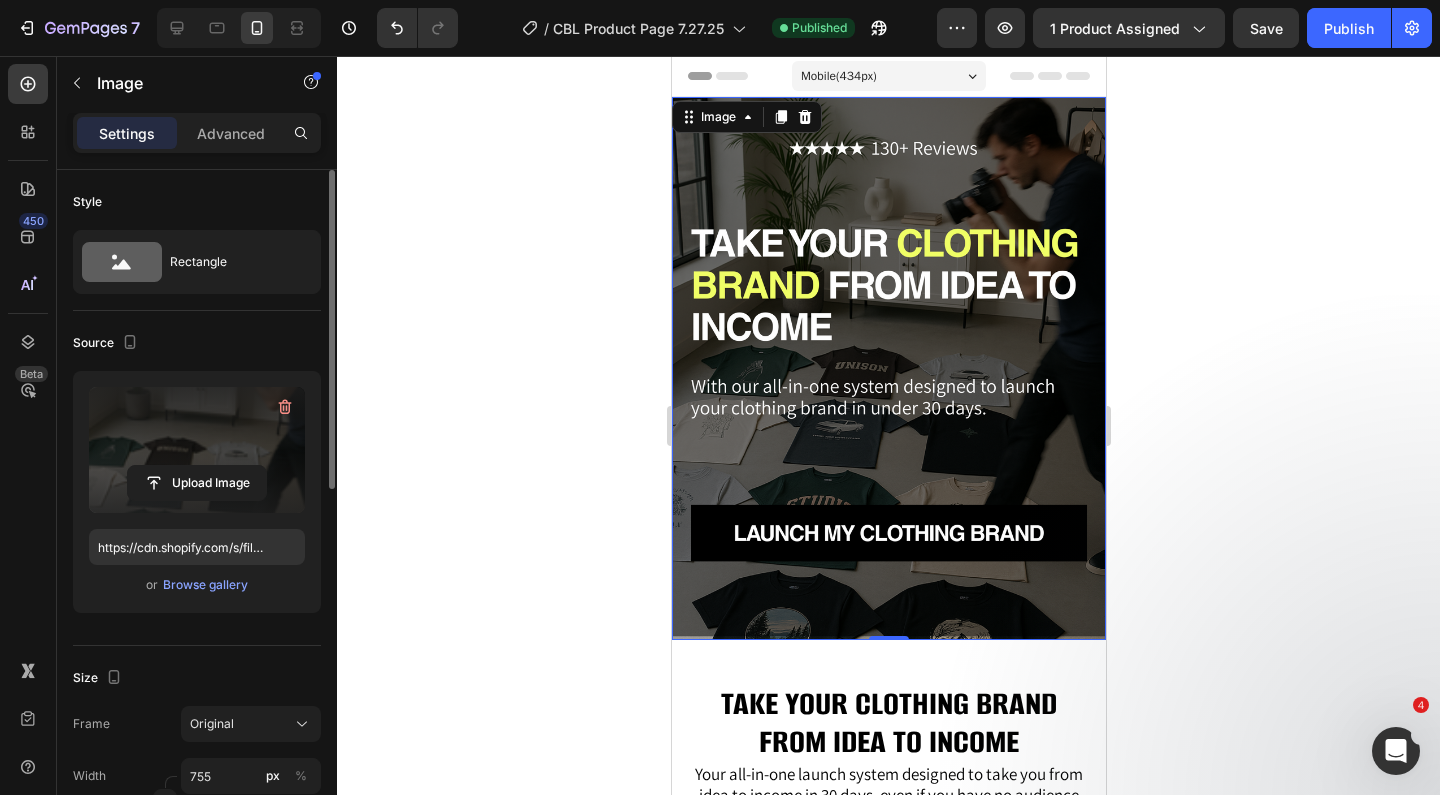 type on "https://cdn.shopify.com/s/files/1/0737/9481/4185/files/gempages_571435807819170688-8792a0b6-f342-48d8-987d-899eca86fb64.png" 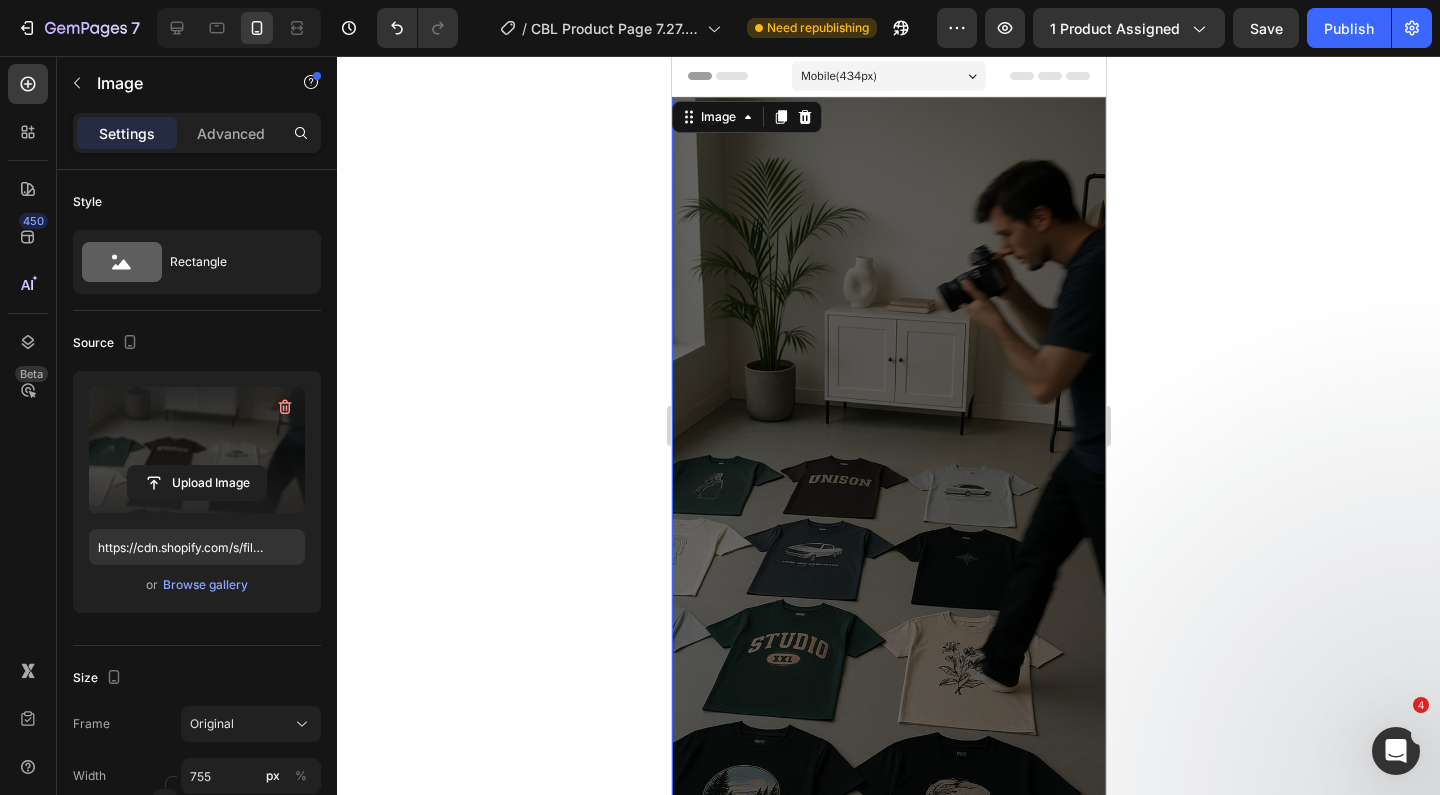 scroll, scrollTop: 0, scrollLeft: 0, axis: both 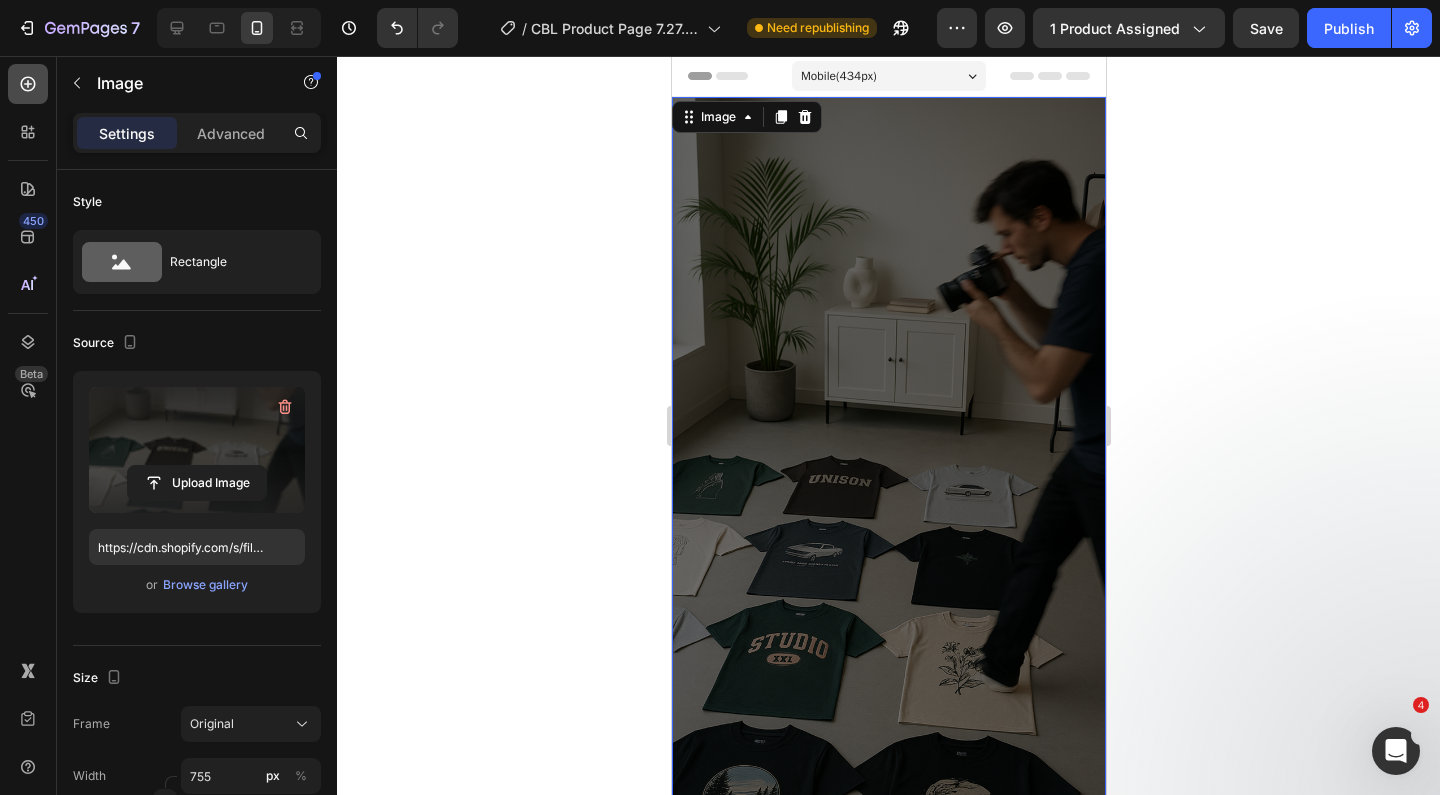 click 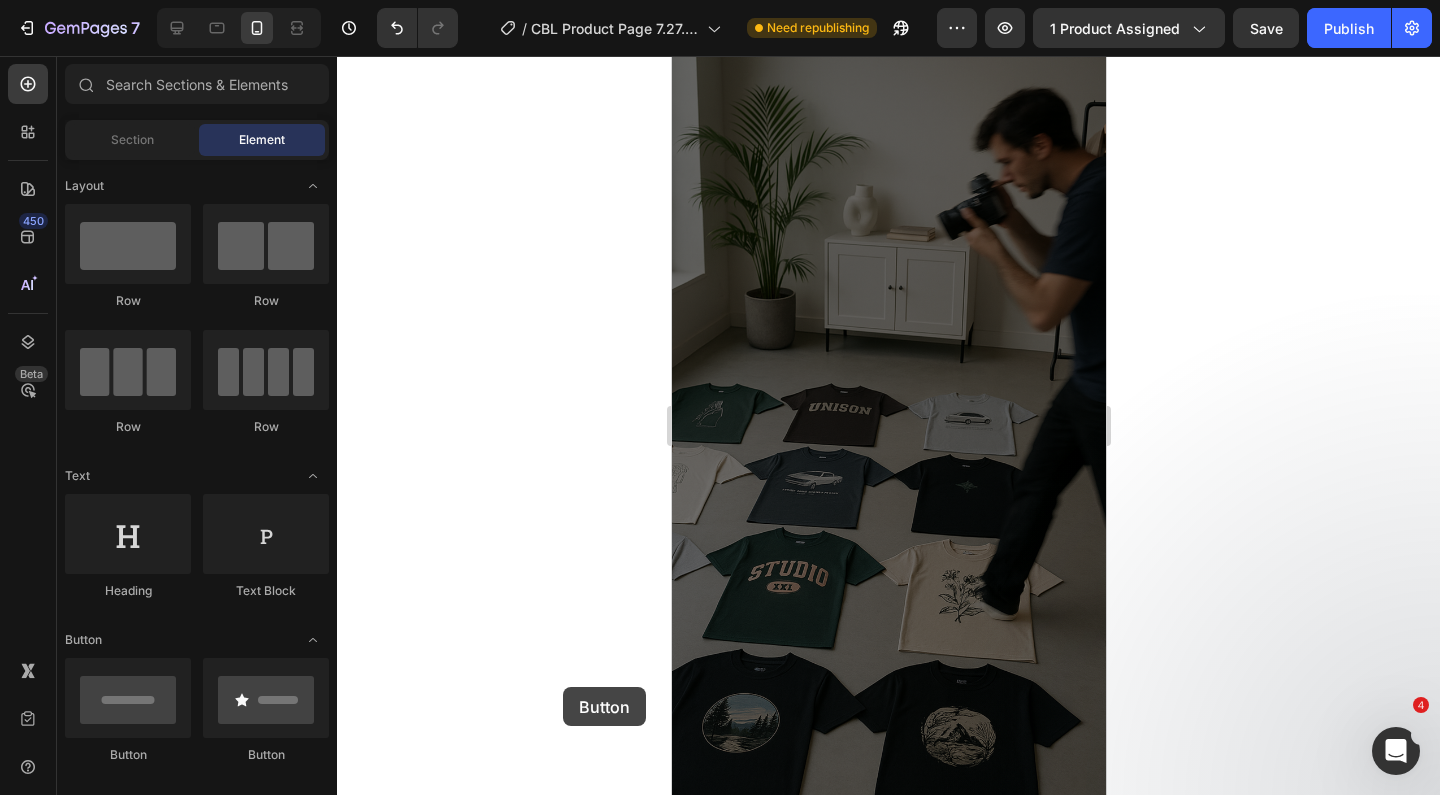 scroll, scrollTop: 124, scrollLeft: 0, axis: vertical 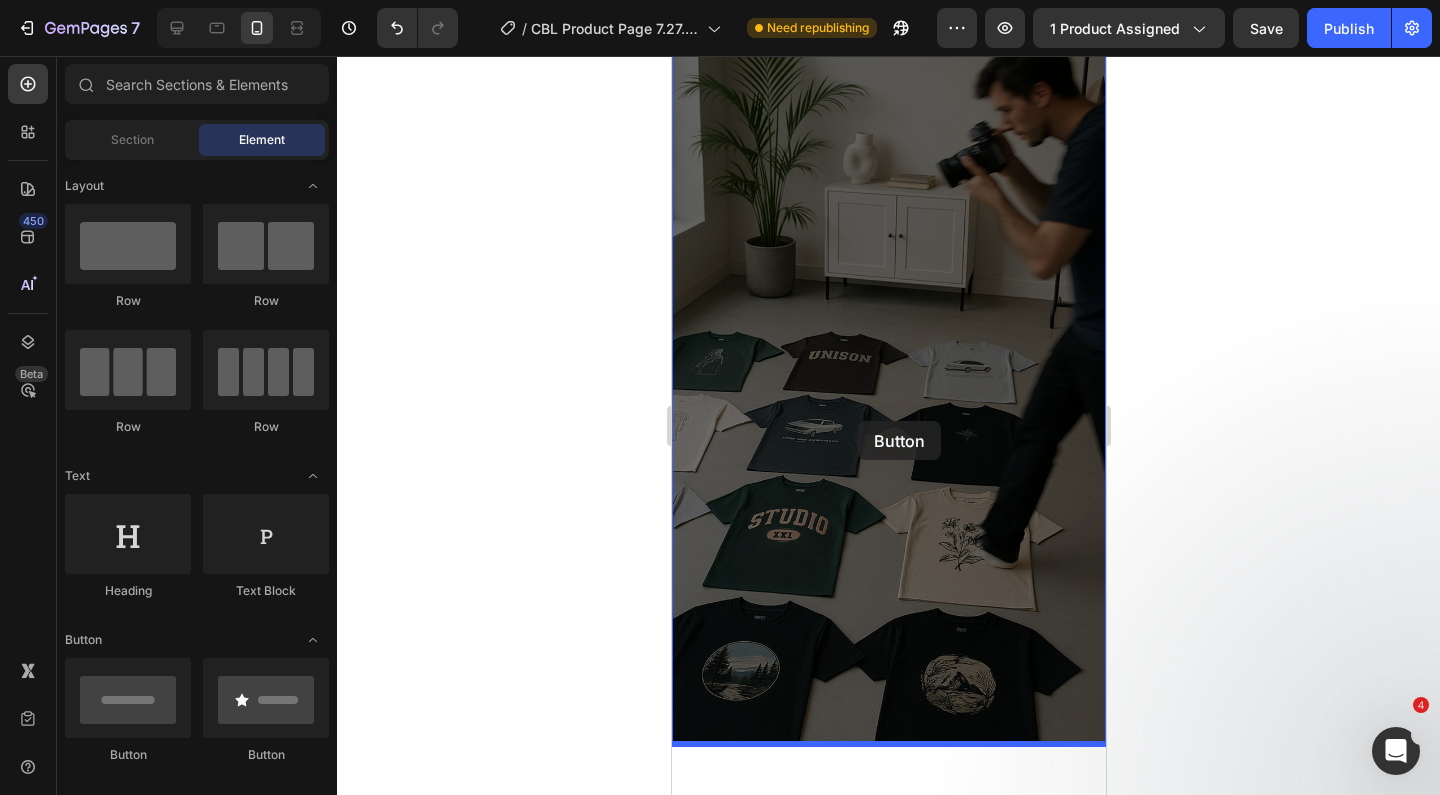 drag, startPoint x: 813, startPoint y: 792, endPoint x: 857, endPoint y: 421, distance: 373.60007 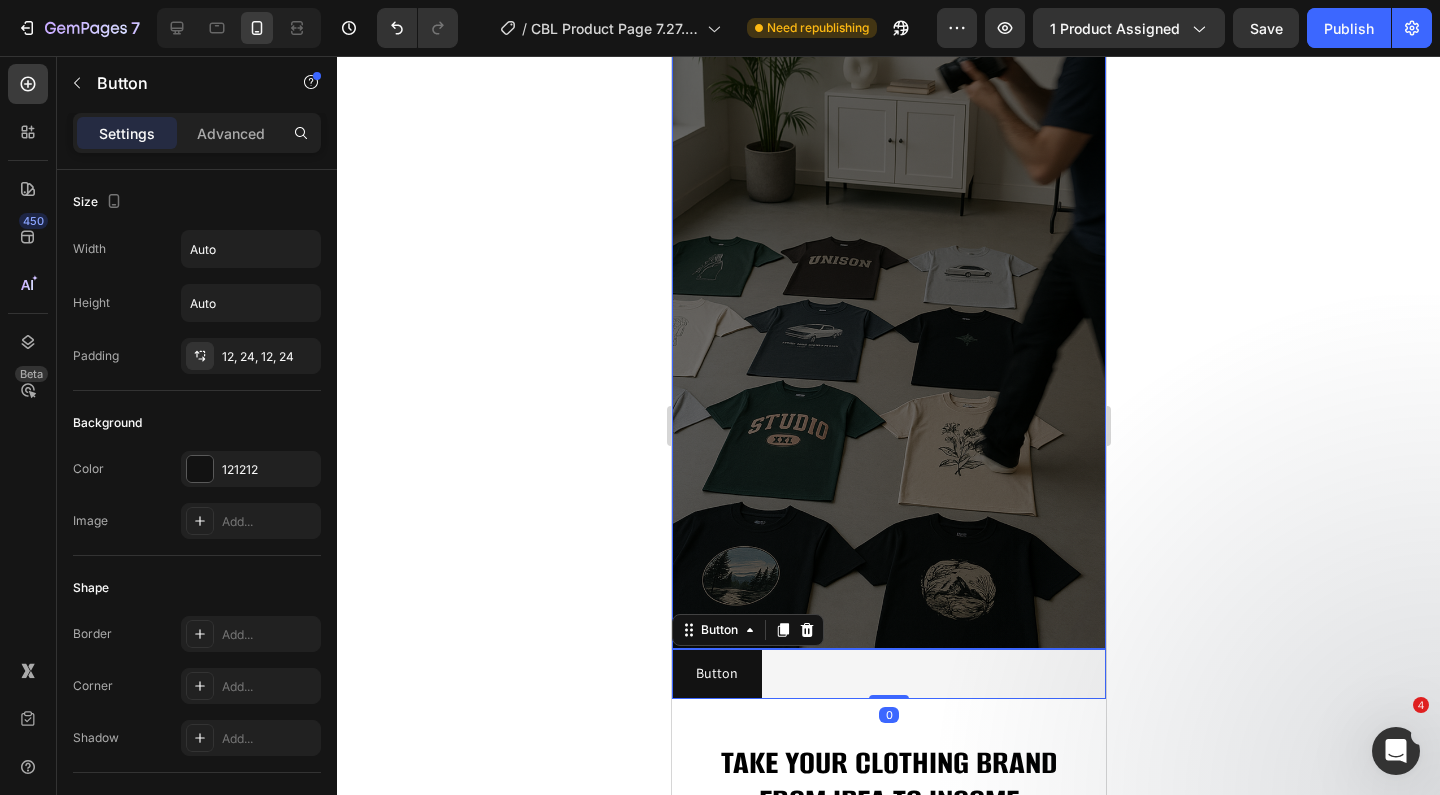 scroll, scrollTop: 313, scrollLeft: 0, axis: vertical 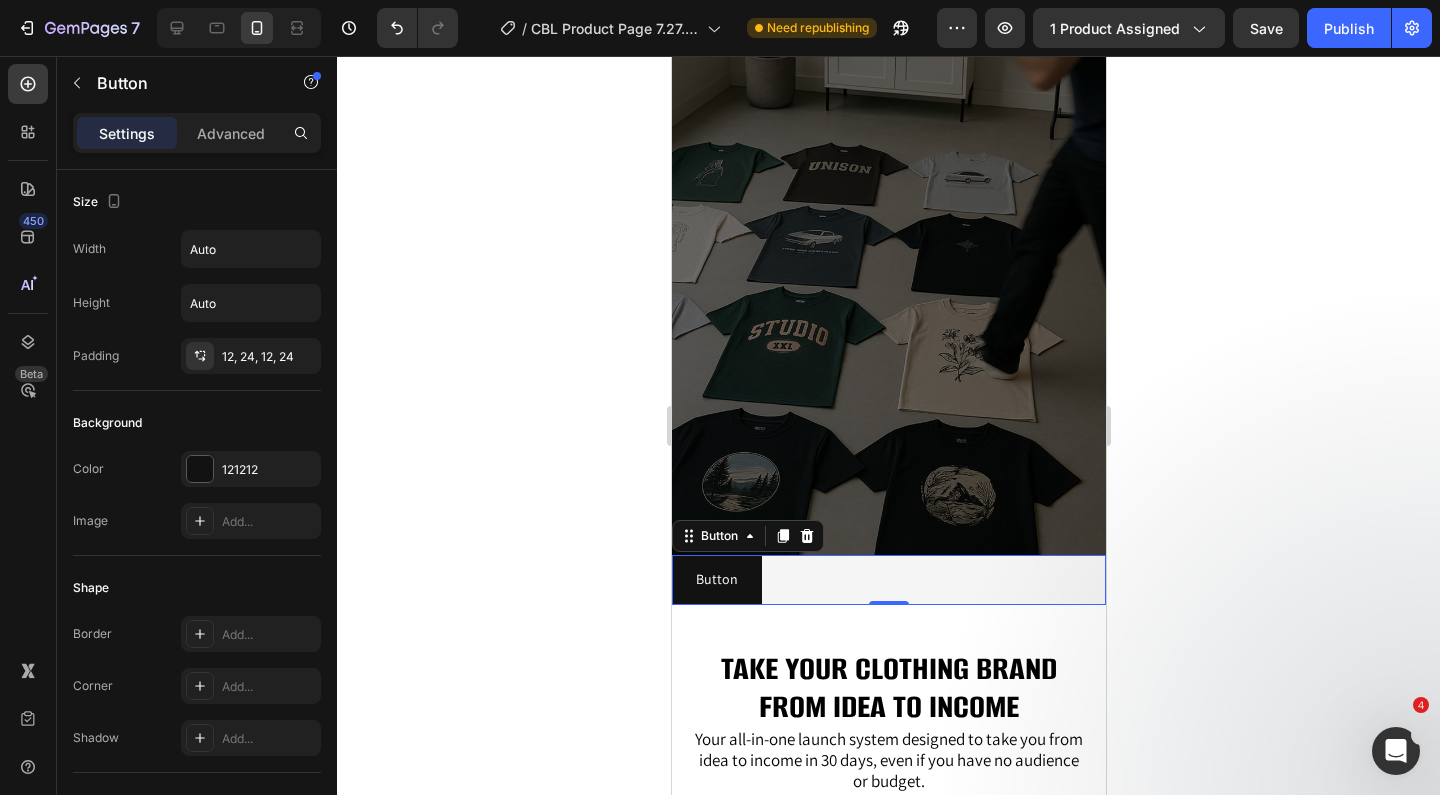 click on "Button Button   0" at bounding box center [888, 579] 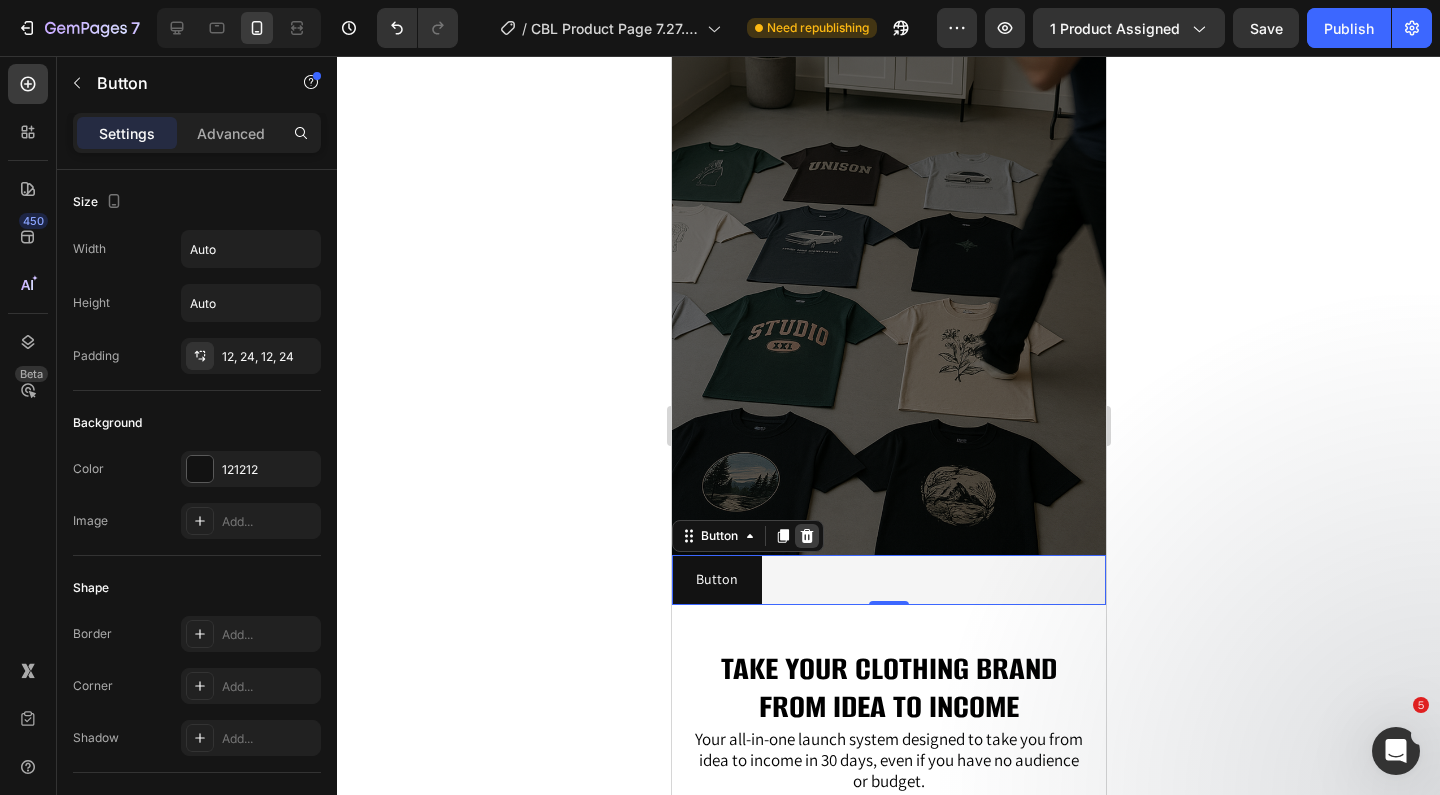 click 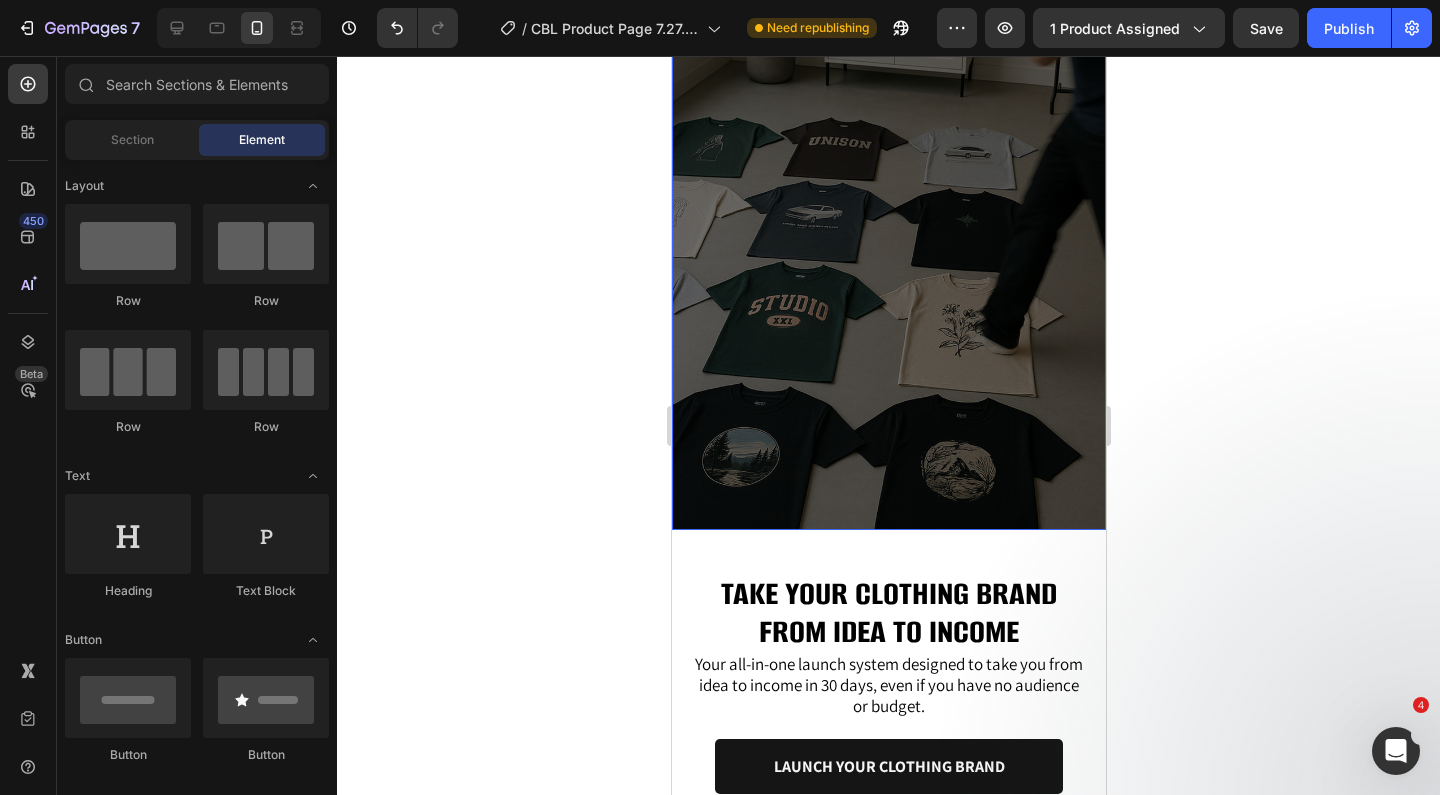 scroll, scrollTop: 386, scrollLeft: 0, axis: vertical 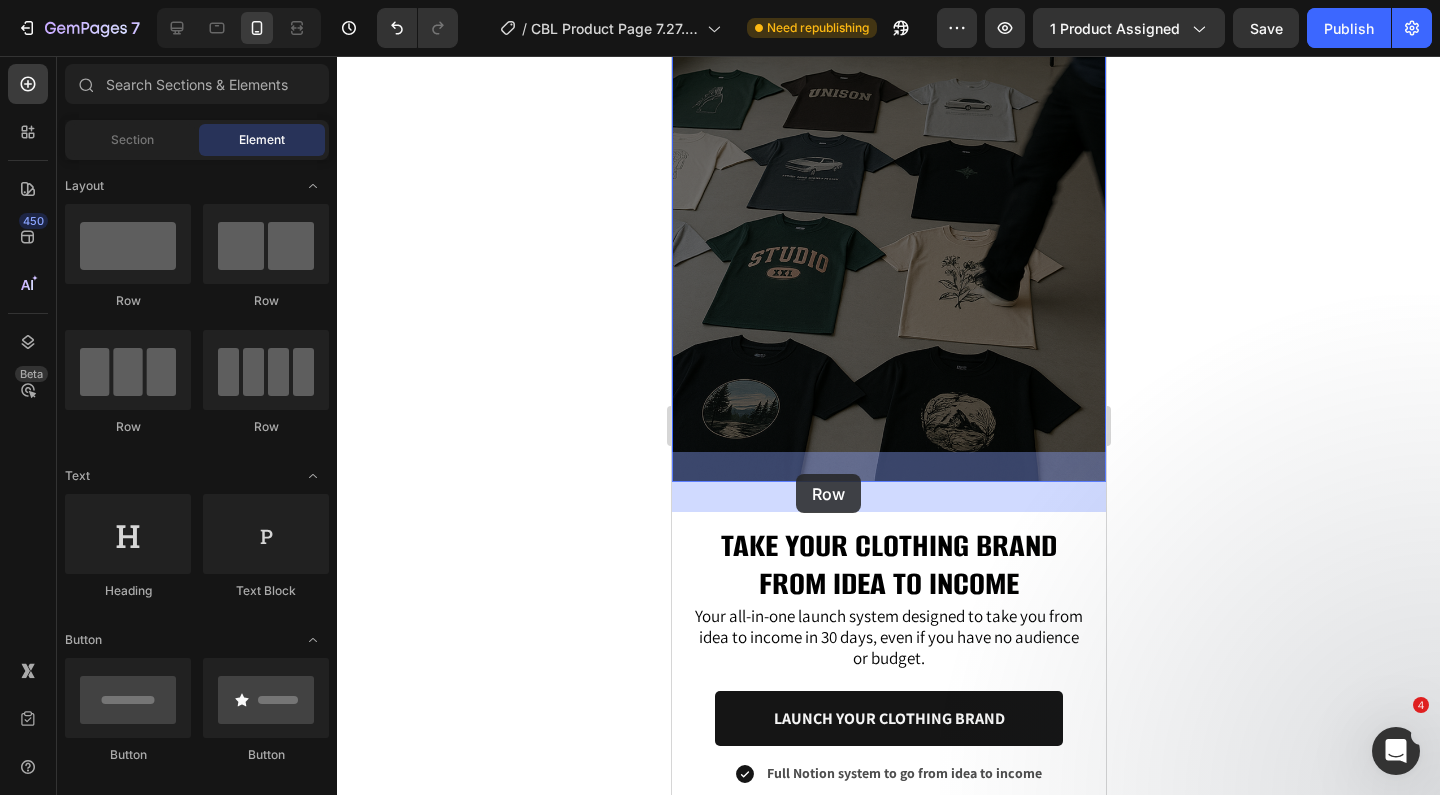 drag, startPoint x: 819, startPoint y: 318, endPoint x: 795, endPoint y: 474, distance: 157.83536 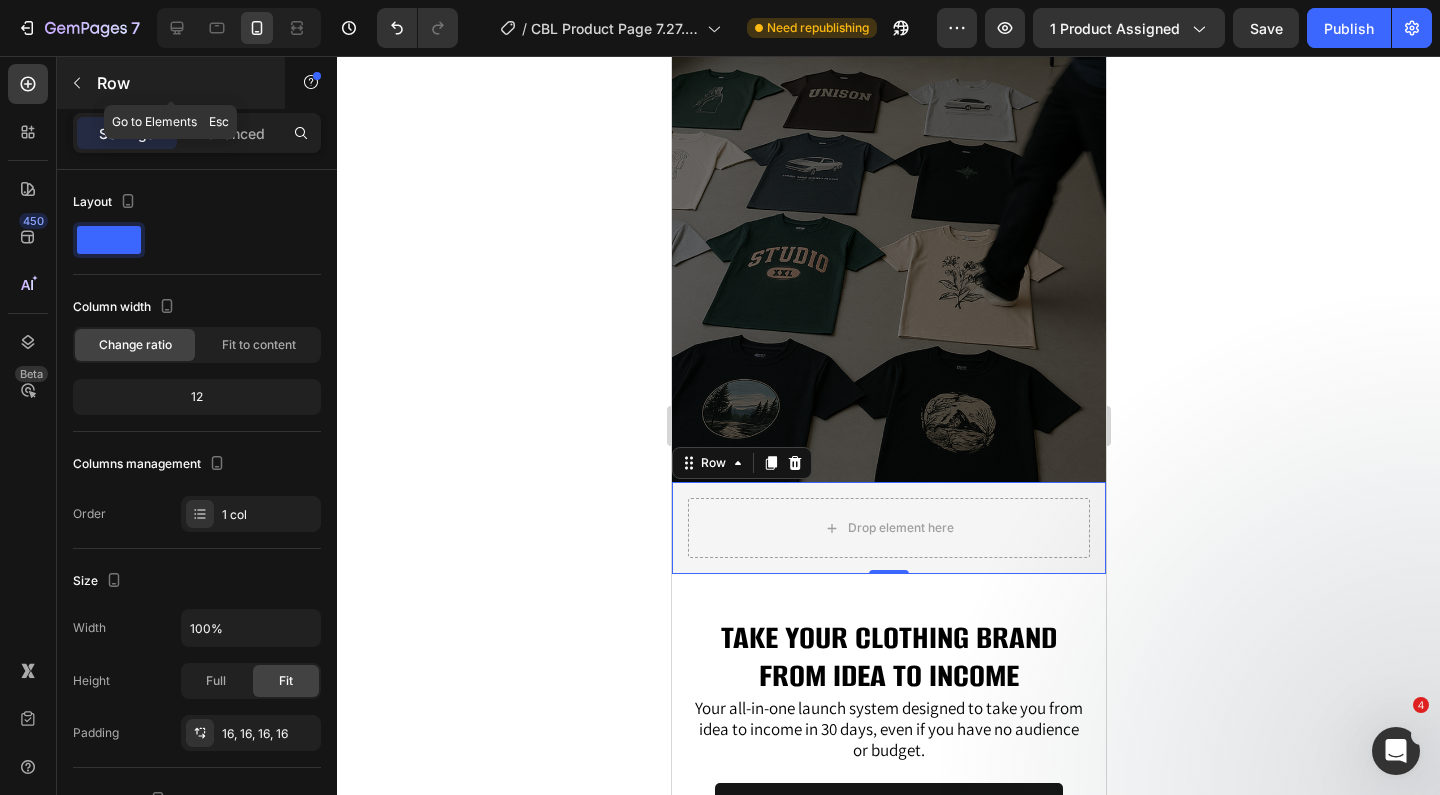 click 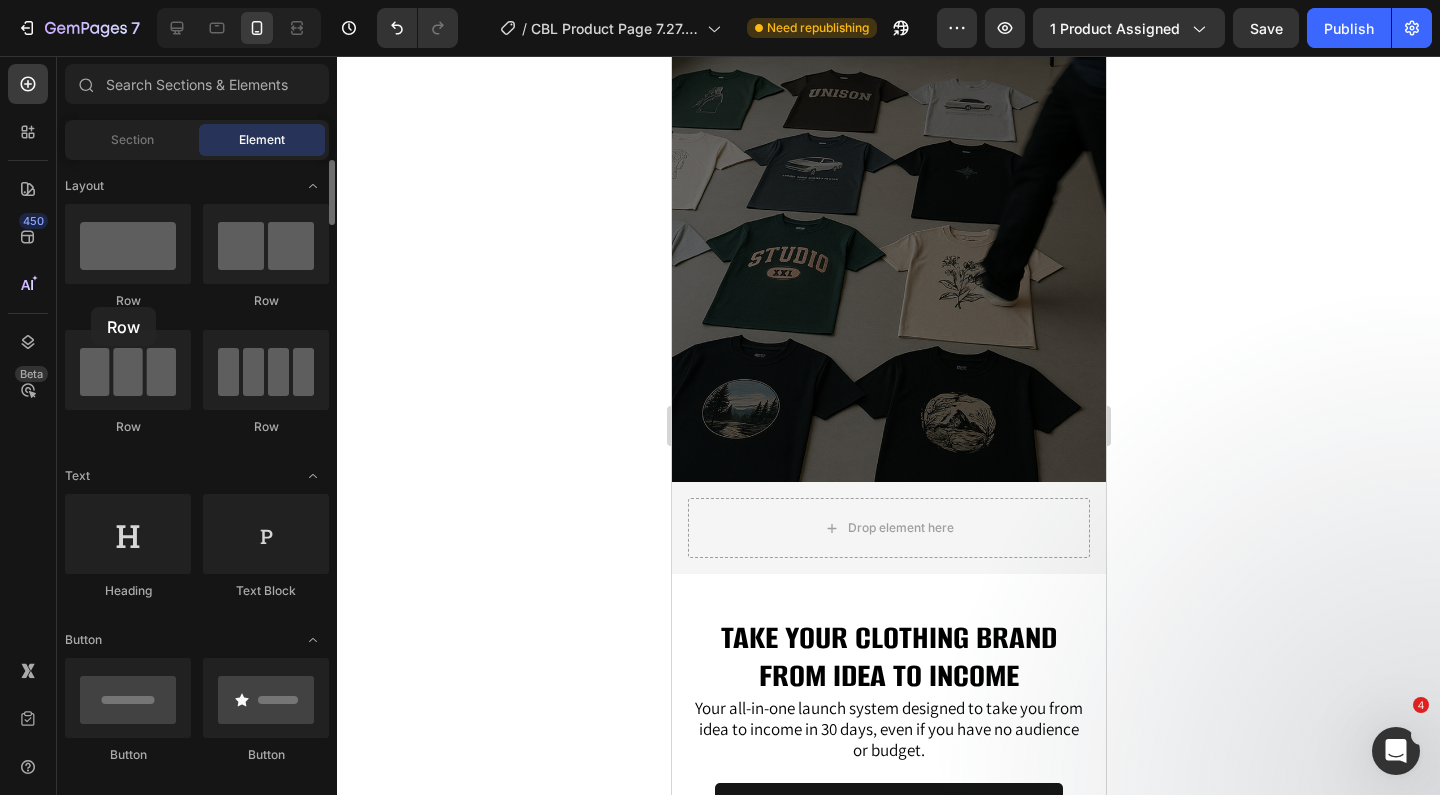 drag, startPoint x: 104, startPoint y: 267, endPoint x: 91, endPoint y: 307, distance: 42.059483 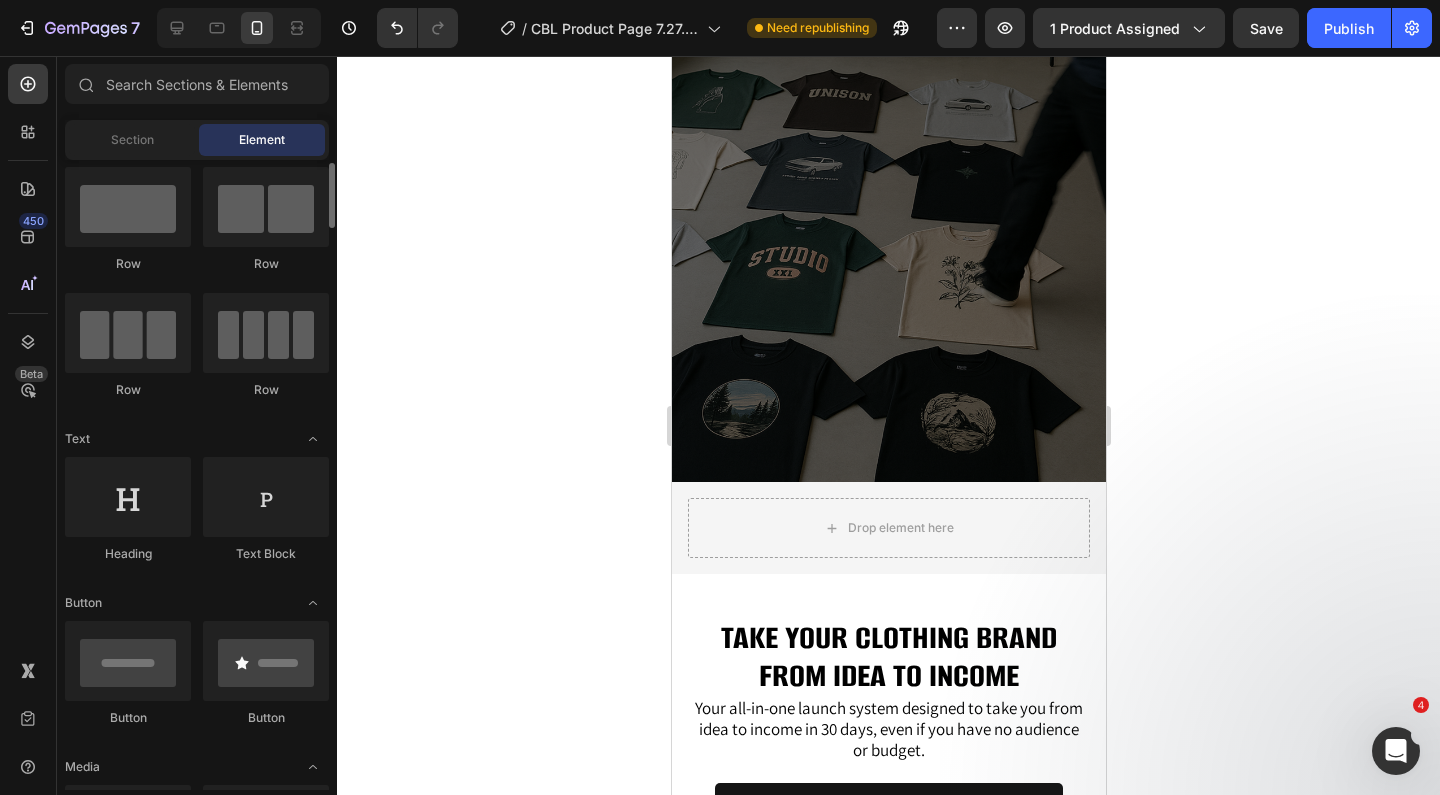 scroll, scrollTop: 0, scrollLeft: 0, axis: both 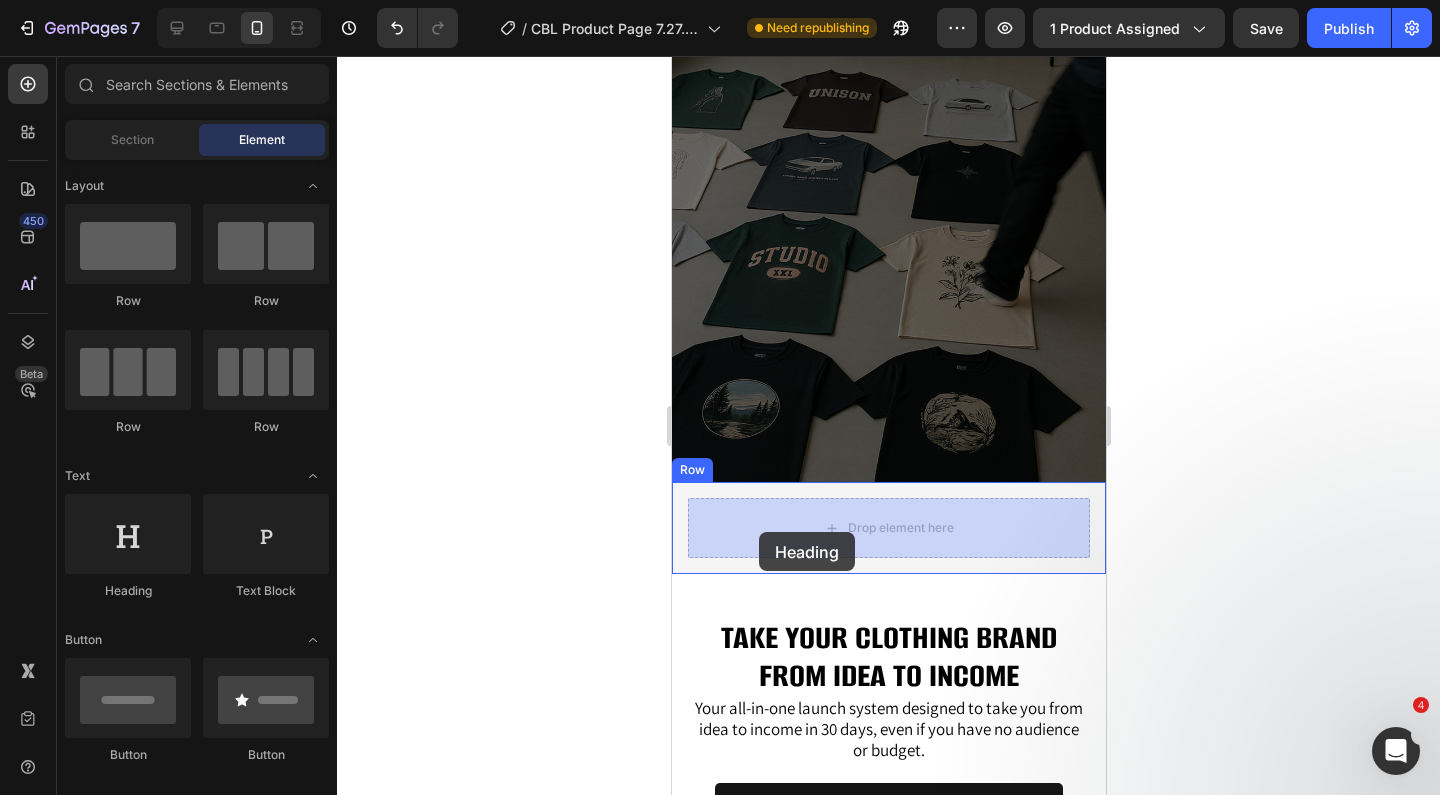 drag, startPoint x: 793, startPoint y: 625, endPoint x: 758, endPoint y: 531, distance: 100.304535 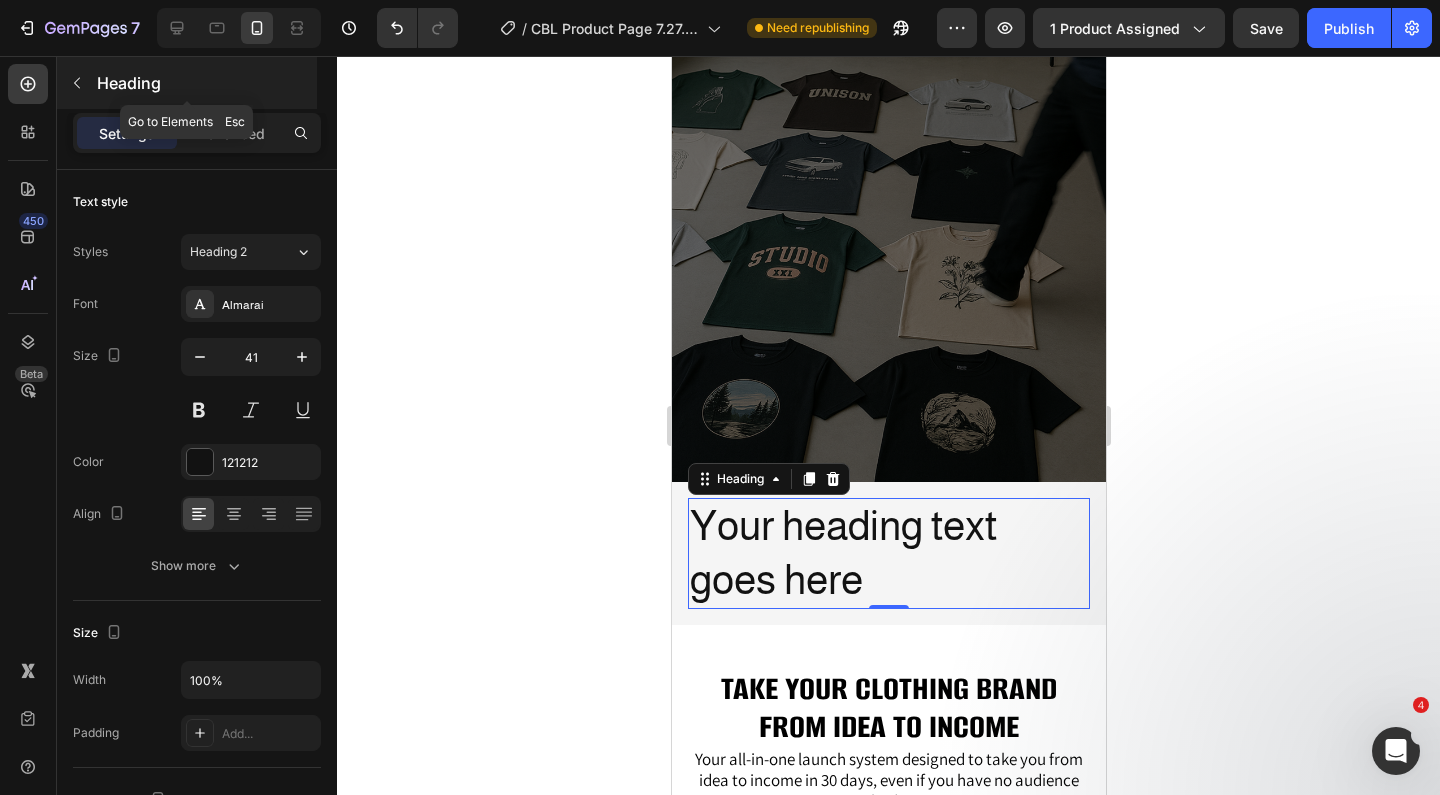 click 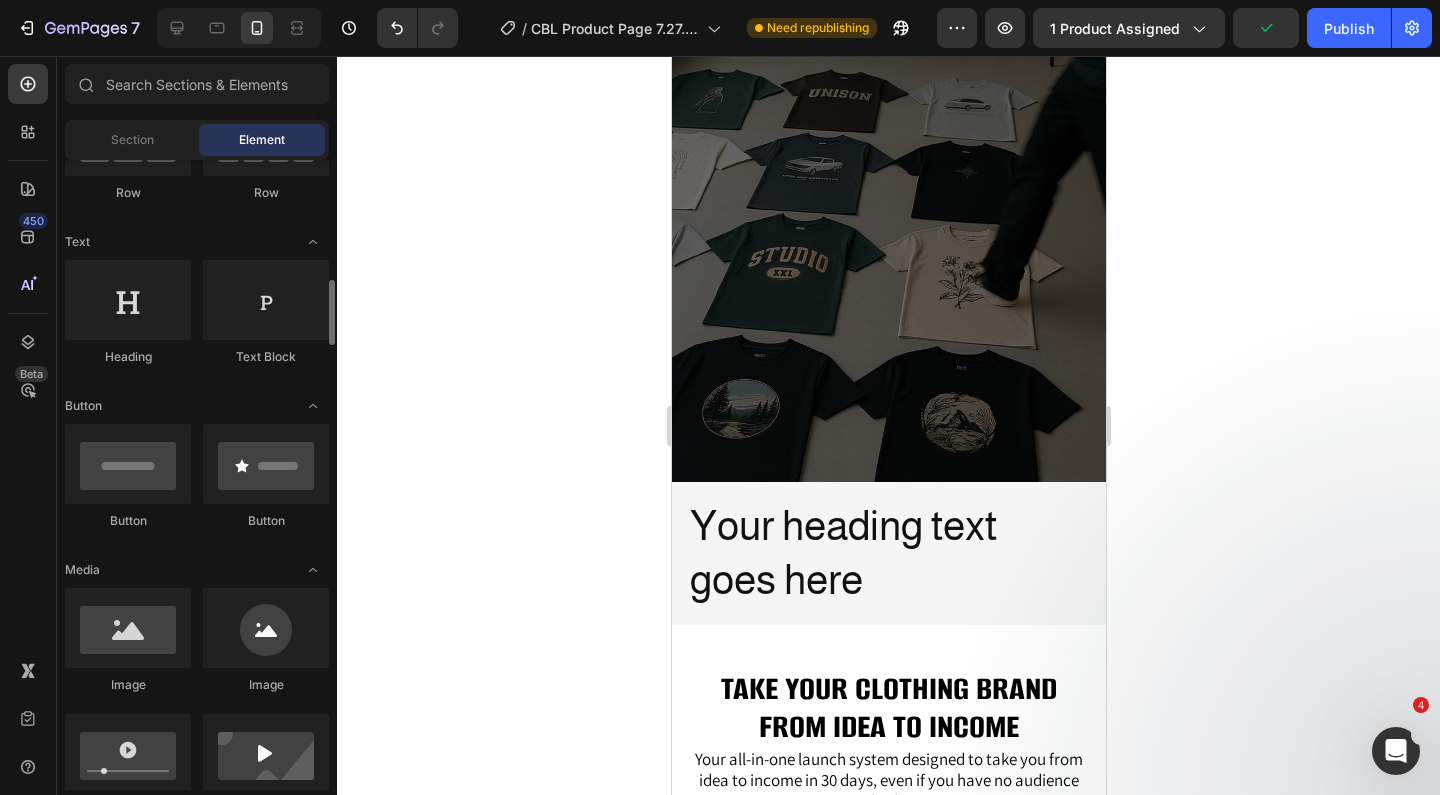 scroll, scrollTop: 321, scrollLeft: 0, axis: vertical 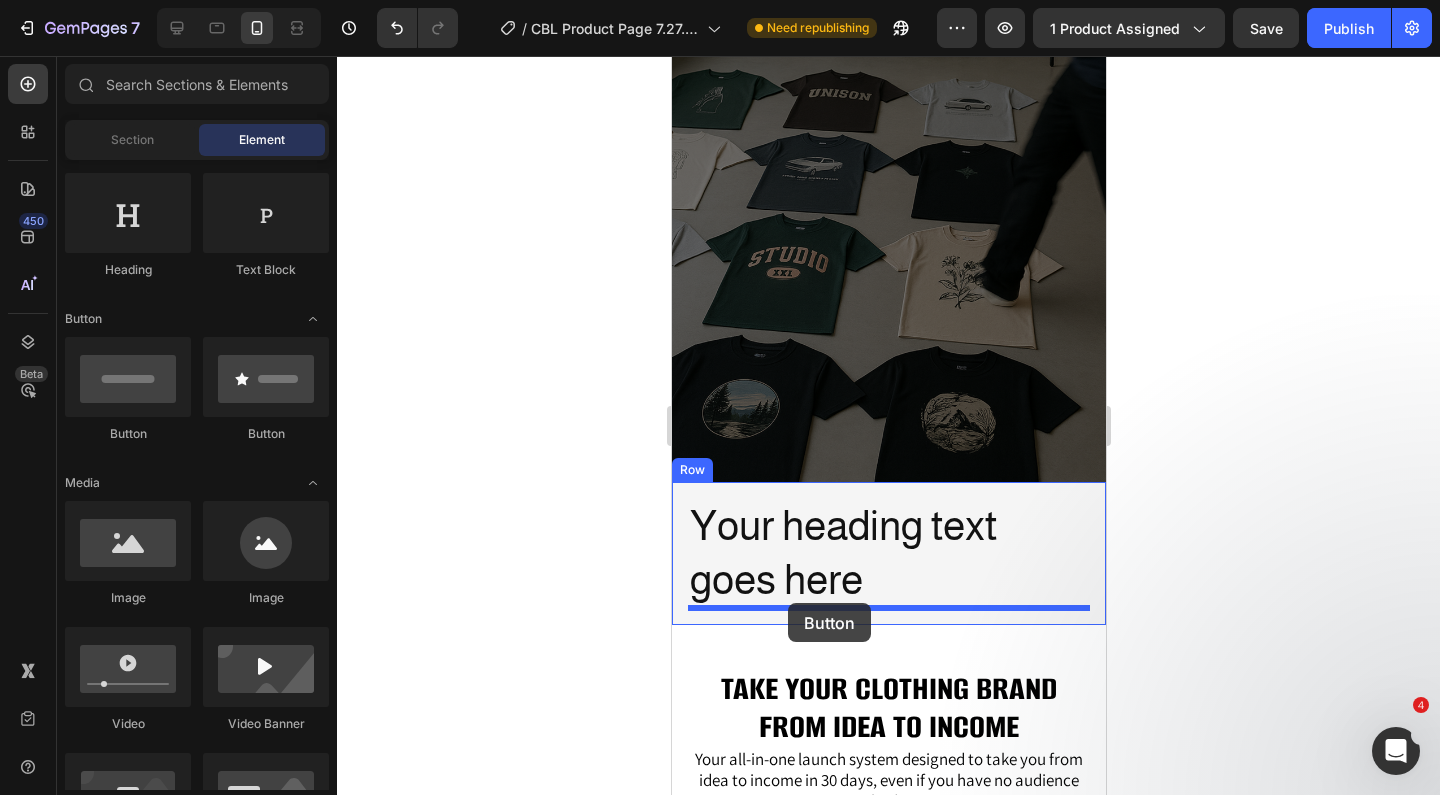drag, startPoint x: 823, startPoint y: 443, endPoint x: 787, endPoint y: 603, distance: 164 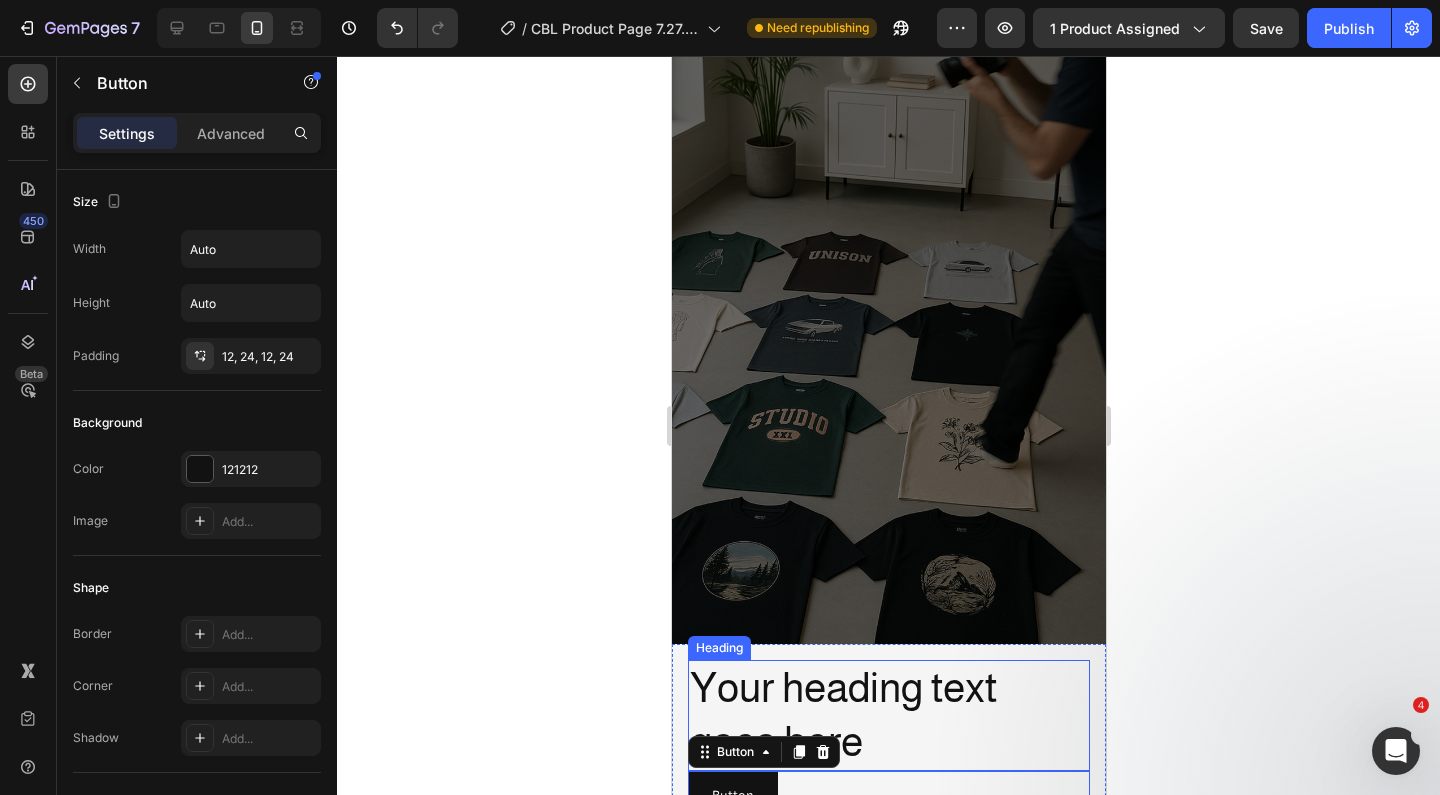 scroll, scrollTop: 219, scrollLeft: 0, axis: vertical 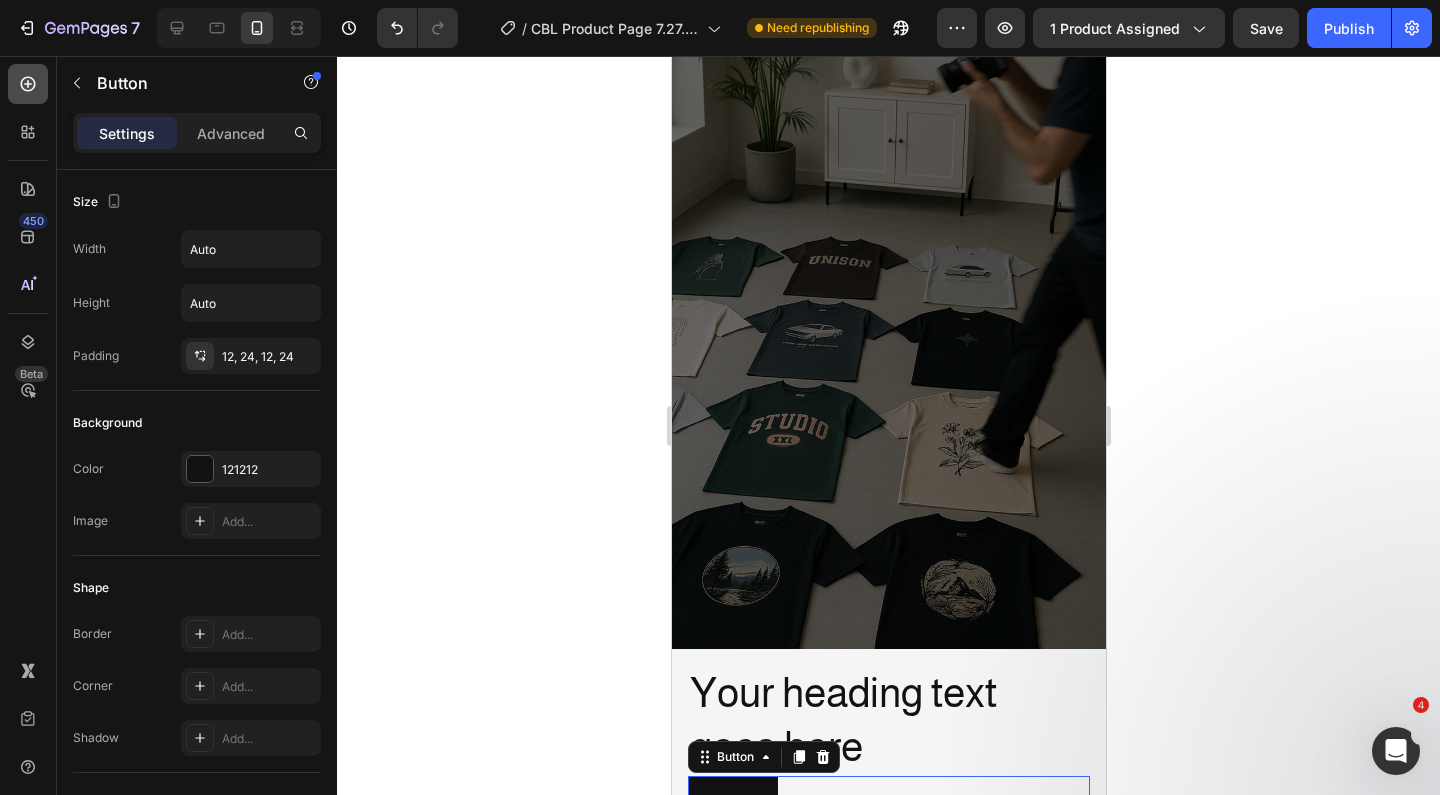 click 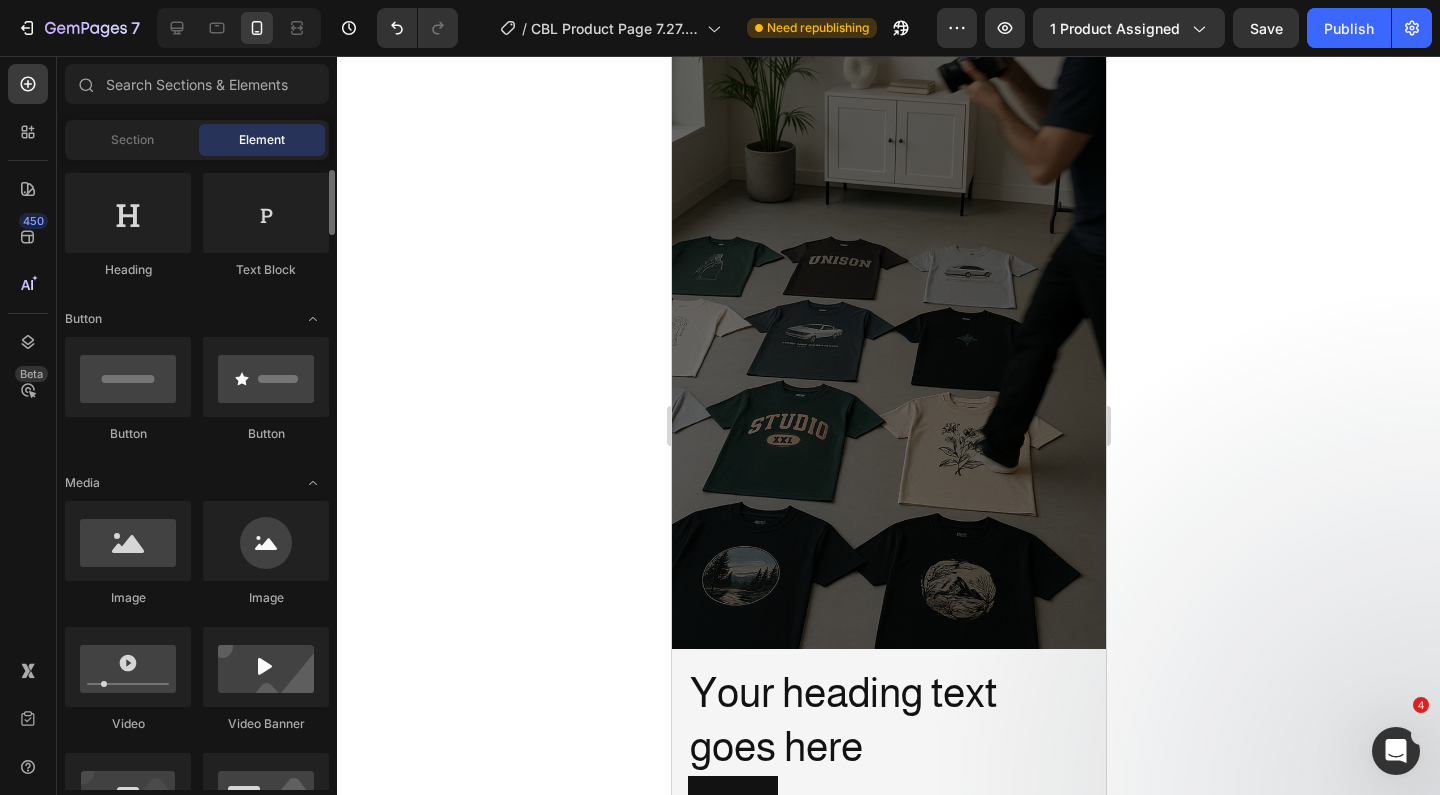 scroll, scrollTop: 300, scrollLeft: 0, axis: vertical 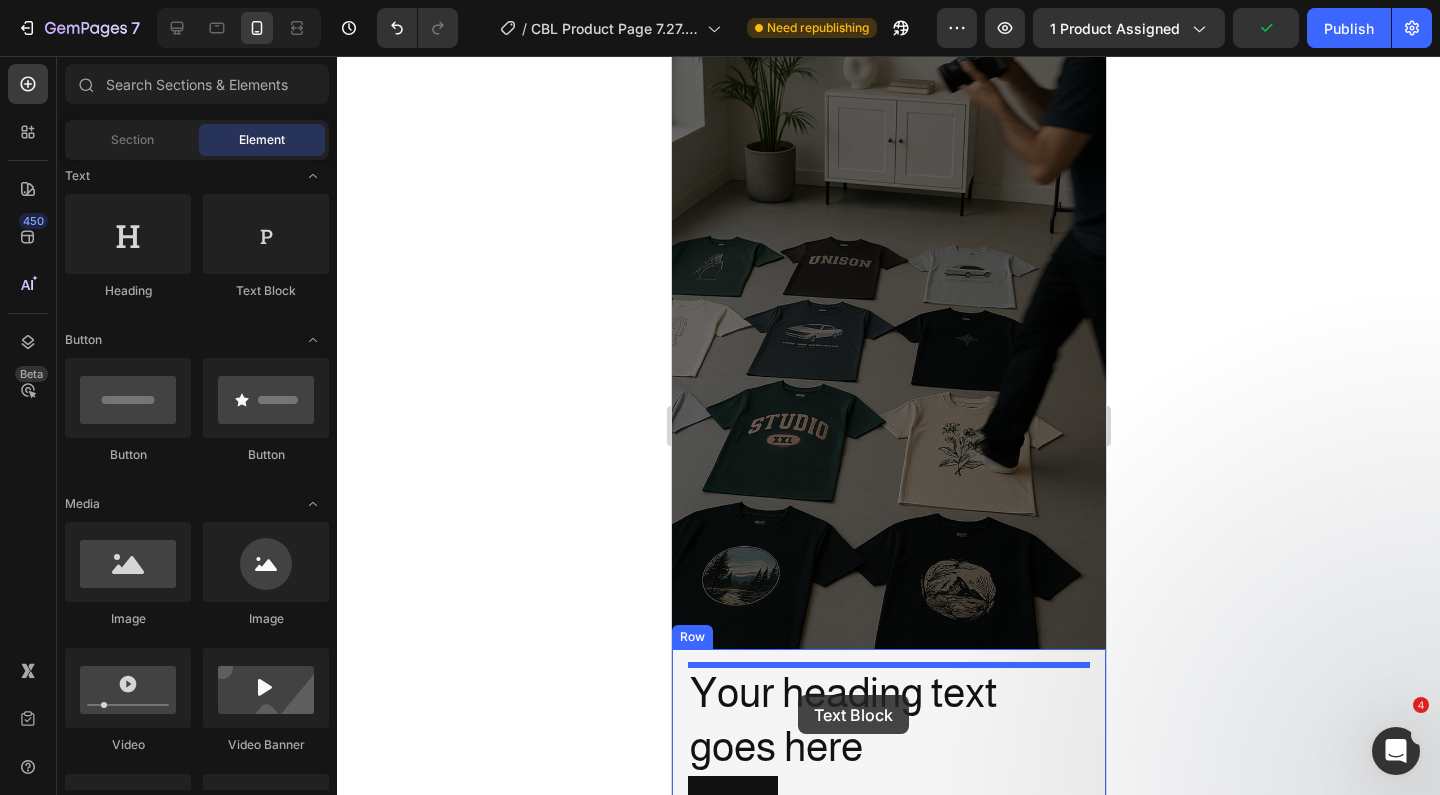 drag, startPoint x: 914, startPoint y: 304, endPoint x: 797, endPoint y: 695, distance: 408.12988 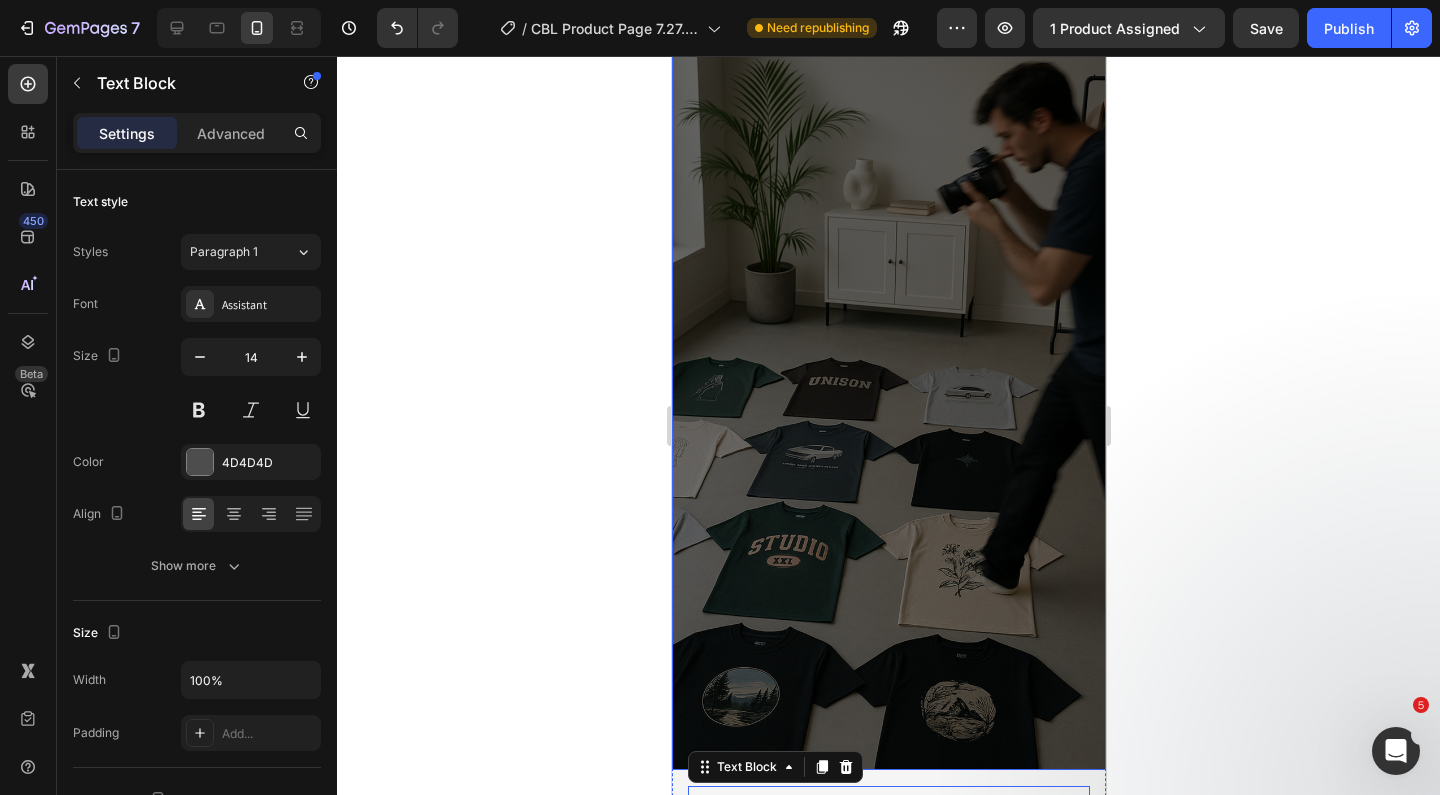 scroll, scrollTop: 260, scrollLeft: 0, axis: vertical 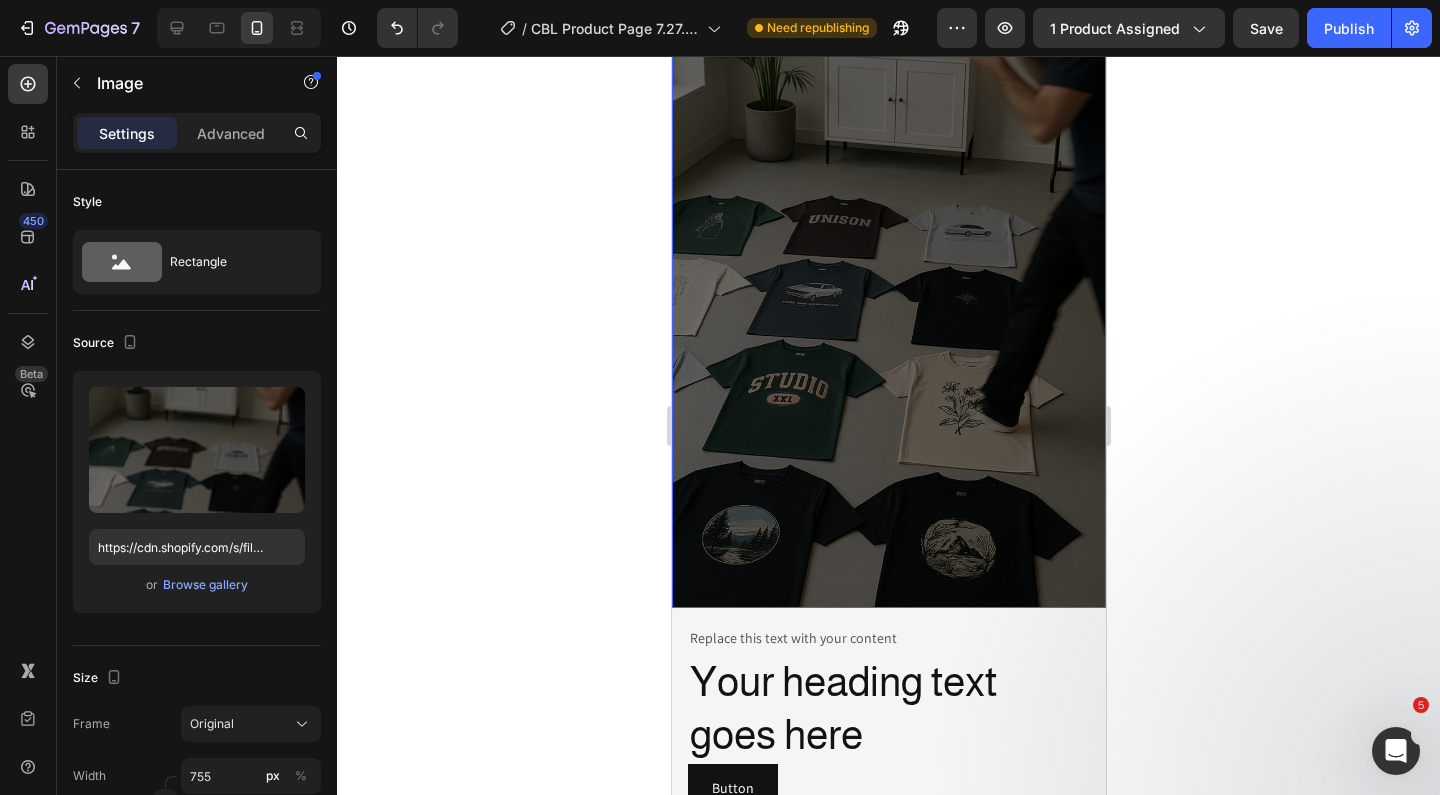 click at bounding box center (888, 222) 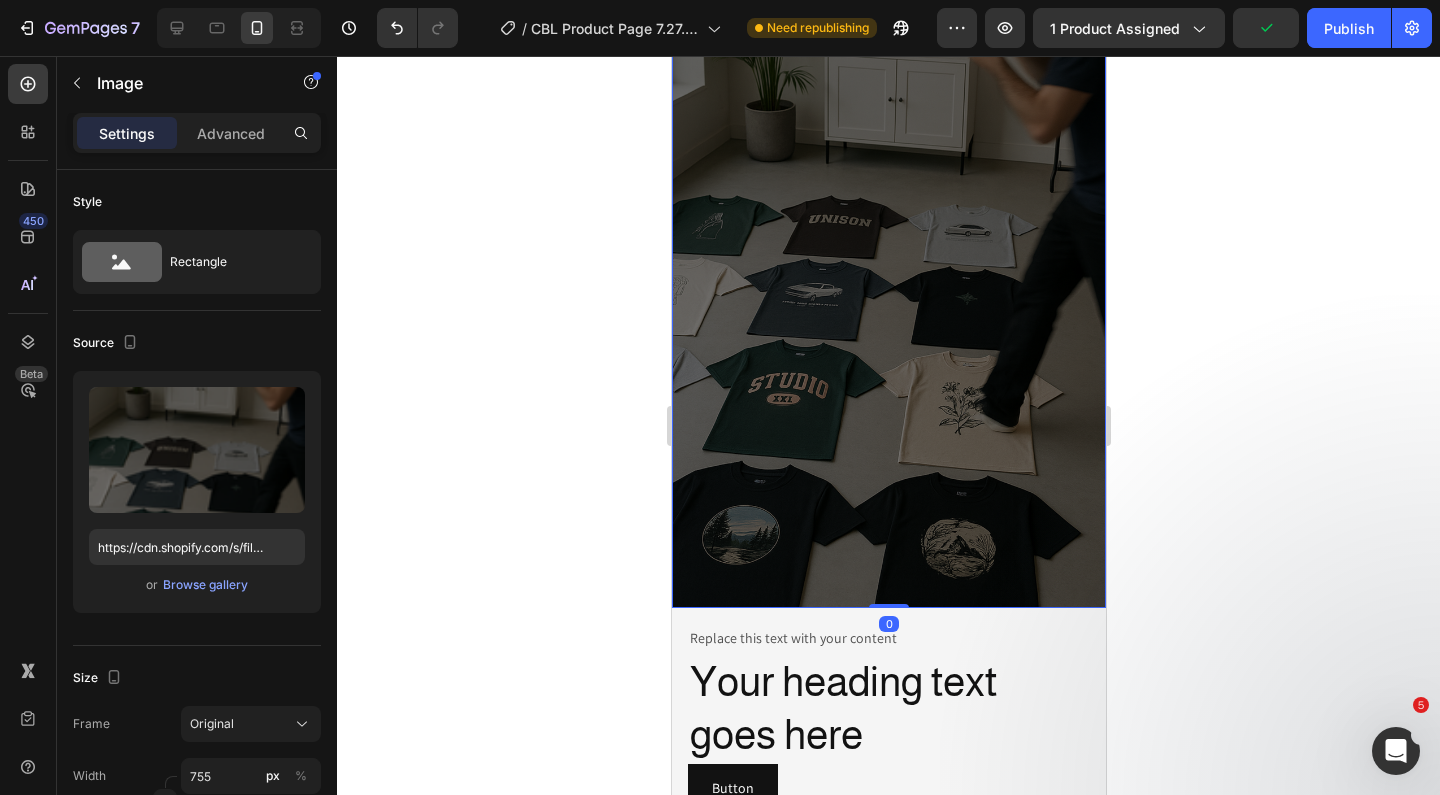 scroll, scrollTop: 545, scrollLeft: 0, axis: vertical 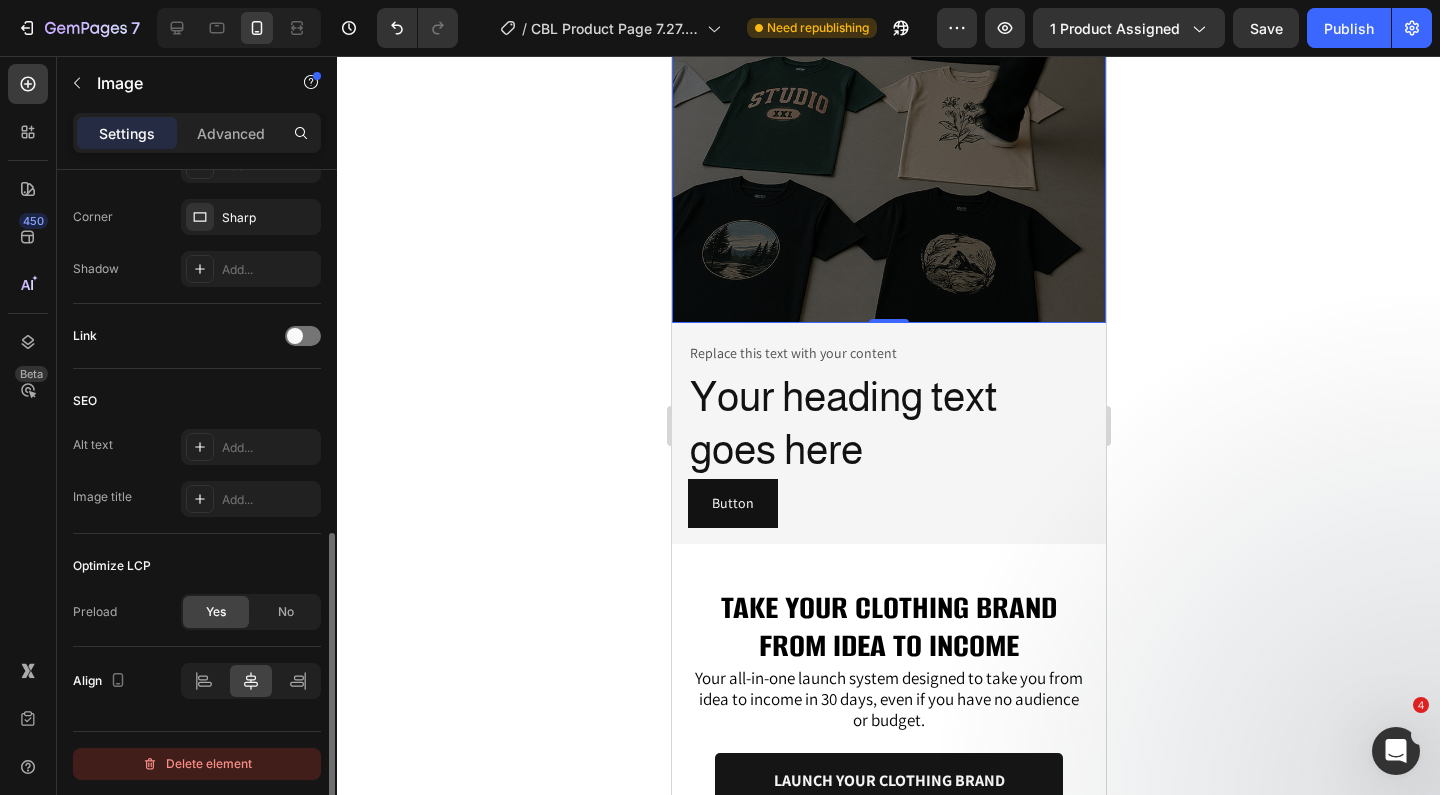 click on "Delete element" at bounding box center [197, 764] 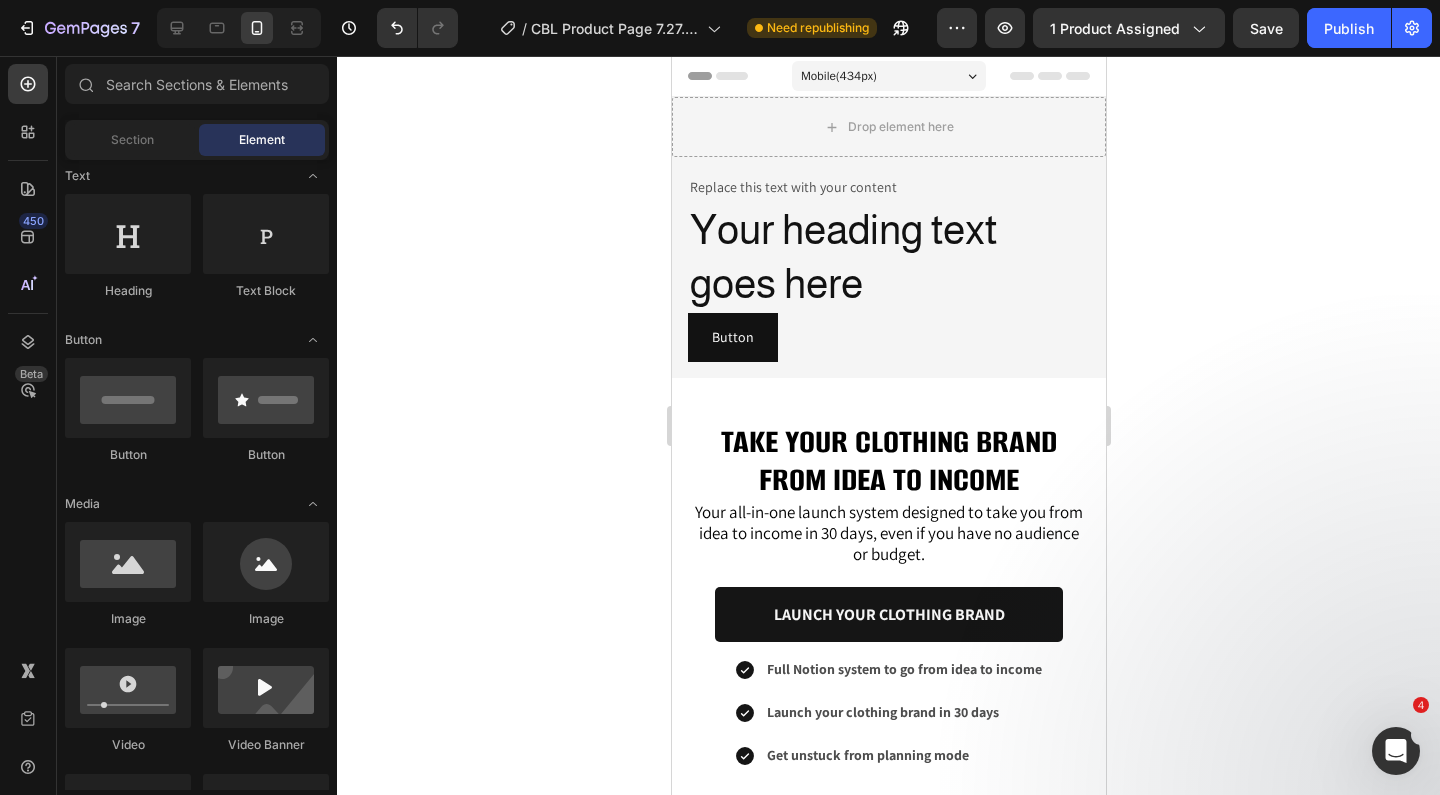 scroll, scrollTop: 0, scrollLeft: 0, axis: both 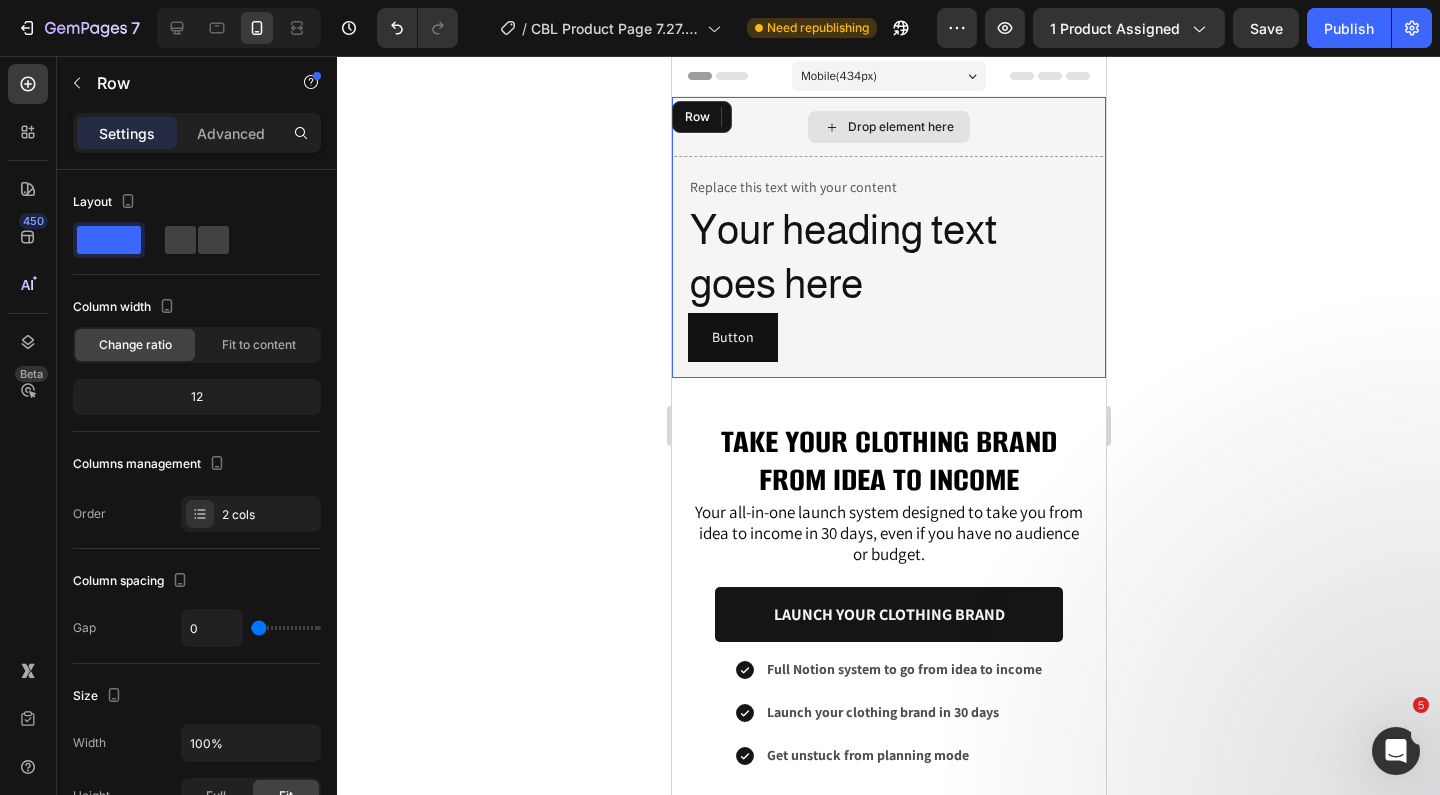 click on "Drop element here" at bounding box center [888, 127] 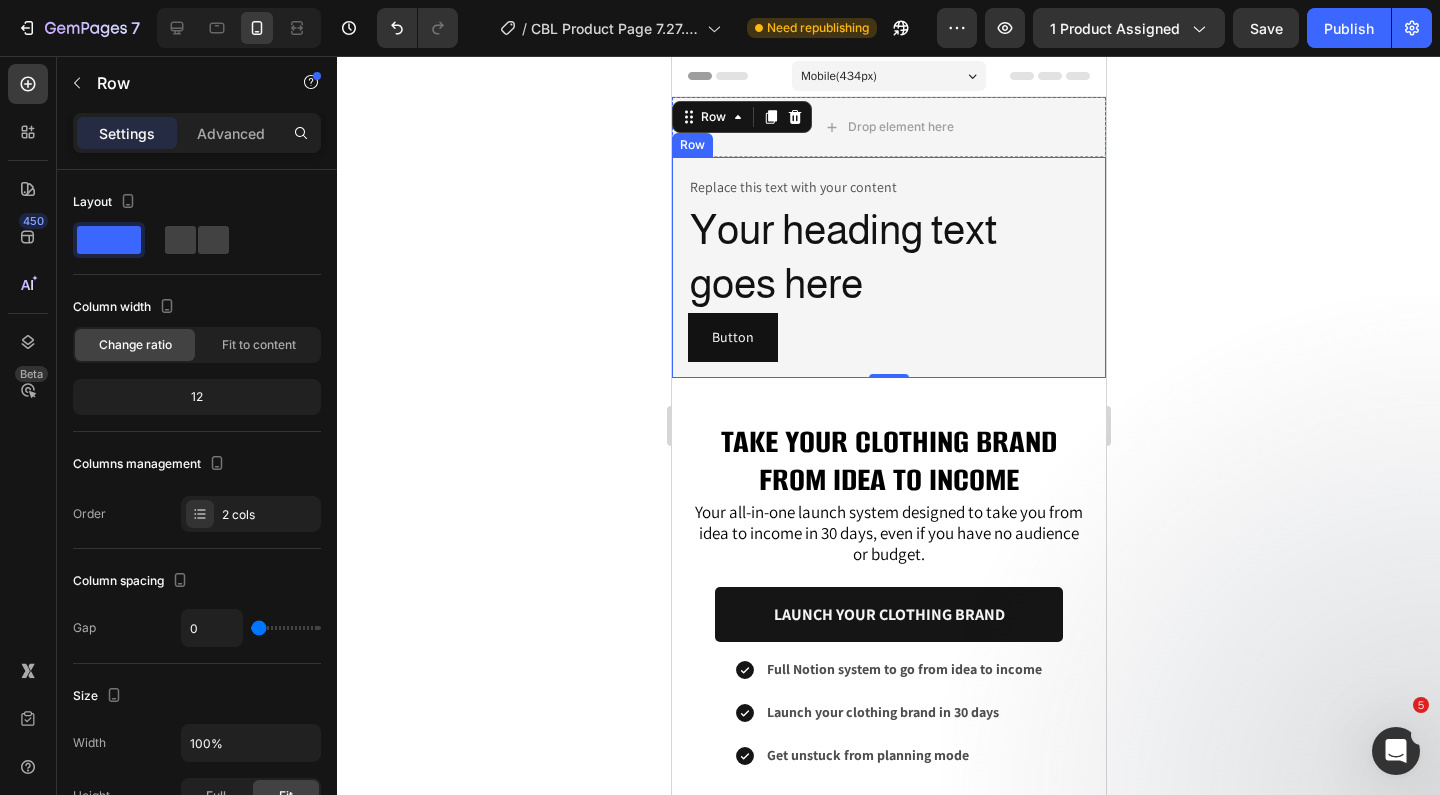 click on "Replace this text with your content Text Block Your heading text goes here Heading Button Button Row" at bounding box center (888, 267) 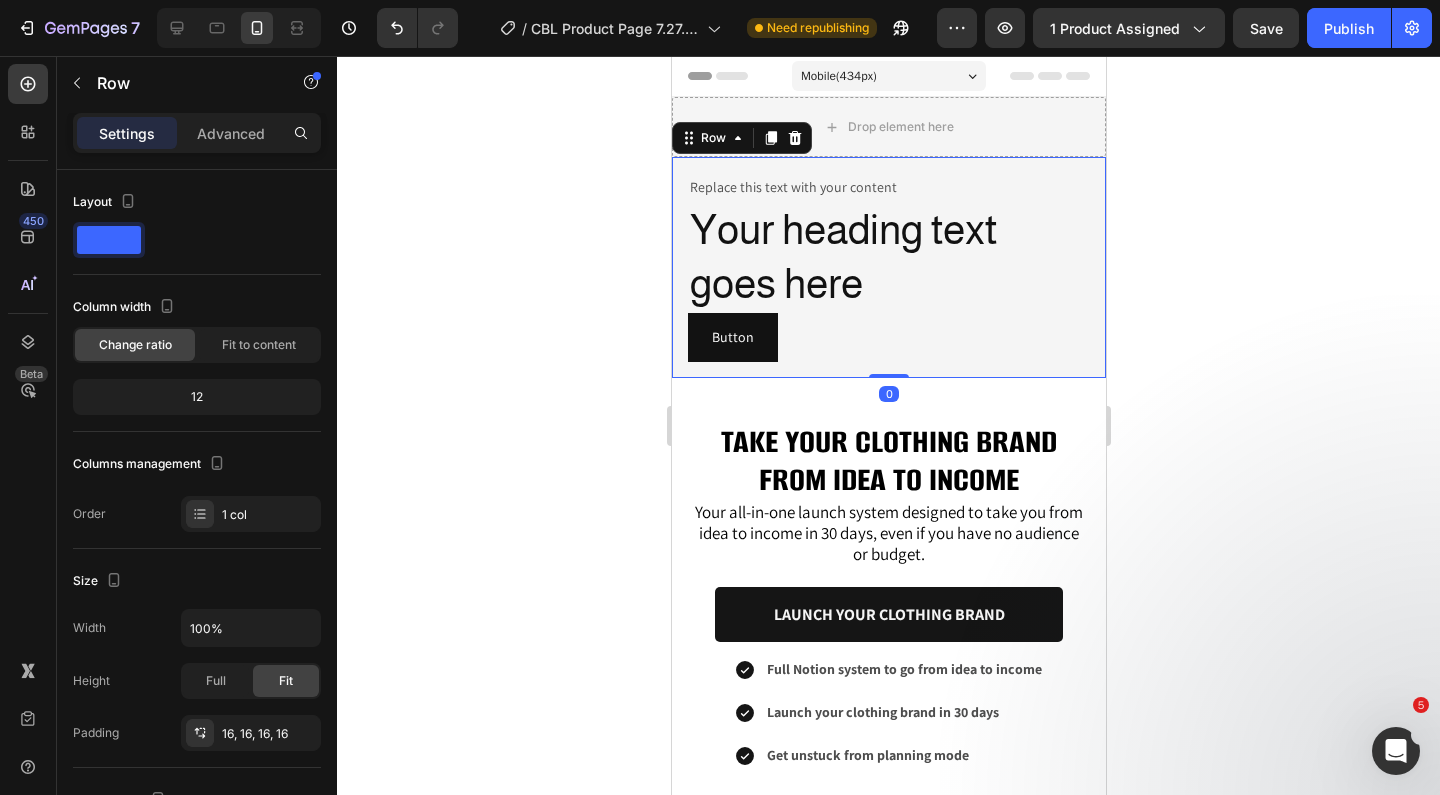 scroll, scrollTop: 486, scrollLeft: 0, axis: vertical 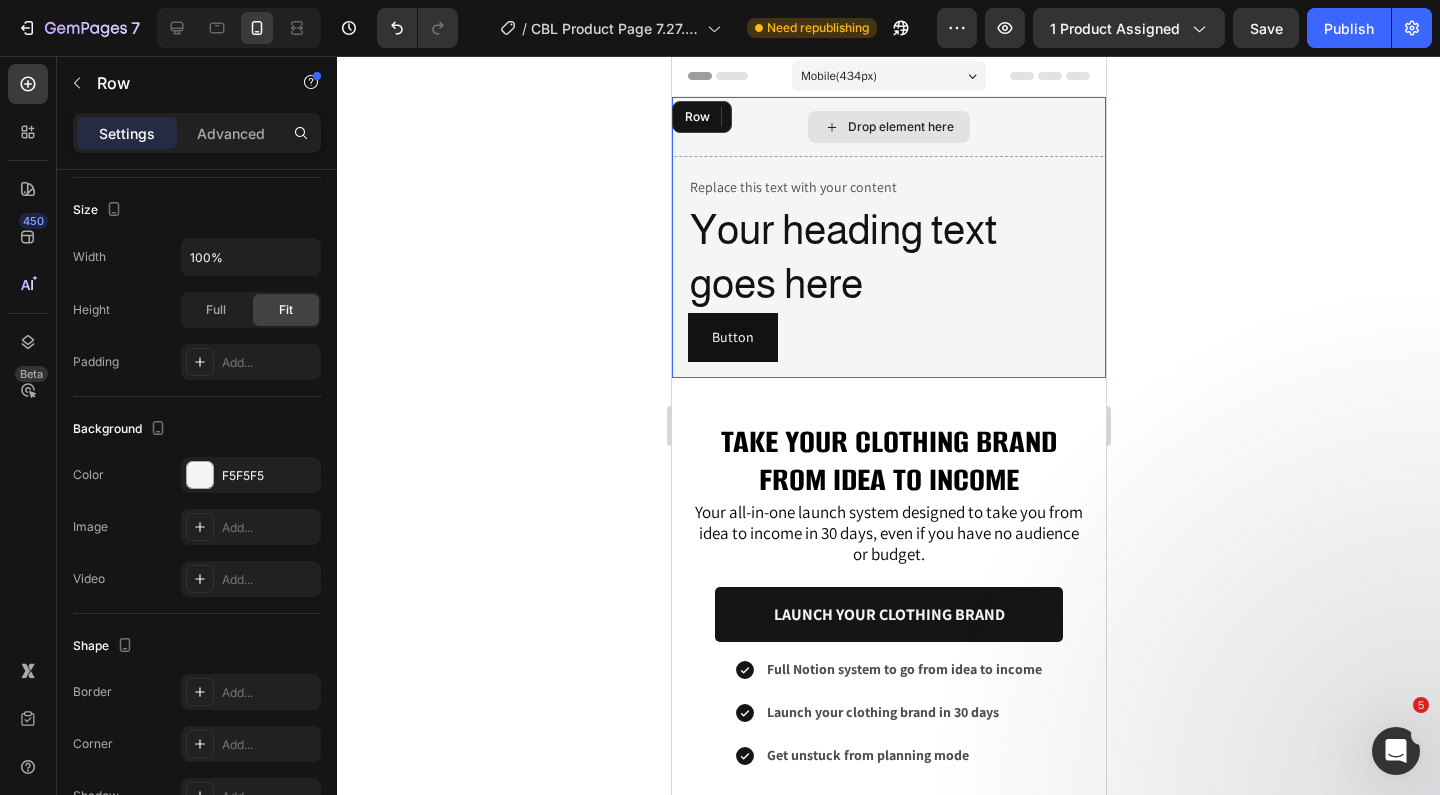 click on "Drop element here" at bounding box center (888, 127) 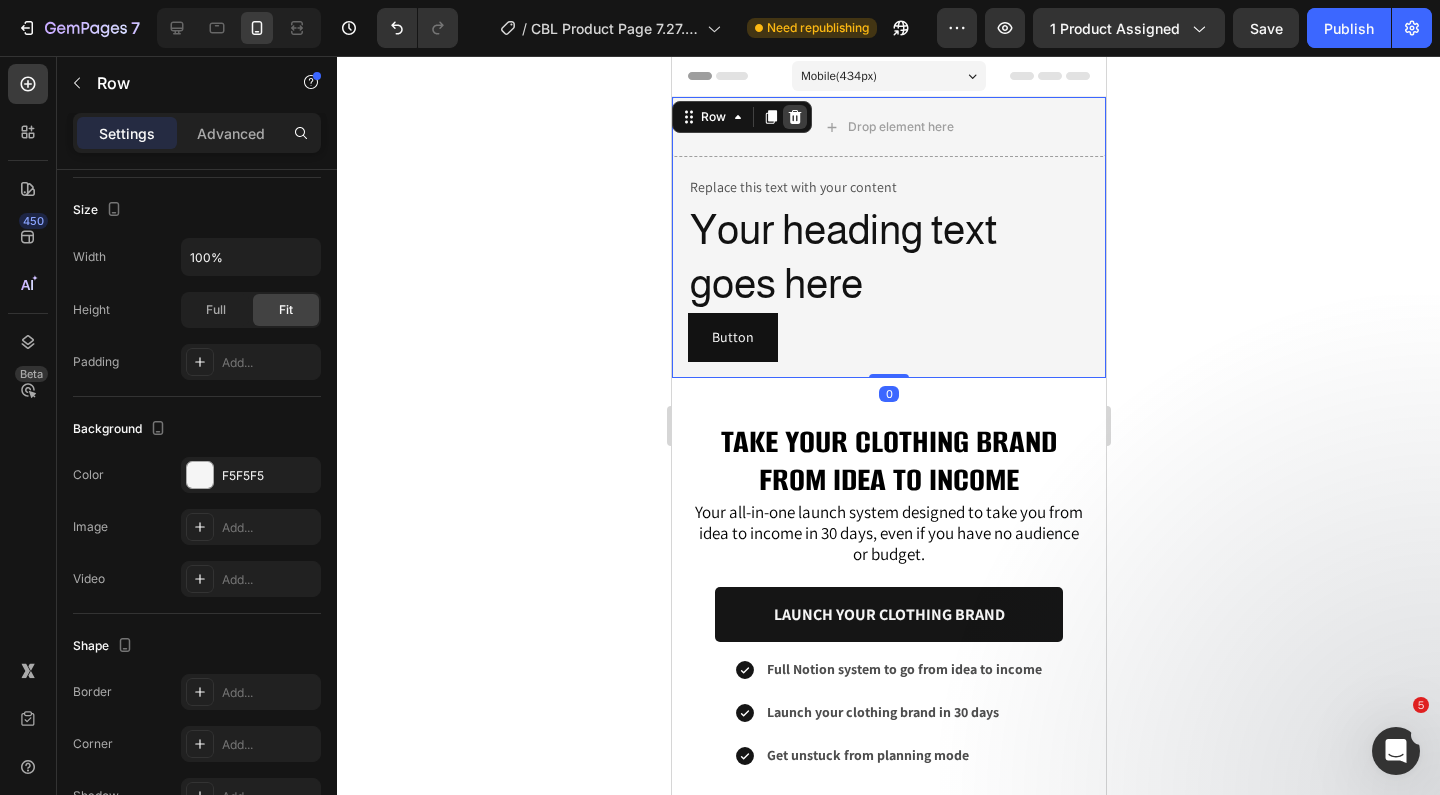 click 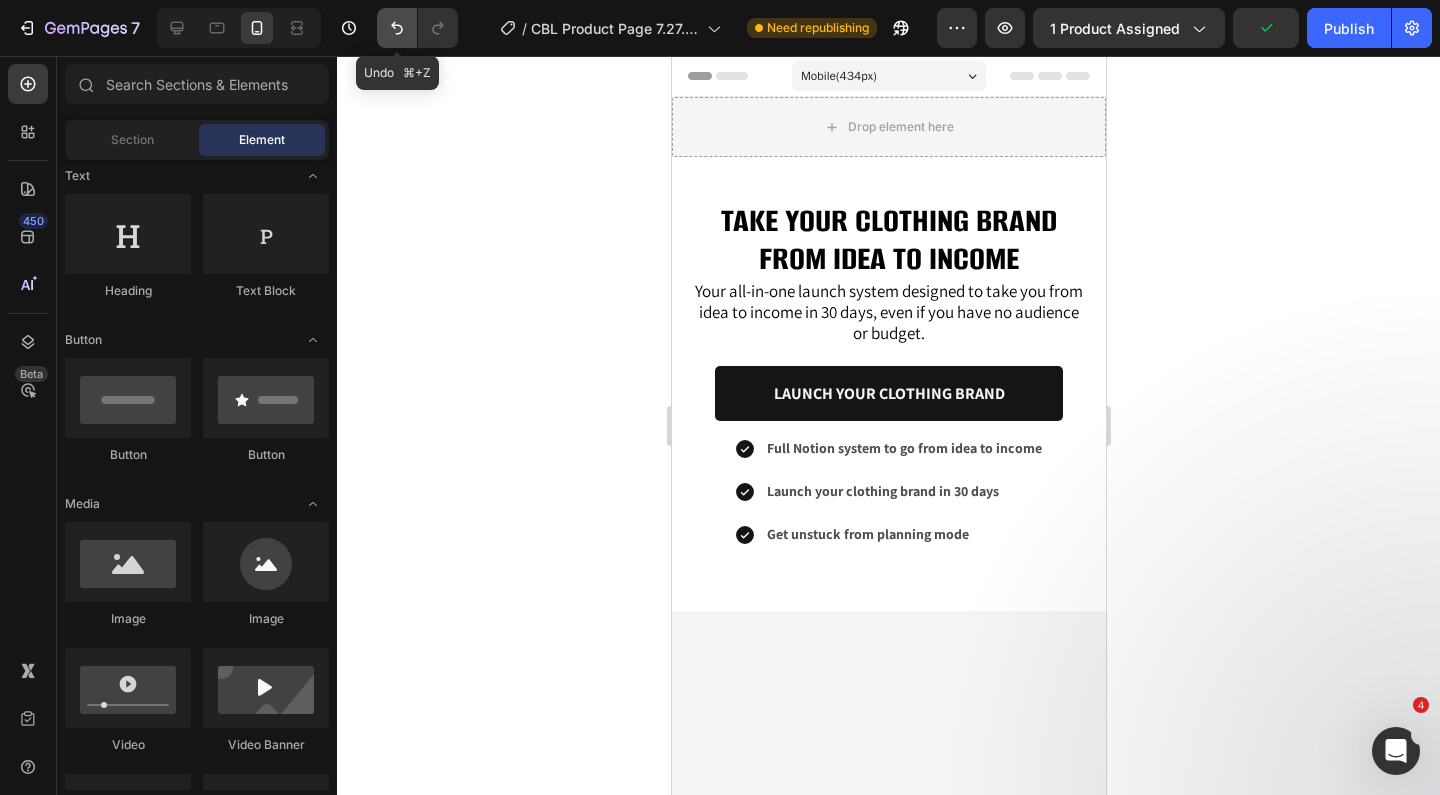 click 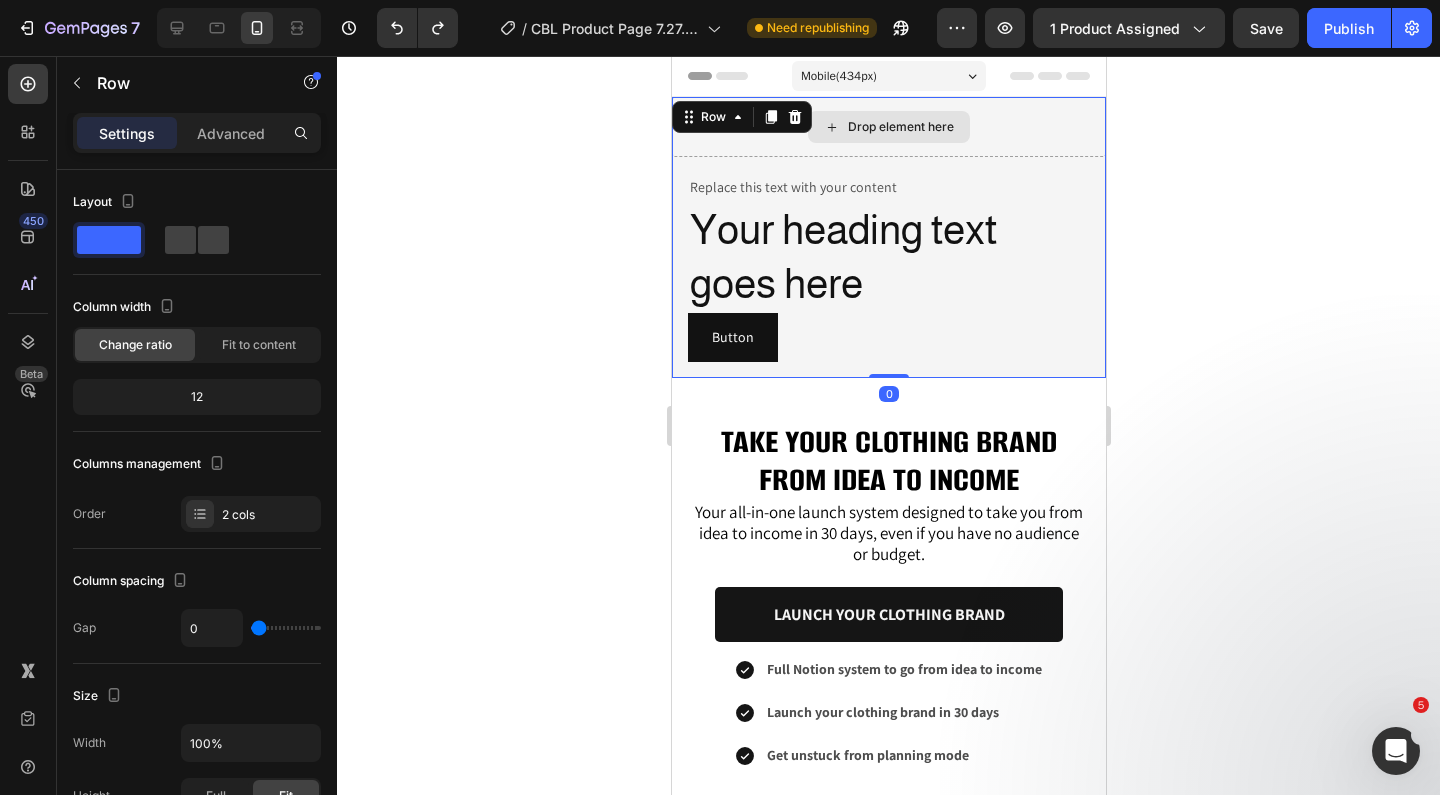 click on "Drop element here" at bounding box center [900, 127] 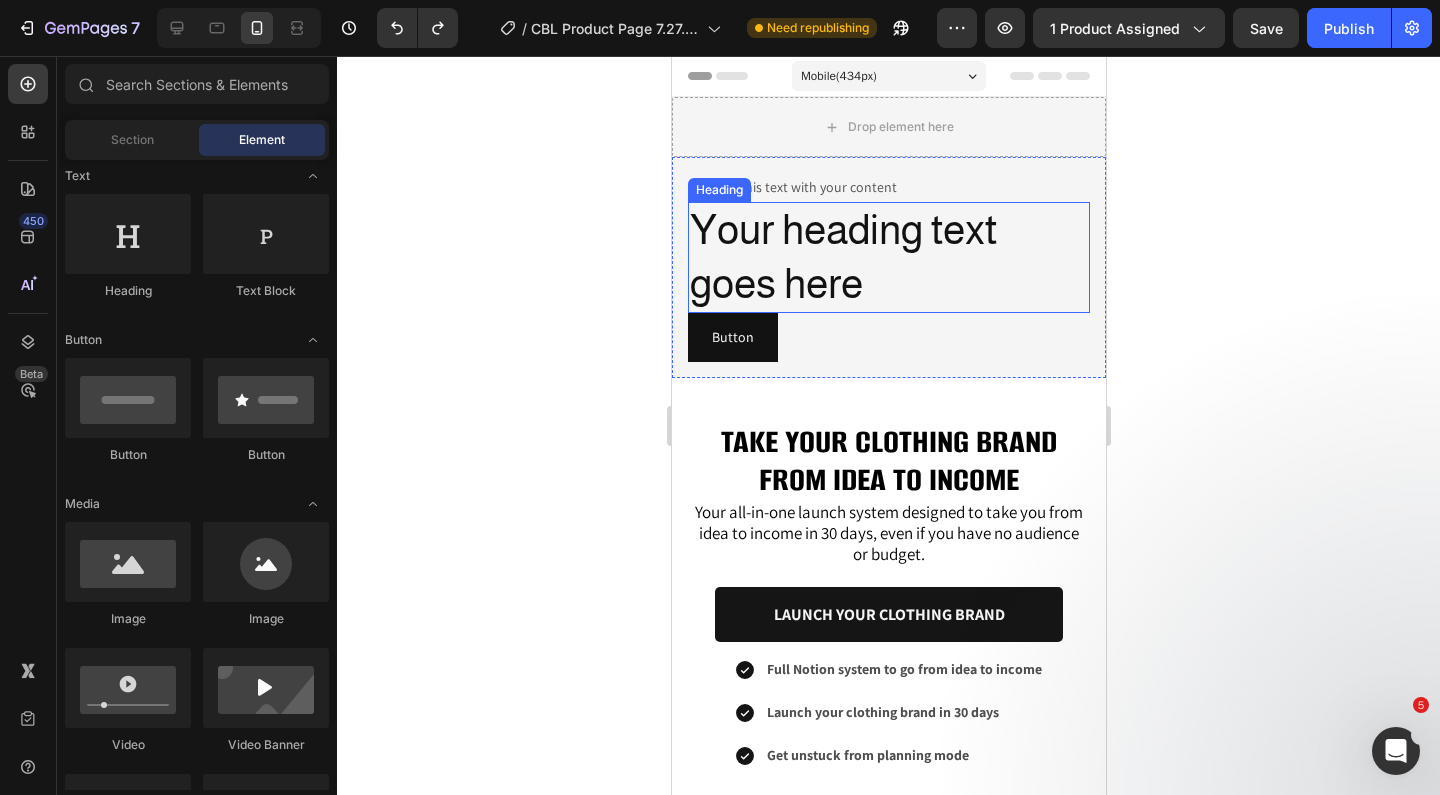 click on "Your heading text goes here" at bounding box center (888, 257) 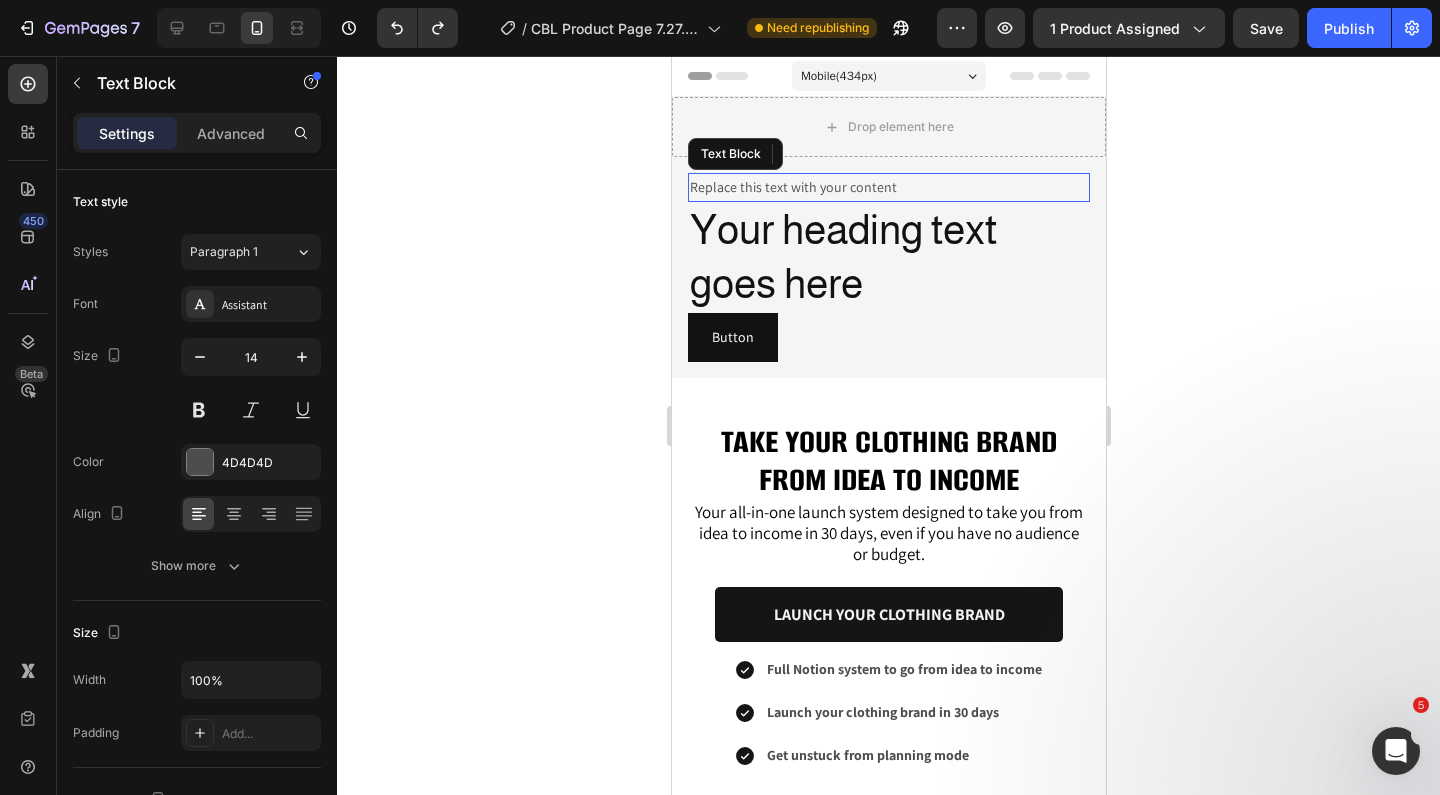click on "Replace this text with your content" at bounding box center [888, 187] 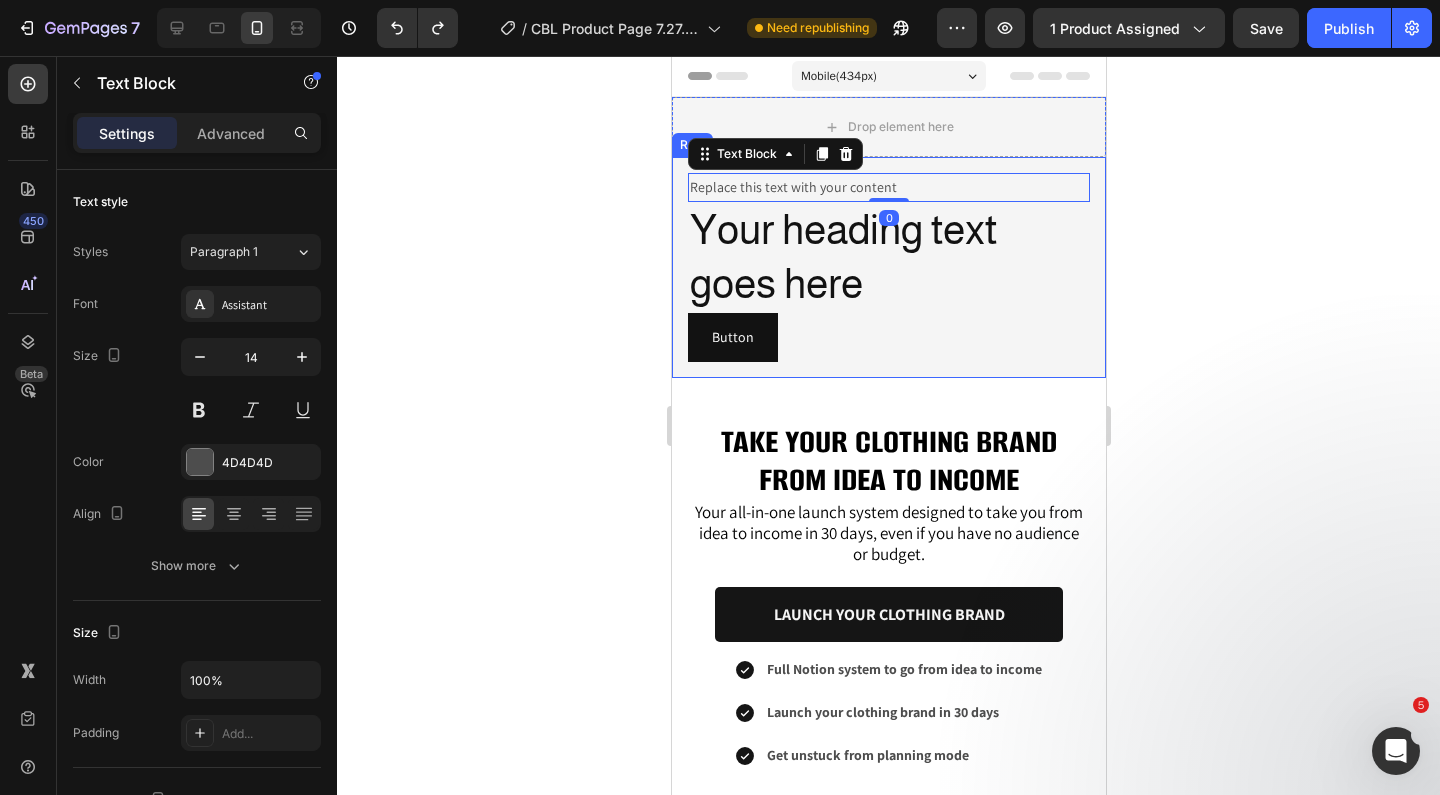 click on "Replace this text with your content Text Block   0 Your heading text goes here Heading Button Button Row" at bounding box center [888, 267] 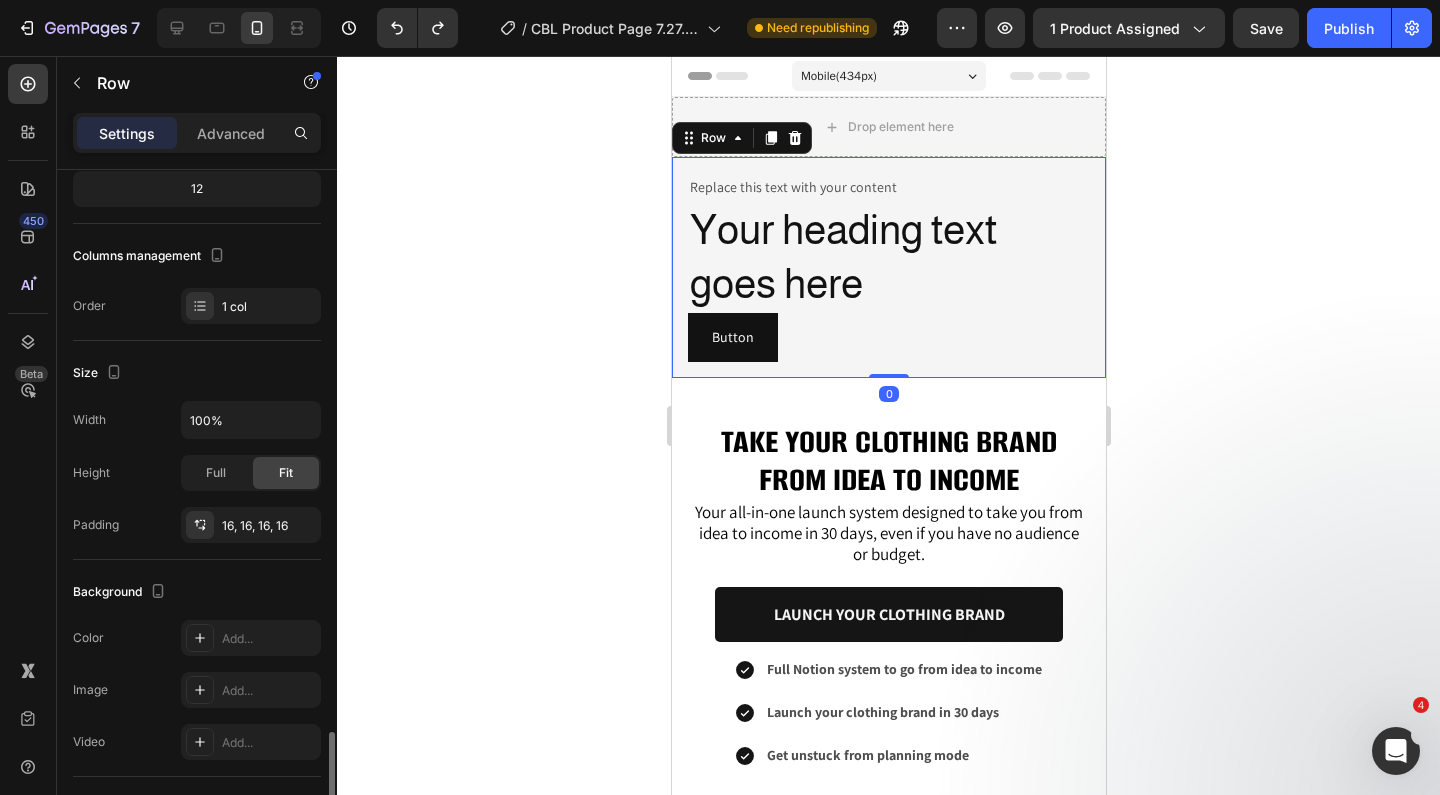 scroll, scrollTop: 486, scrollLeft: 0, axis: vertical 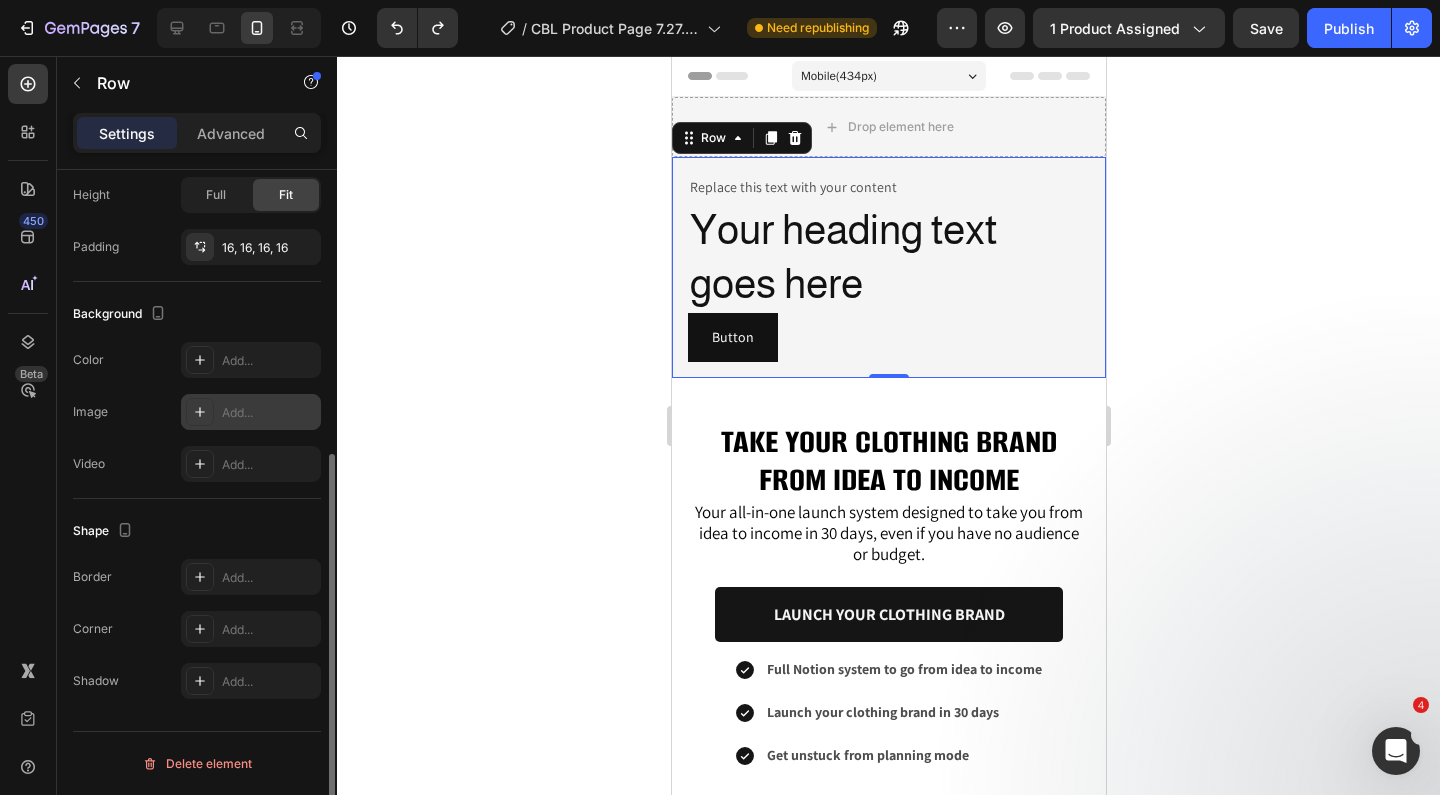 click 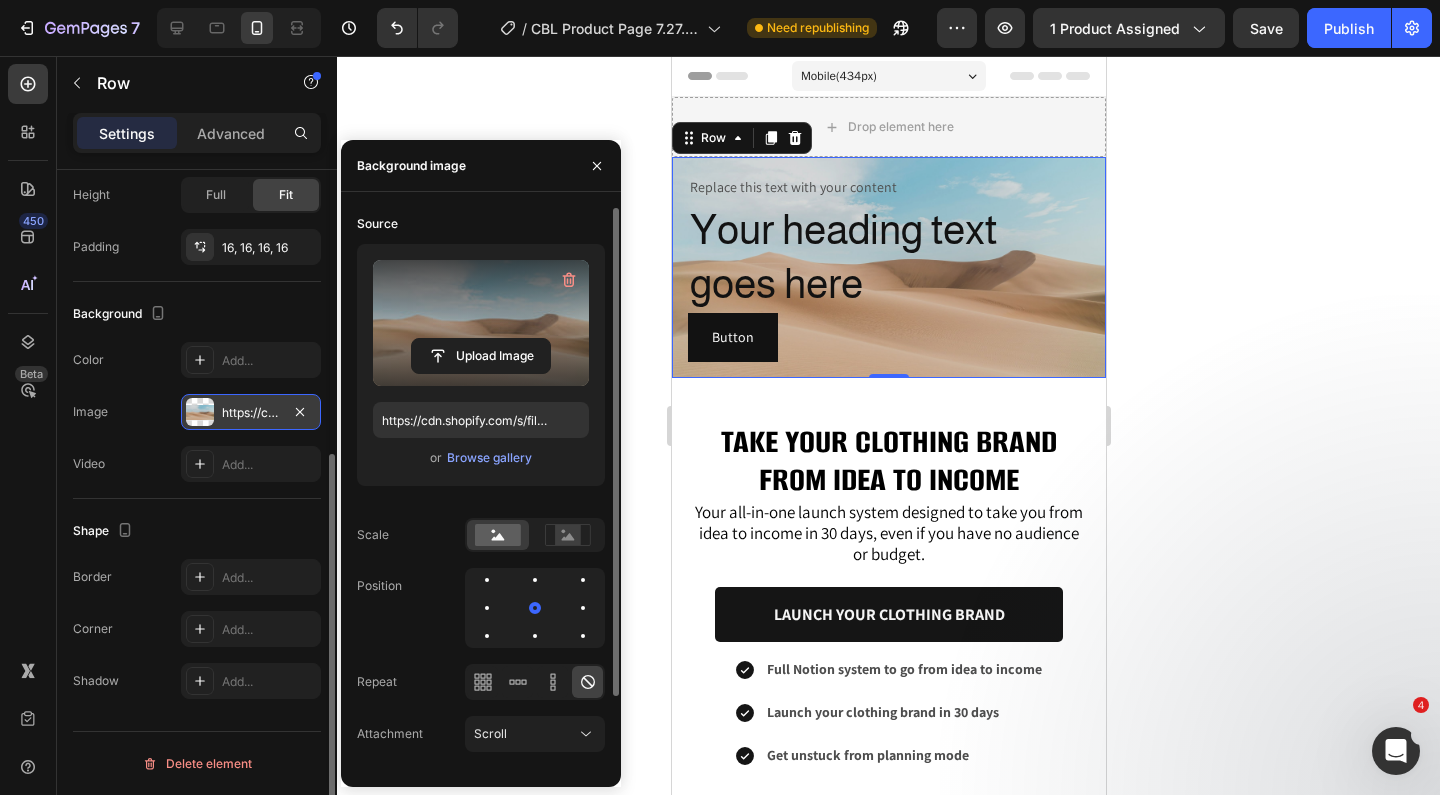 click at bounding box center (481, 323) 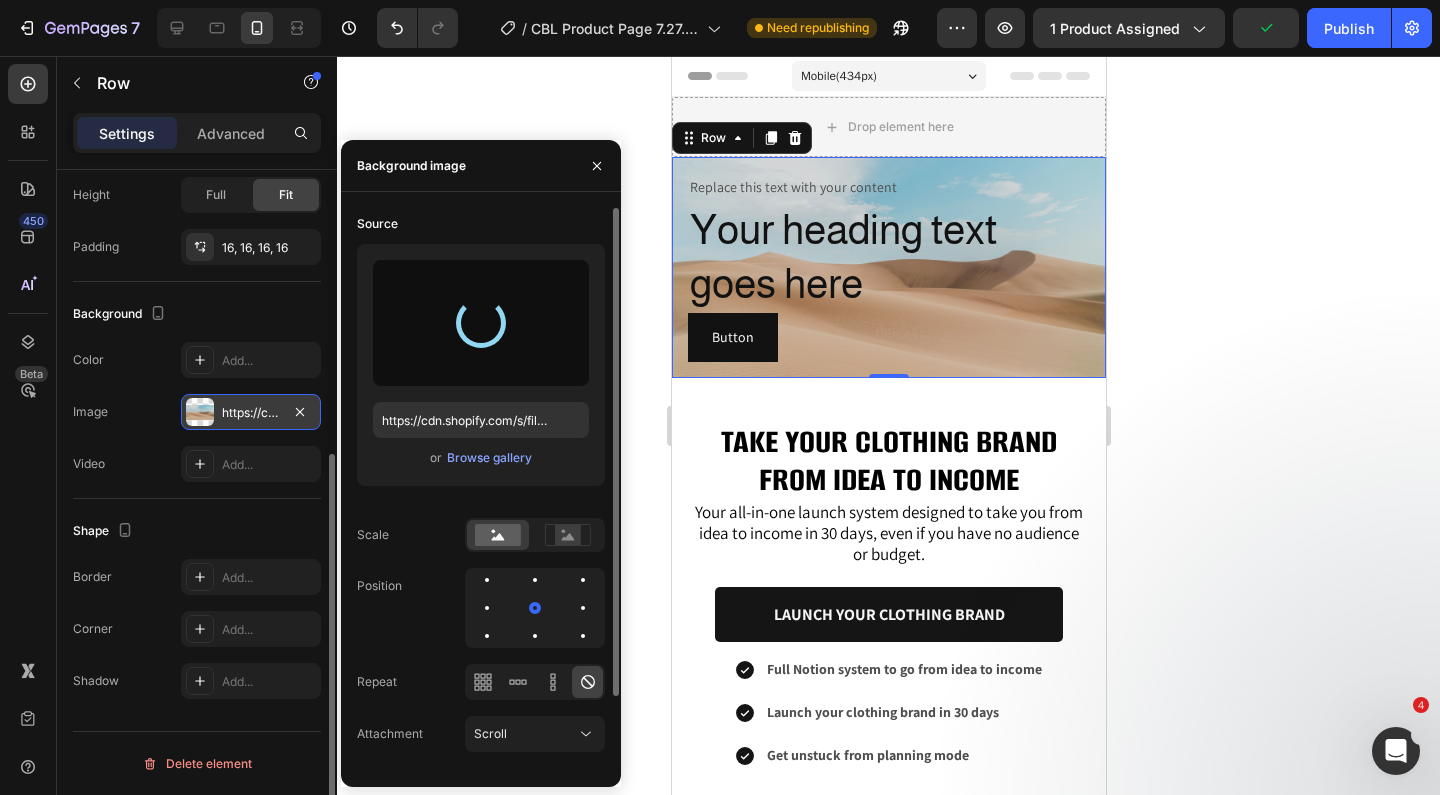 type on "https://cdn.shopify.com/s/files/1/0737/9481/4185/files/gempages_571435807819170688-8792a0b6-f342-48d8-987d-899eca86fb64.png" 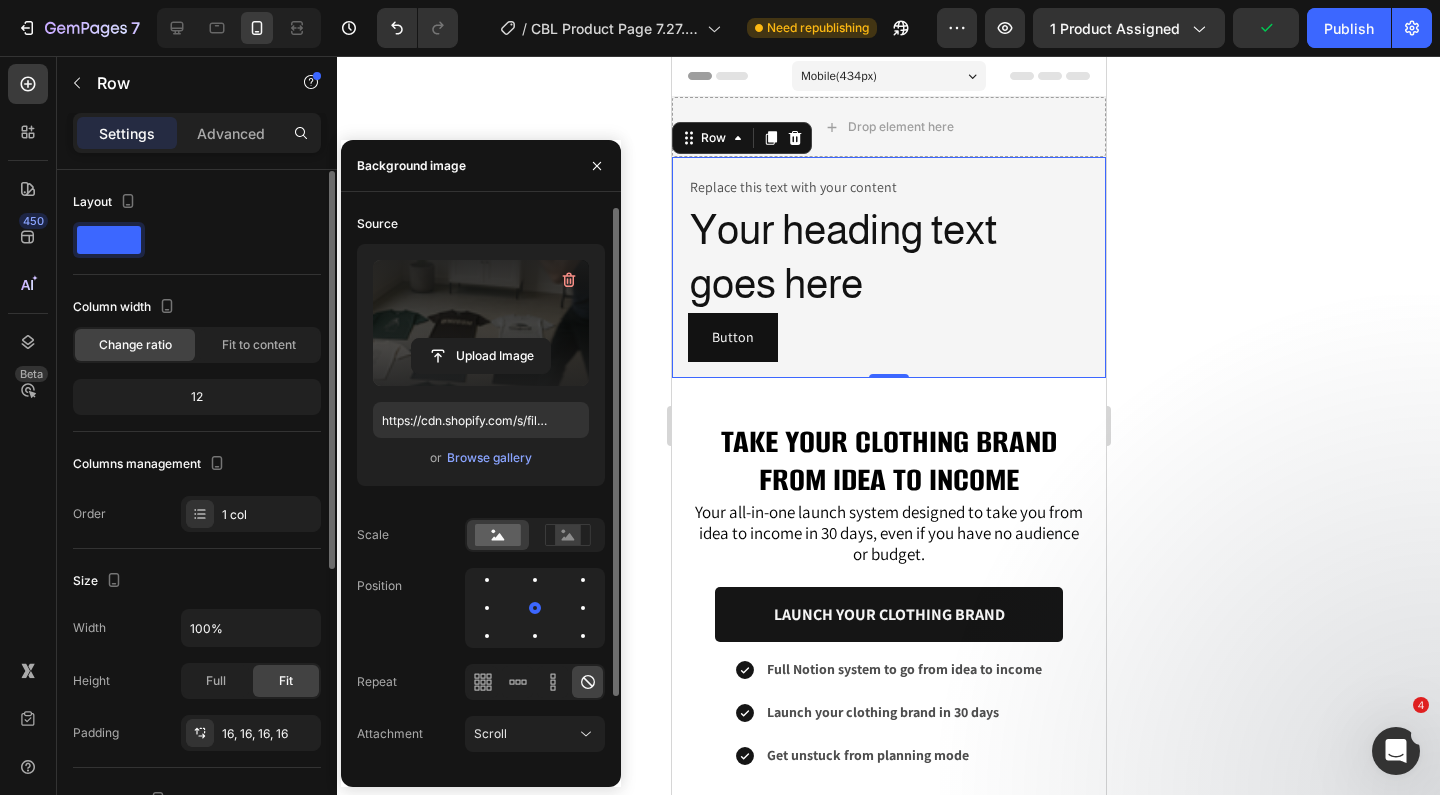 scroll, scrollTop: 257, scrollLeft: 0, axis: vertical 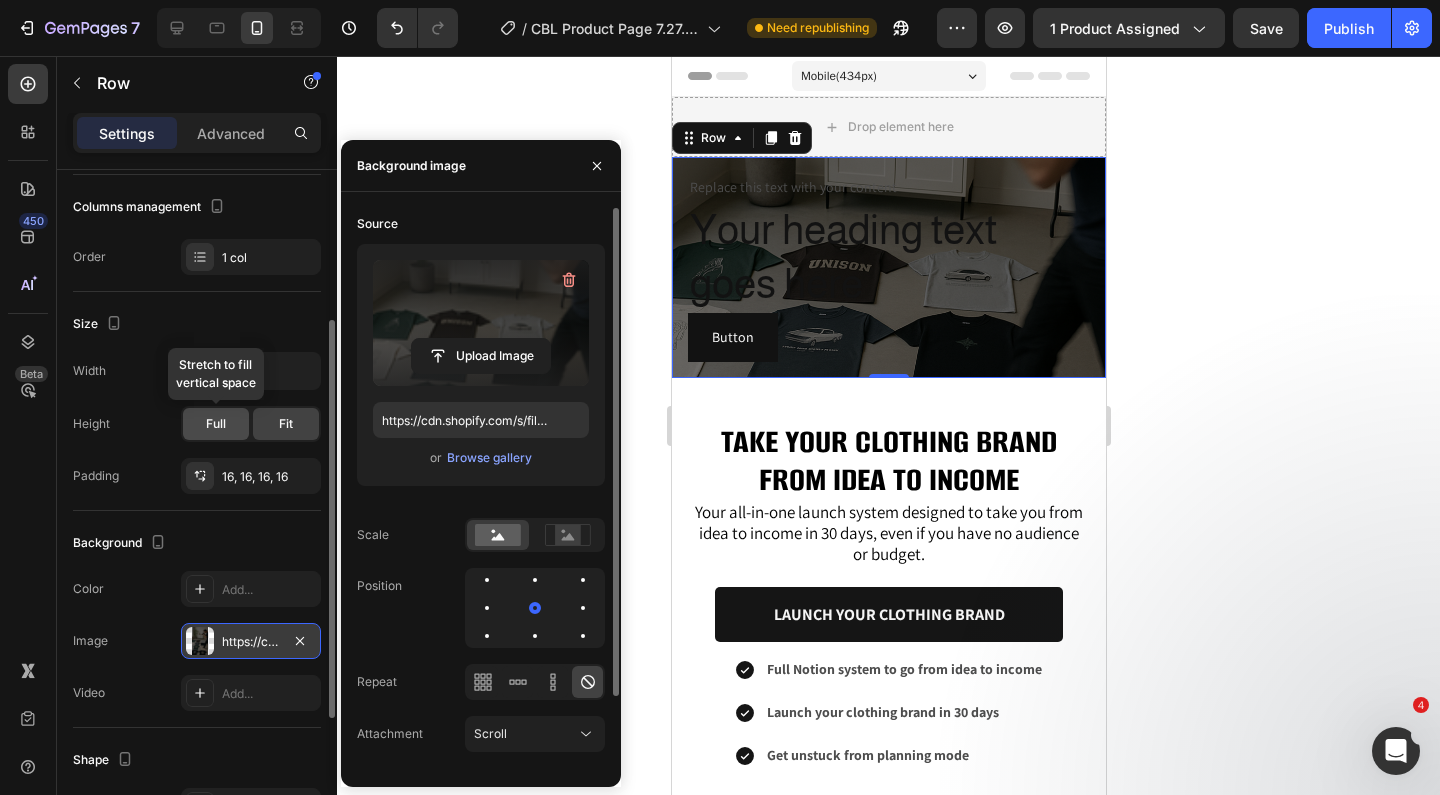 click on "Full" 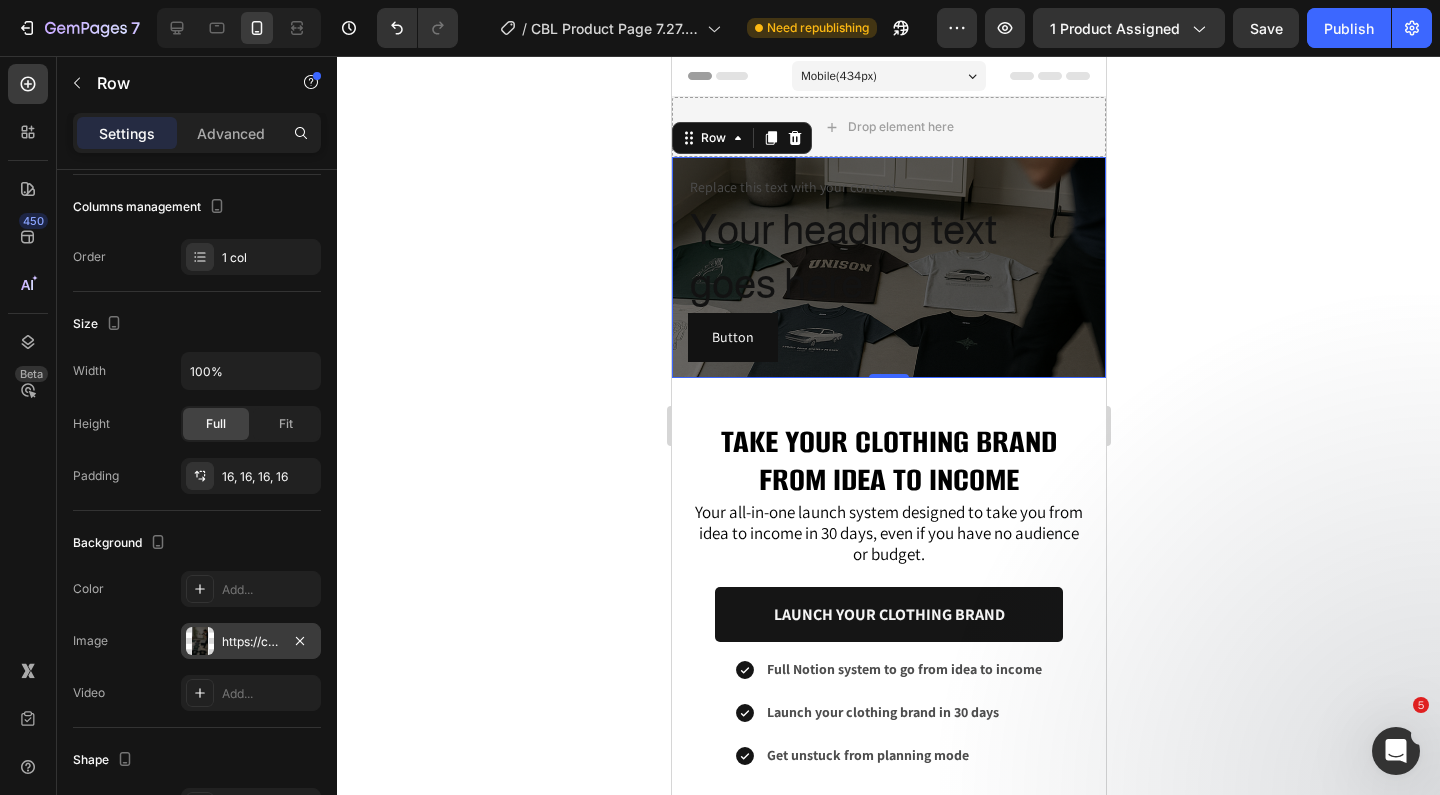 click on "Replace this text with your content Text Block Your heading text goes here Heading Button Button Row   0" at bounding box center [888, 267] 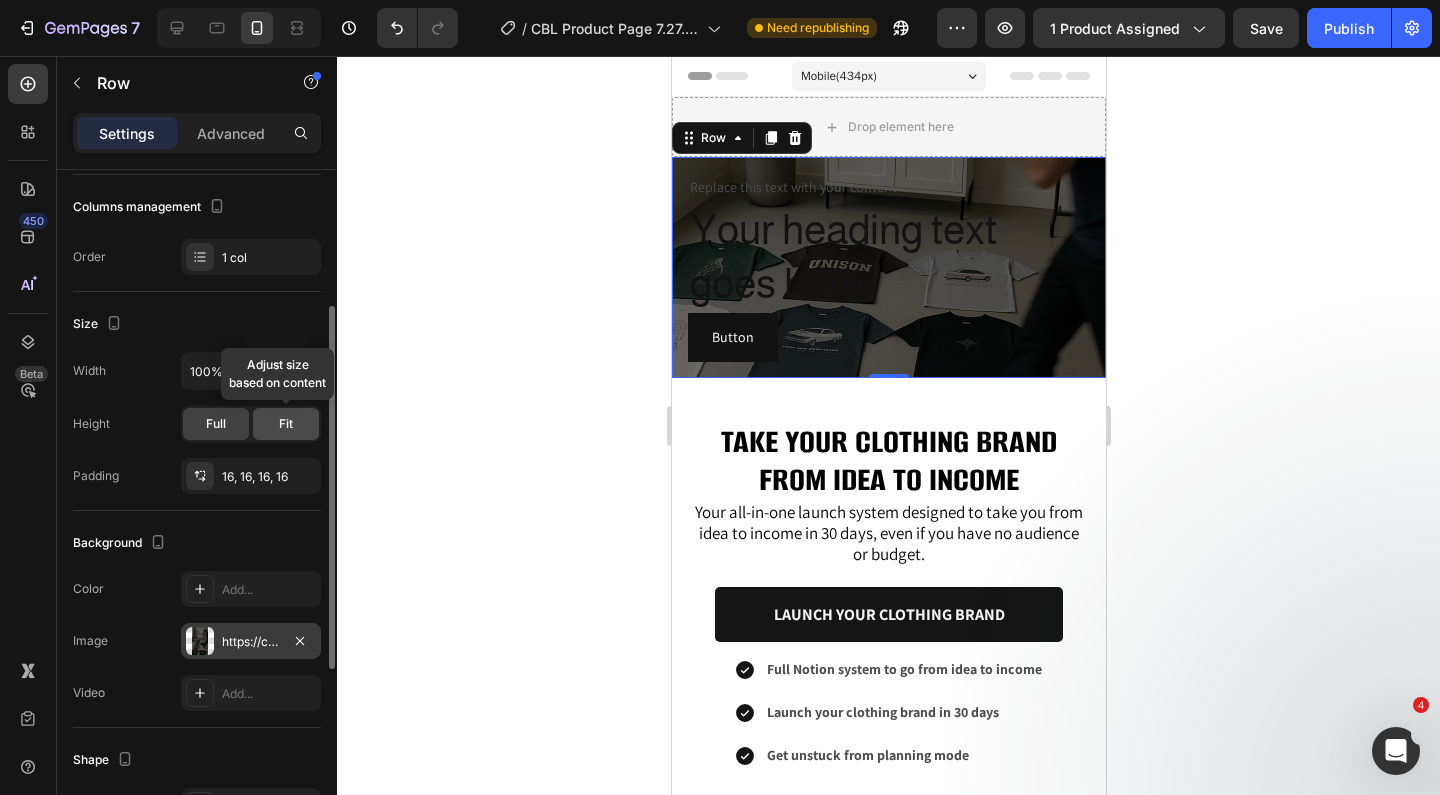 click on "Fit" 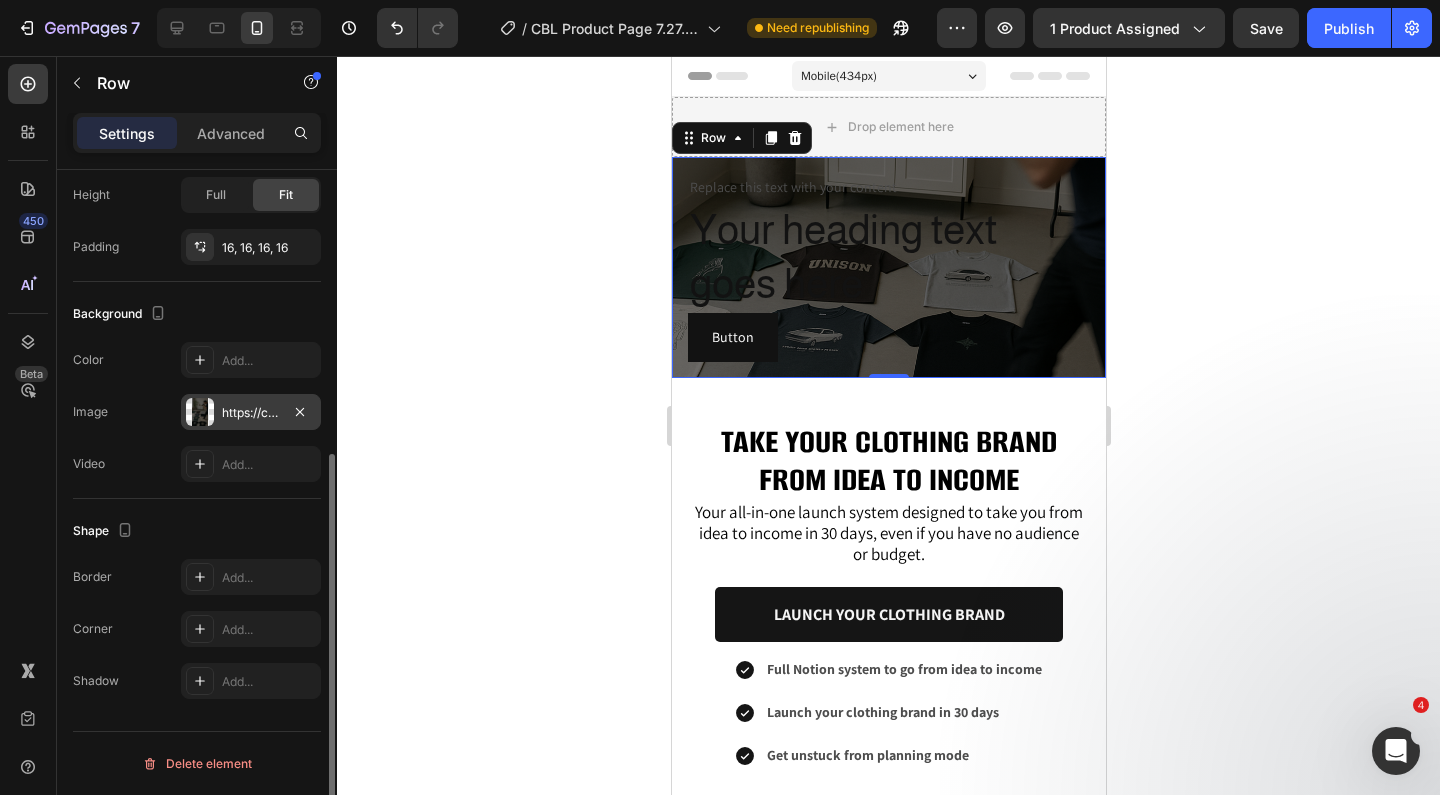 scroll, scrollTop: 0, scrollLeft: 0, axis: both 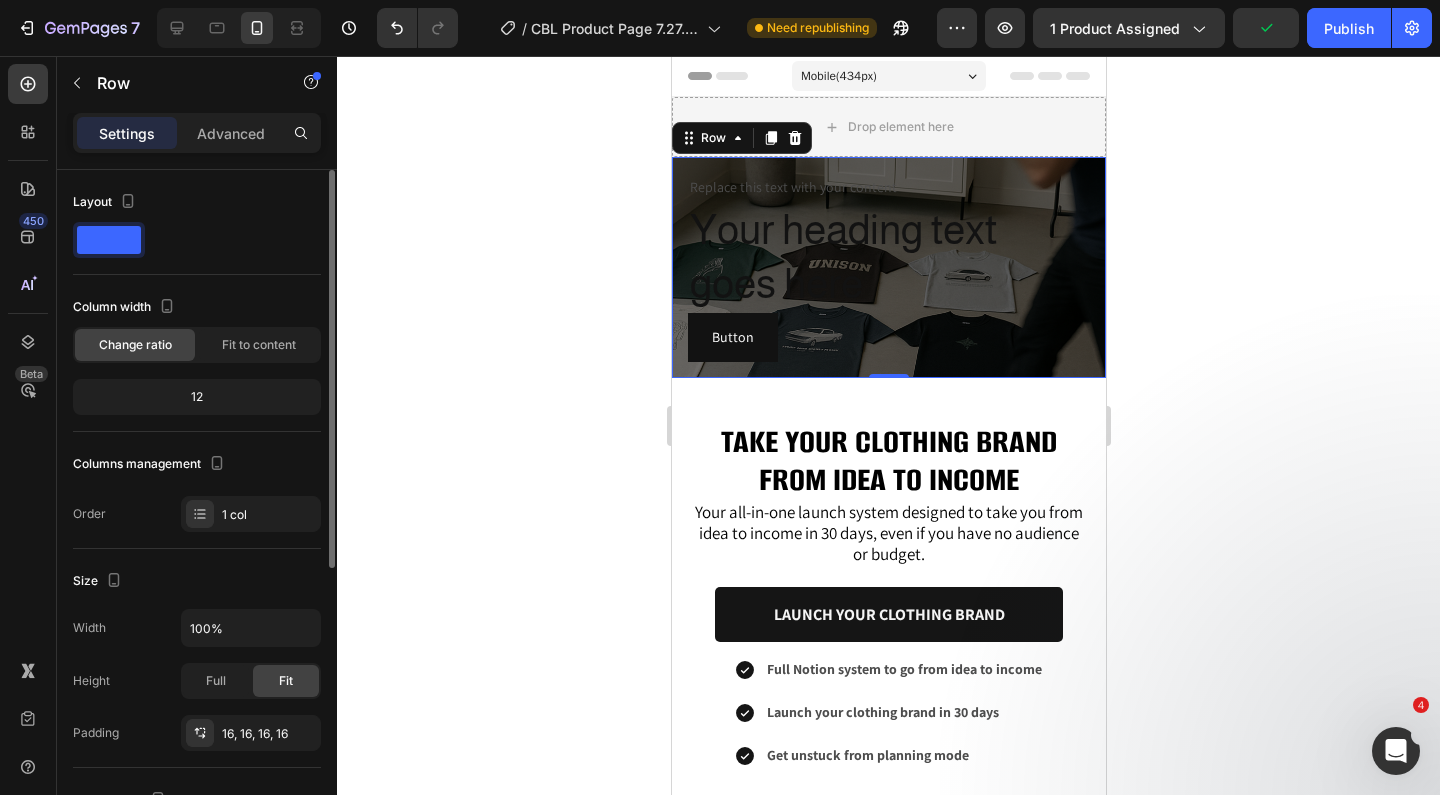 click 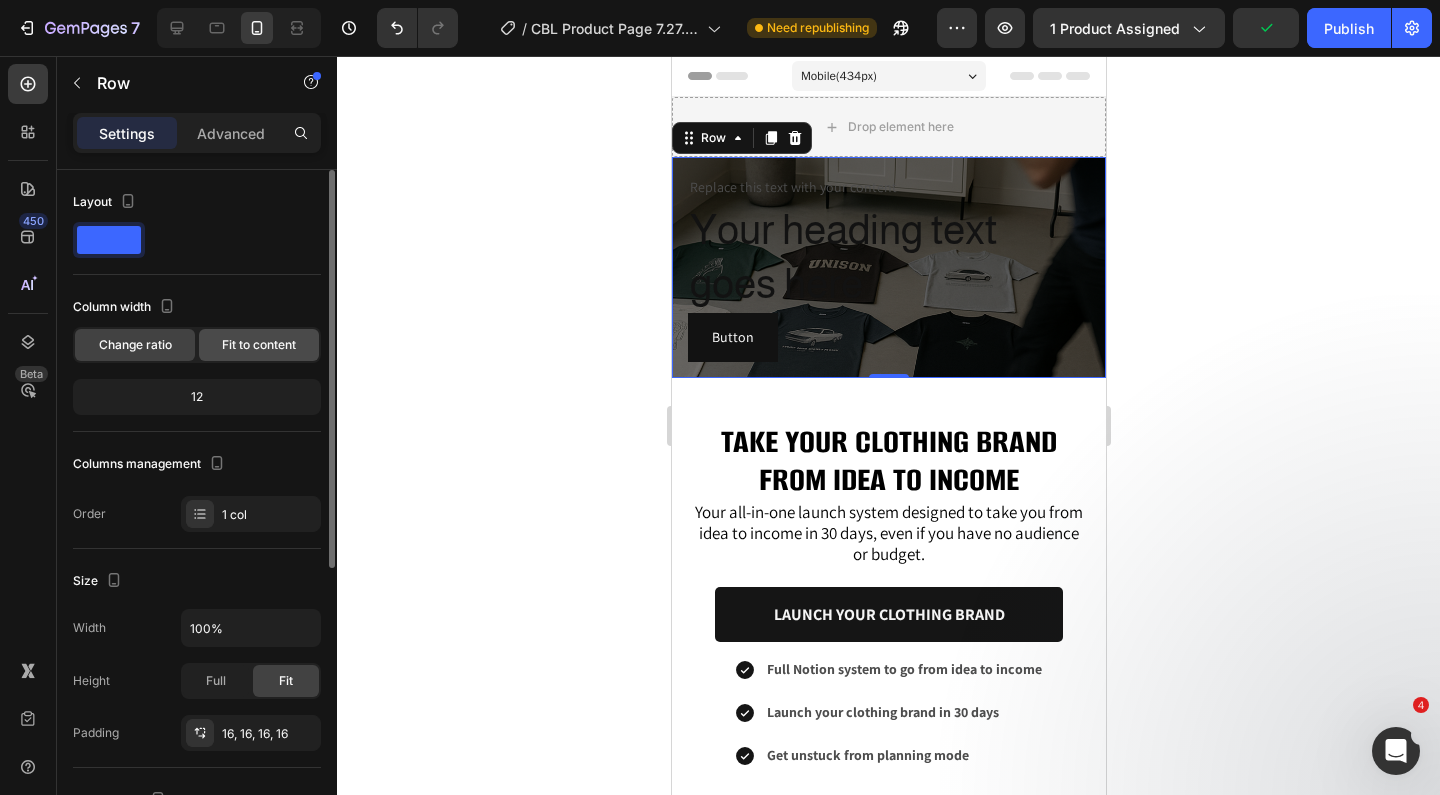 click on "Fit to content" 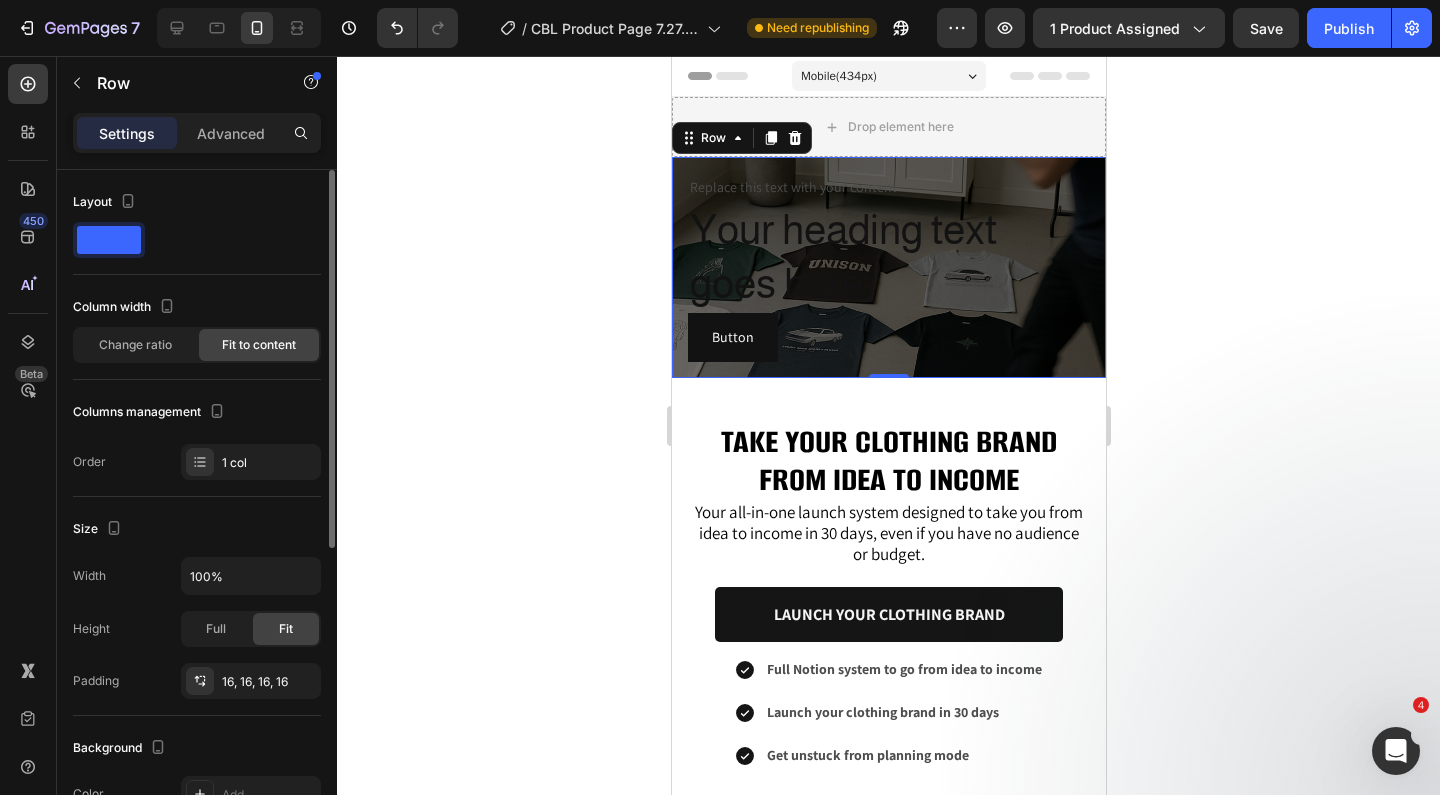 click on "Order 1 col" at bounding box center (197, 462) 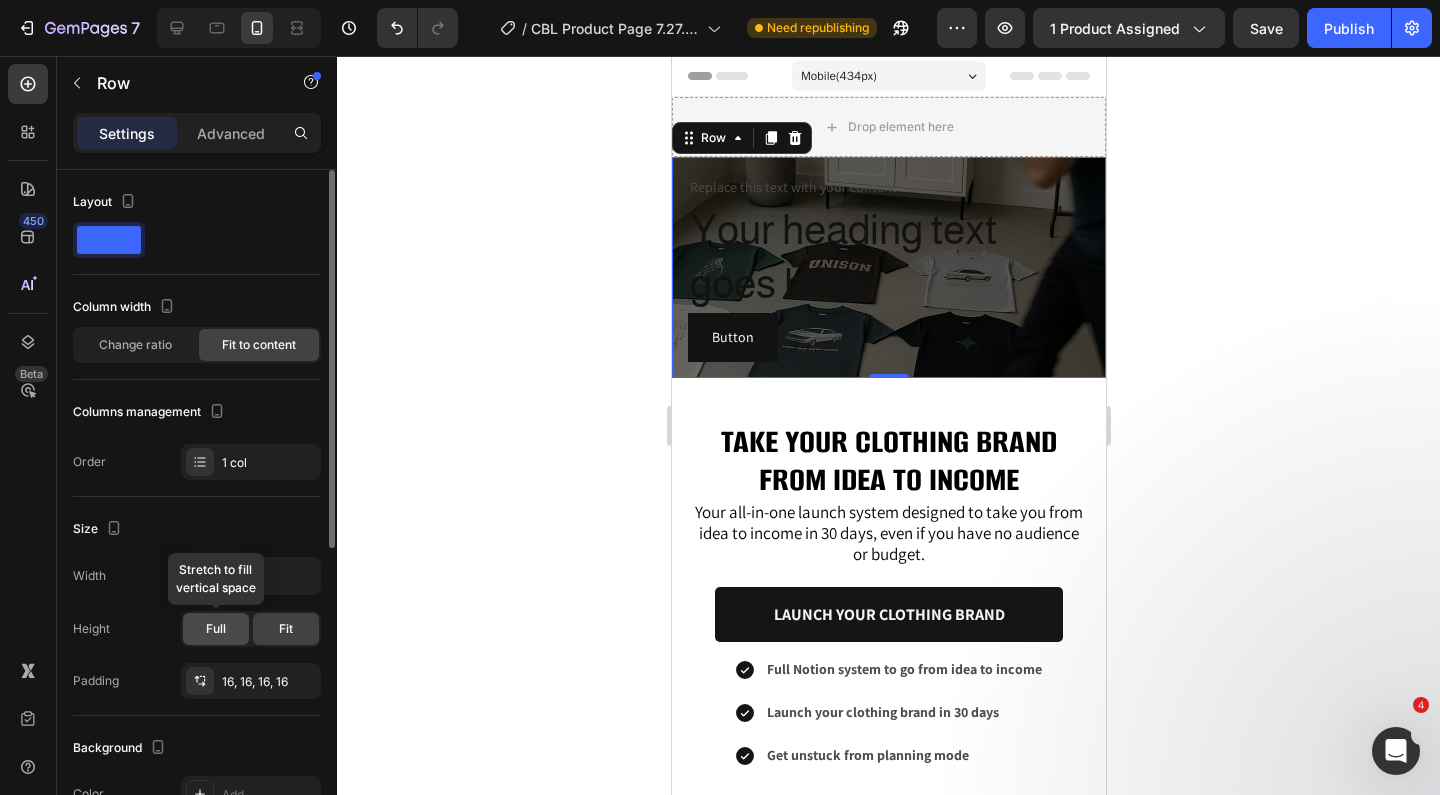 click on "Full" 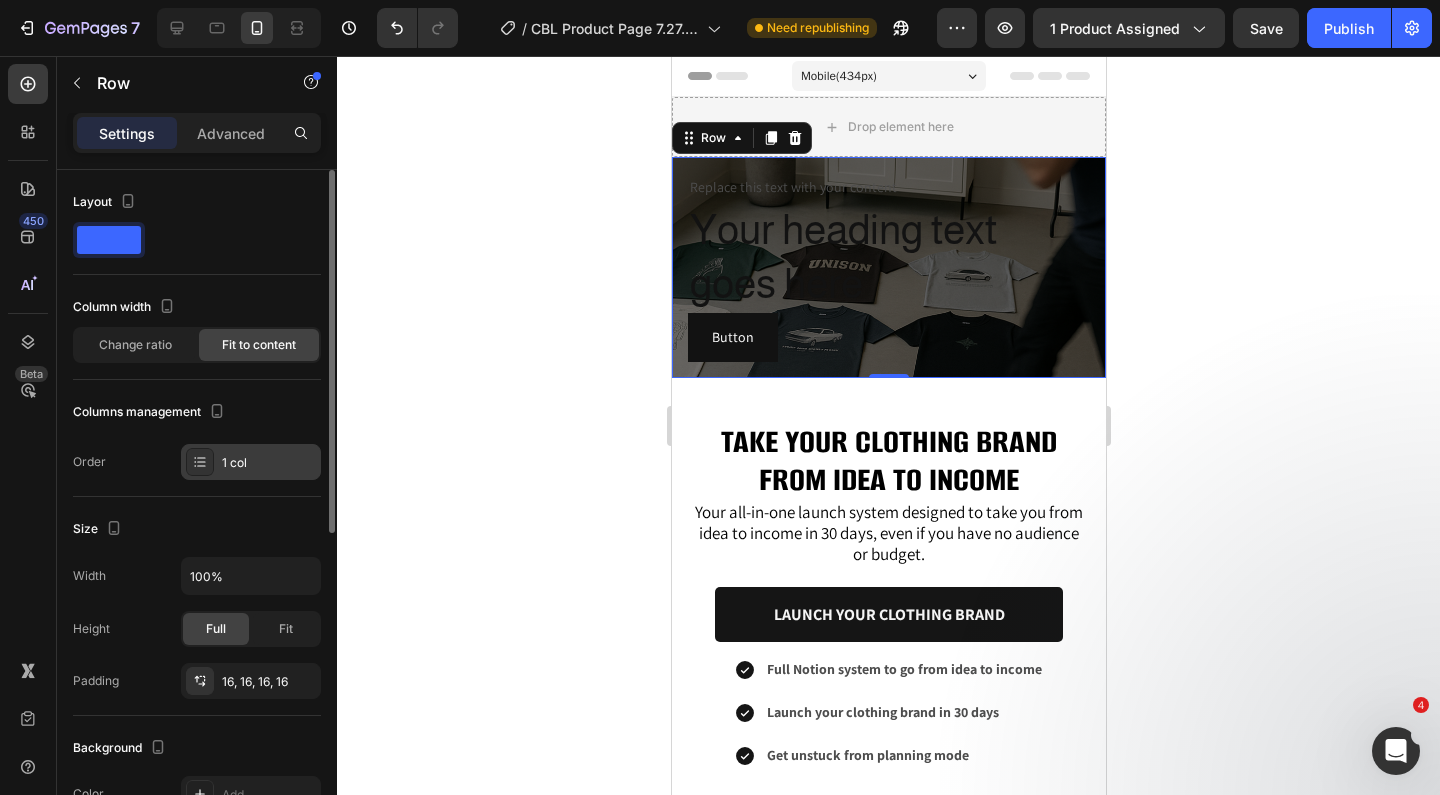 click 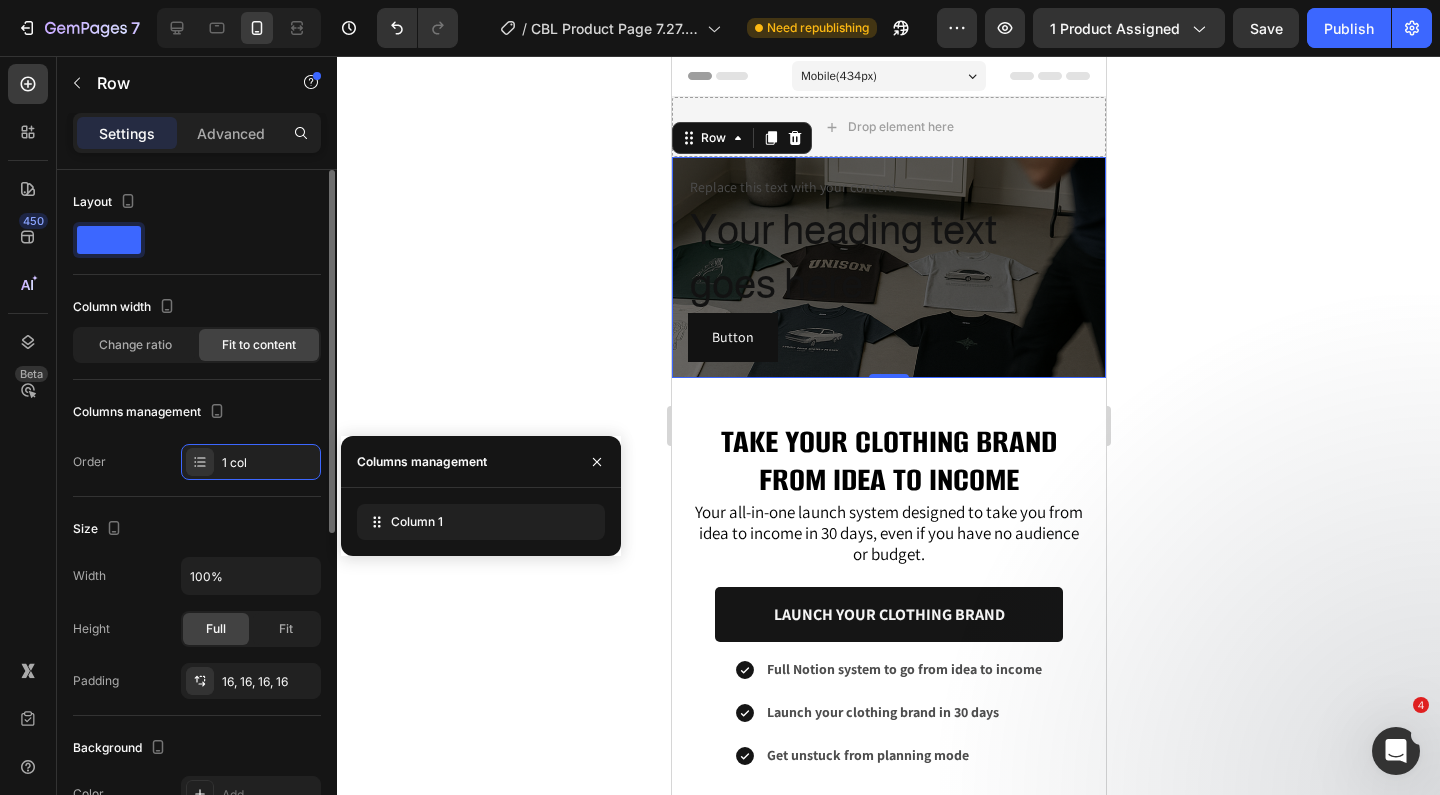 click on "Order 1 col" at bounding box center (197, 462) 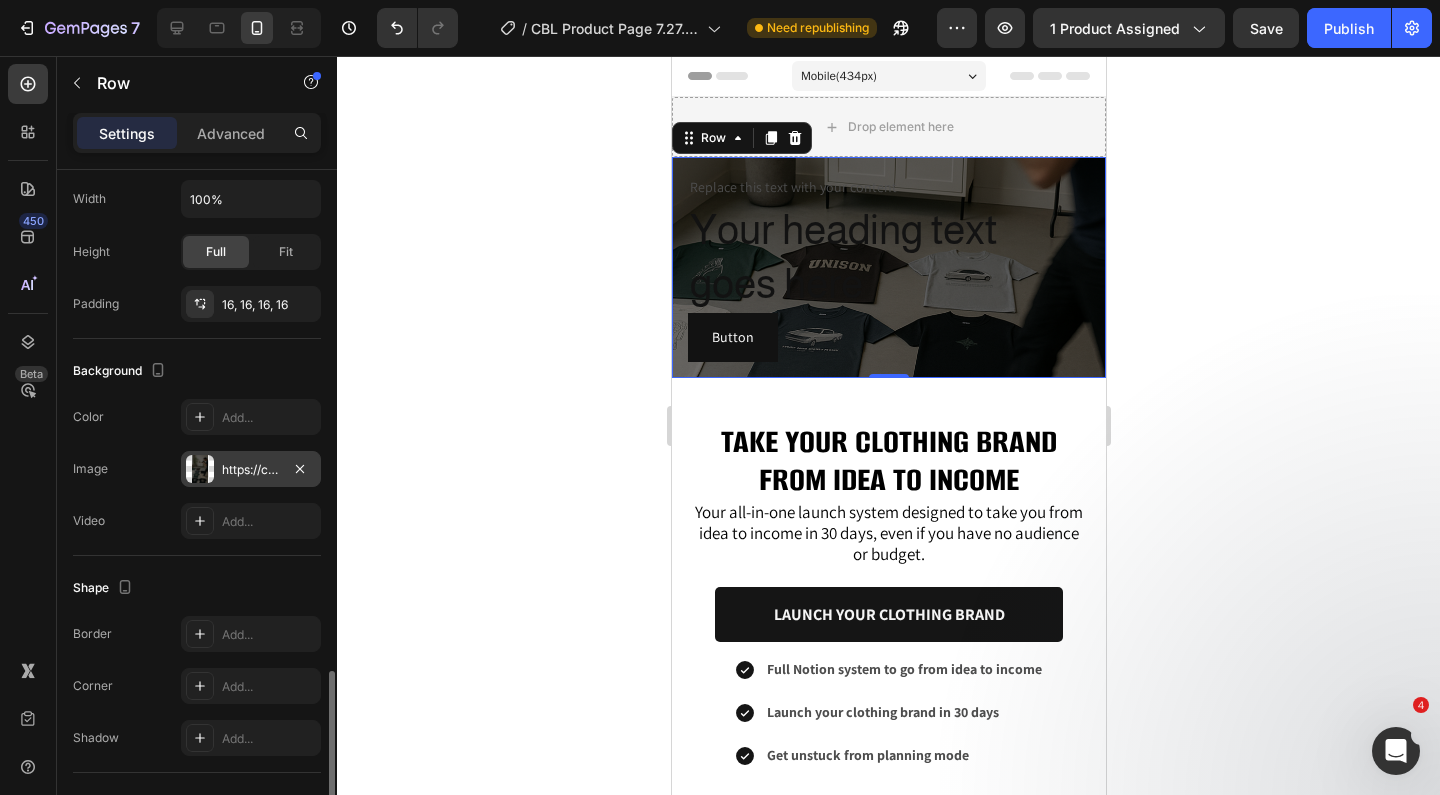 scroll, scrollTop: 599, scrollLeft: 0, axis: vertical 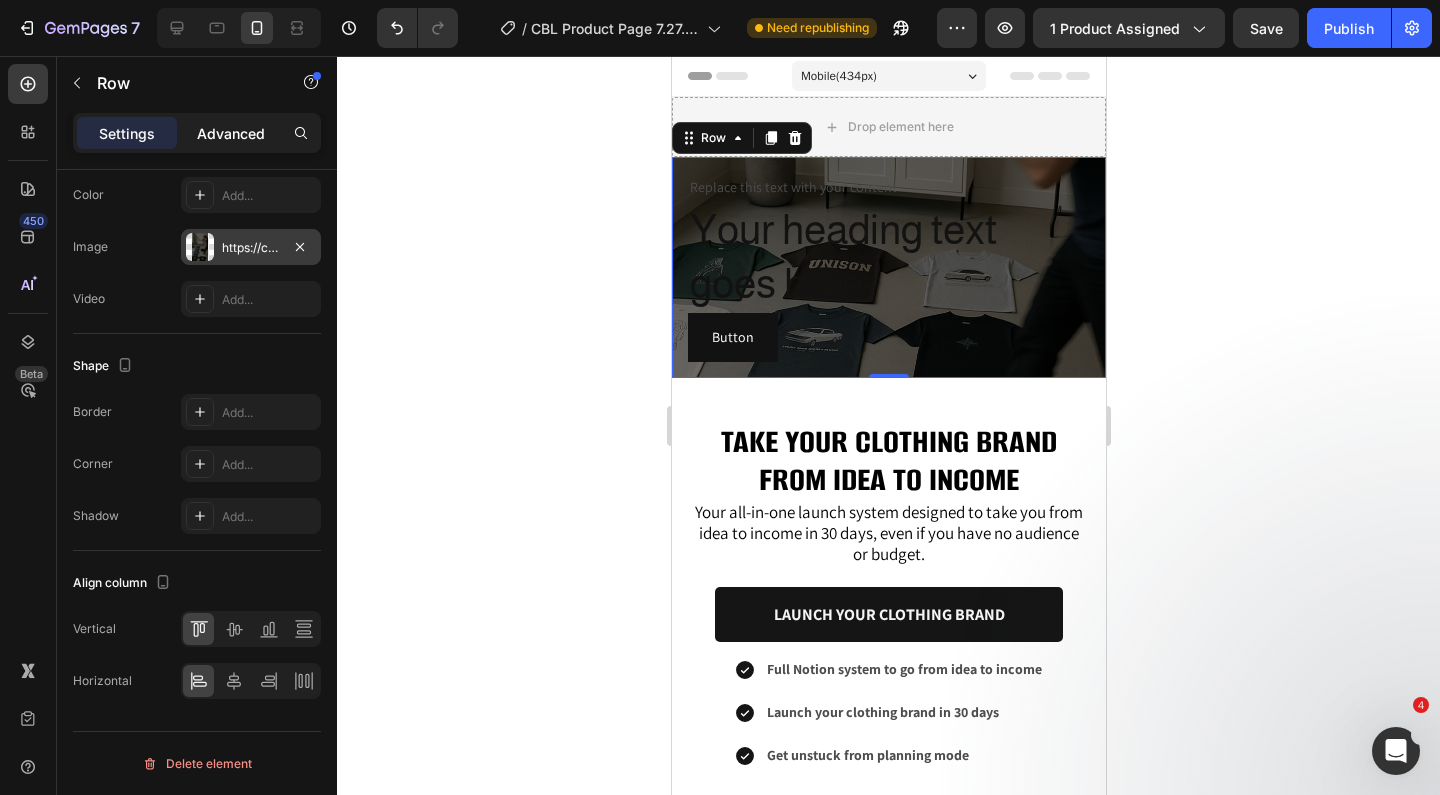 click on "Advanced" at bounding box center [231, 133] 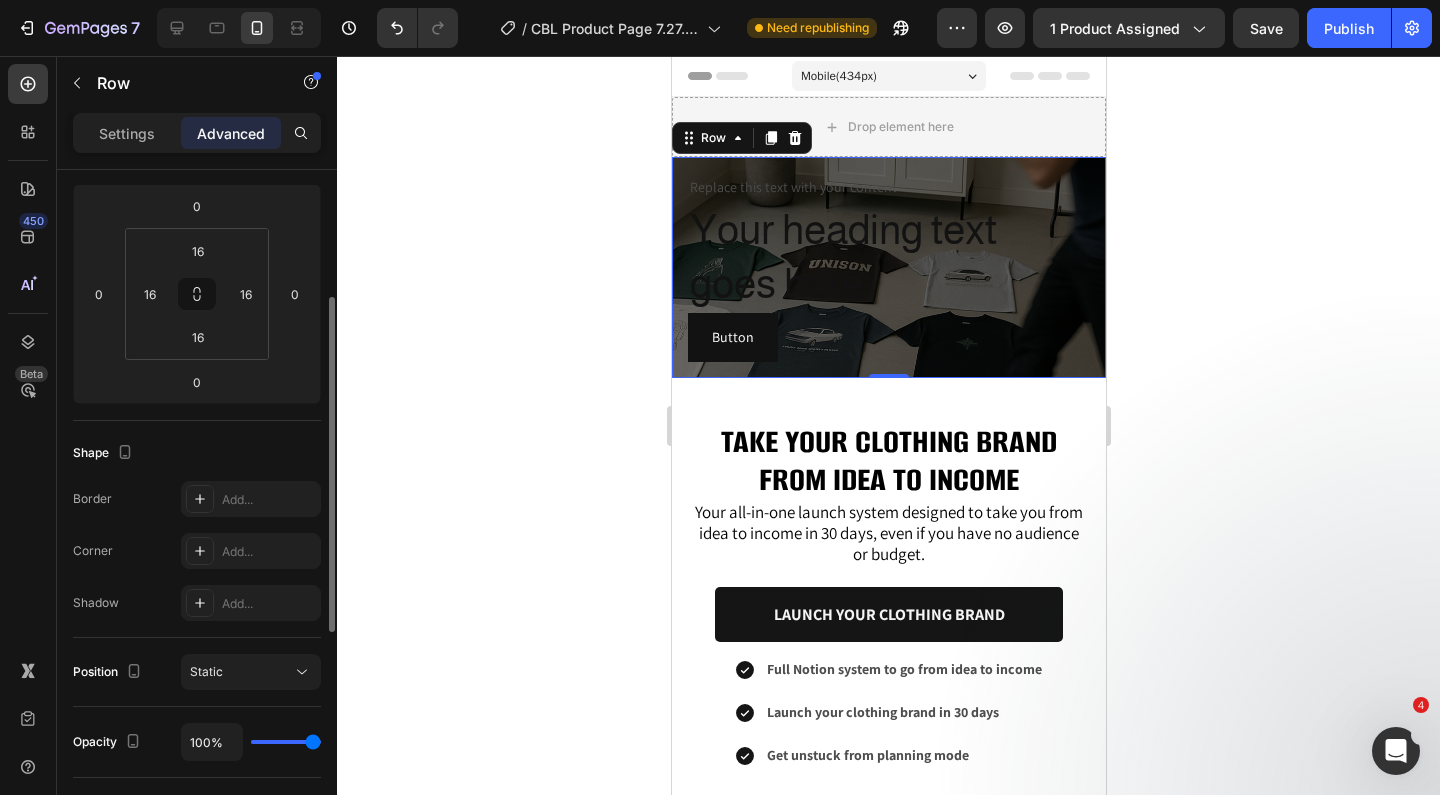 scroll, scrollTop: 264, scrollLeft: 0, axis: vertical 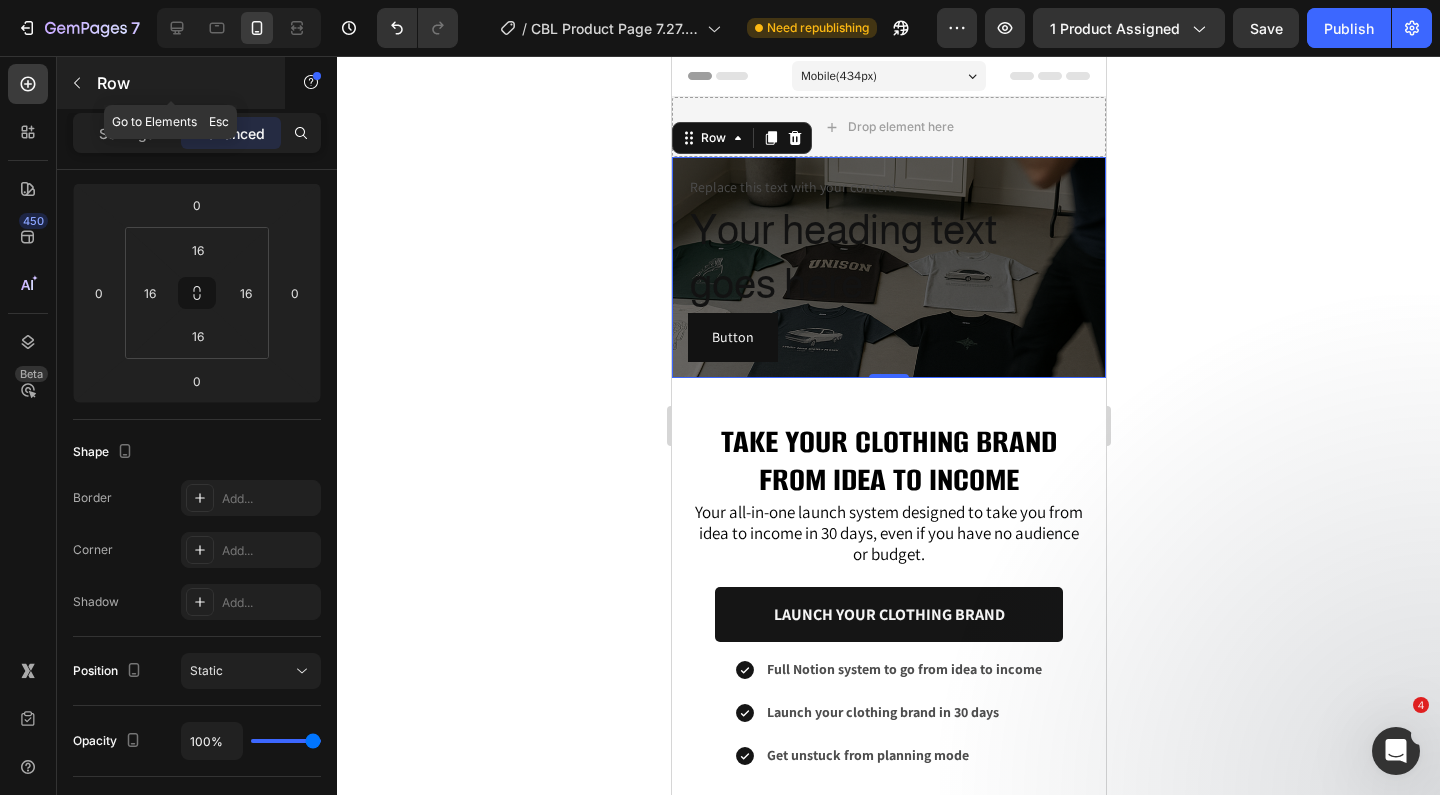 click at bounding box center (77, 83) 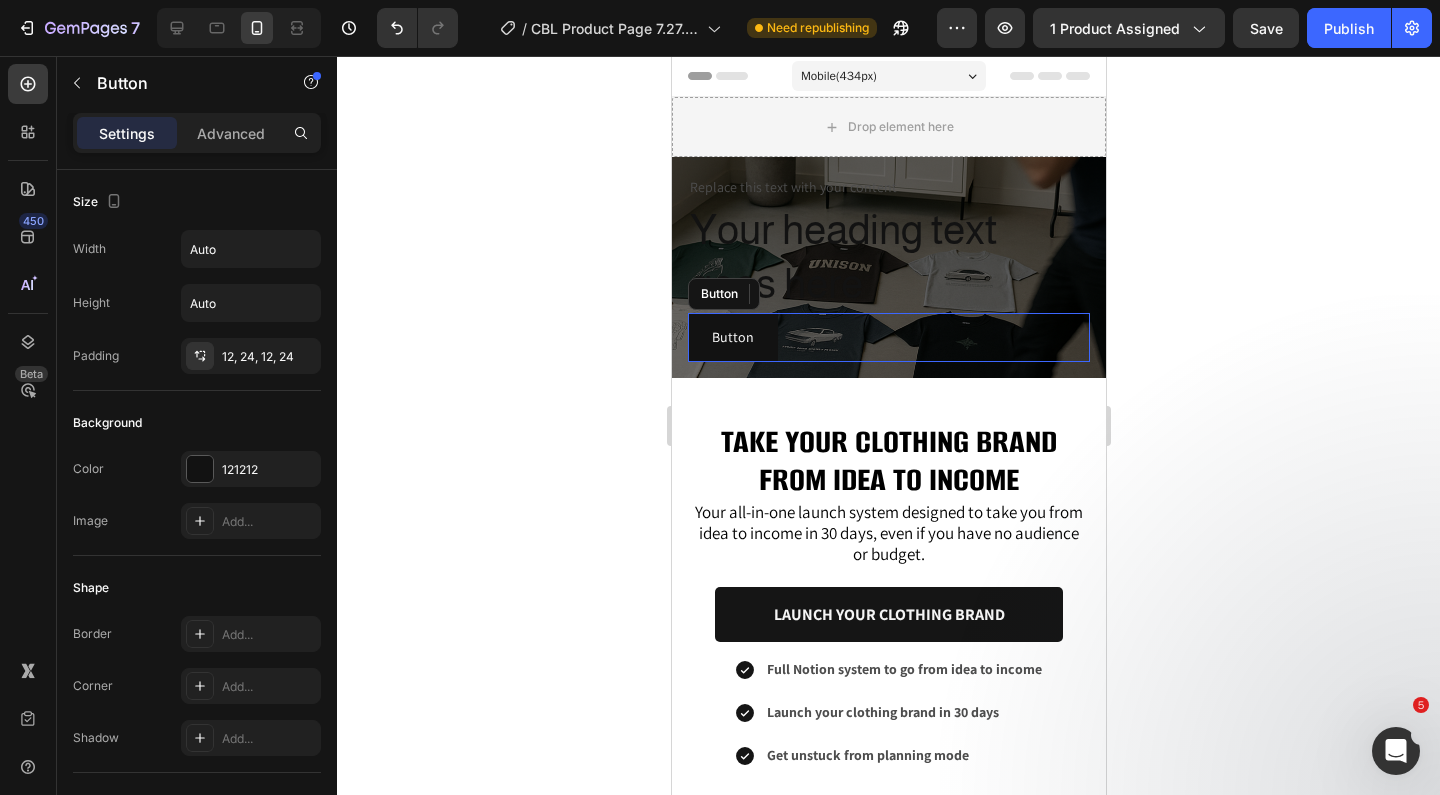click on "Button Button" at bounding box center (888, 337) 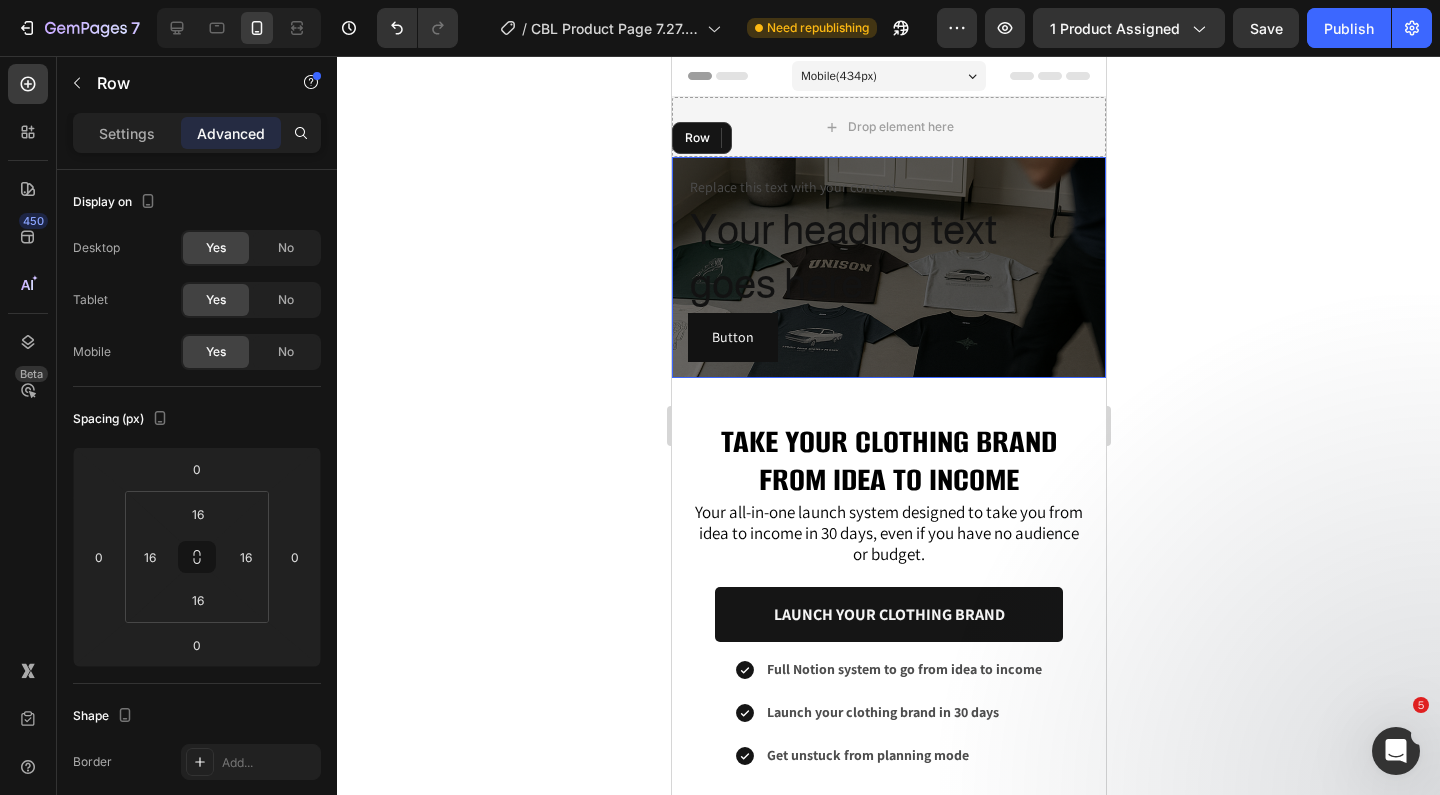 click on "Replace this text with your content Text Block Your heading text goes here Heading Button Button   0 Row" at bounding box center (888, 267) 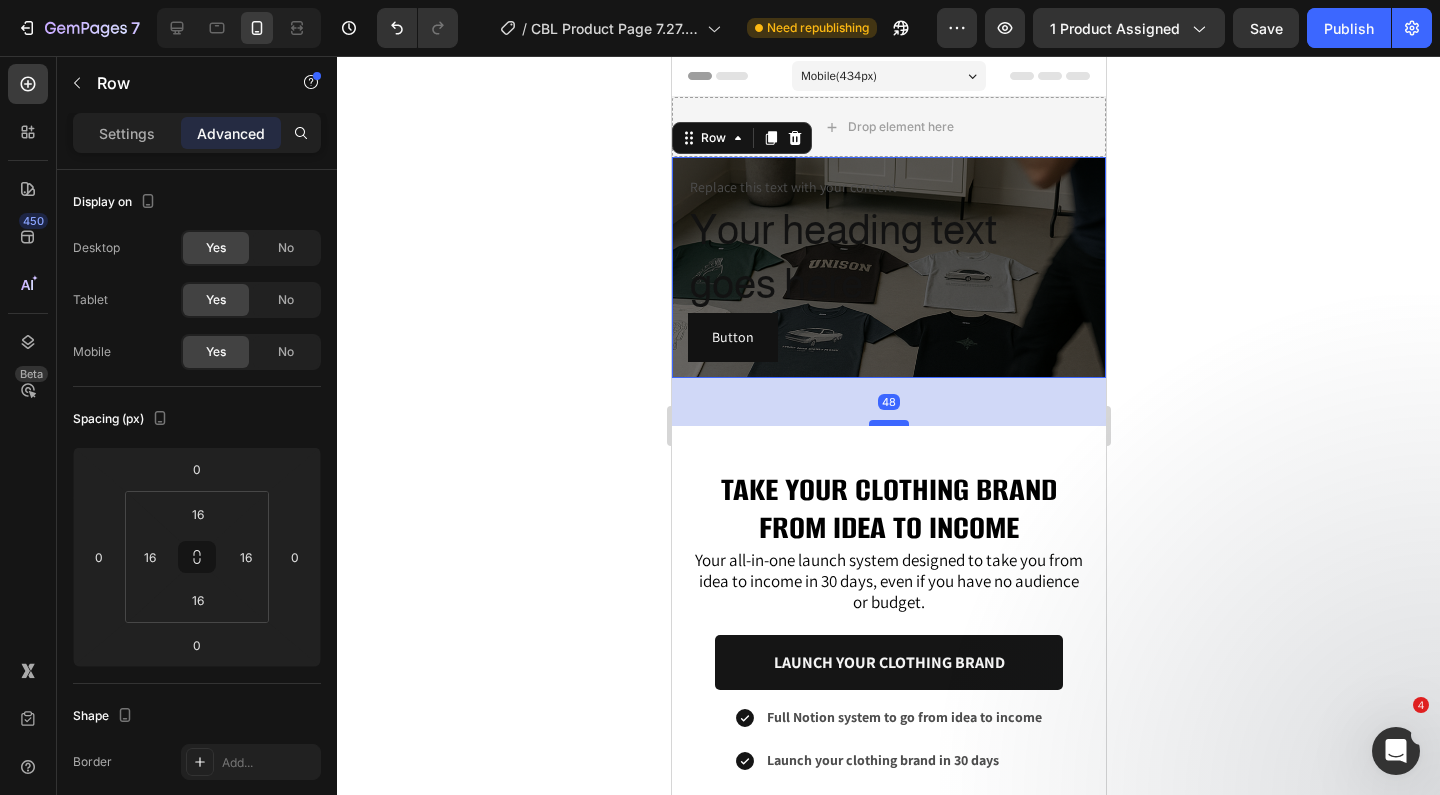 drag, startPoint x: 895, startPoint y: 375, endPoint x: 895, endPoint y: 423, distance: 48 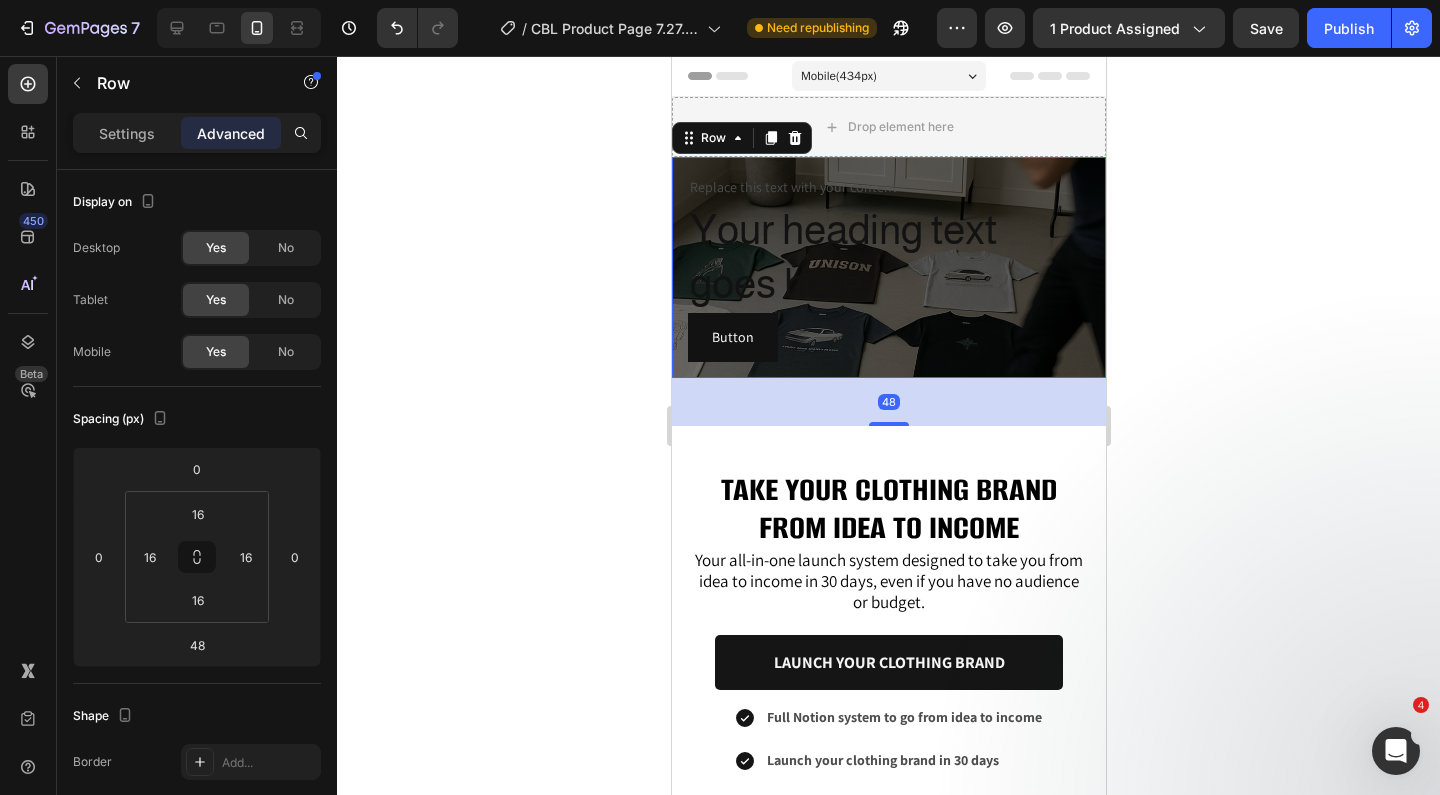 click on "Replace this text with your content Text Block Your heading text goes here Heading Button Button Row   48" at bounding box center (888, 267) 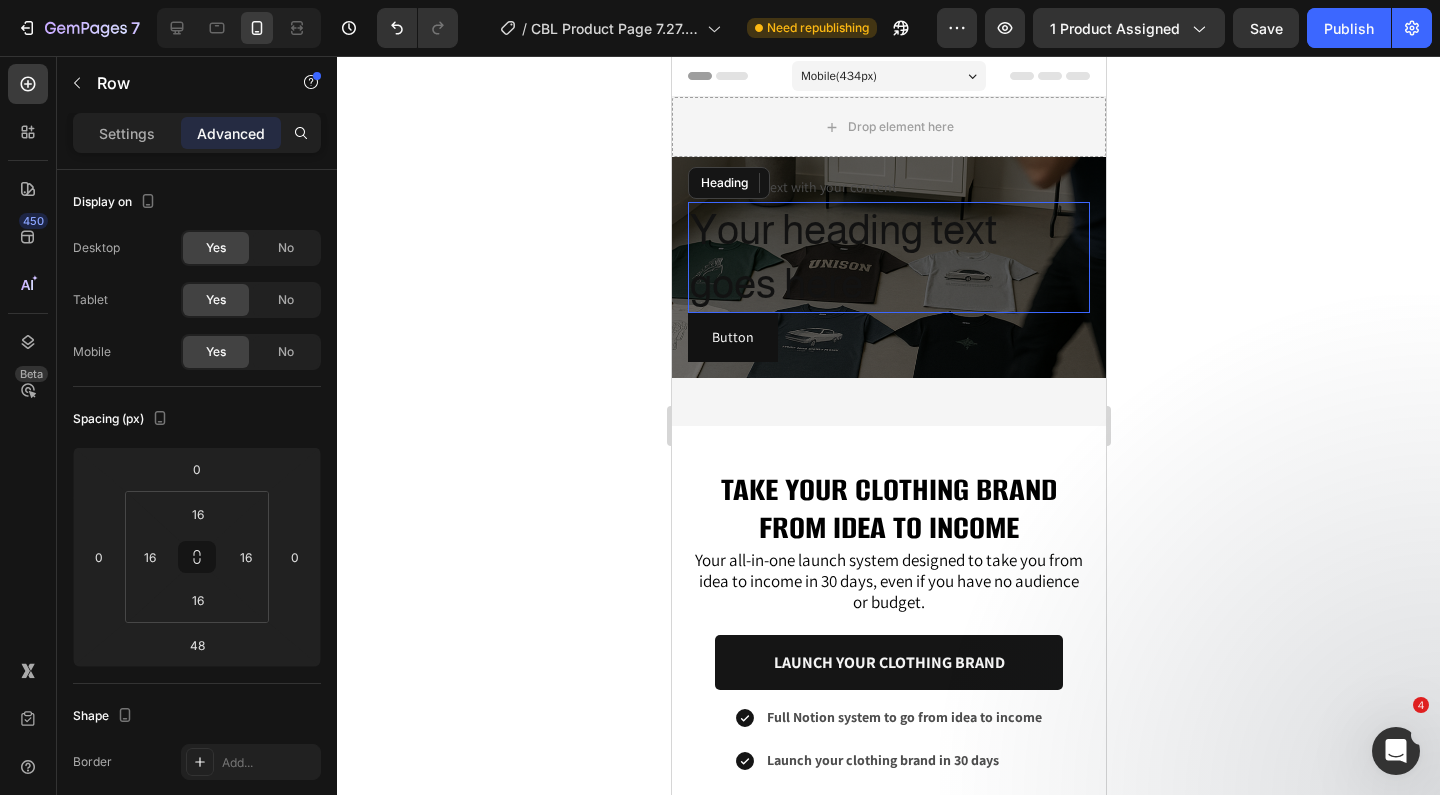 click on "Your heading text goes here" at bounding box center (888, 257) 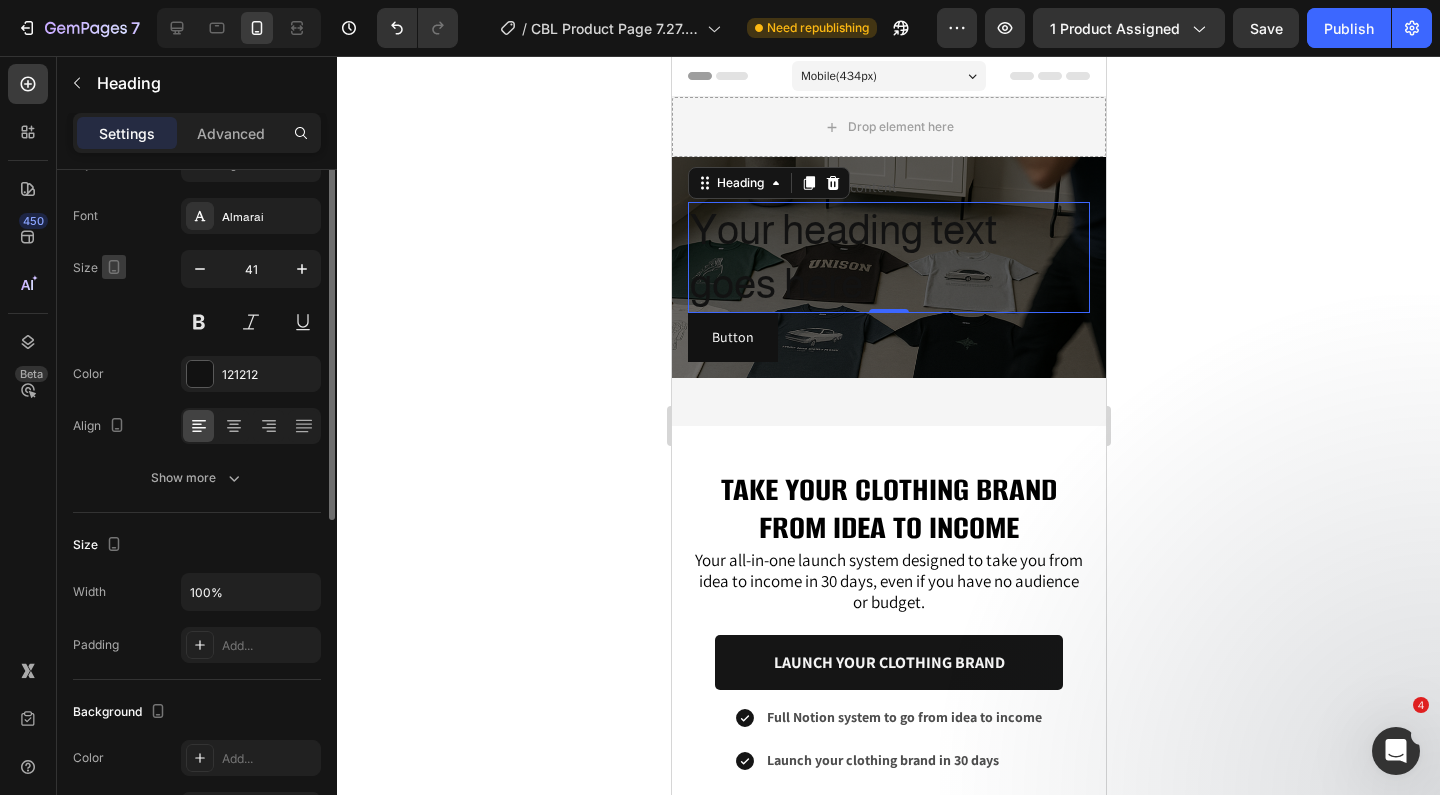 scroll, scrollTop: 120, scrollLeft: 0, axis: vertical 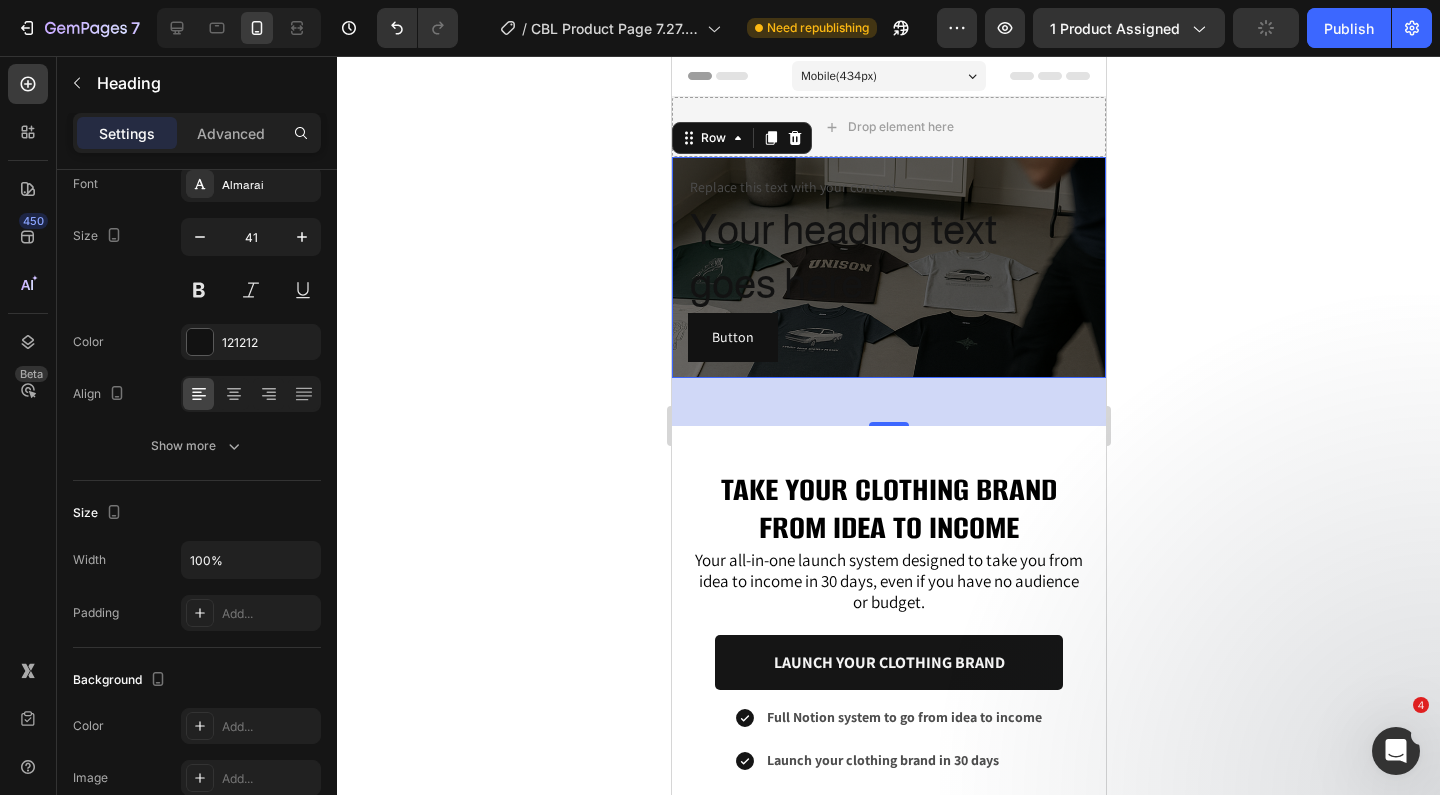 click on "Replace this text with your content Text Block Your heading text goes here Heading Button Button Row   0" at bounding box center [888, 267] 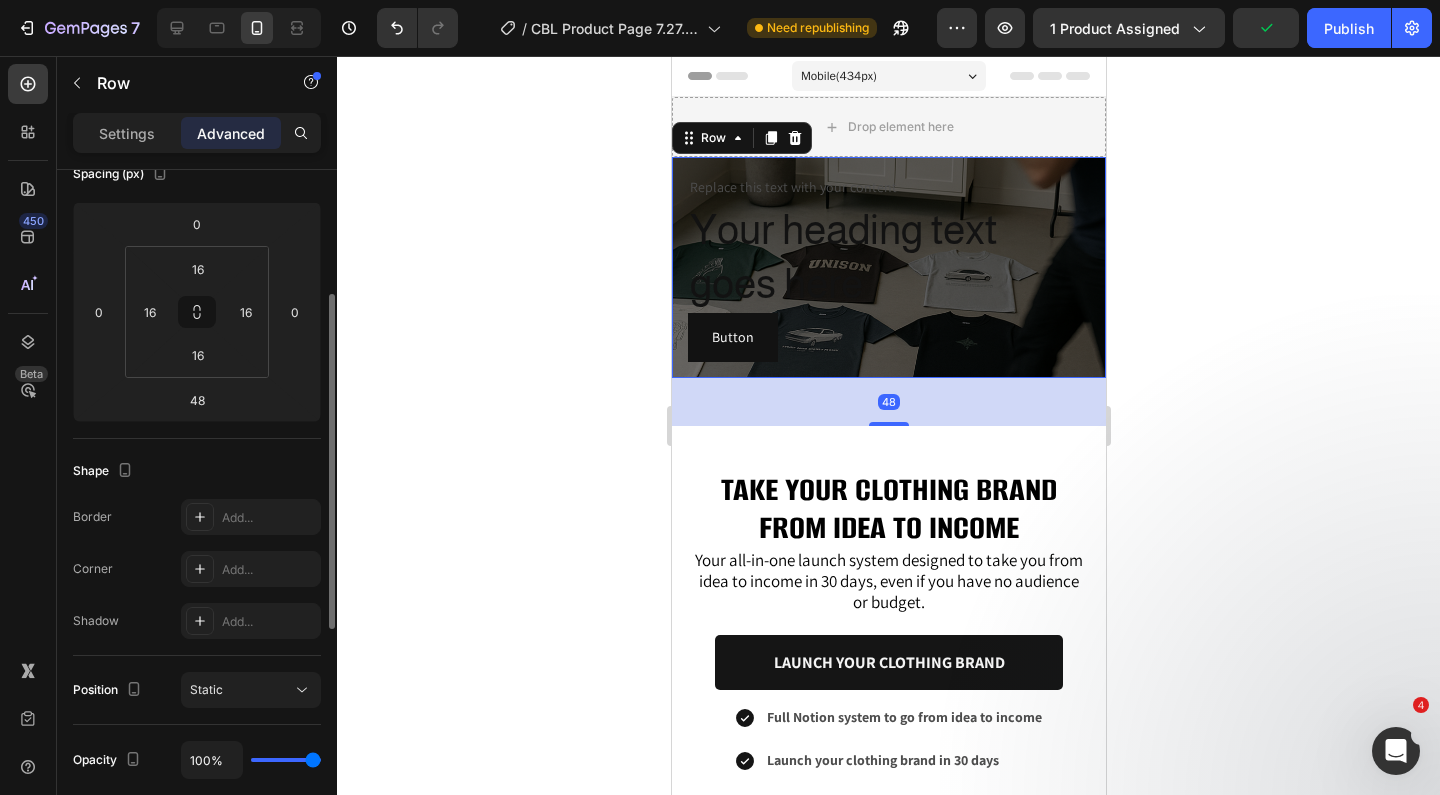 scroll, scrollTop: 257, scrollLeft: 0, axis: vertical 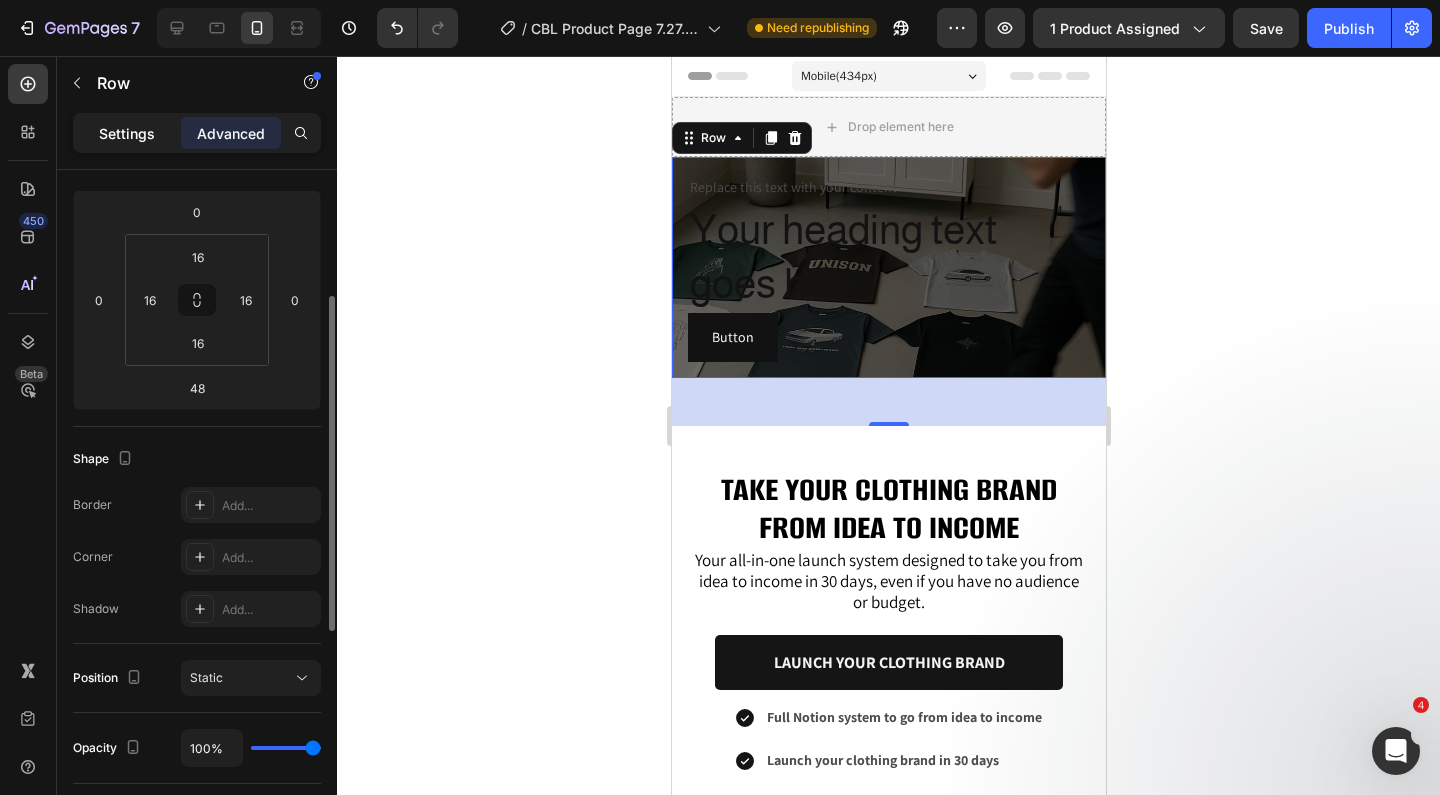 click on "Settings" at bounding box center (127, 133) 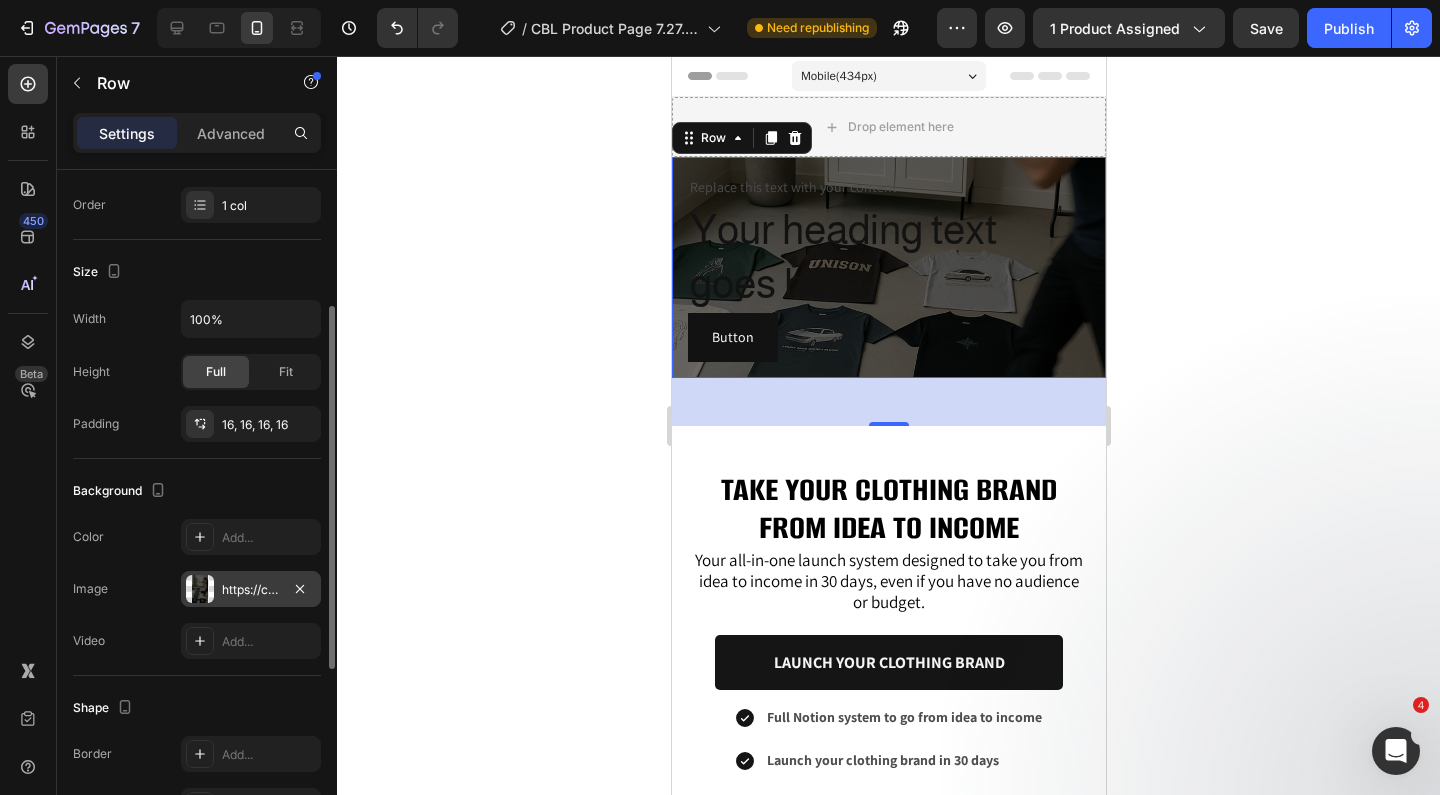 click on "https://cdn.shopify.com/s/files/1/0737/9481/4185/files/gempages_571435807819170688-8792a0b6-f342-48d8-987d-899eca86fb64.png" at bounding box center (251, 590) 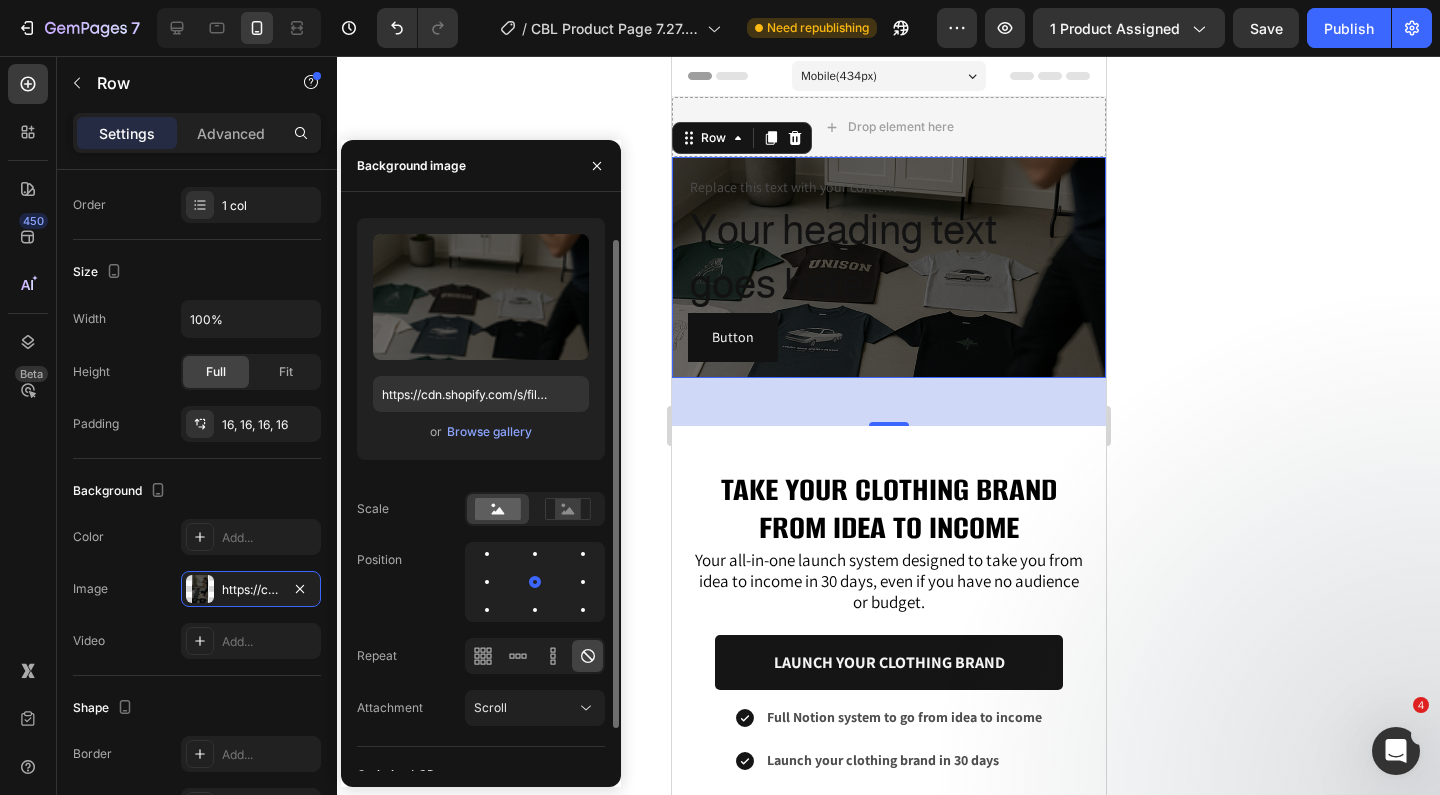 scroll, scrollTop: 31, scrollLeft: 0, axis: vertical 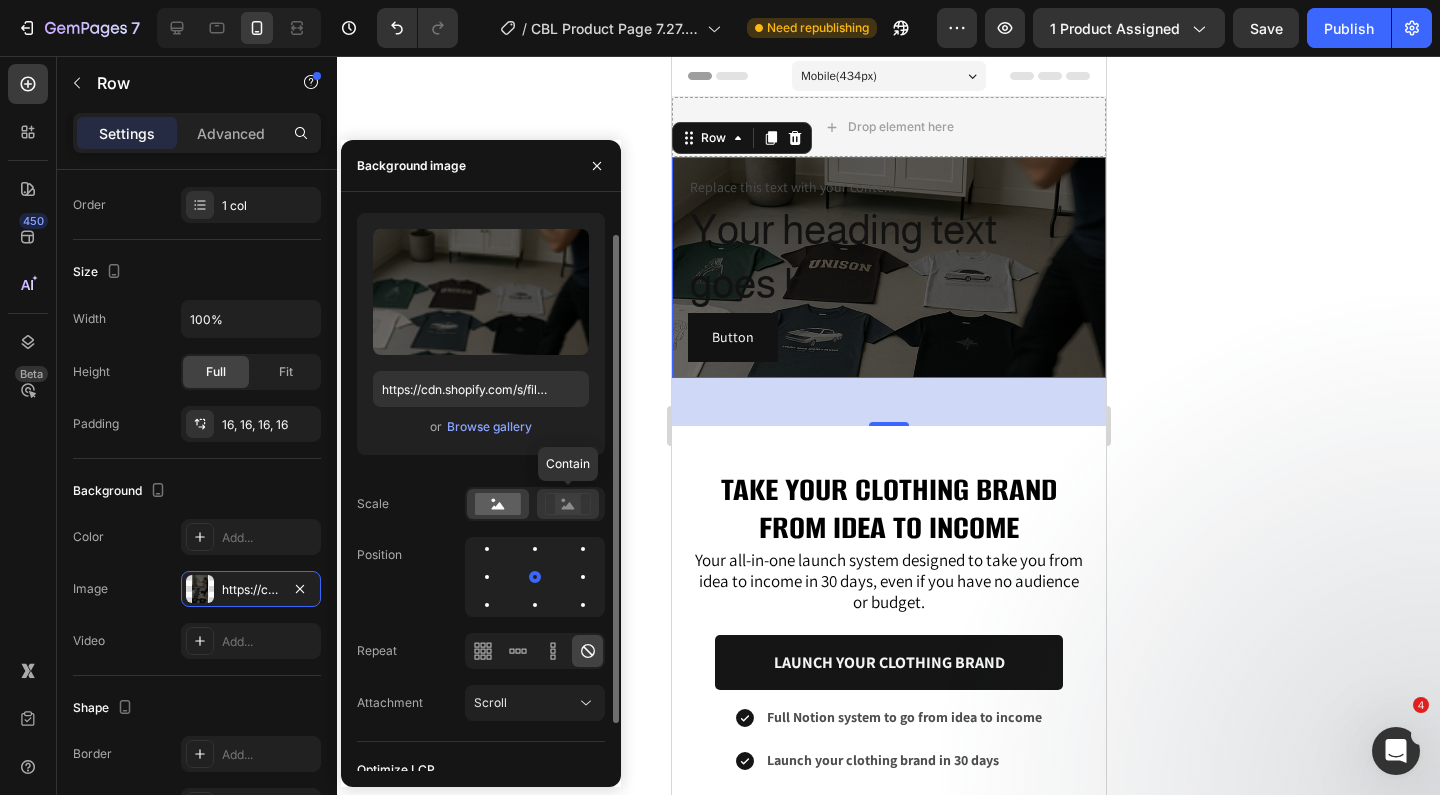 click 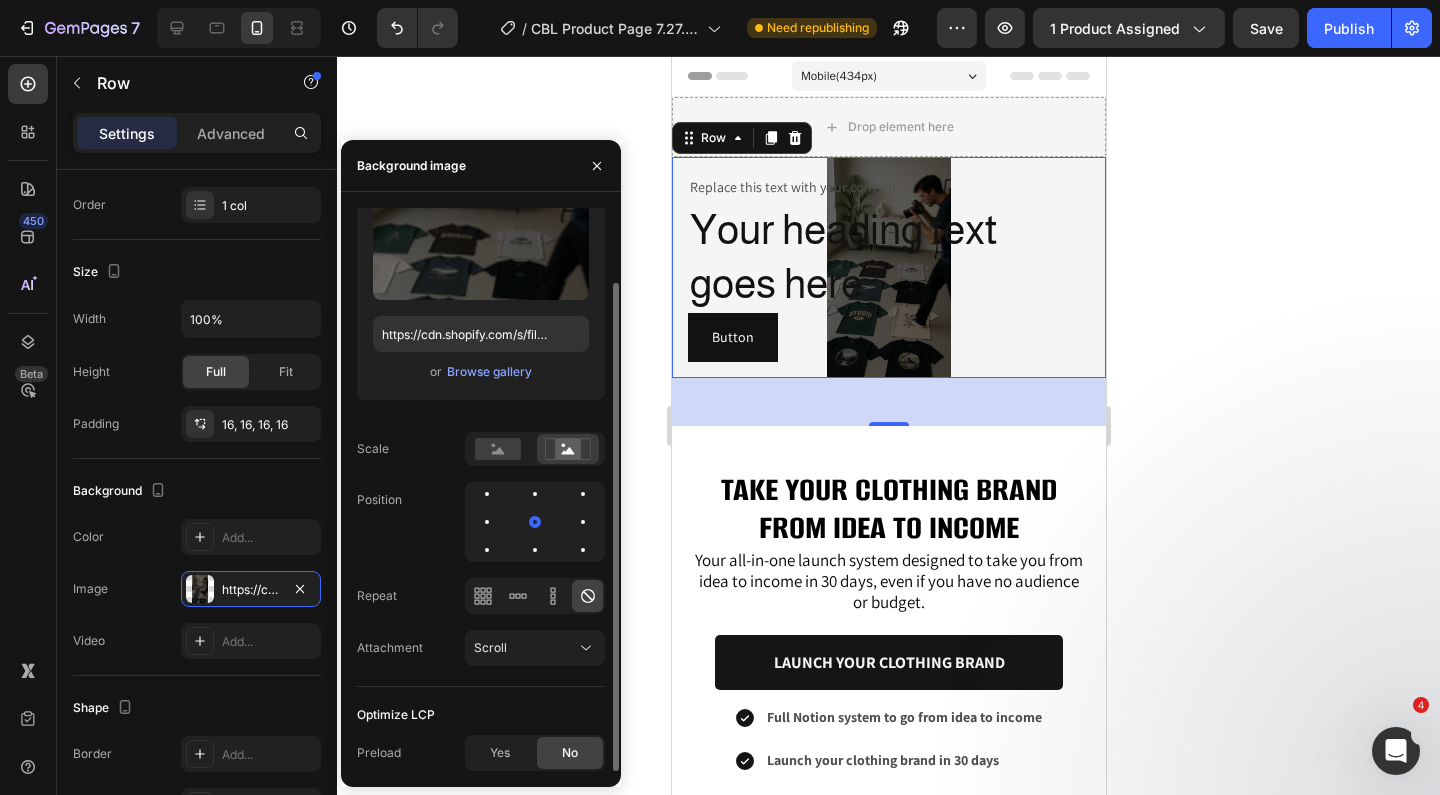 scroll, scrollTop: 86, scrollLeft: 0, axis: vertical 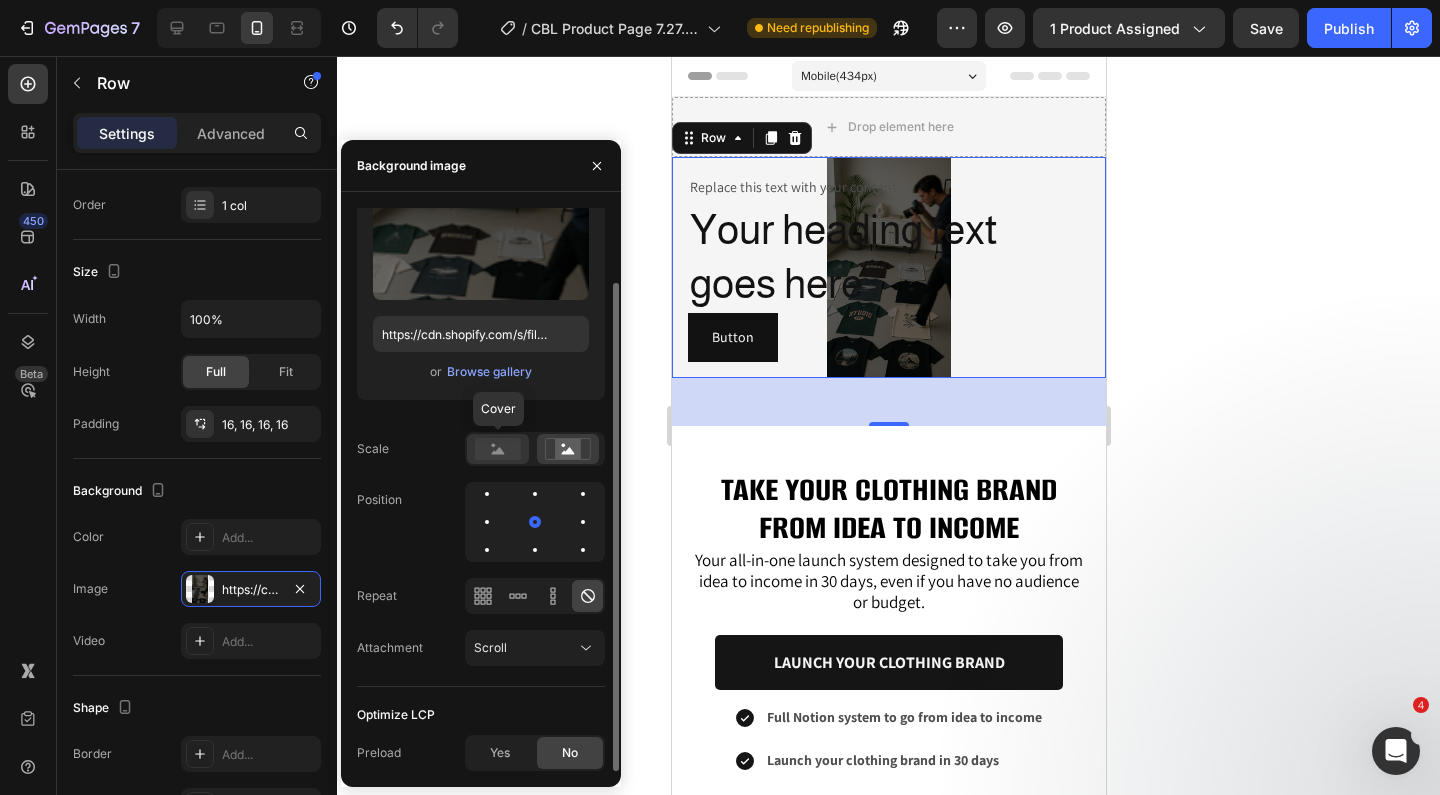 click 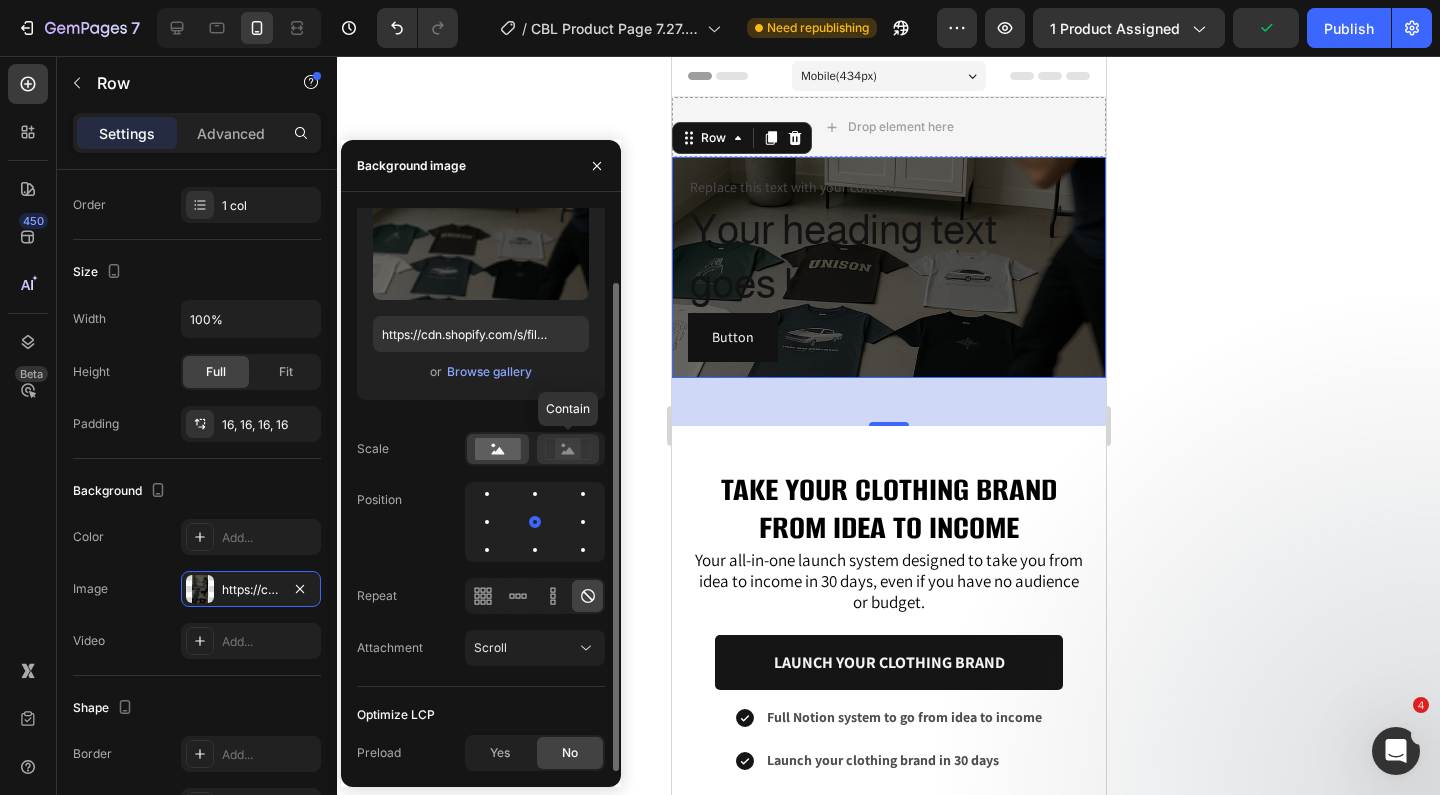 click 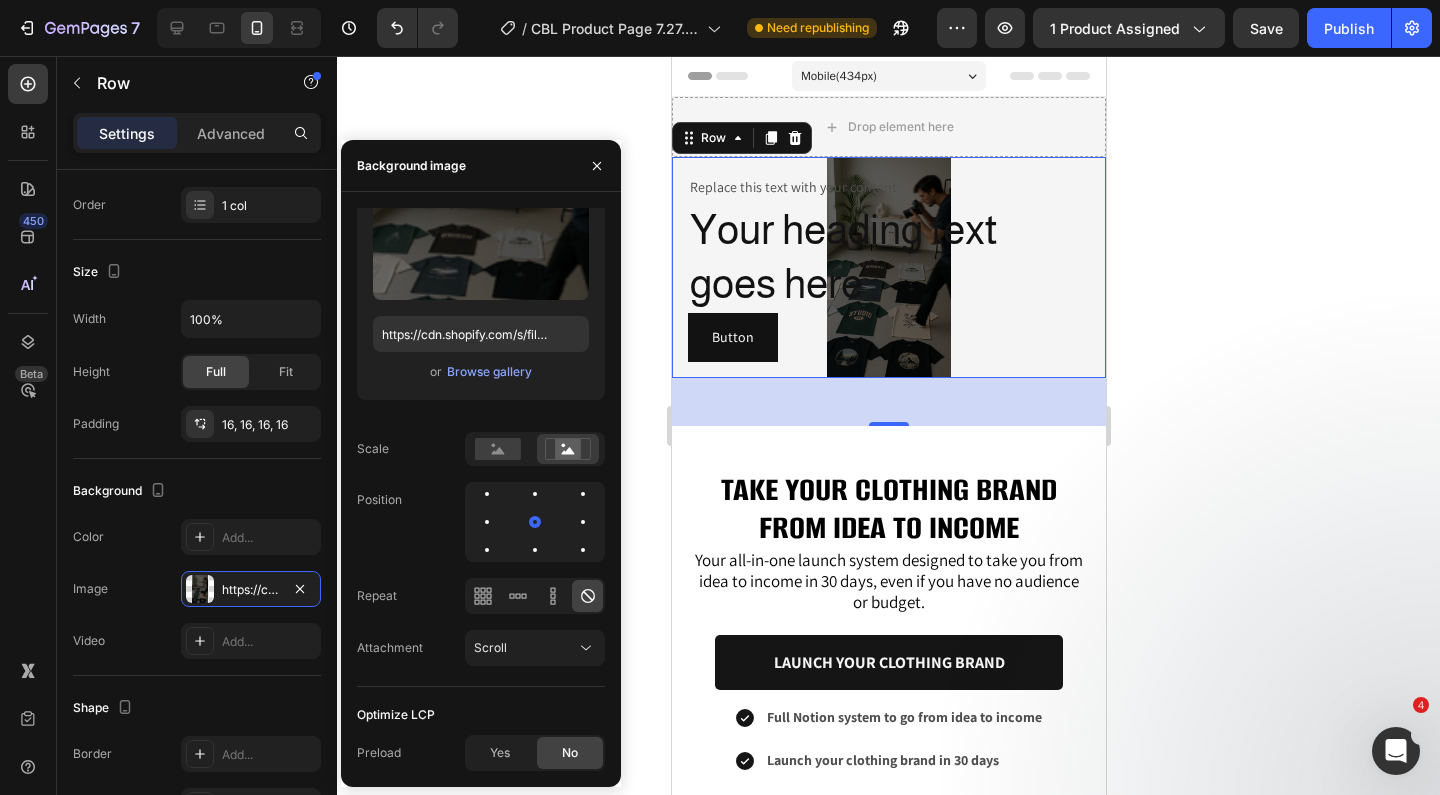 click on "48" at bounding box center [888, 402] 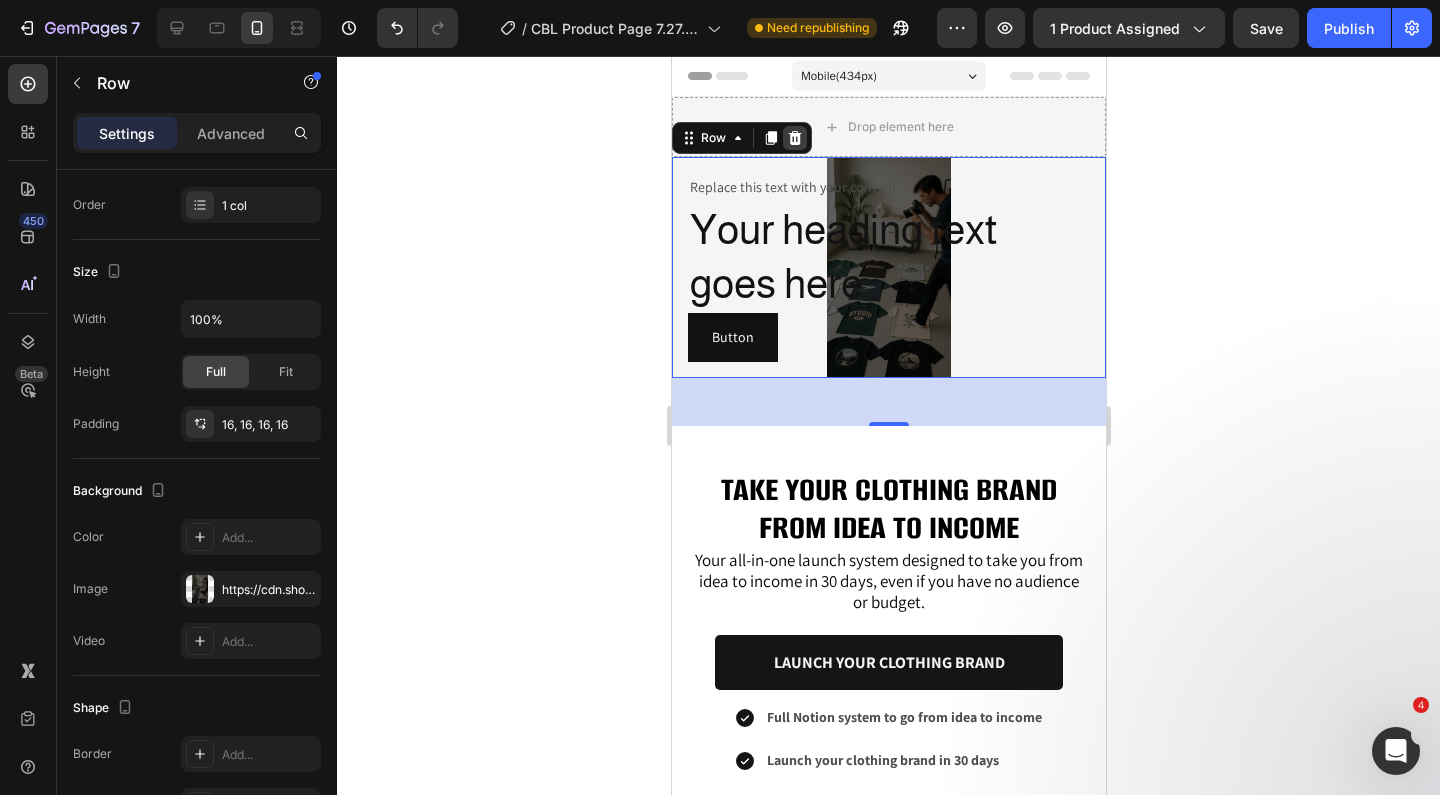 click at bounding box center (794, 138) 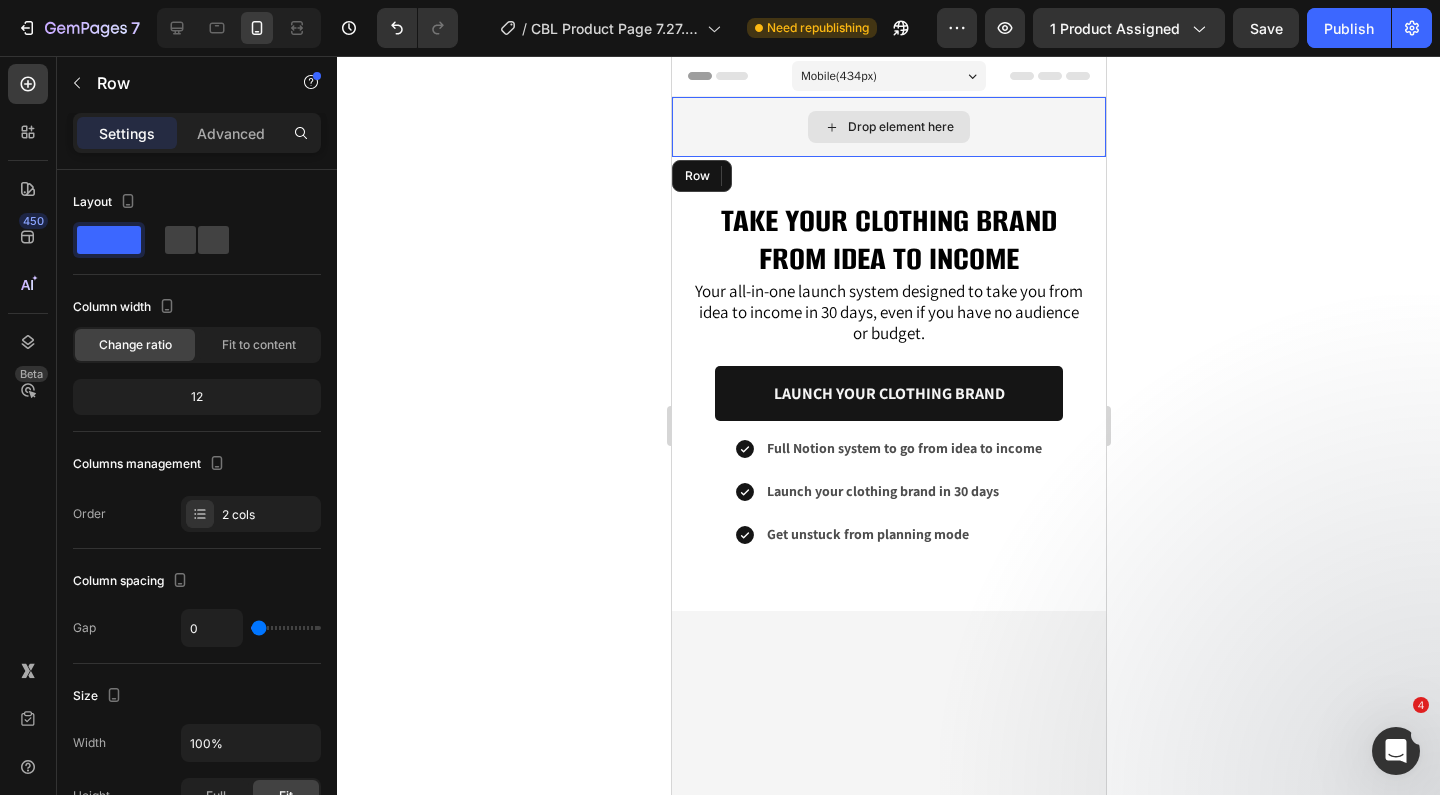 click on "Drop element here" at bounding box center (888, 127) 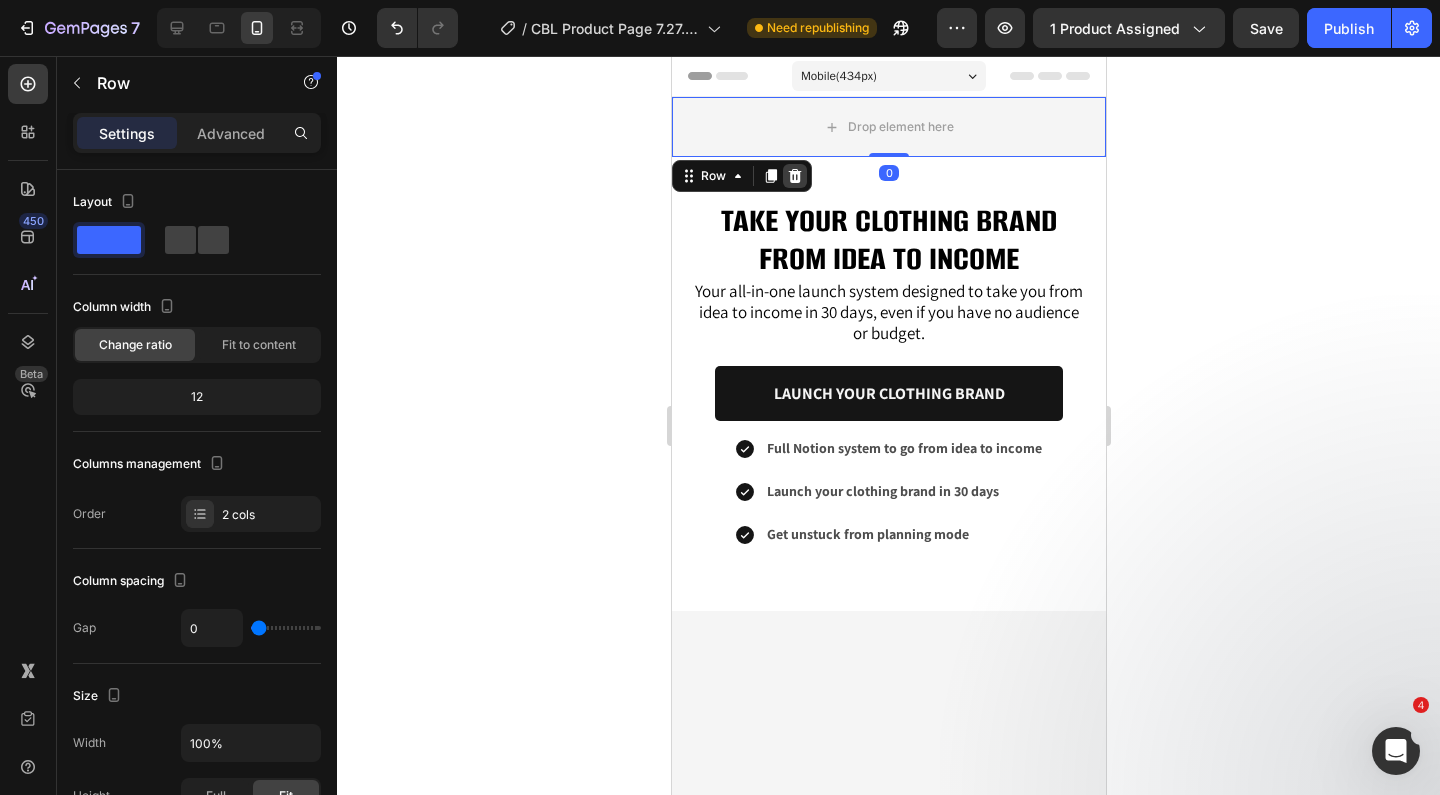 click 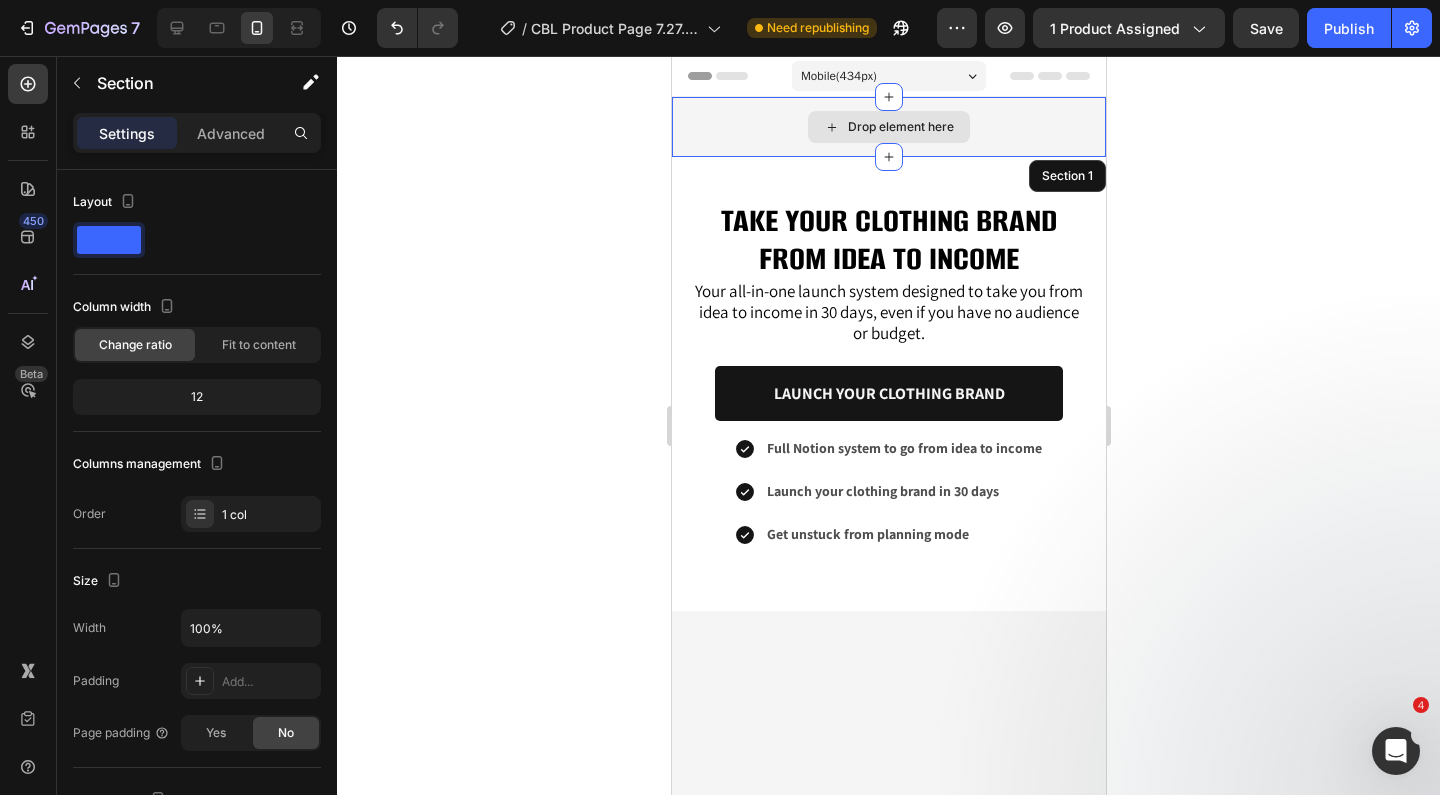 click on "Drop element here" at bounding box center (888, 127) 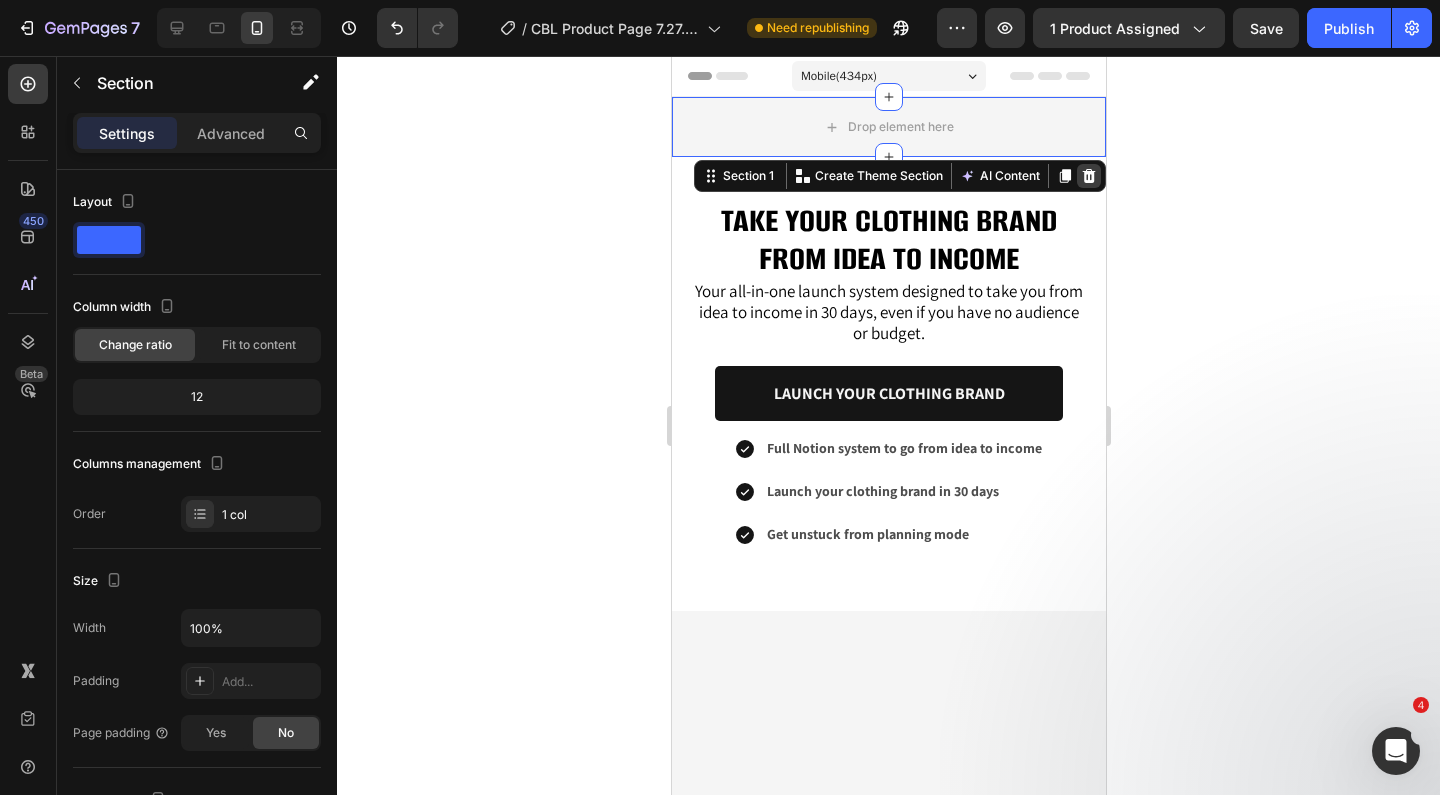 click 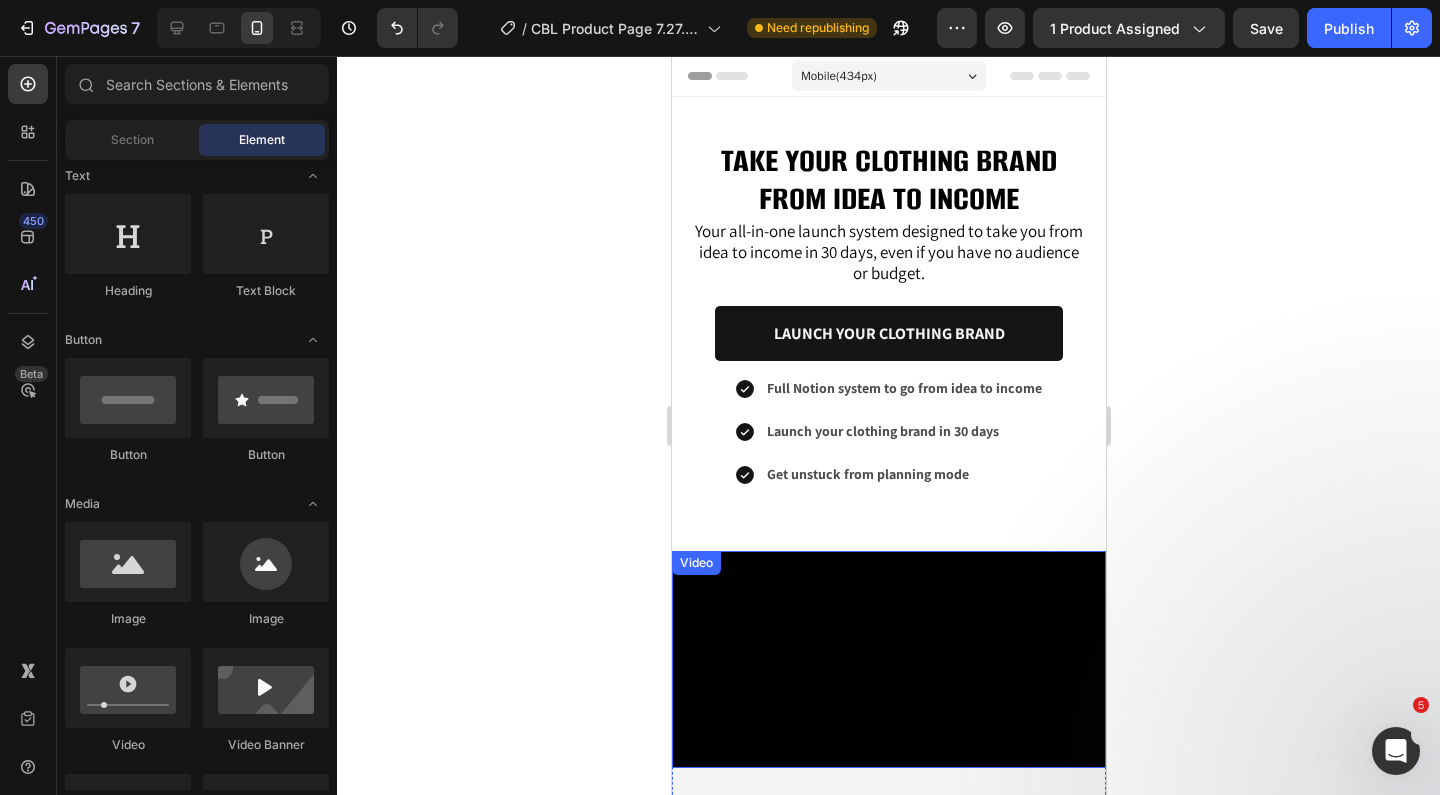 scroll, scrollTop: 0, scrollLeft: 0, axis: both 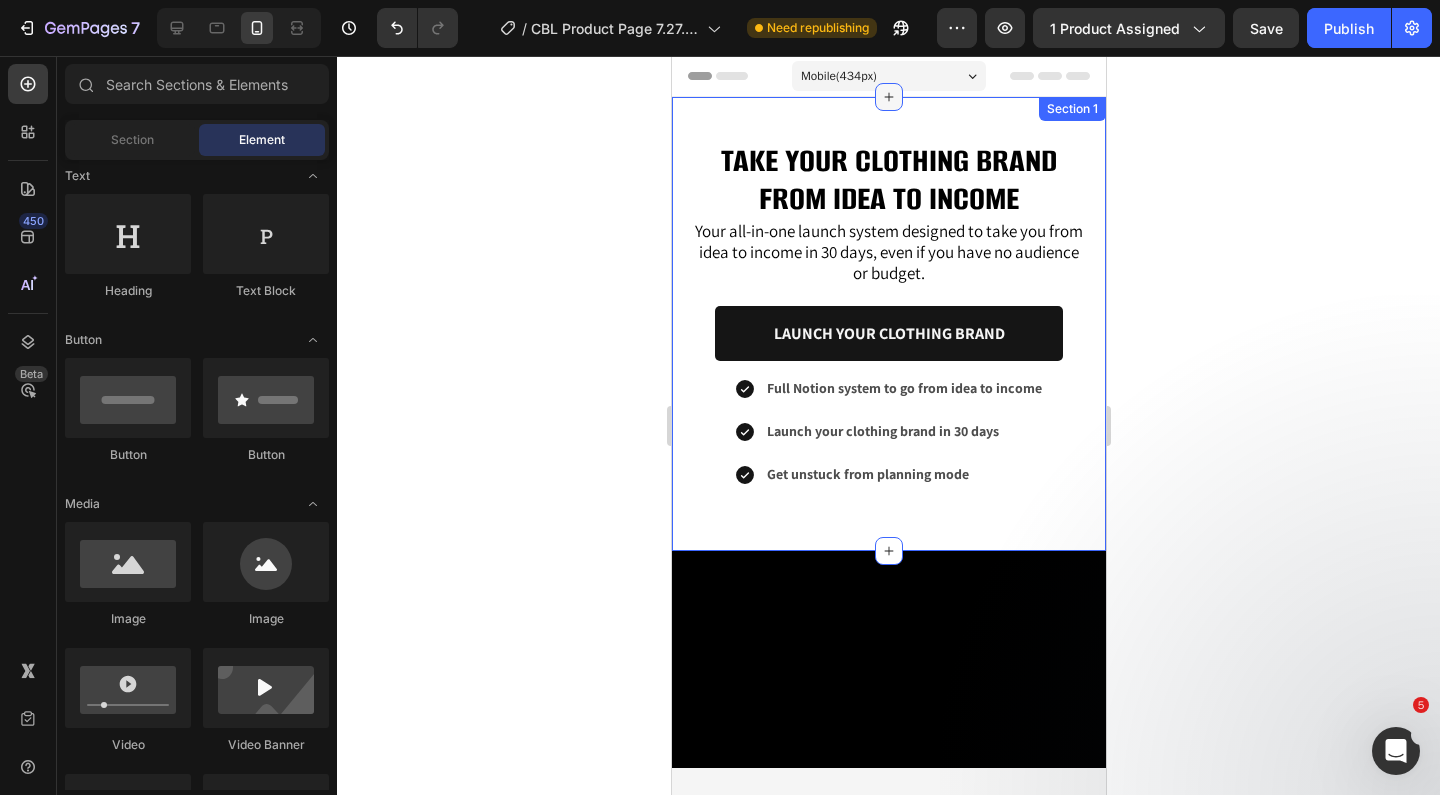 click 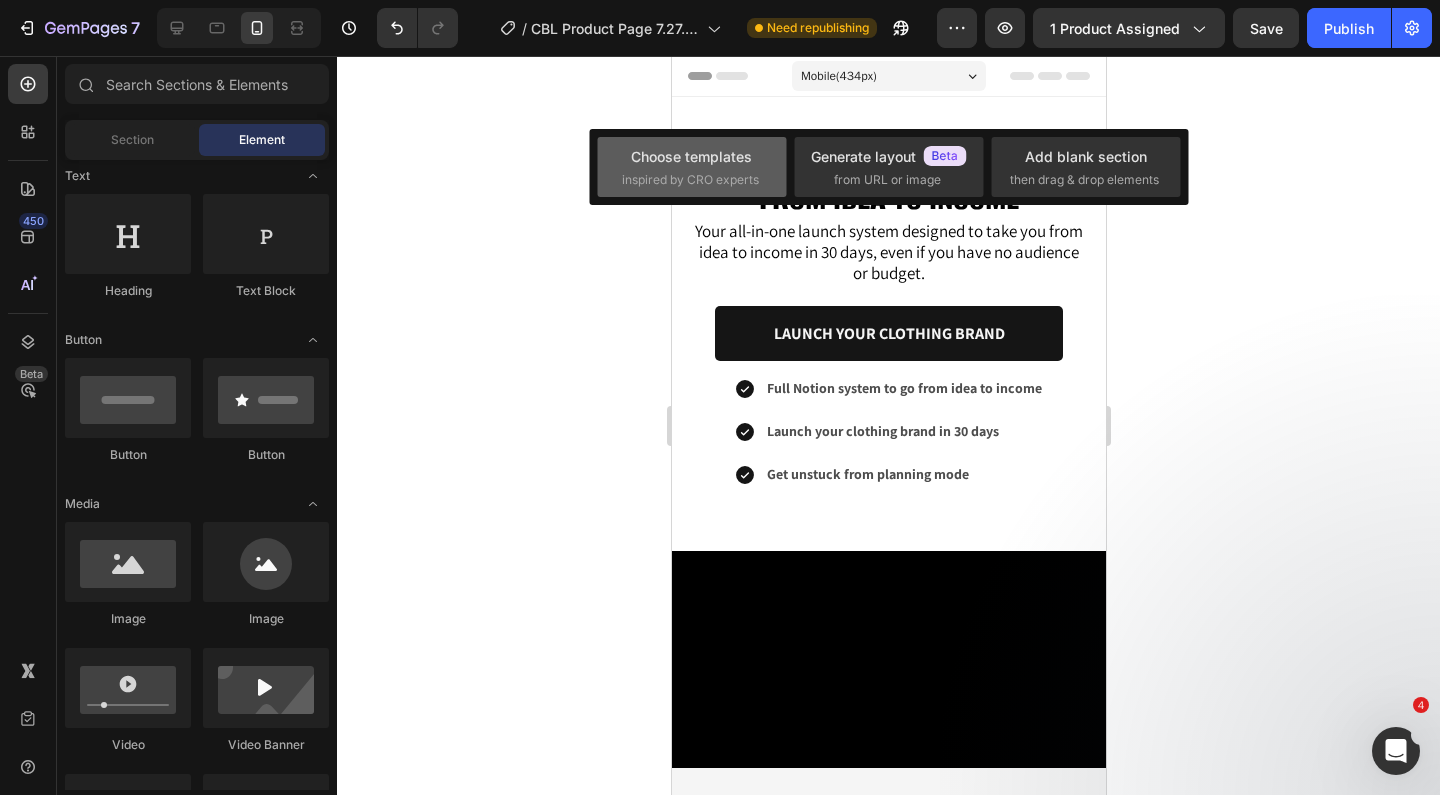 click on "Choose templates  inspired by CRO experts" at bounding box center (692, 167) 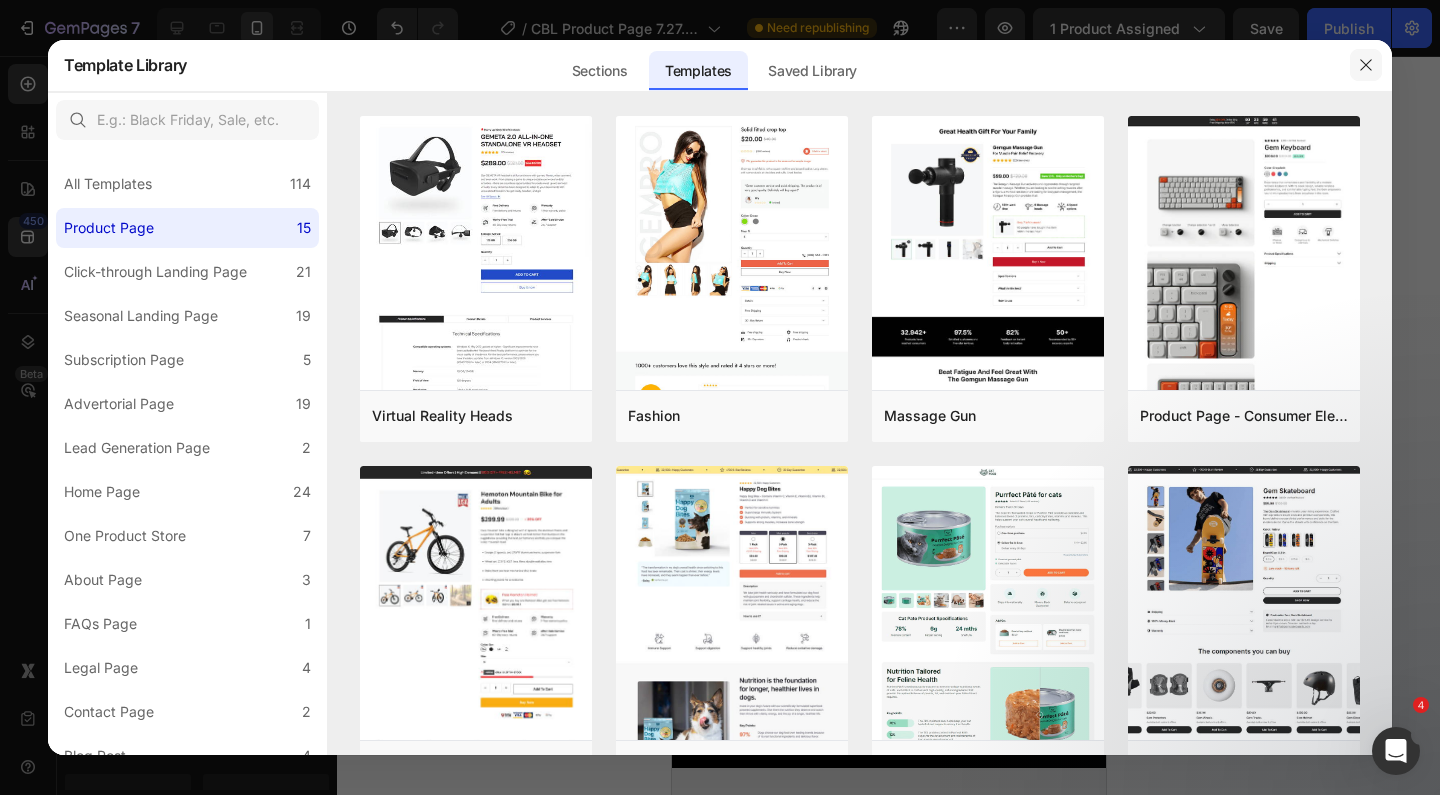 click at bounding box center (1366, 65) 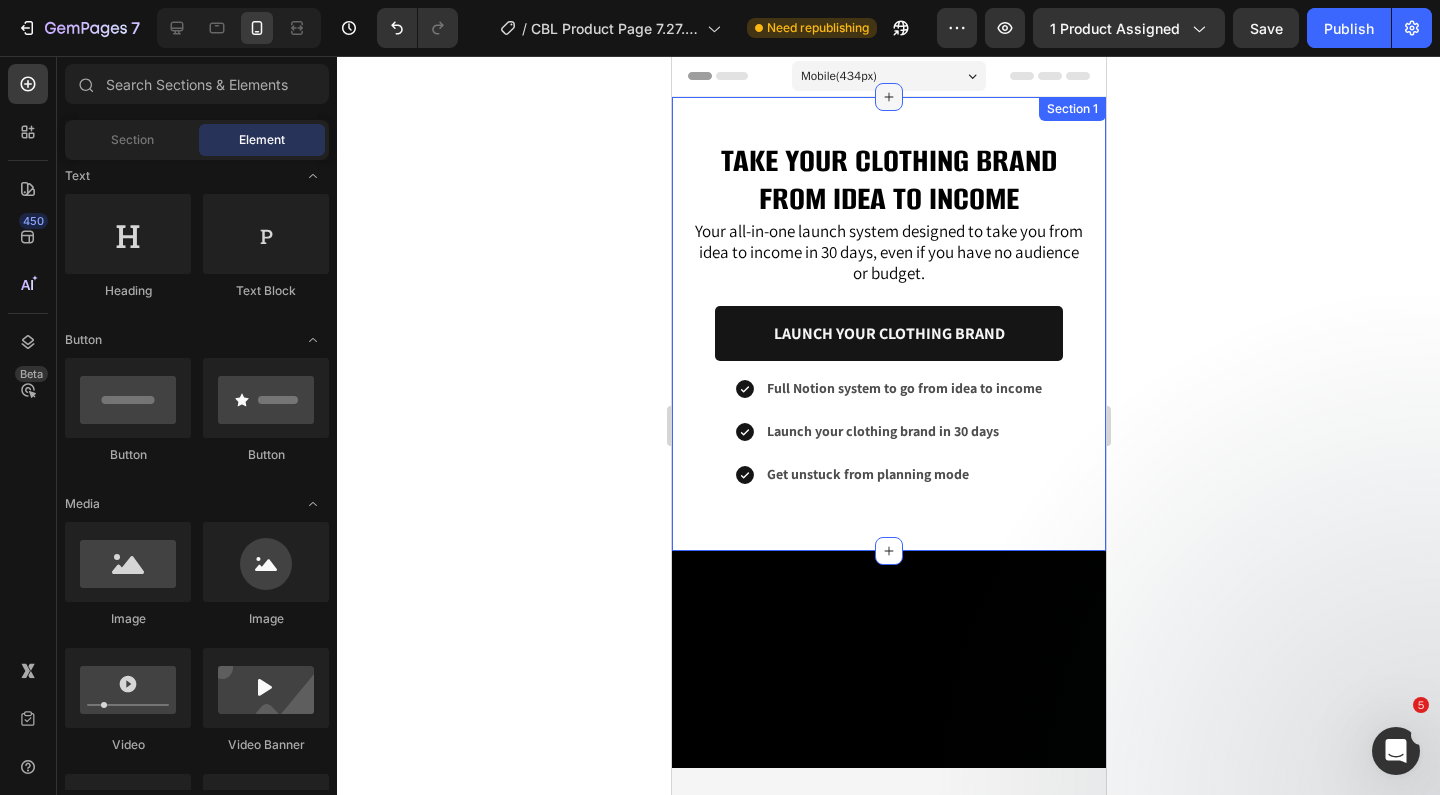 click 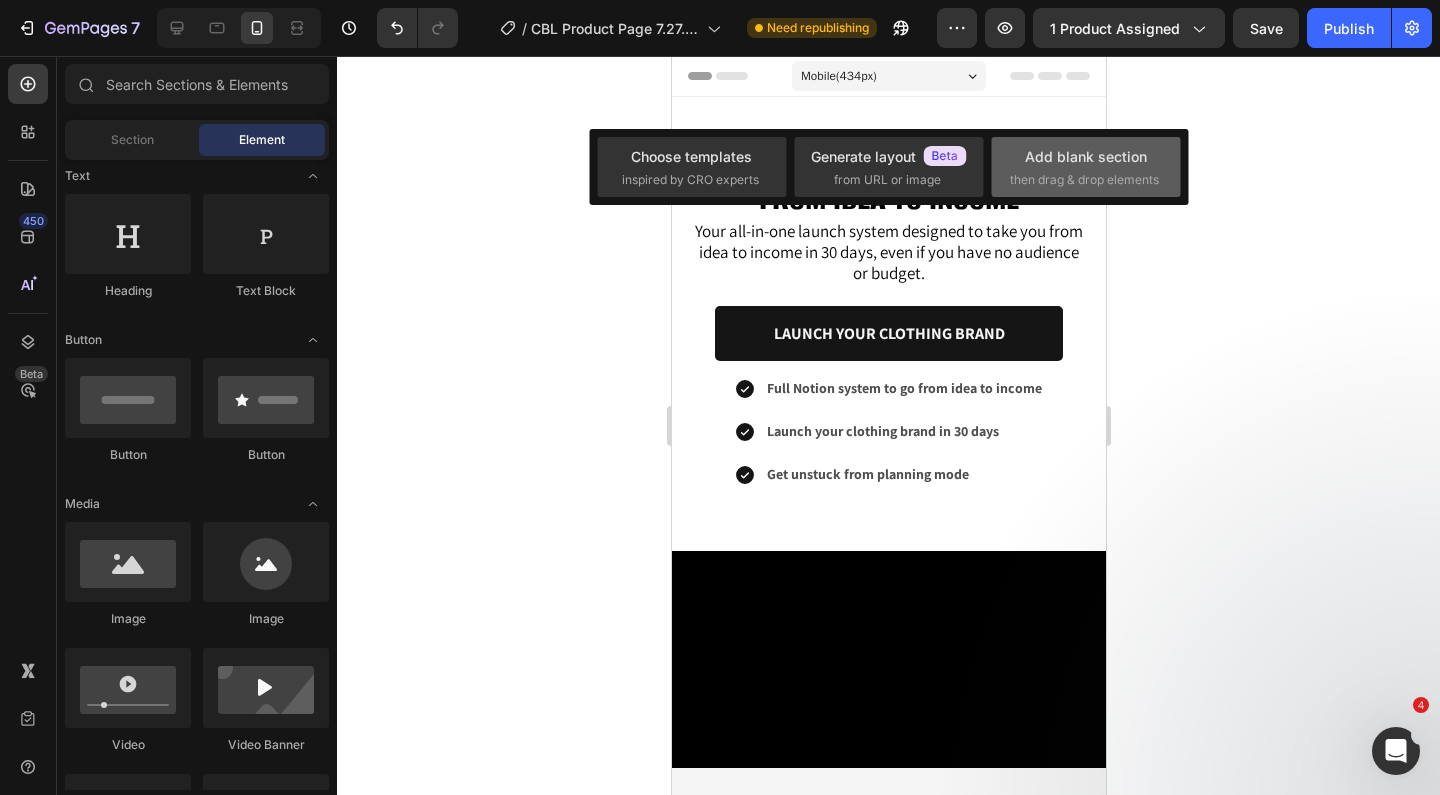 click on "Add blank section  then drag & drop elements" 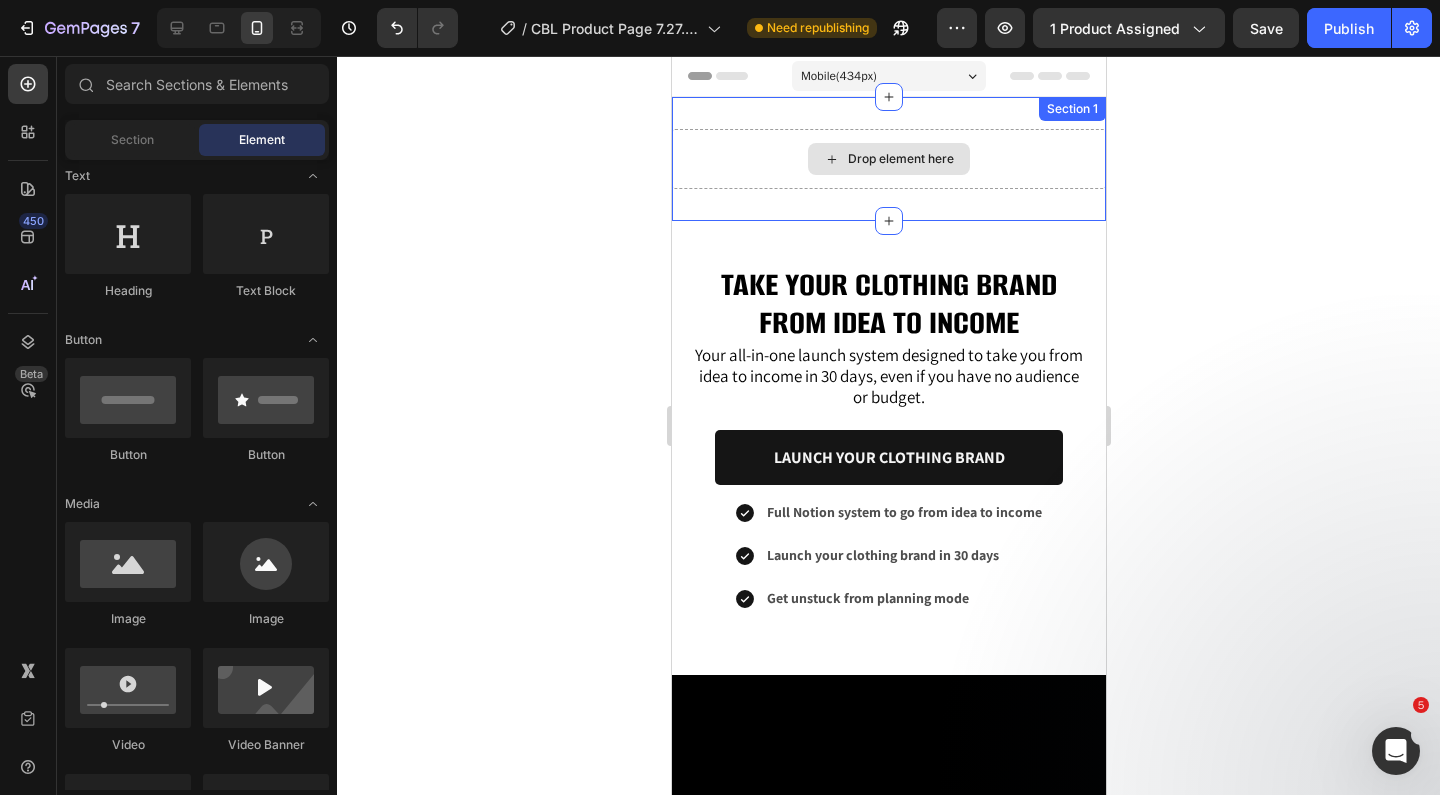 click on "Drop element here" at bounding box center (888, 159) 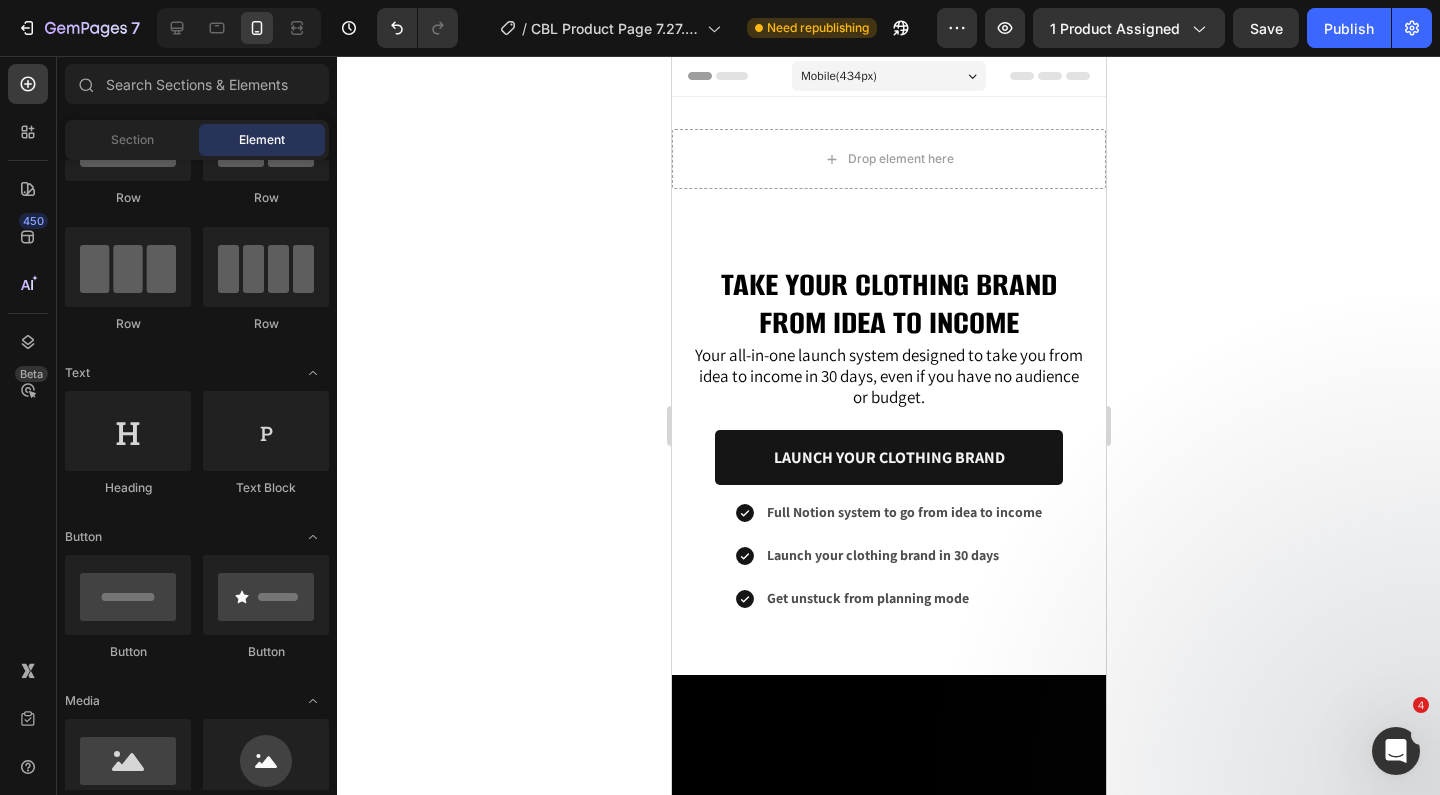 scroll, scrollTop: 0, scrollLeft: 0, axis: both 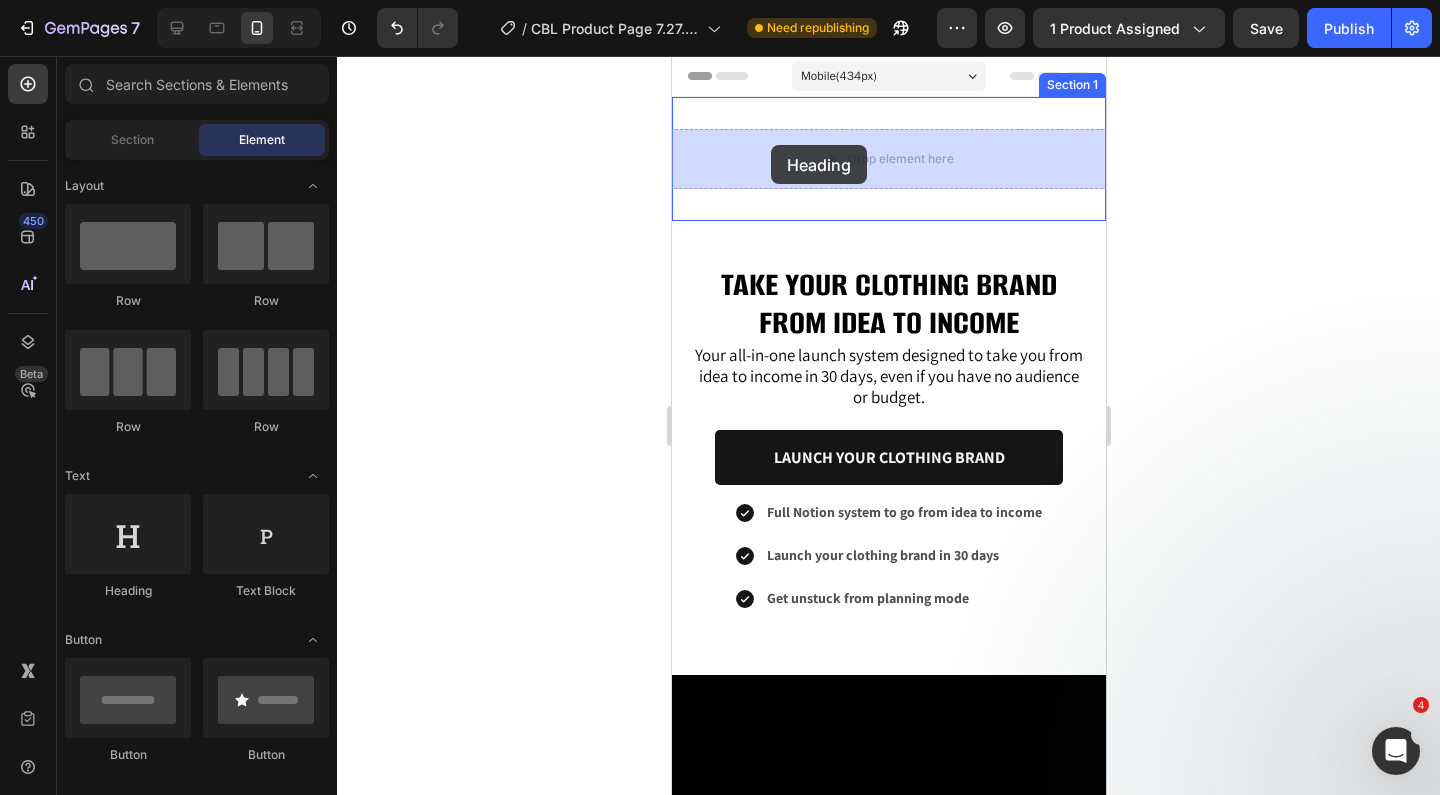 drag, startPoint x: 814, startPoint y: 587, endPoint x: 770, endPoint y: 145, distance: 444.18463 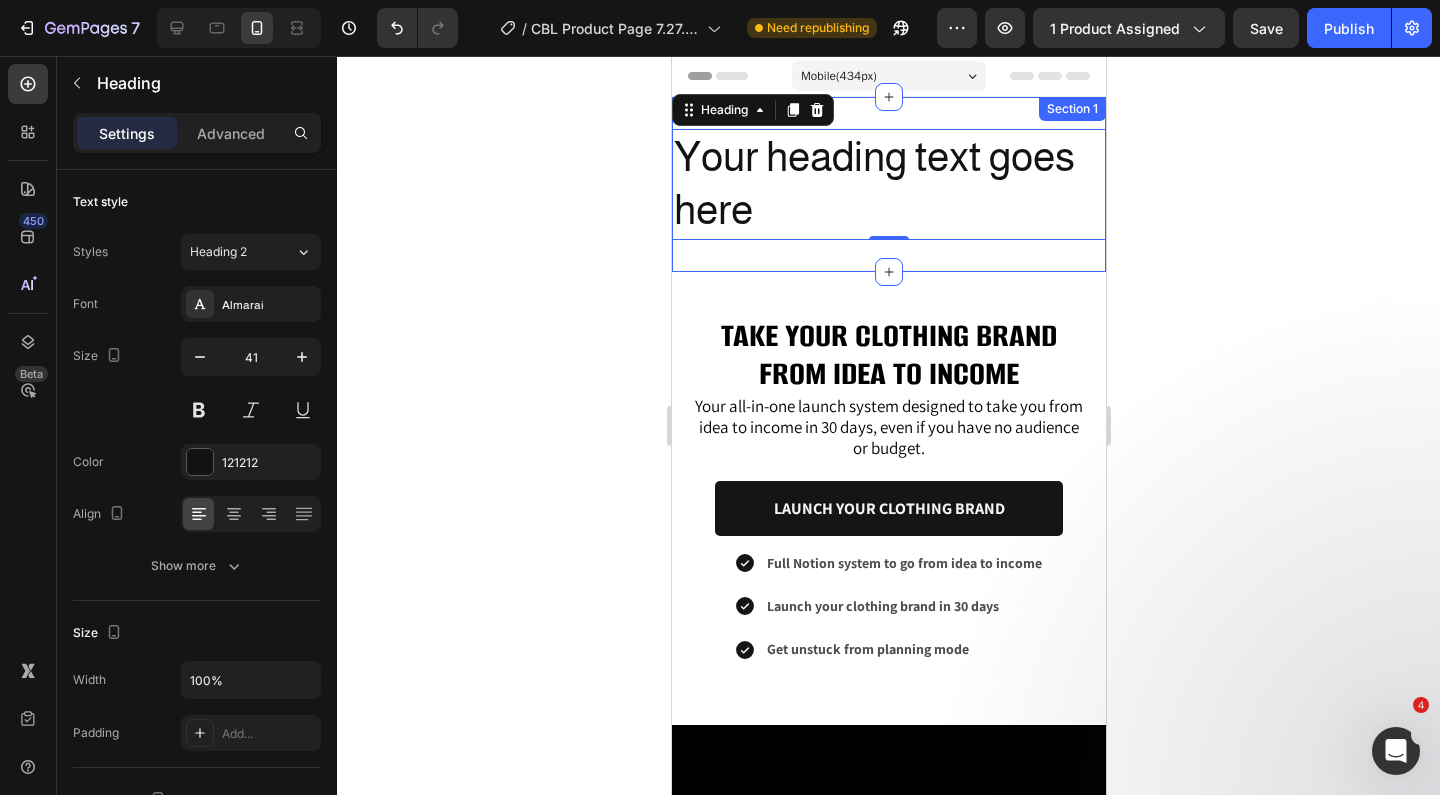click on "Your heading text goes here Heading   0 Section 1" at bounding box center [888, 184] 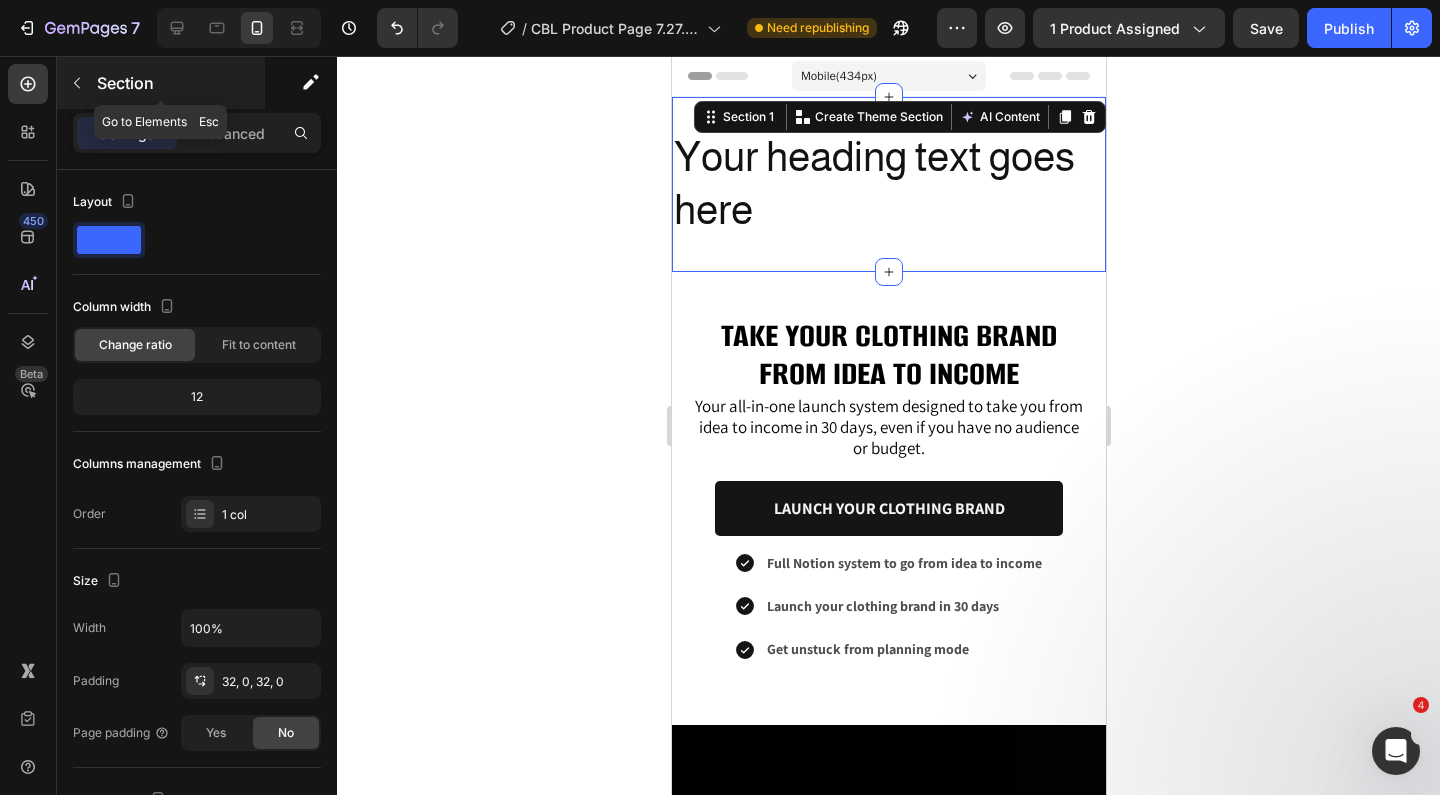click 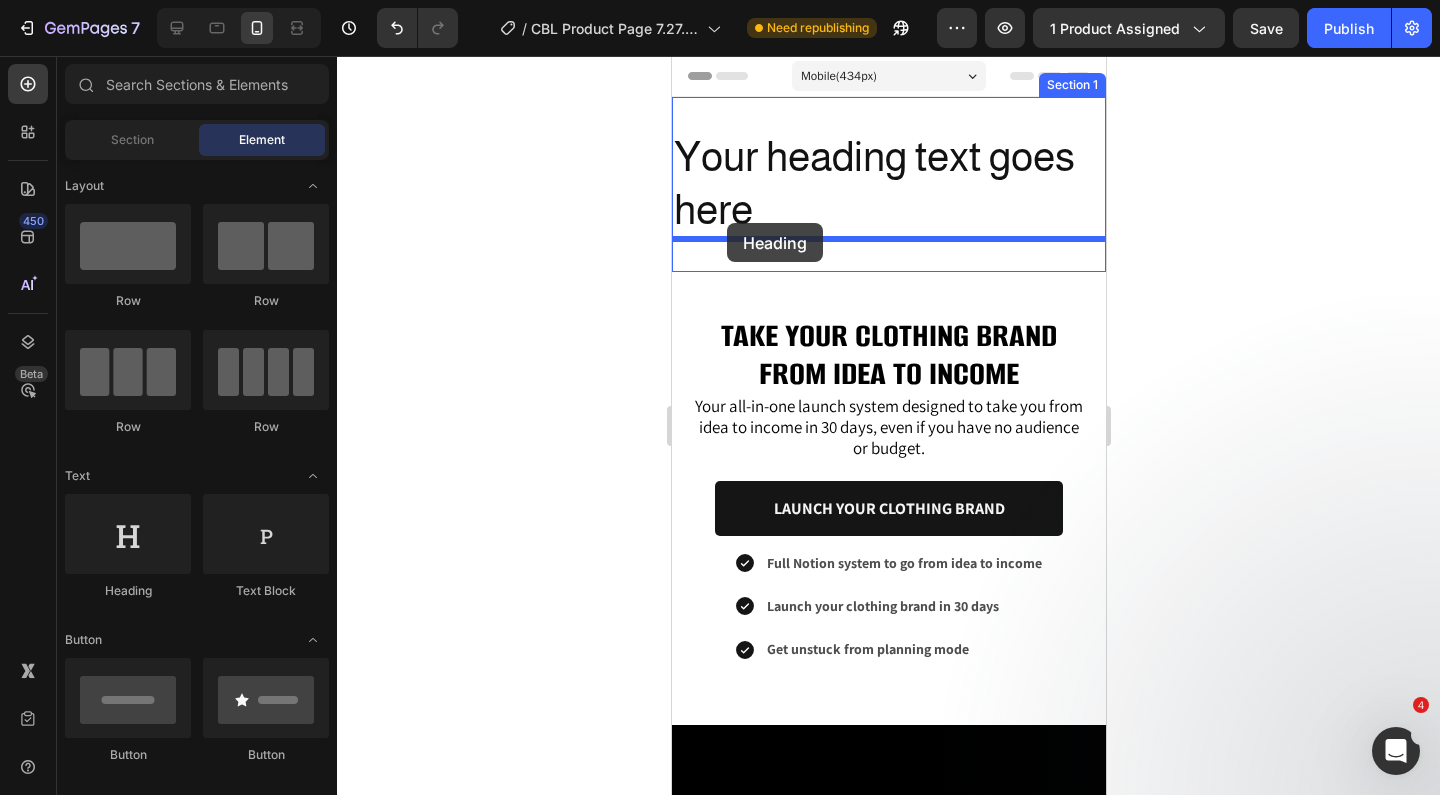 drag, startPoint x: 806, startPoint y: 601, endPoint x: 726, endPoint y: 224, distance: 385.3946 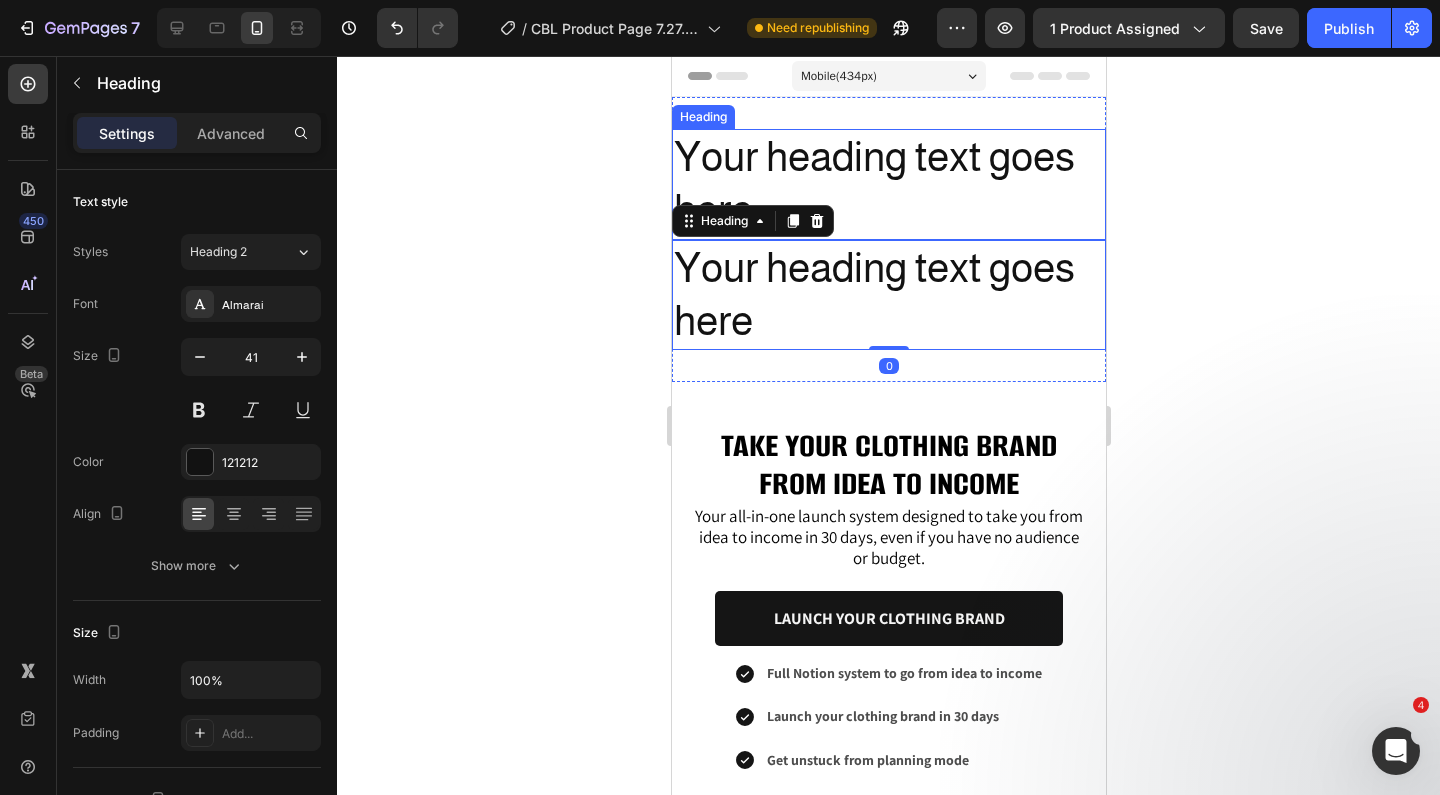 click on "Your heading text goes here" at bounding box center [888, 184] 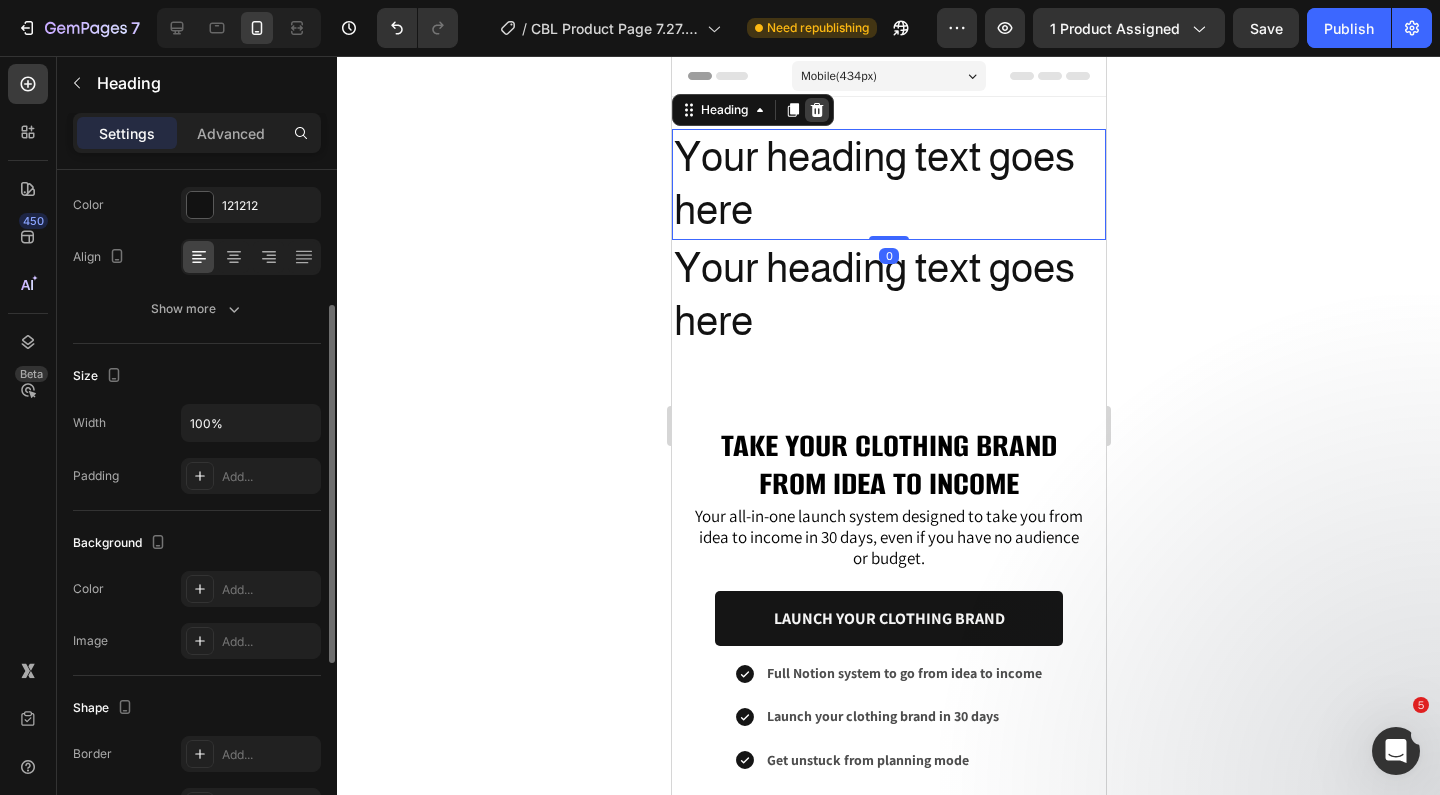 click 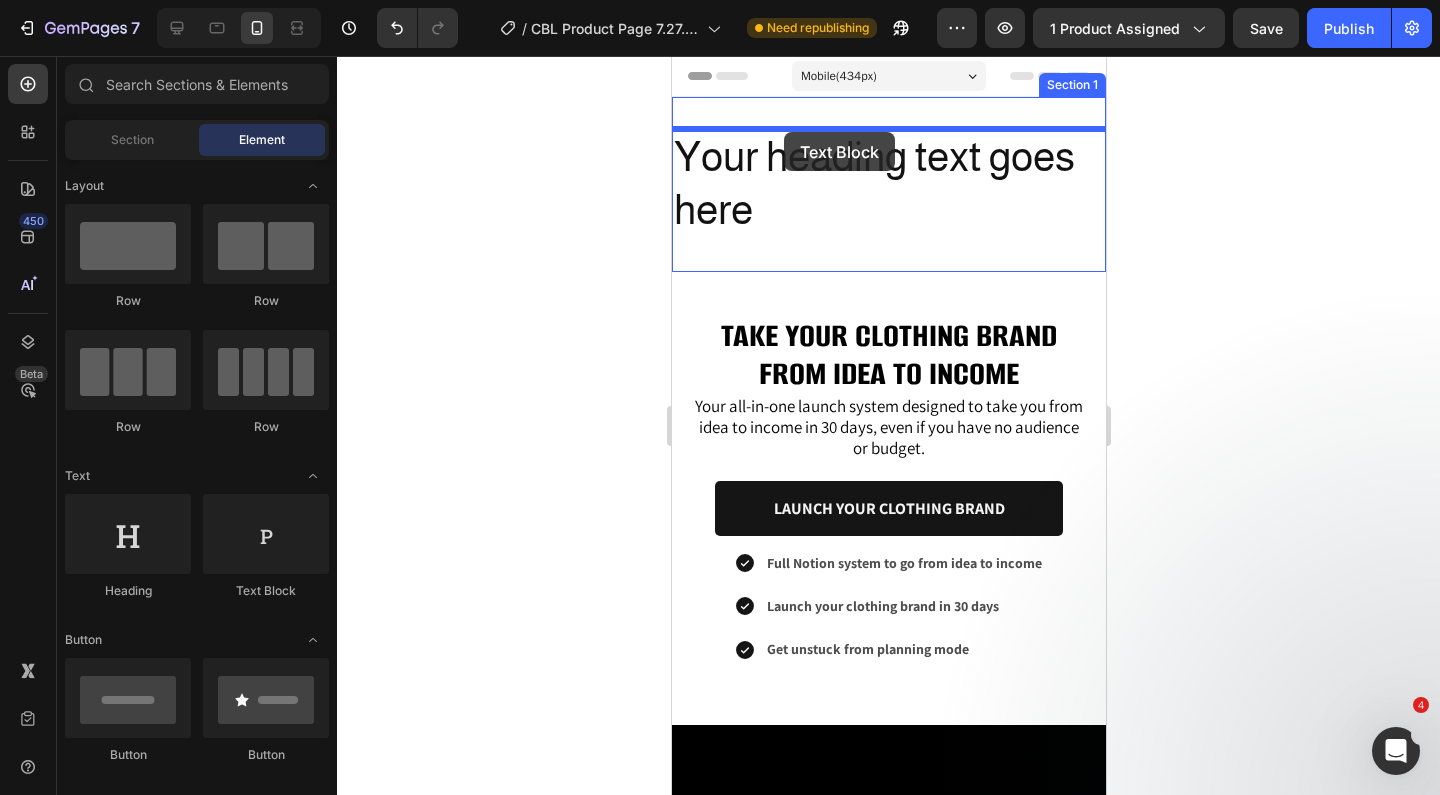 drag, startPoint x: 926, startPoint y: 591, endPoint x: 783, endPoint y: 132, distance: 480.75983 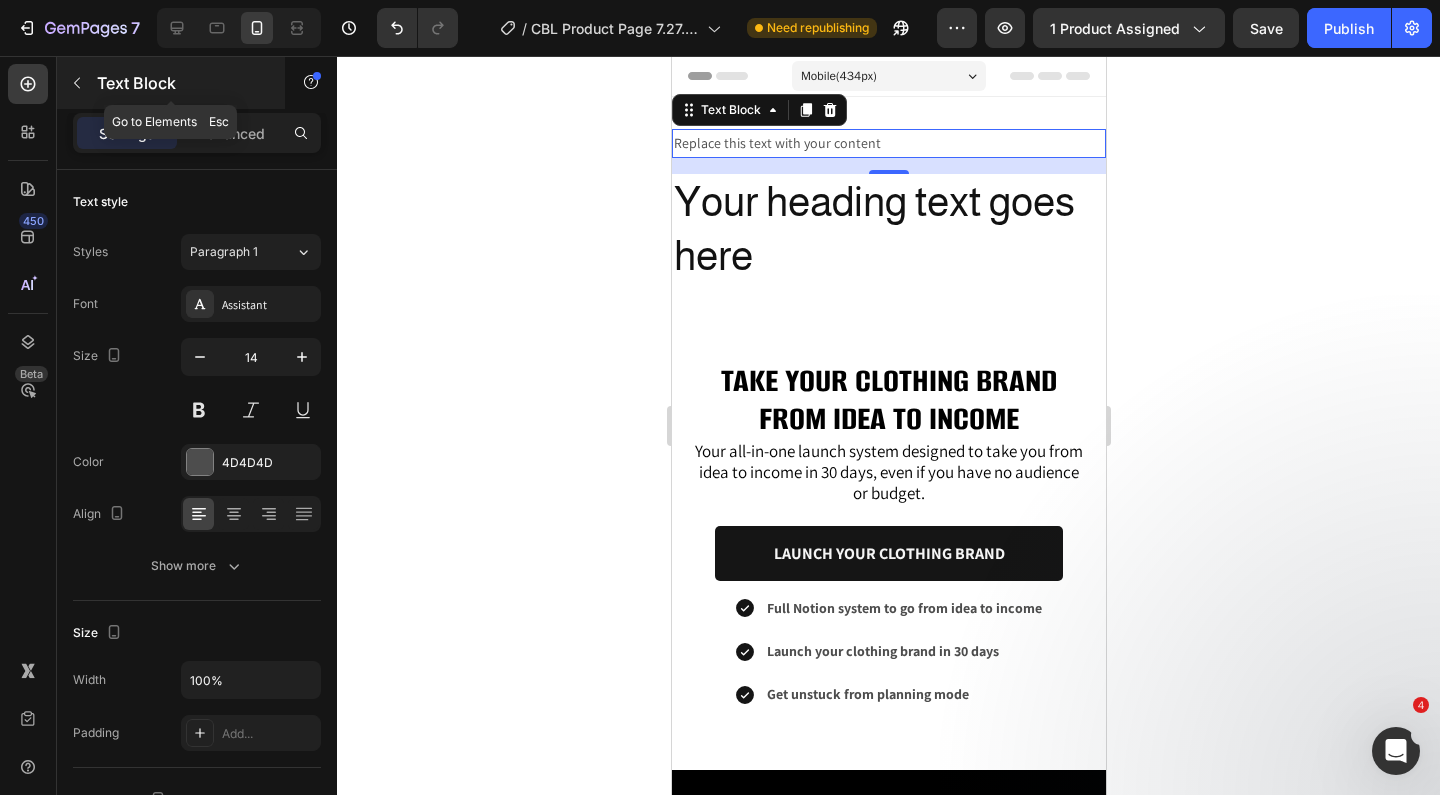 click at bounding box center [77, 83] 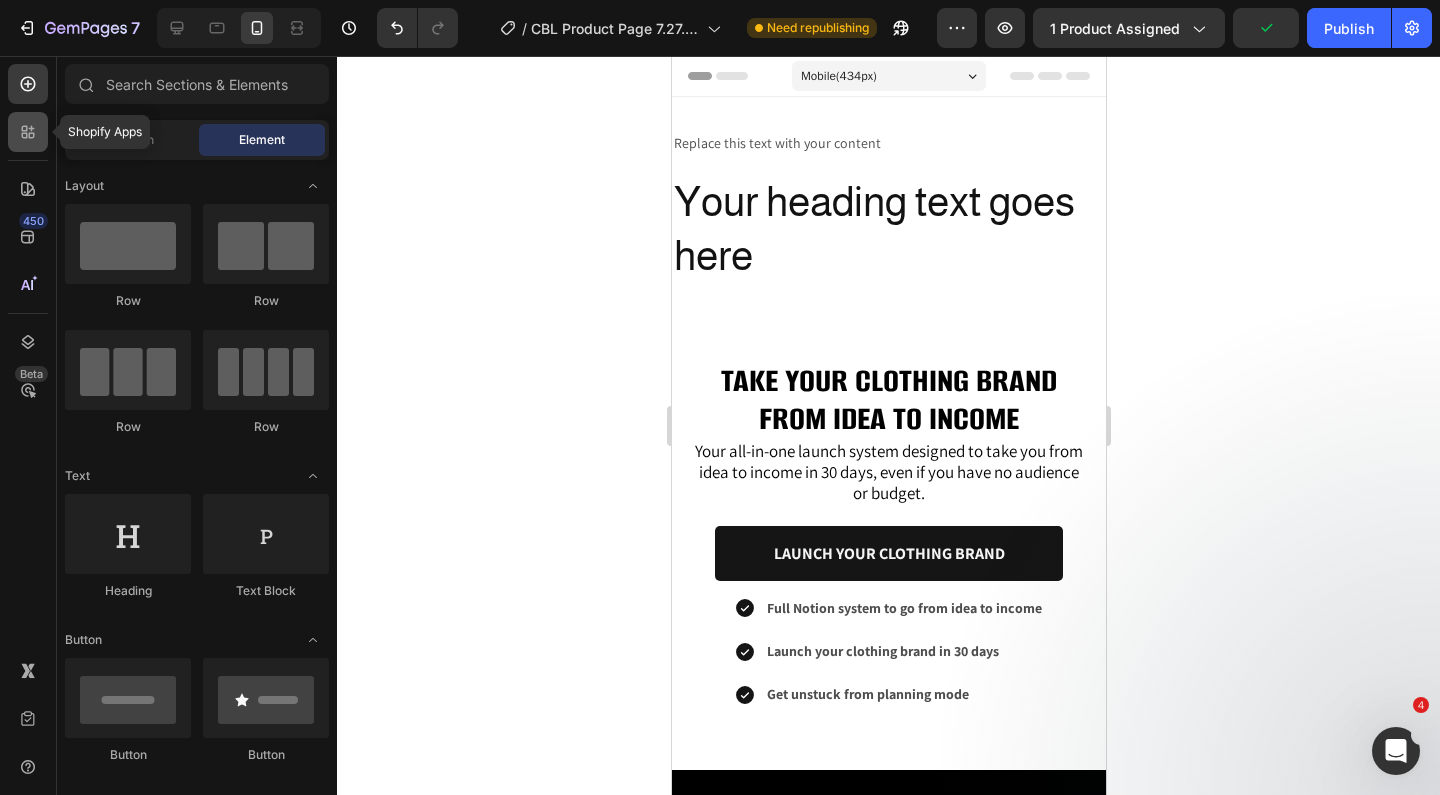 click 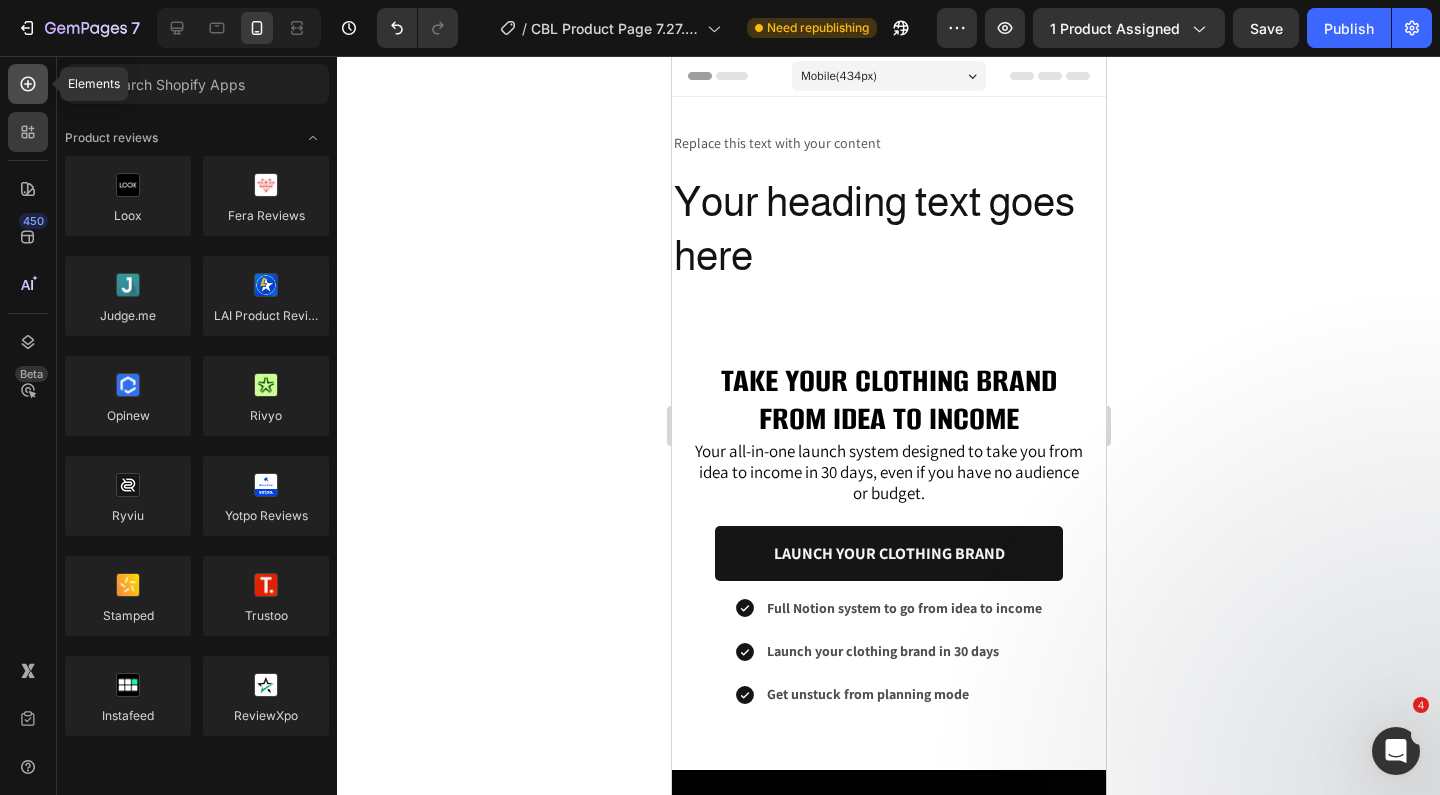 click 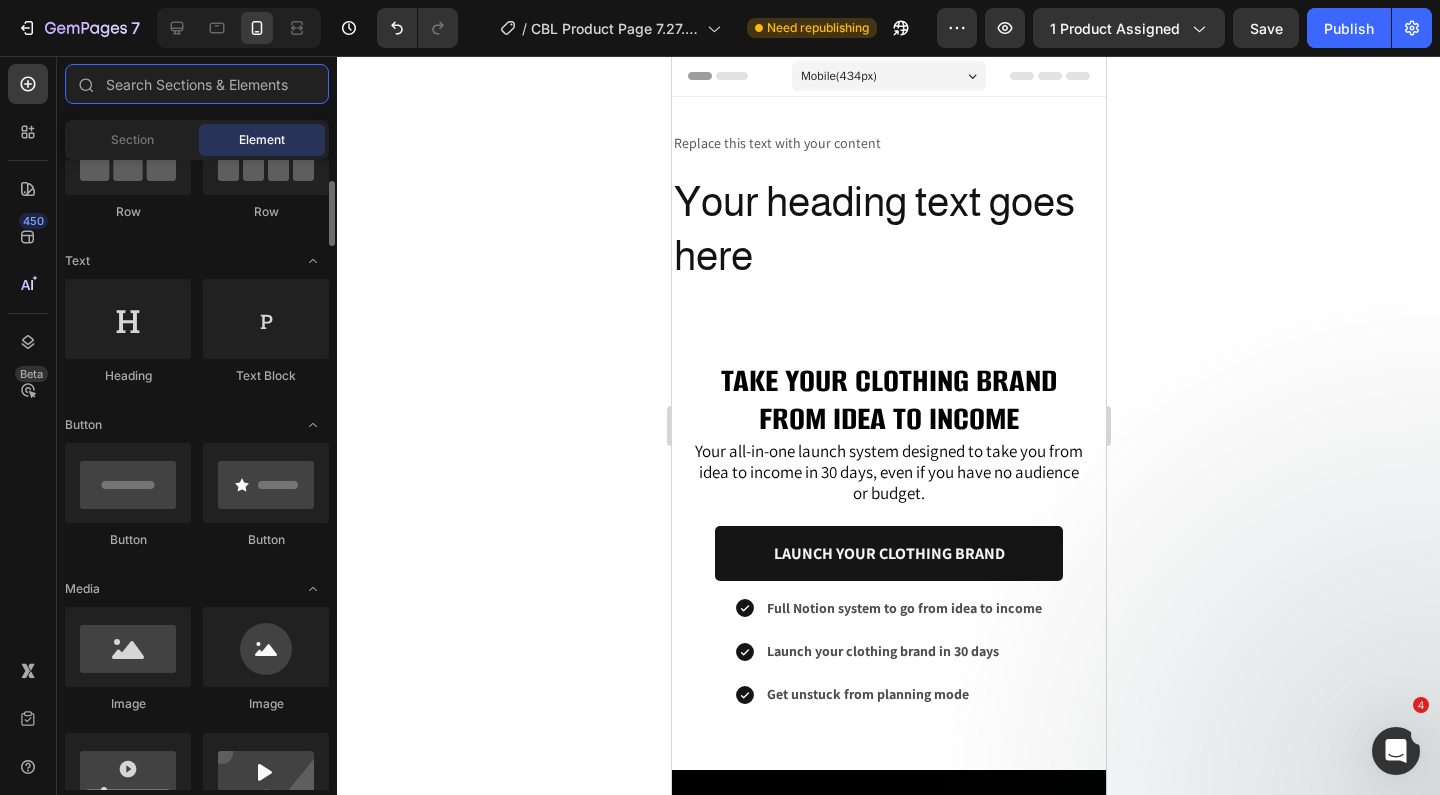 scroll, scrollTop: 214, scrollLeft: 0, axis: vertical 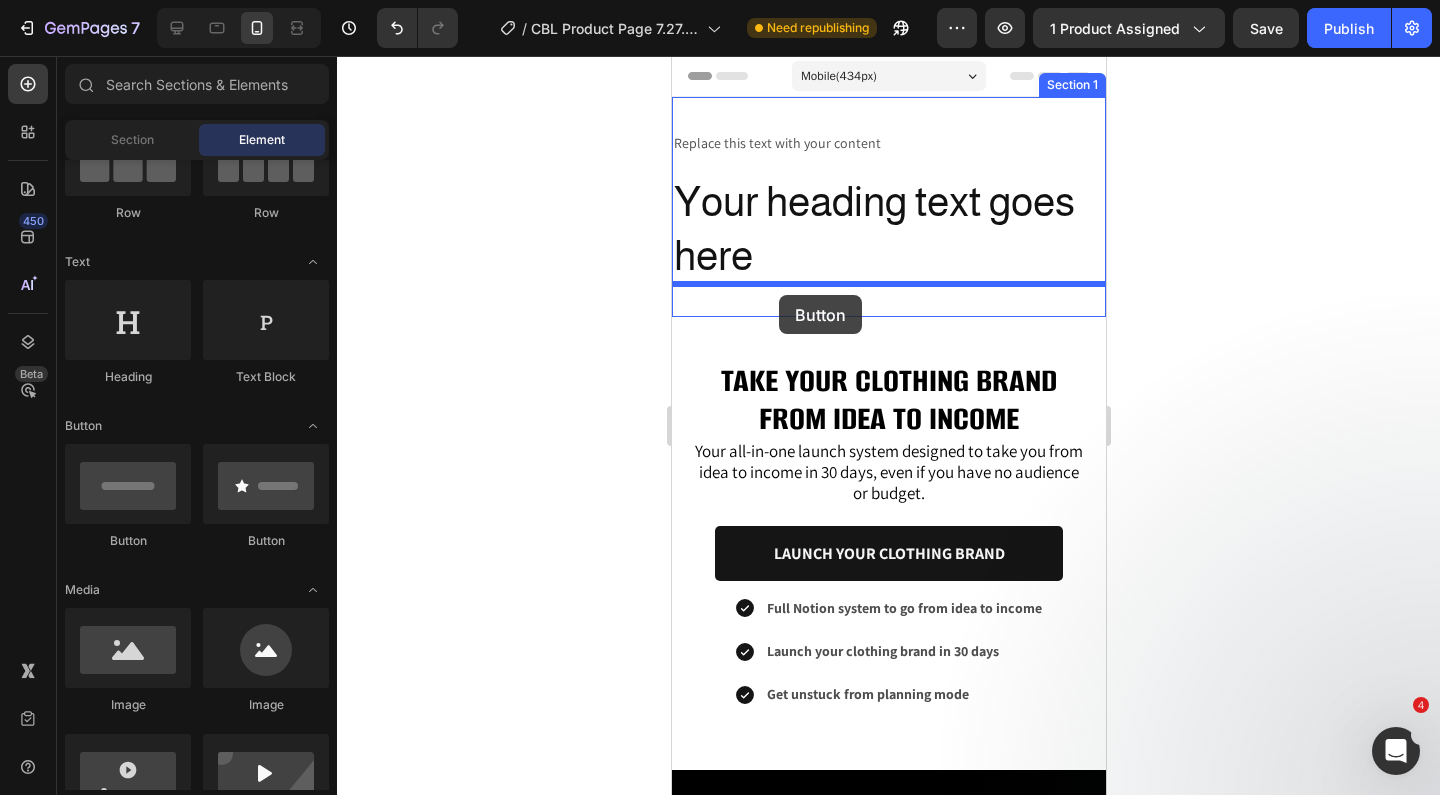 drag, startPoint x: 833, startPoint y: 545, endPoint x: 778, endPoint y: 295, distance: 255.97852 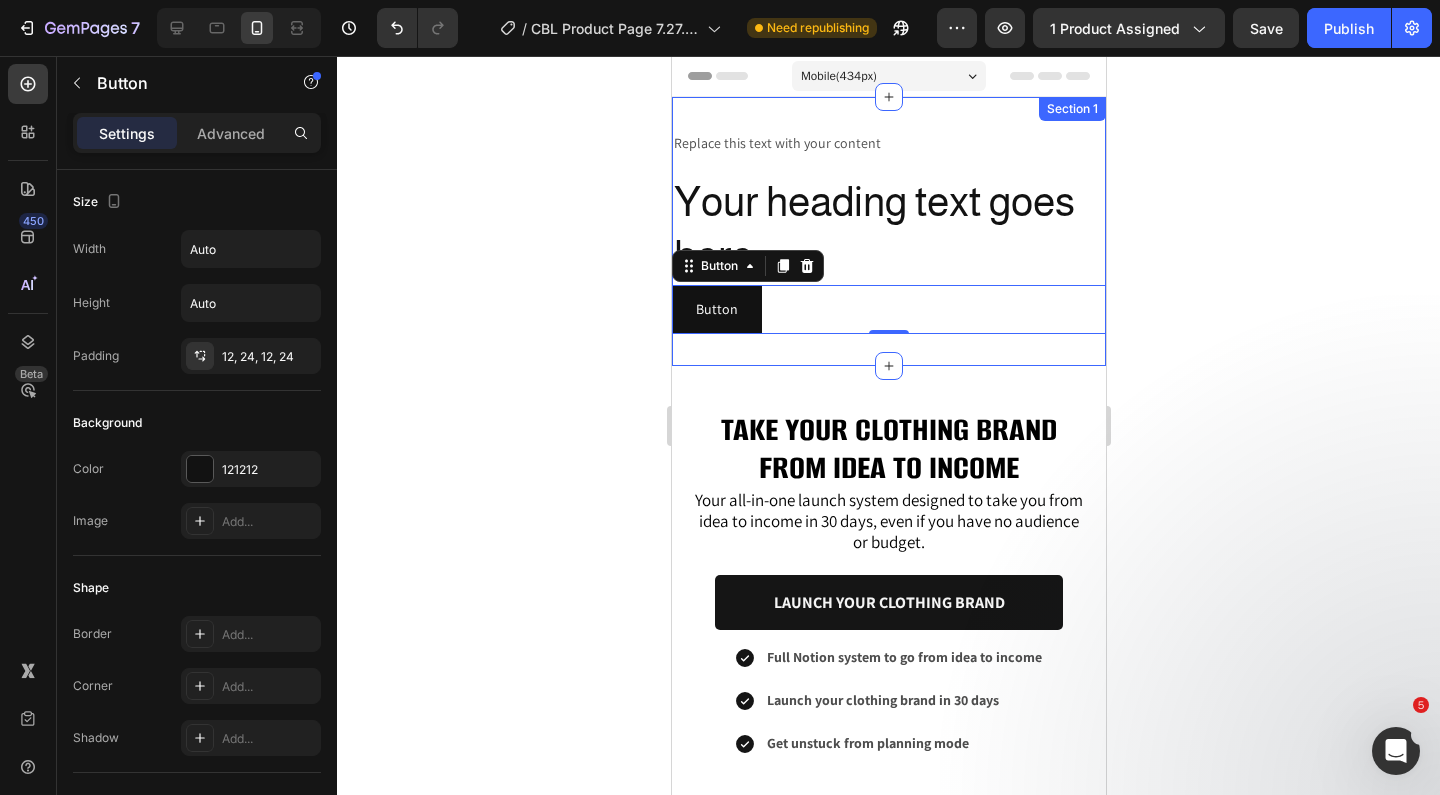 click on "Replace this text with your content Text Block Your heading text goes here Heading Button Button   0 Section 1" at bounding box center (888, 231) 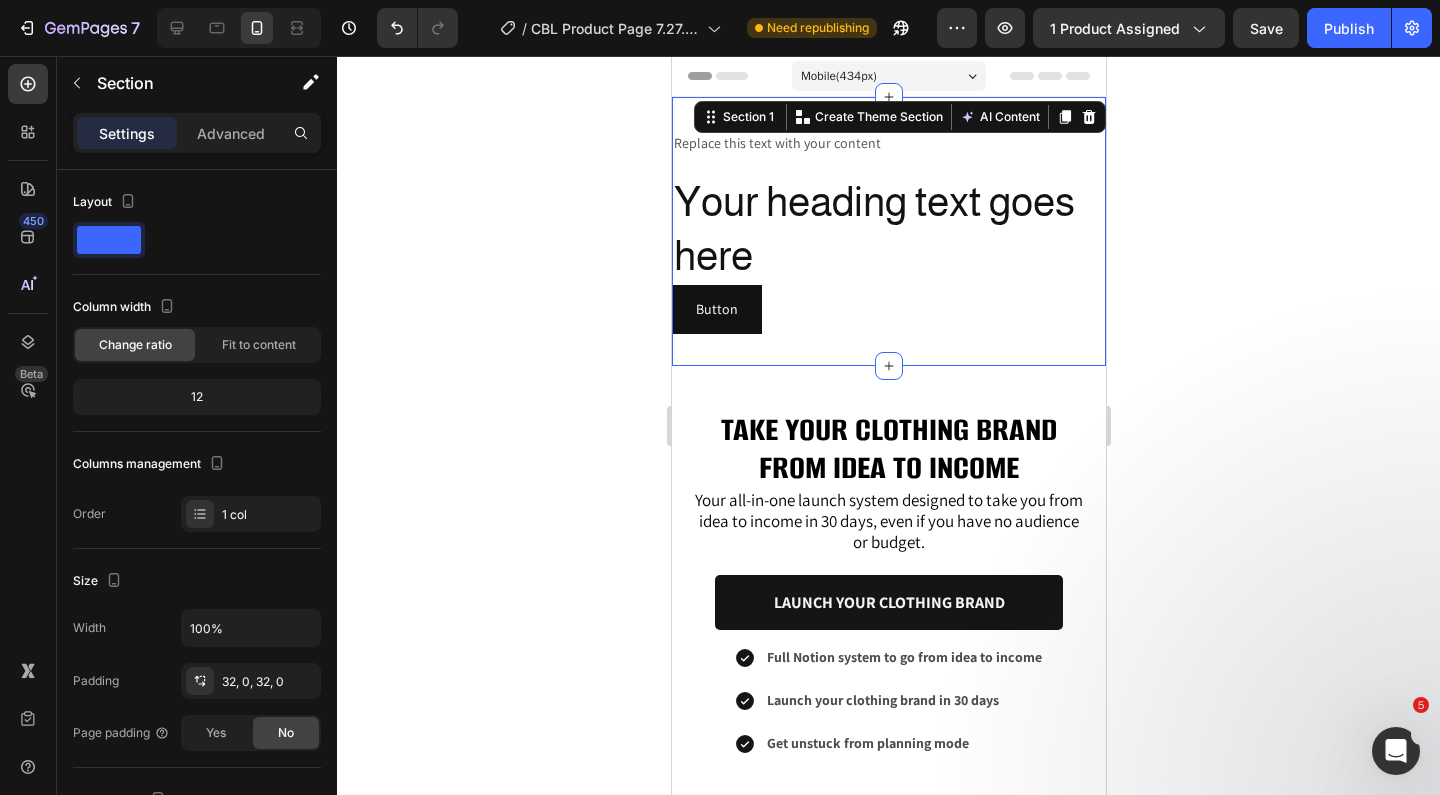 click on "Replace this text with your content Text Block Your heading text goes here Heading Button Button Section 1   You can create reusable sections Create Theme Section AI Content Write with GemAI What would you like to describe here? Tone and Voice Persuasive Product Mockup Pack: 120+ clothing mockups Show more Generate" at bounding box center (888, 231) 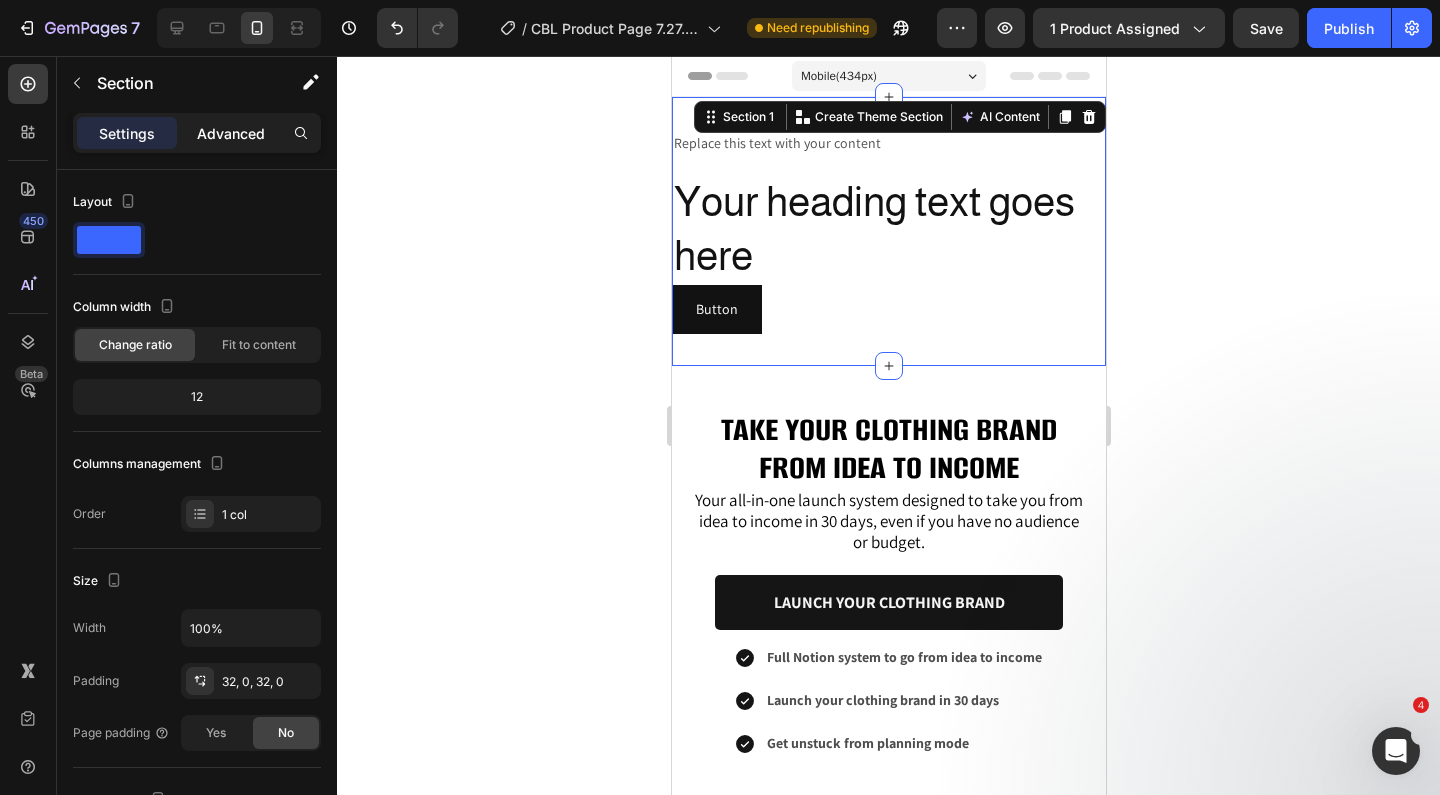 click on "Advanced" at bounding box center [231, 133] 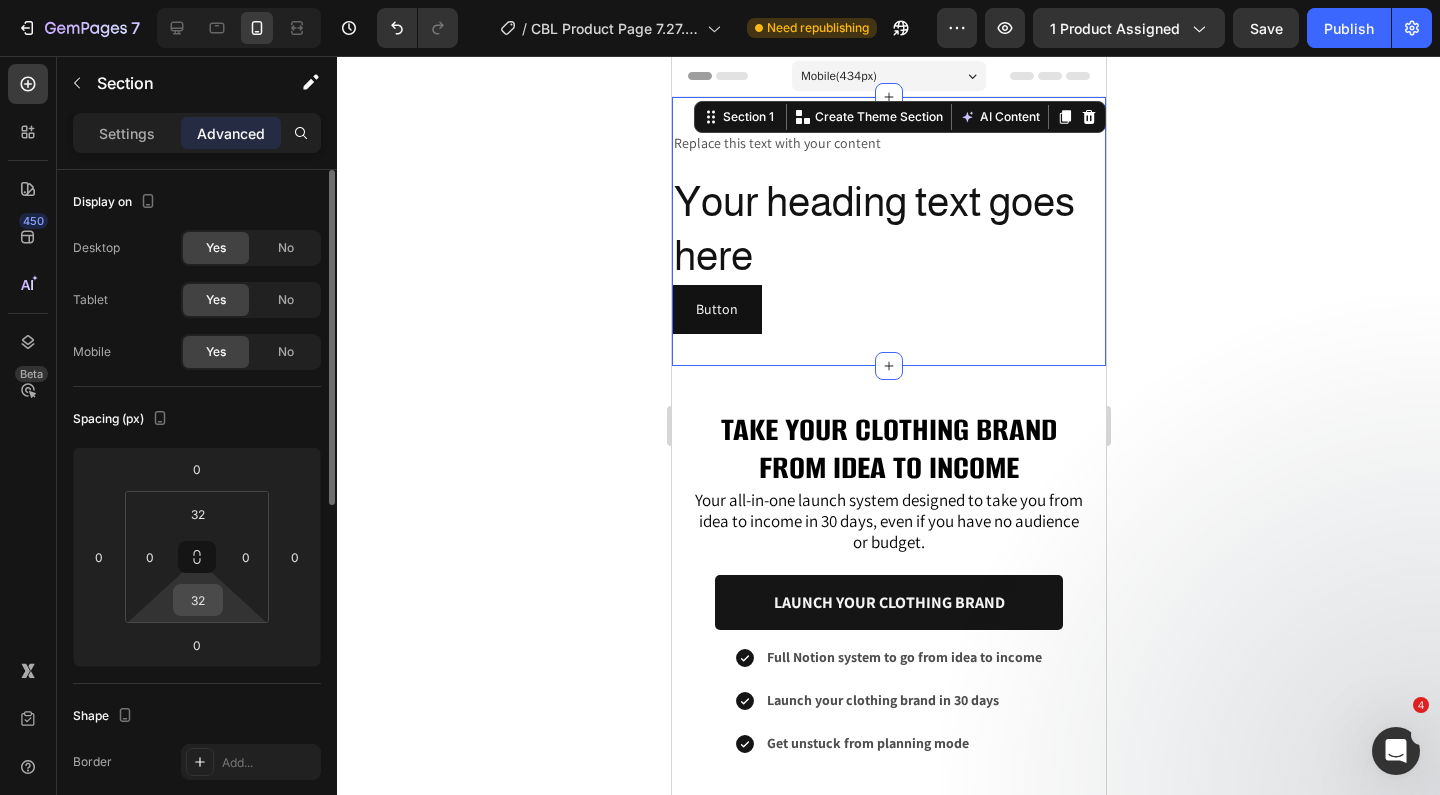 click on "32" at bounding box center [198, 600] 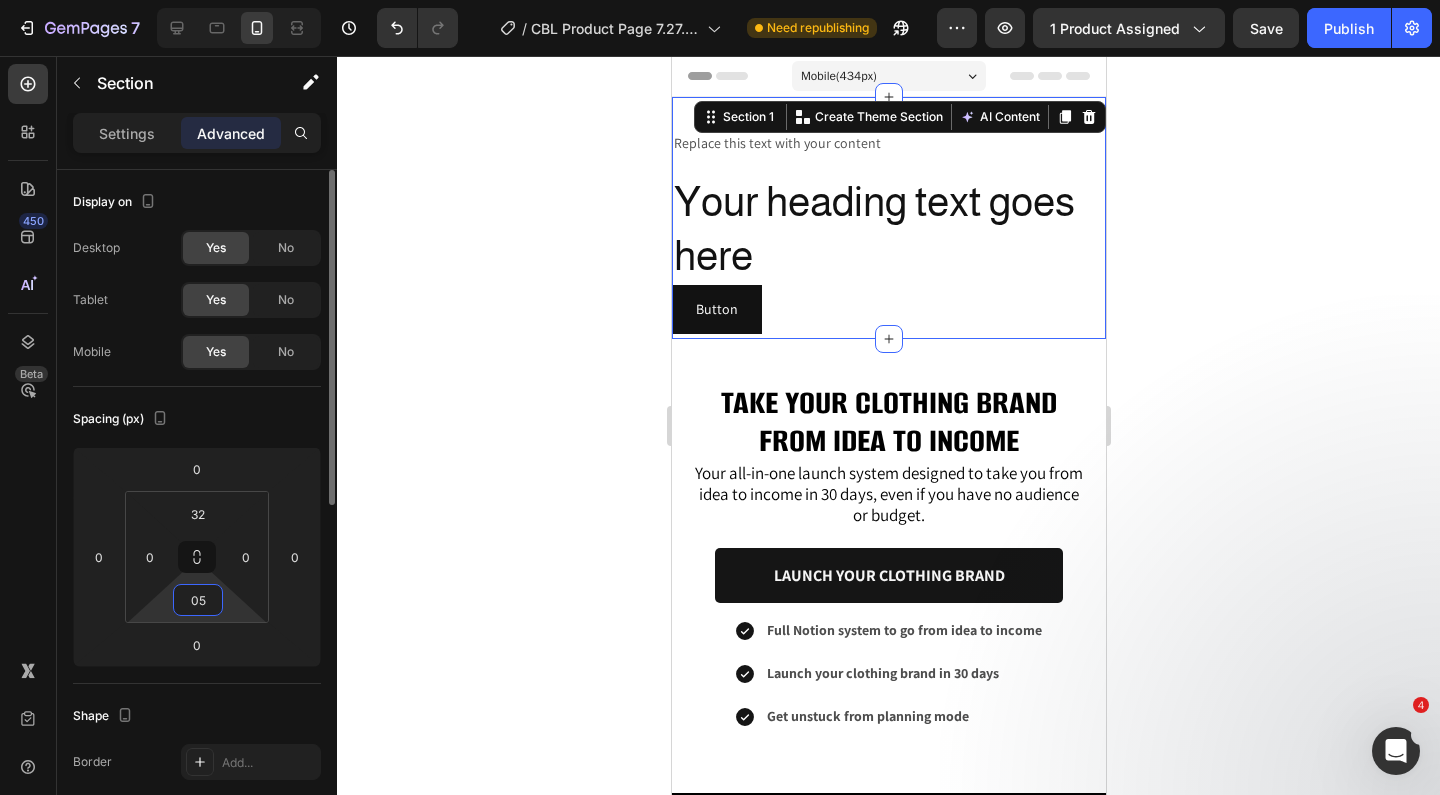 type on "0" 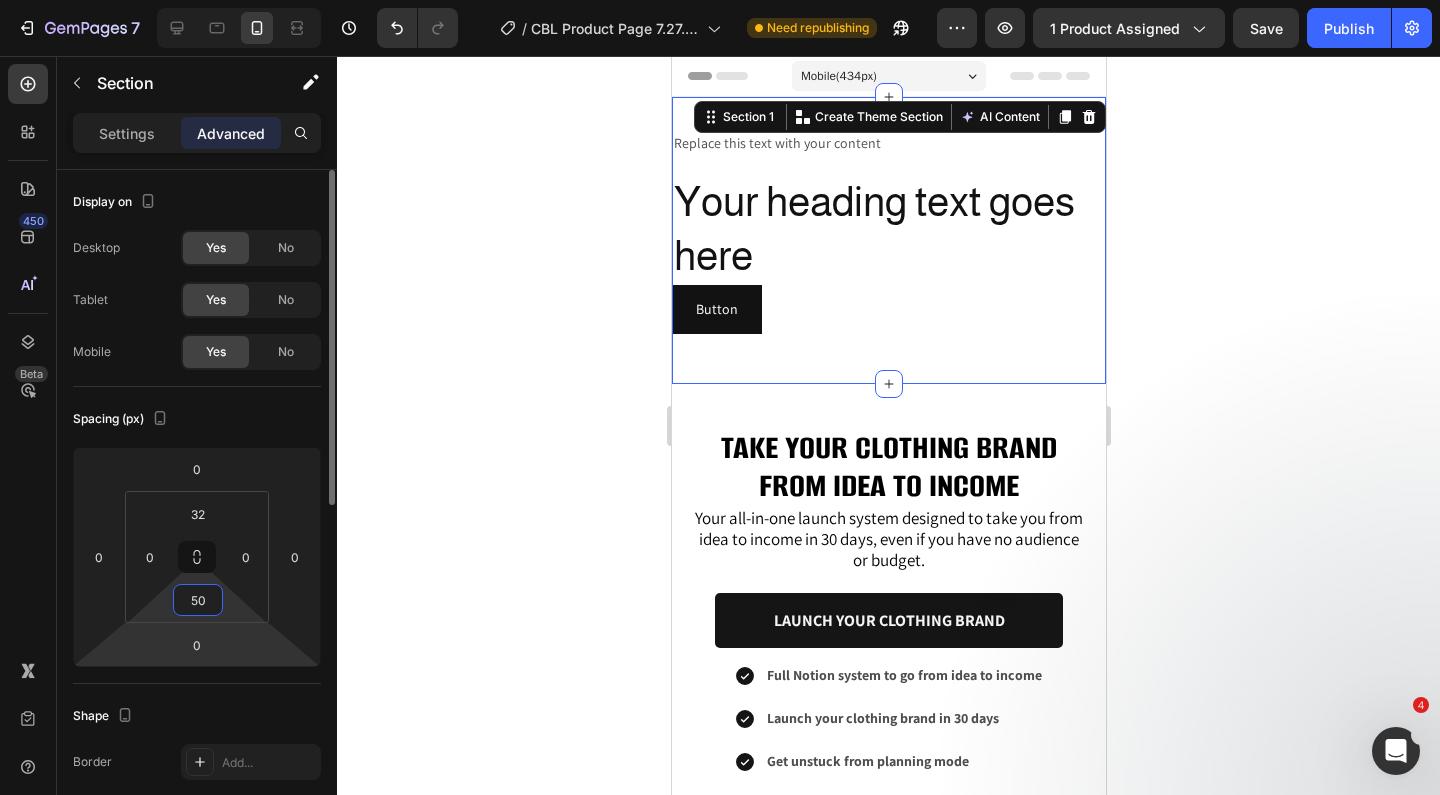type on "50" 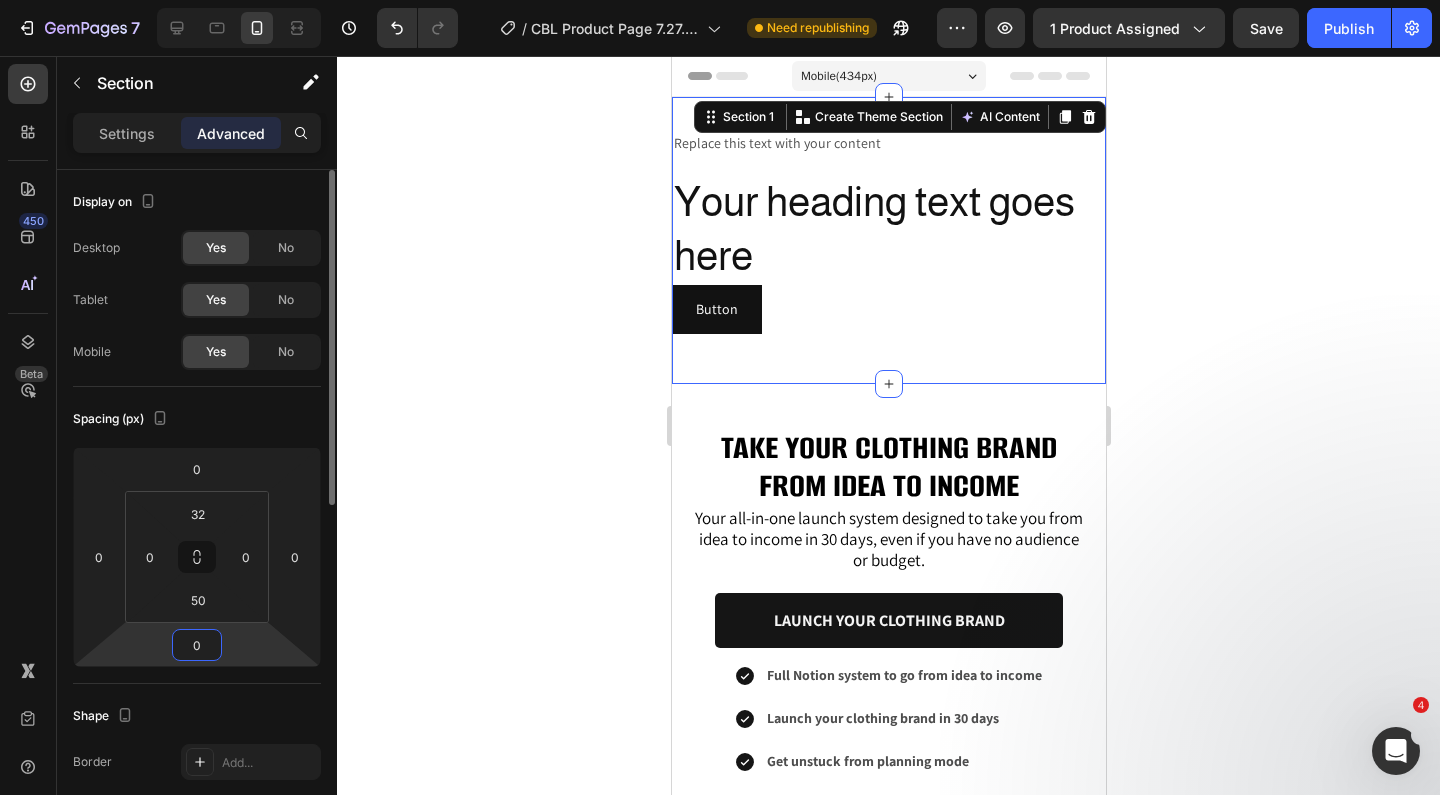 click on "0" at bounding box center (197, 645) 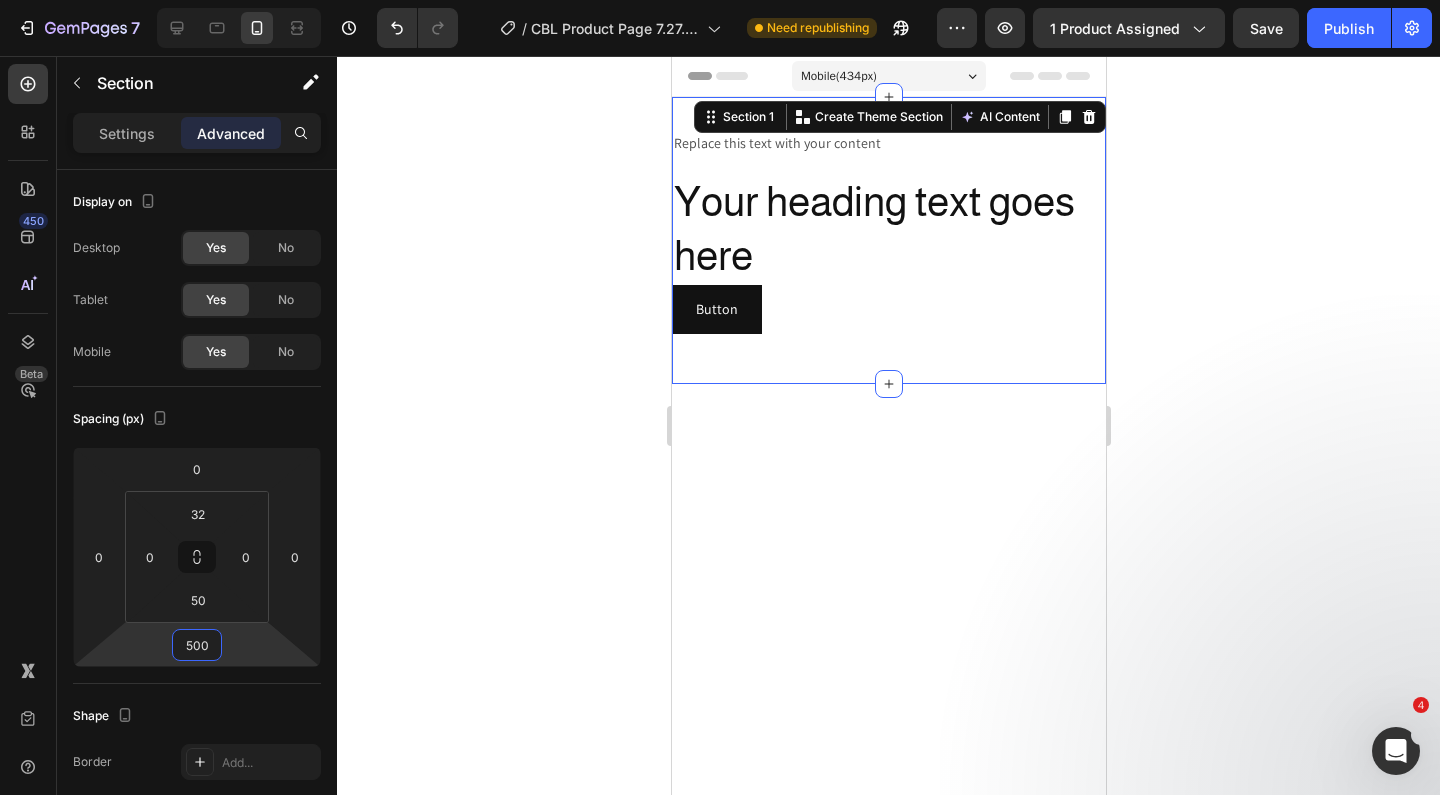 click on "Replace this text with your content Text Block Your heading text goes here Heading Button Button Section 1   You can create reusable sections Create Theme Section AI Content Write with GemAI What would you like to describe here? Tone and Voice Persuasive Product Mockup Pack: 120+ clothing mockups Show more Generate" at bounding box center (888, 240) 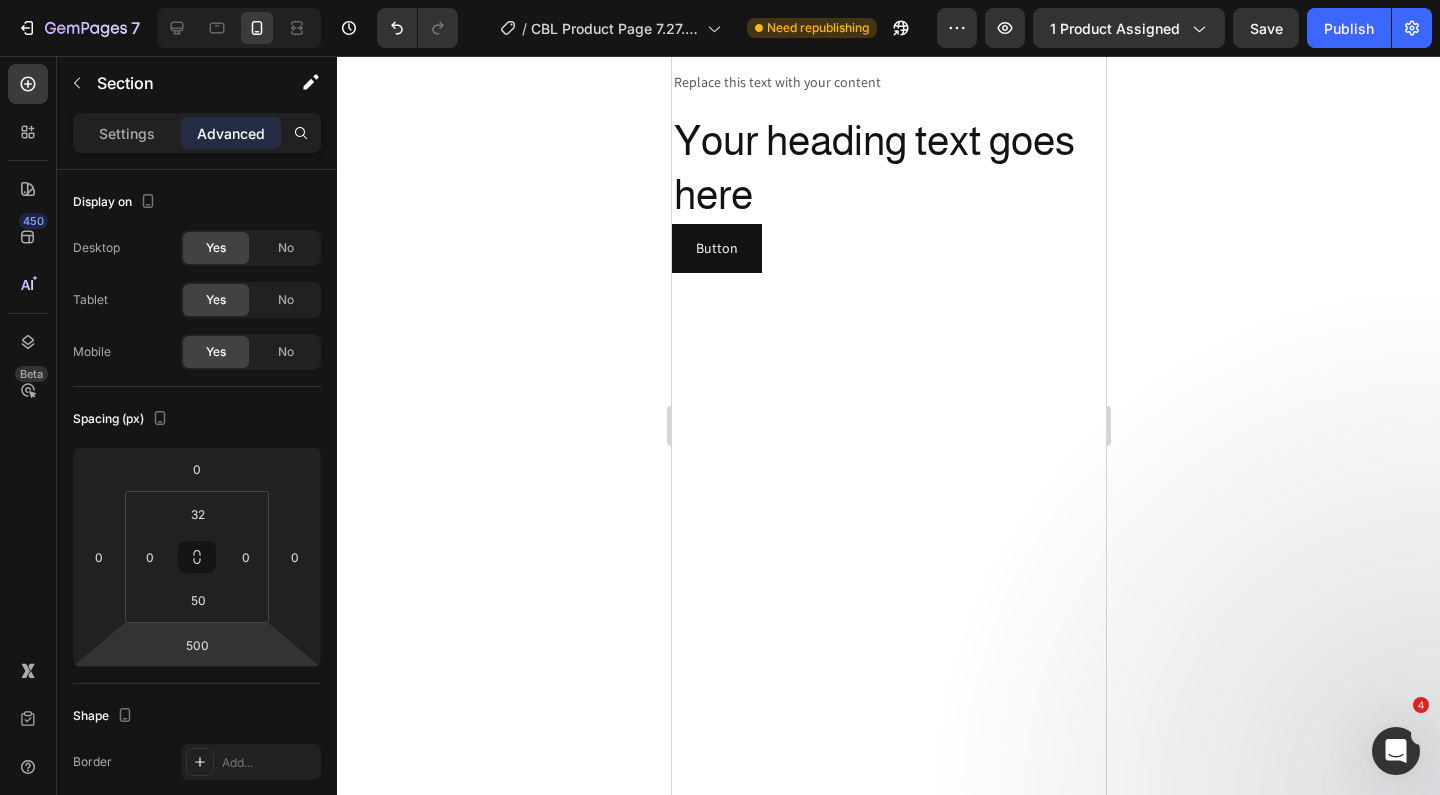 scroll, scrollTop: 0, scrollLeft: 0, axis: both 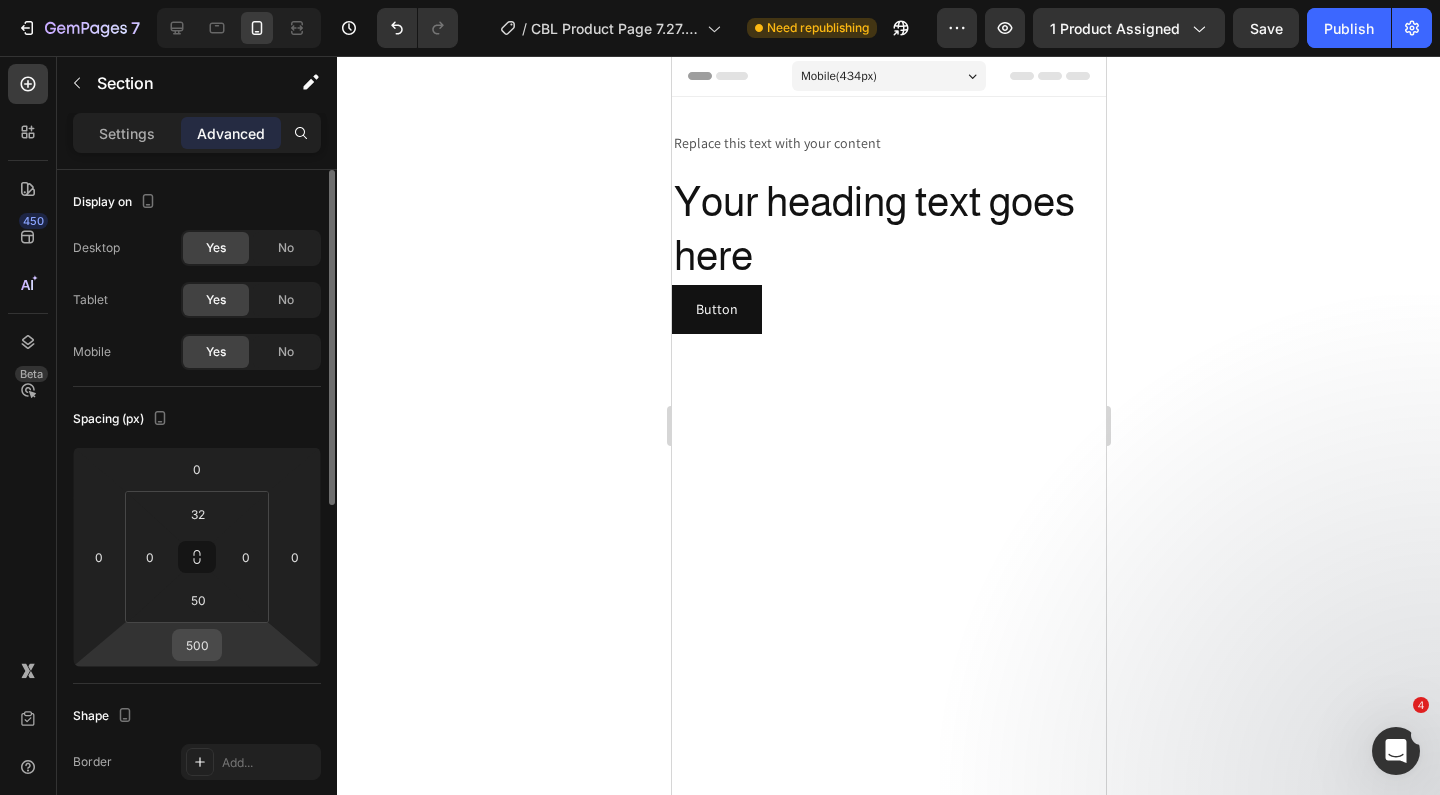 click on "500" at bounding box center [197, 645] 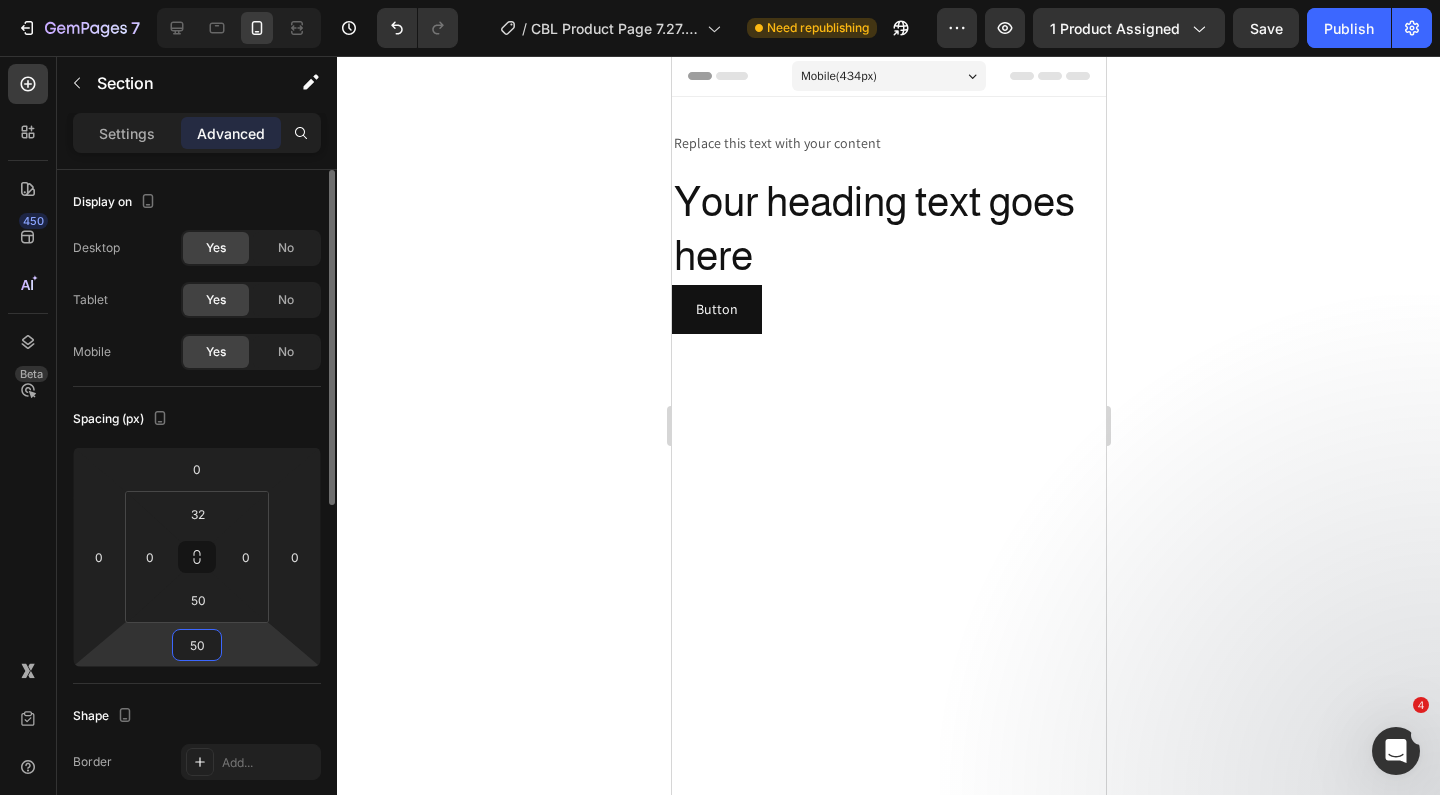 type on "5" 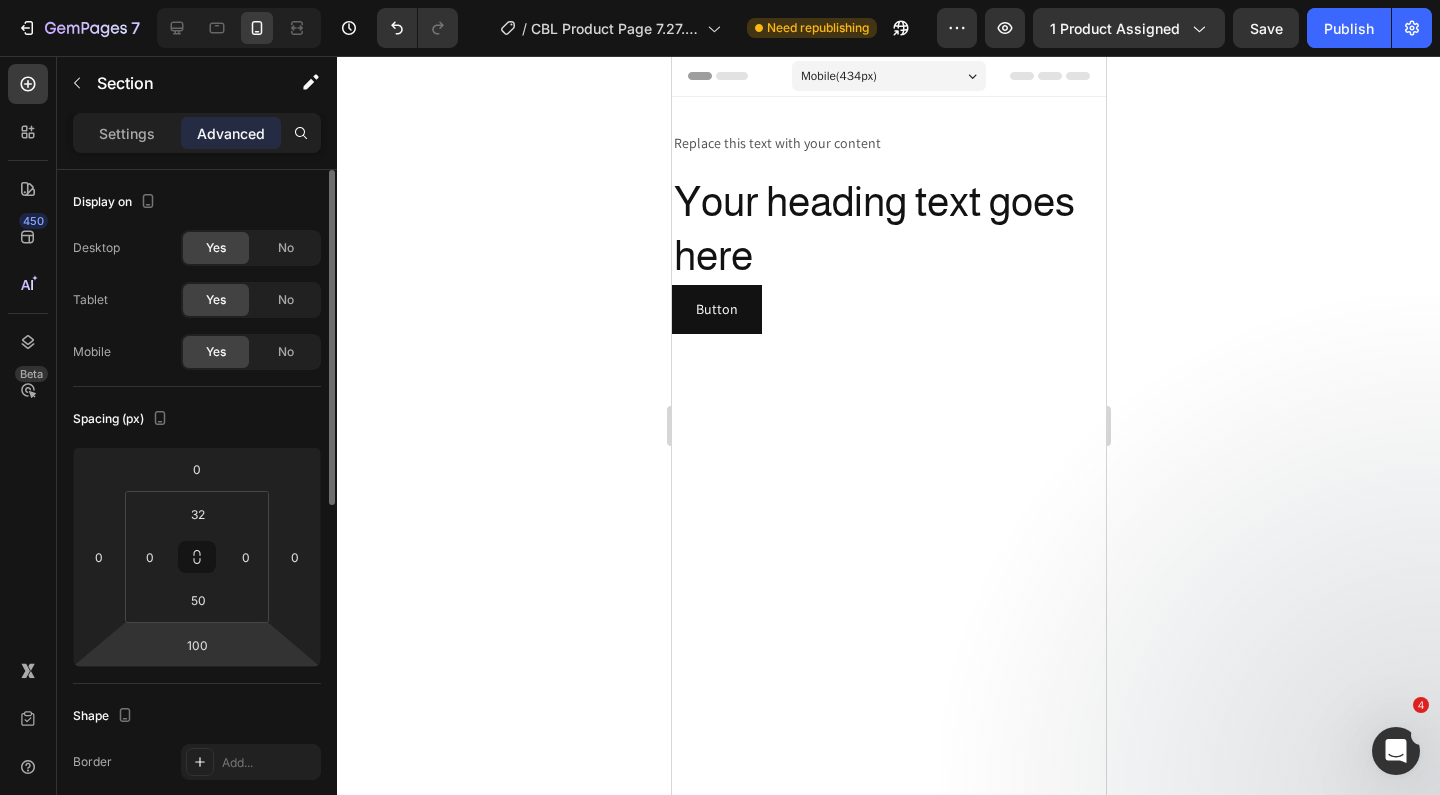 click on "Shape Border Add... Corner Add... Shadow Add..." 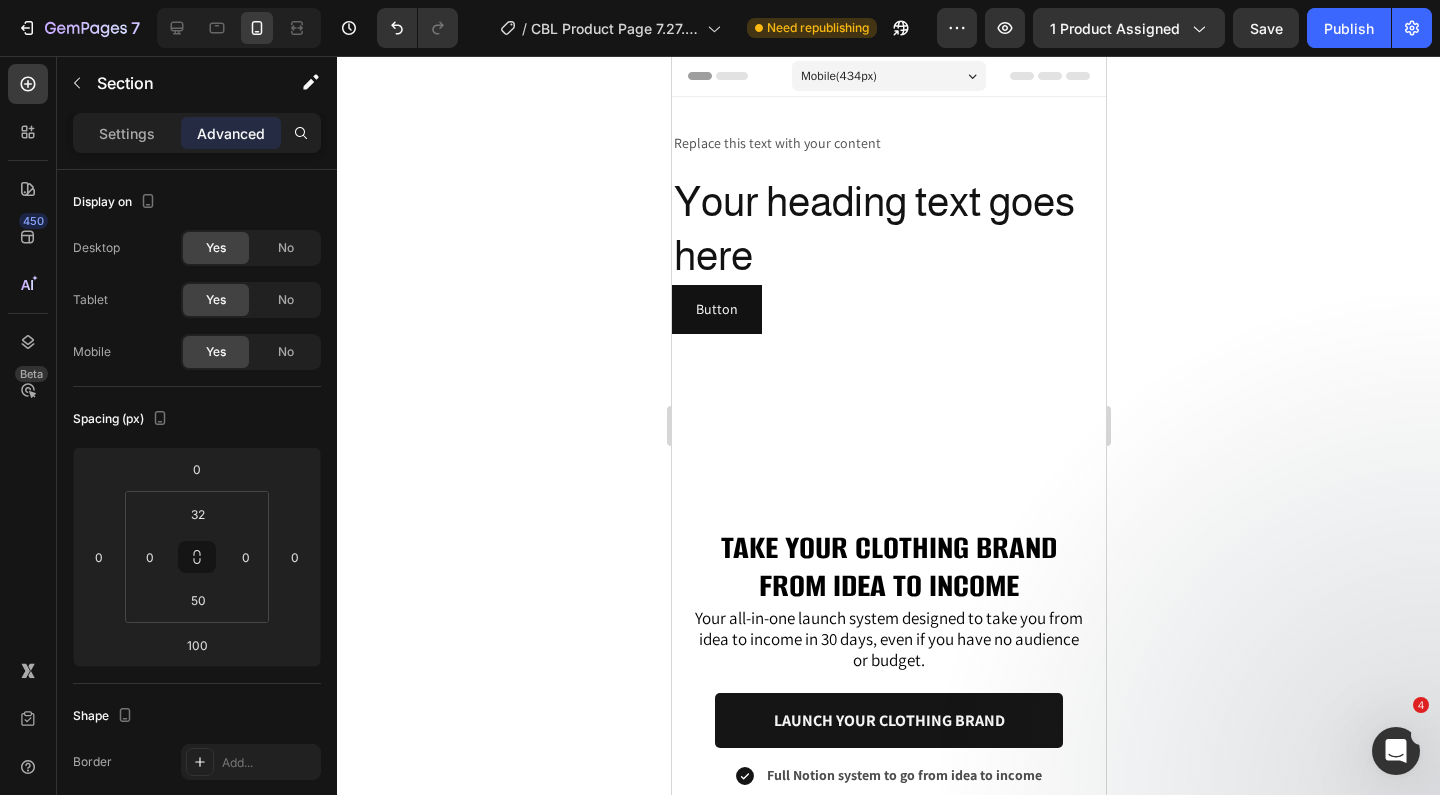 scroll, scrollTop: 0, scrollLeft: 0, axis: both 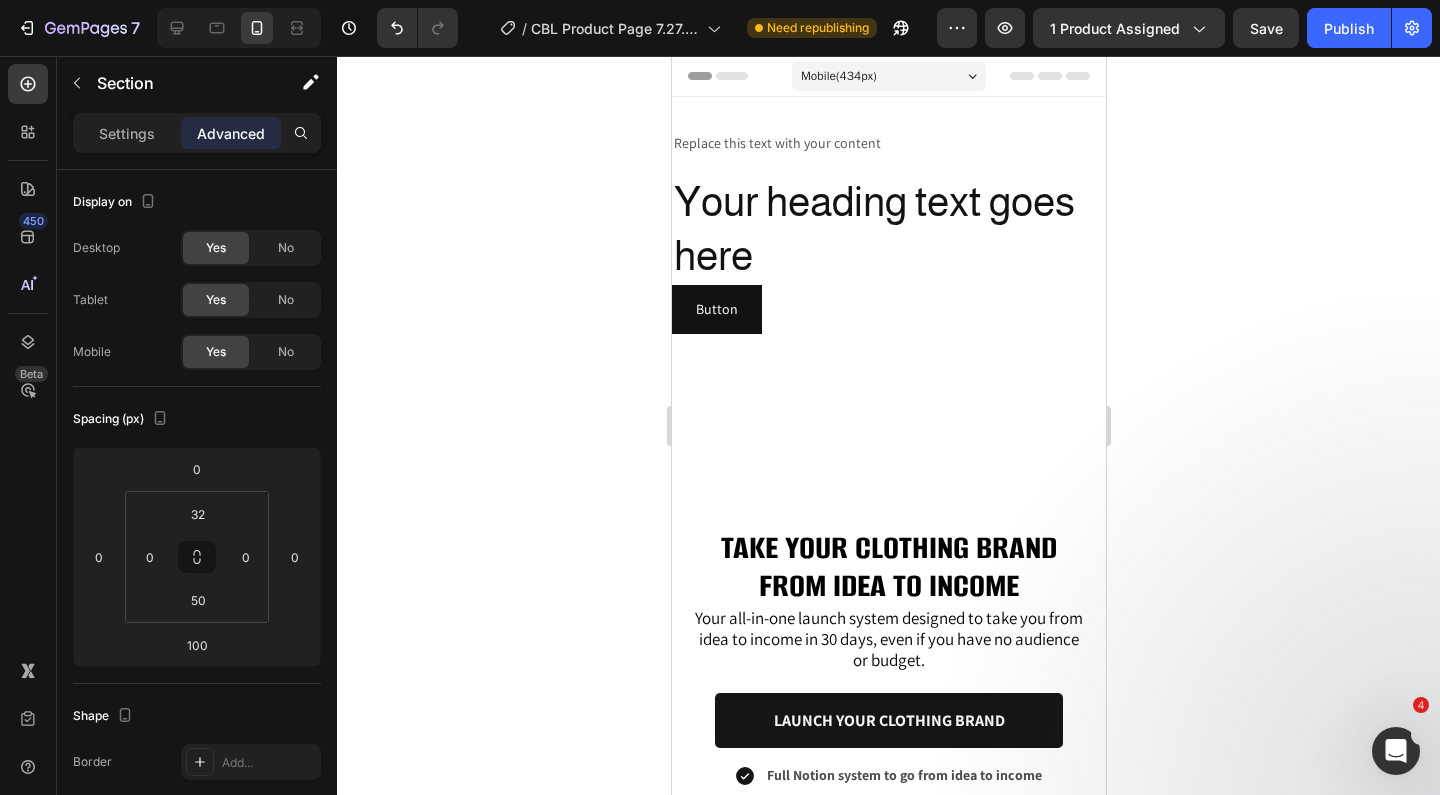 click on "Replace this text with your content Text Block Your heading text goes here Heading Button Button Section 1" at bounding box center (888, 240) 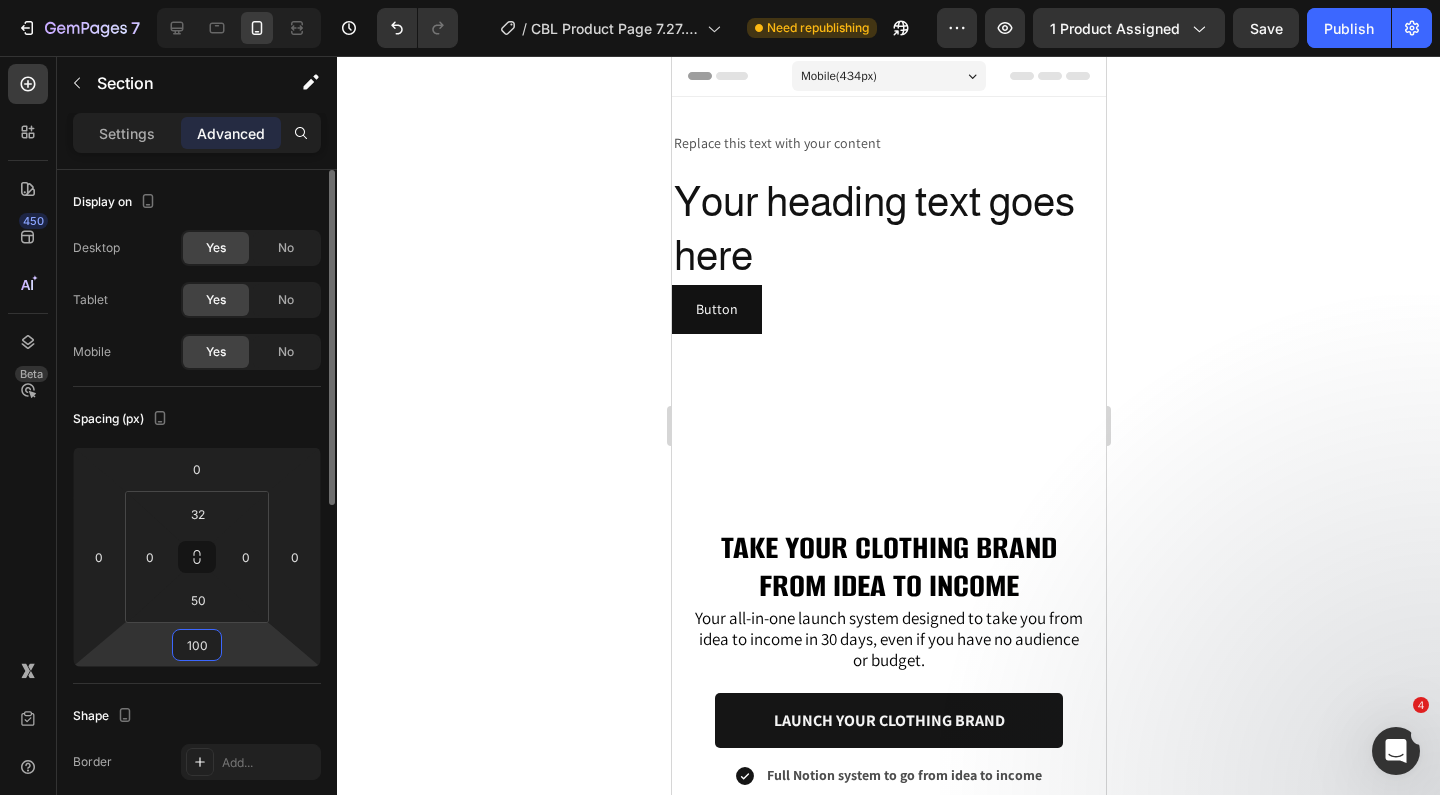 click on "100" at bounding box center (197, 645) 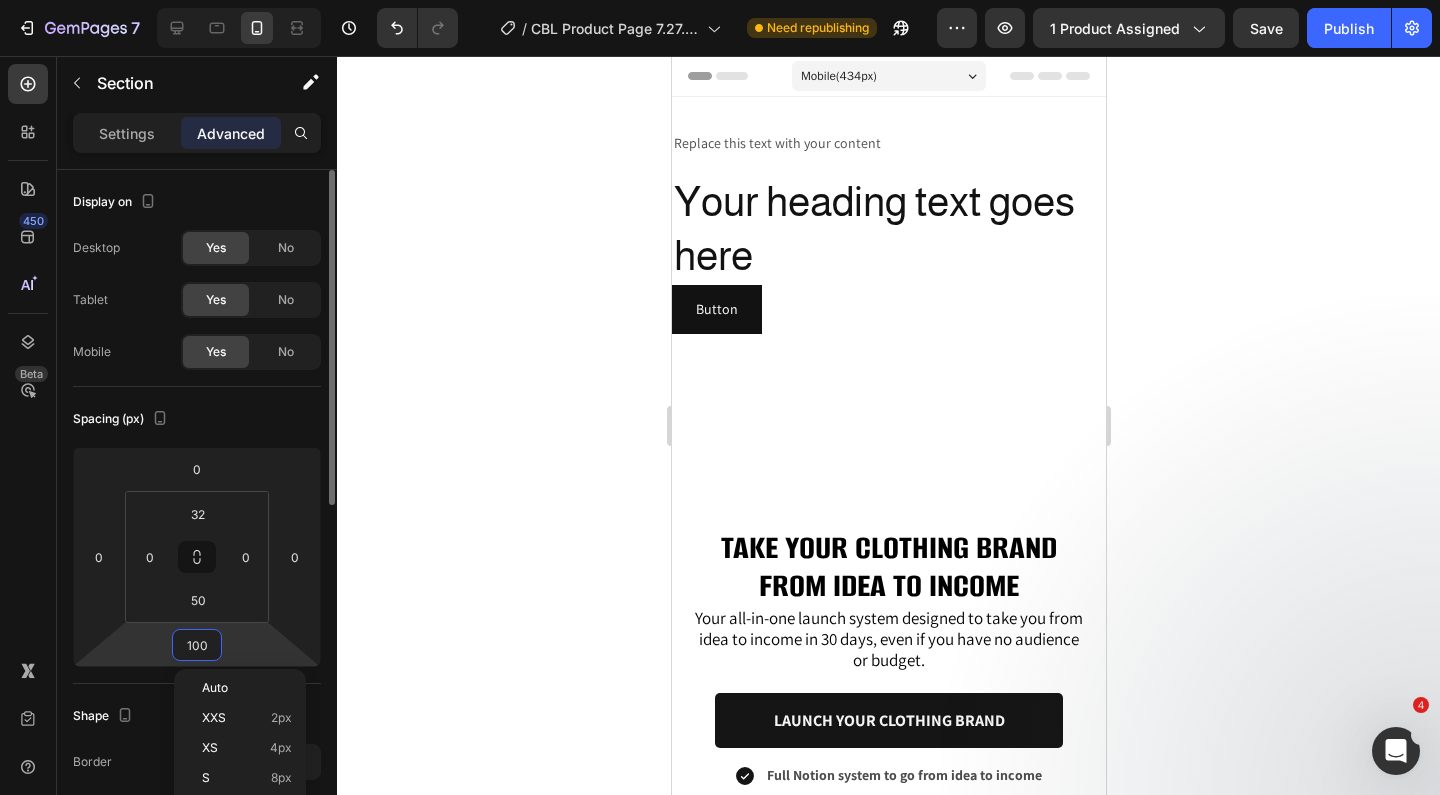click on "100" at bounding box center (197, 645) 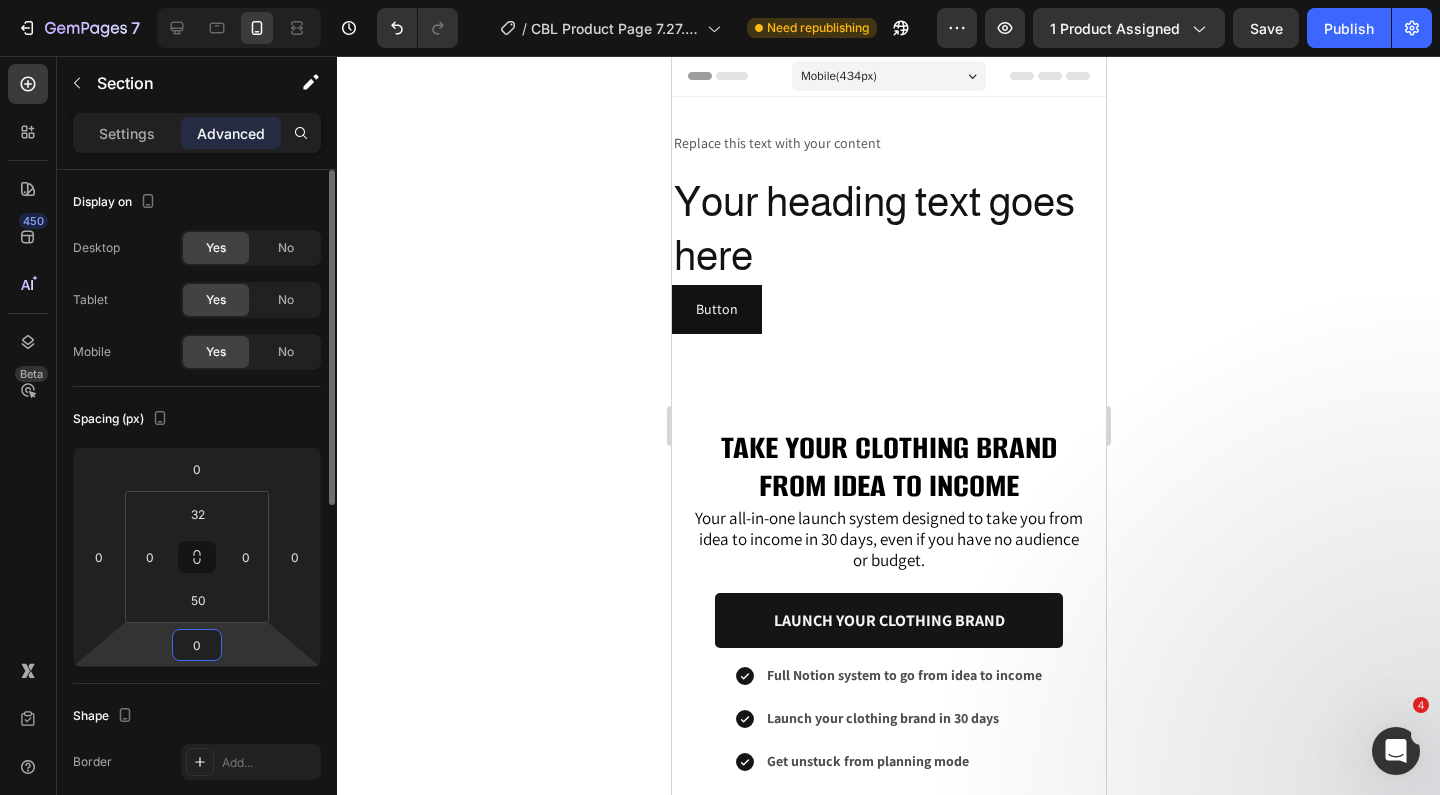 type on "0" 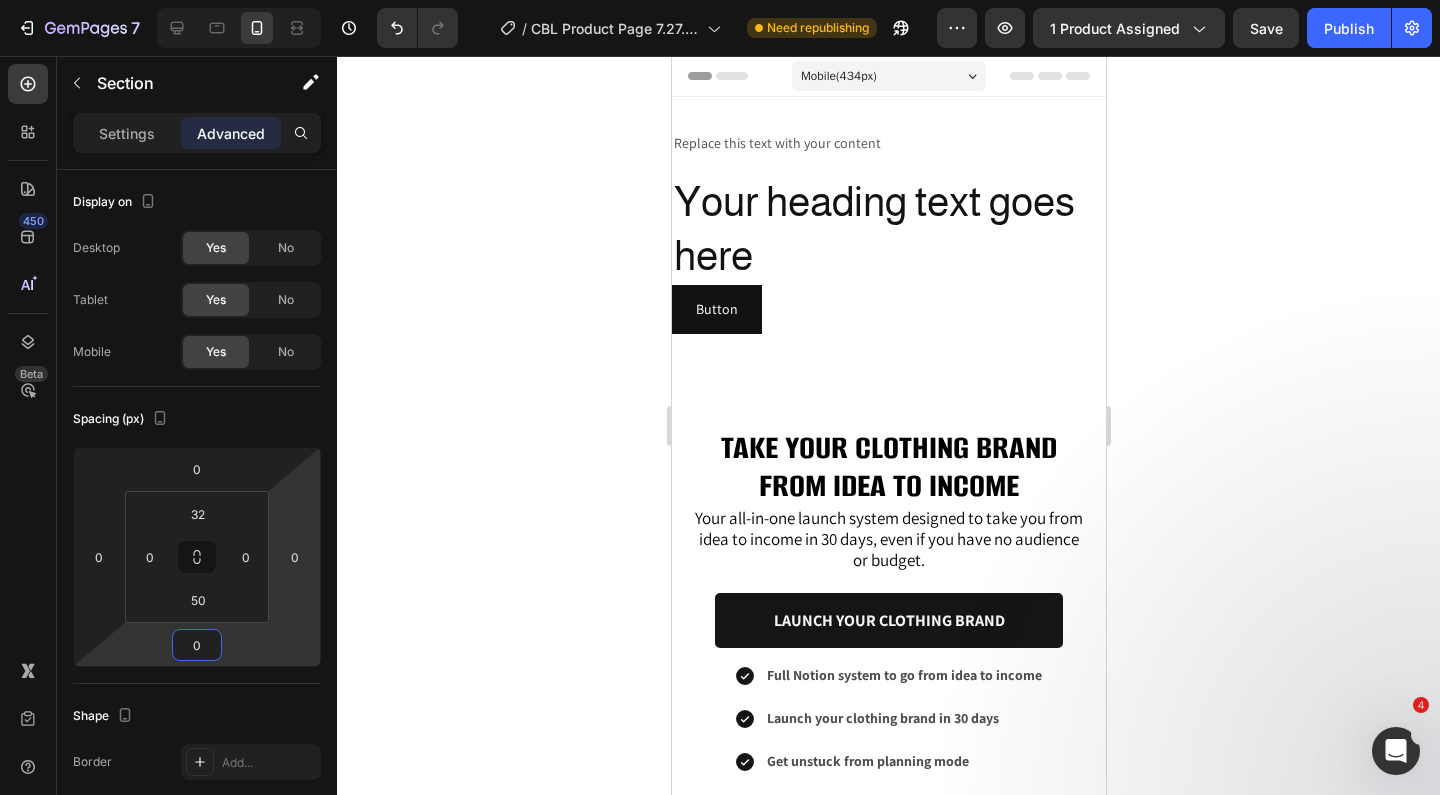 scroll, scrollTop: 0, scrollLeft: 0, axis: both 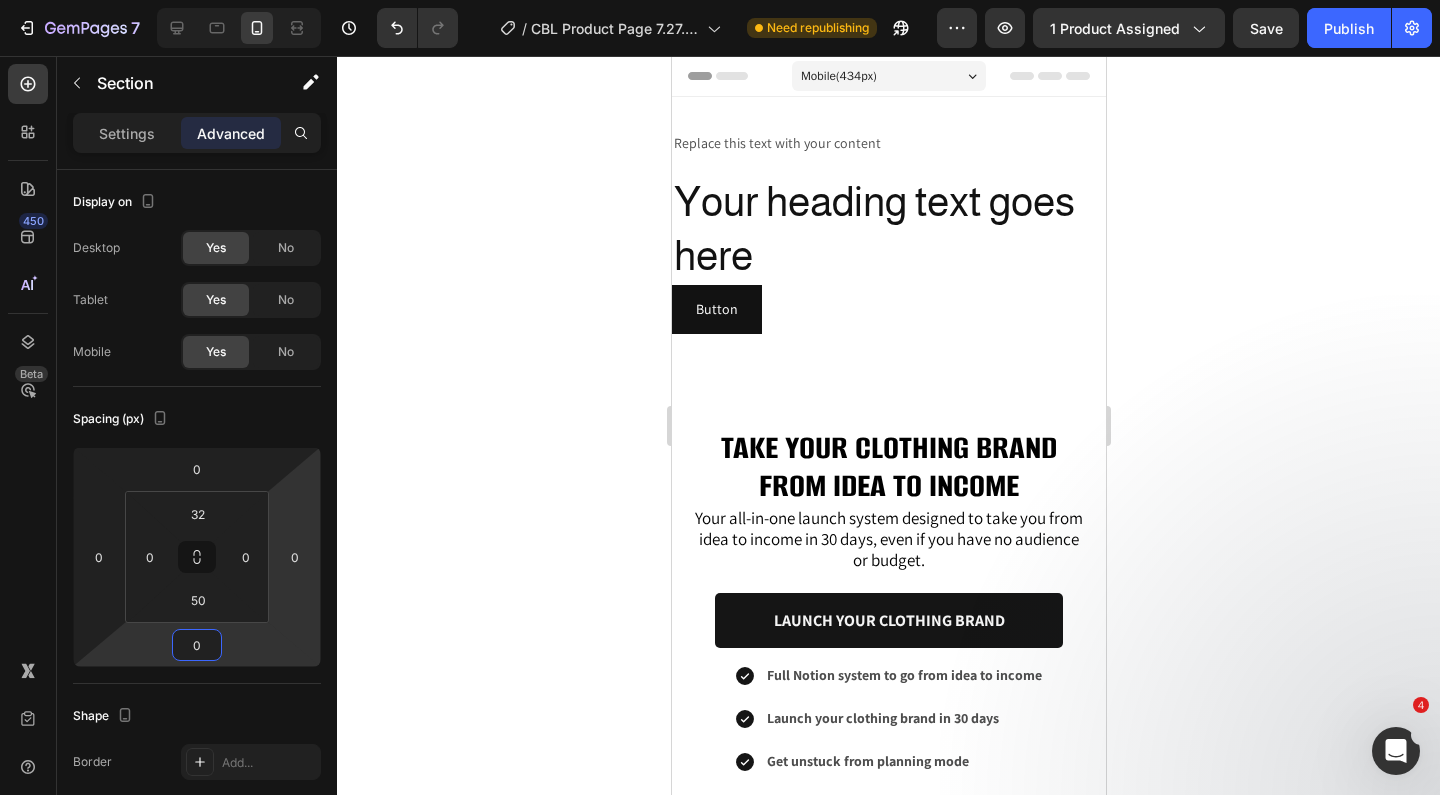 click on "Replace this text with your content Text Block Your heading text goes here Heading Button Button Section 1" at bounding box center [888, 240] 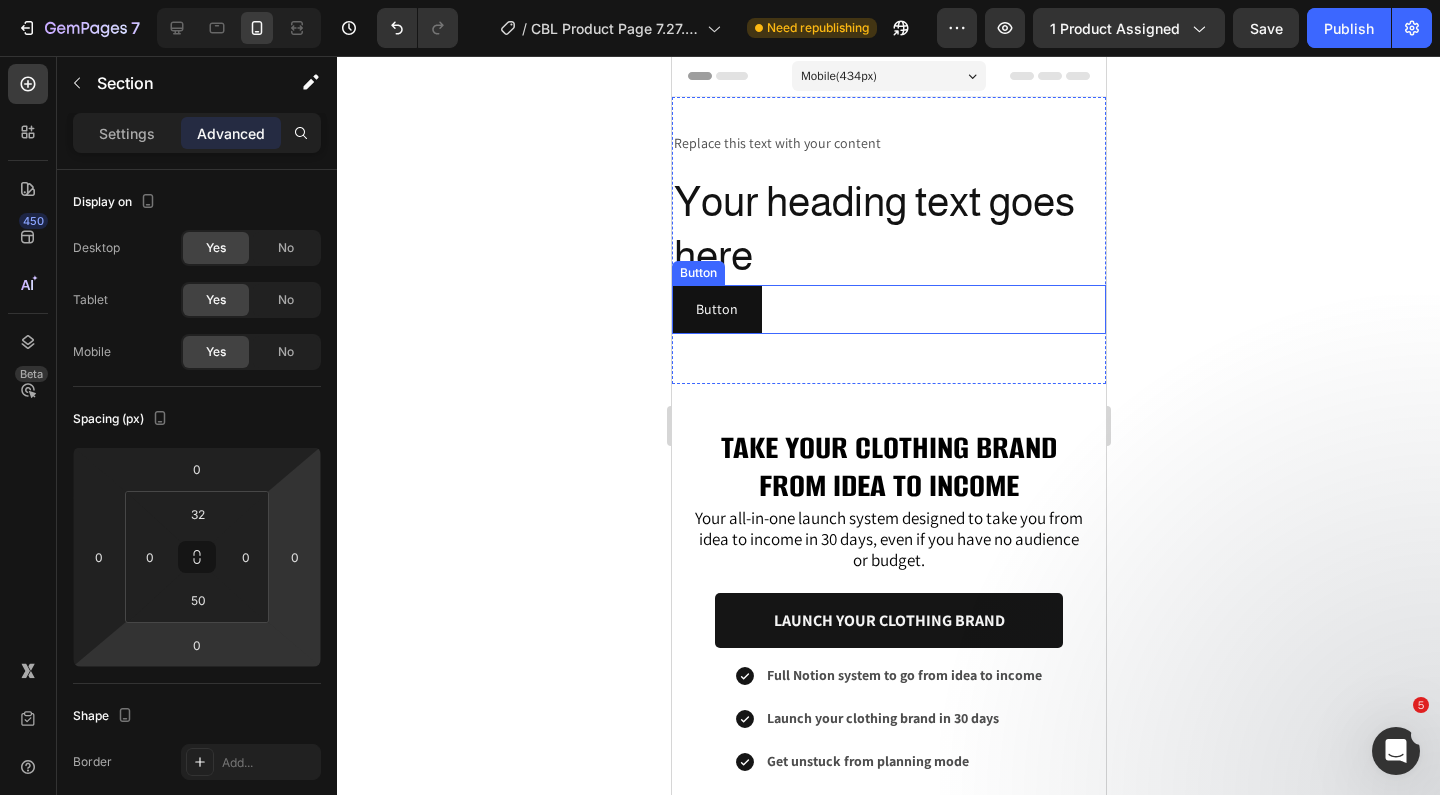 click on "Button Button" at bounding box center (888, 309) 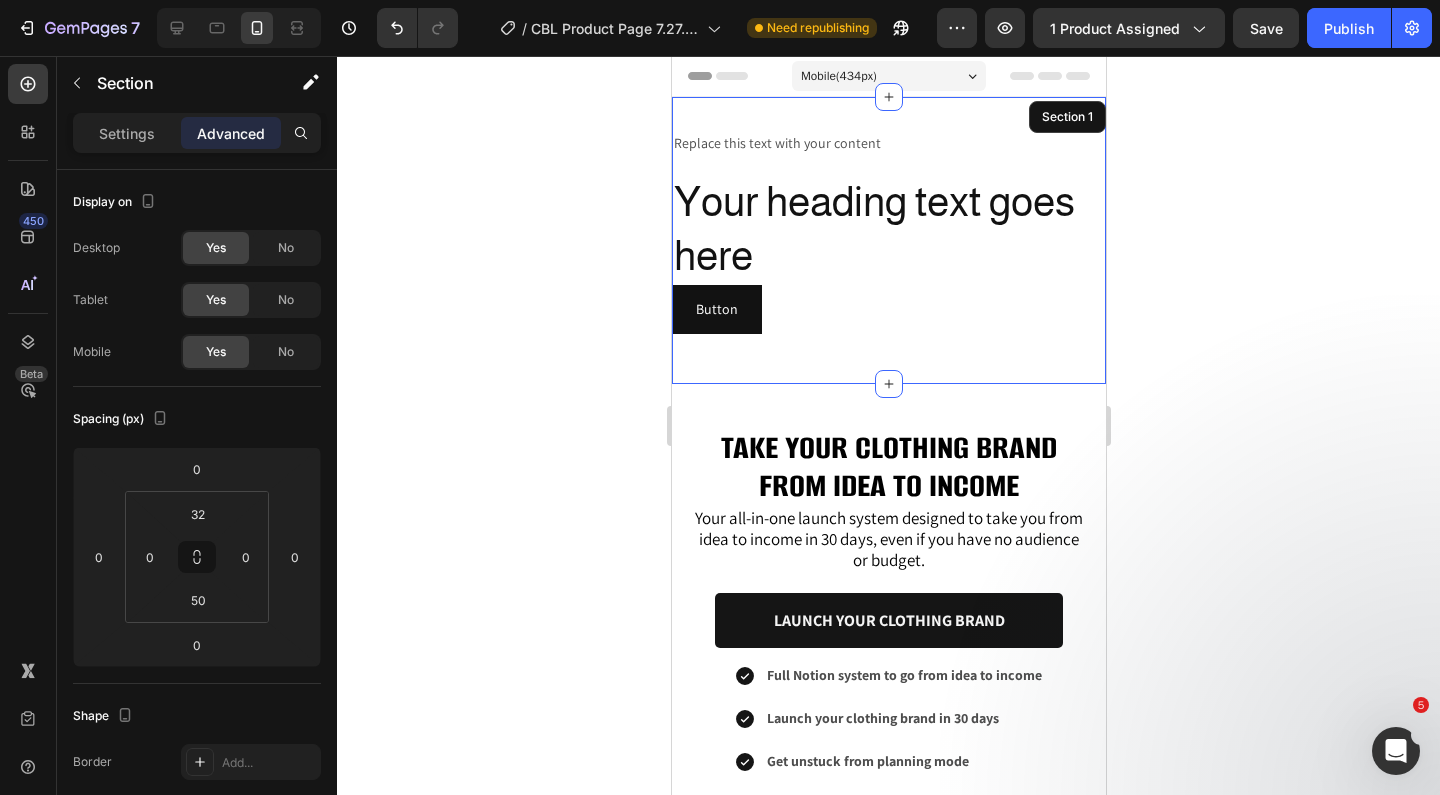 click on "Replace this text with your content Text Block Your heading text goes here Heading Button Button   0" at bounding box center [888, 231] 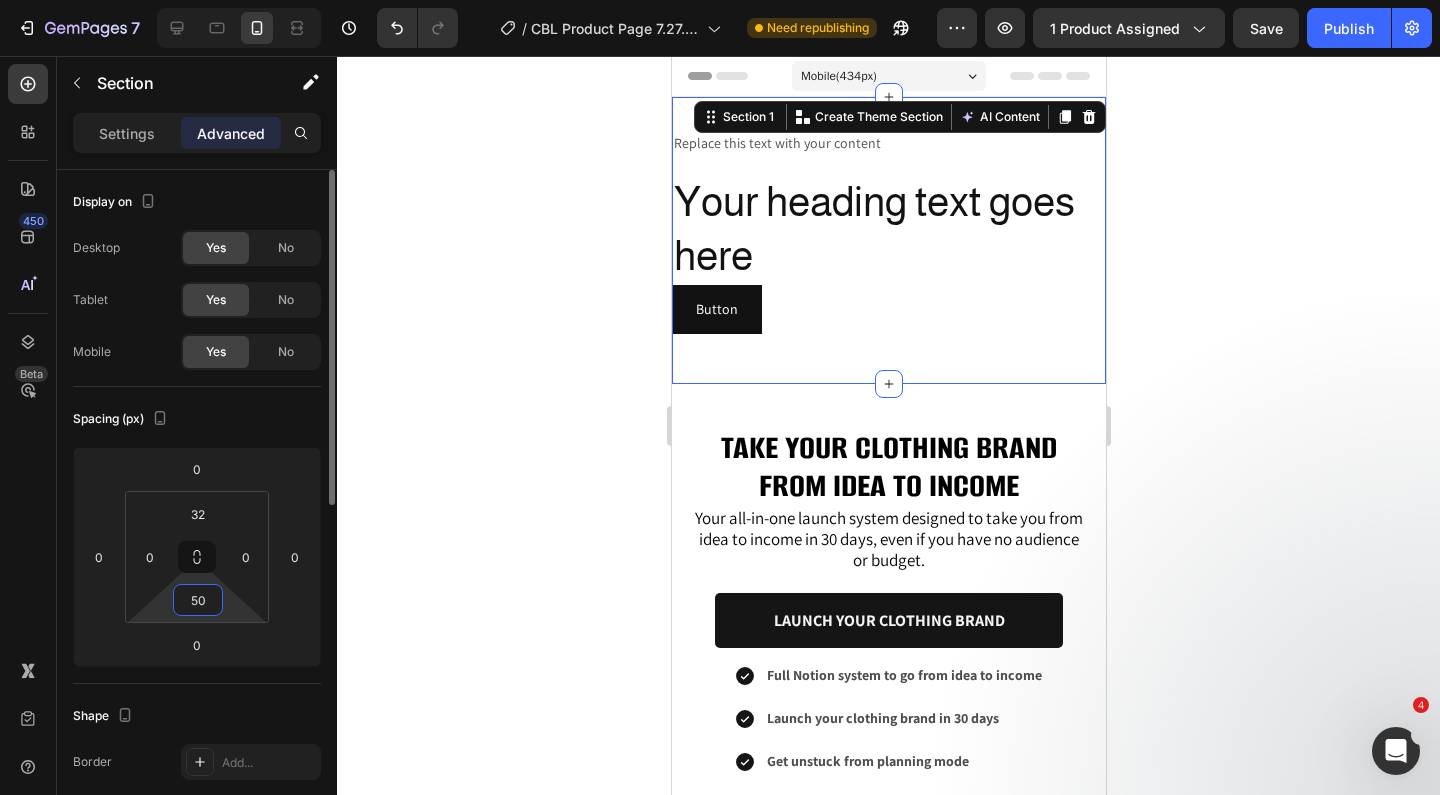 click on "50" at bounding box center [198, 600] 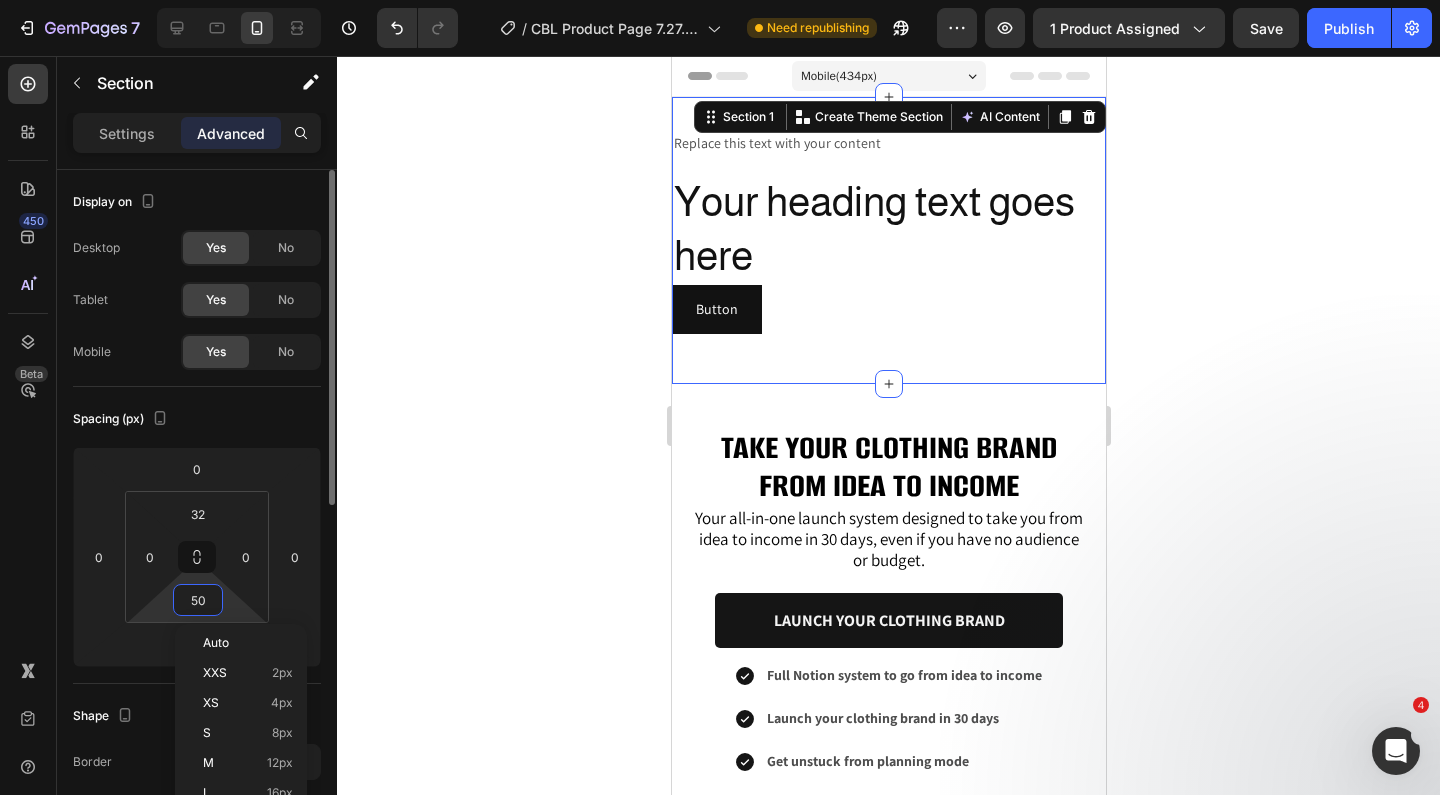 click on "50" at bounding box center [198, 600] 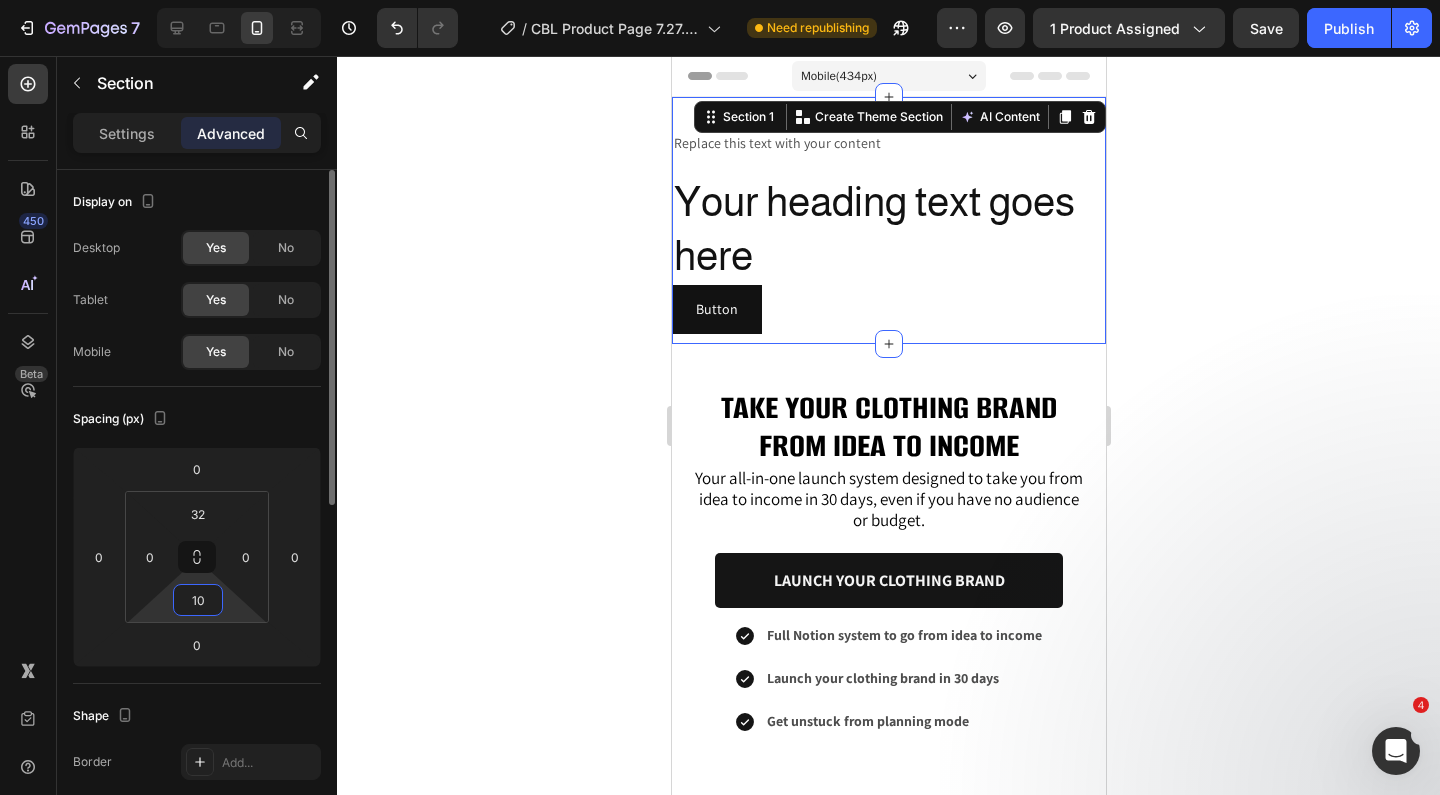 type on "1" 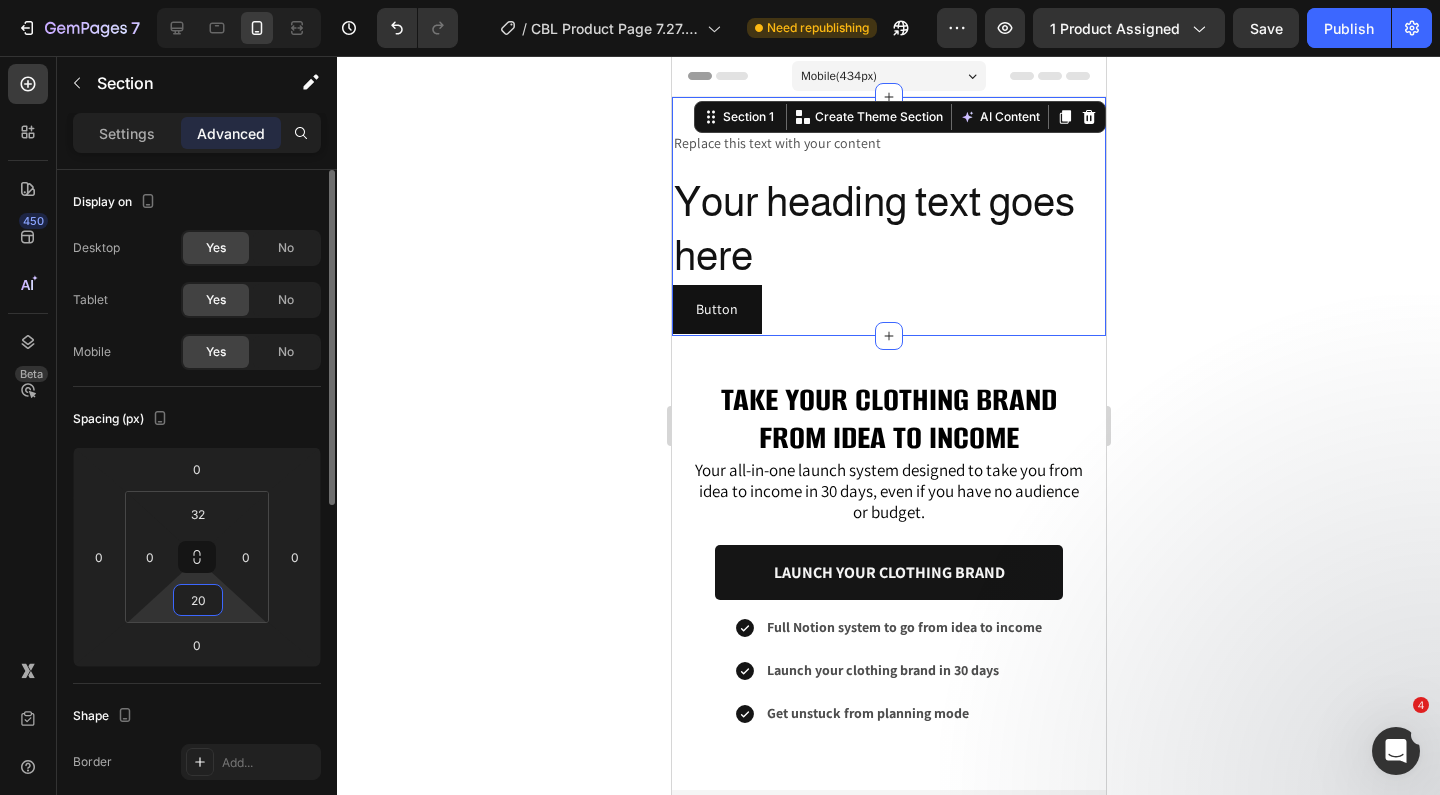 type on "200" 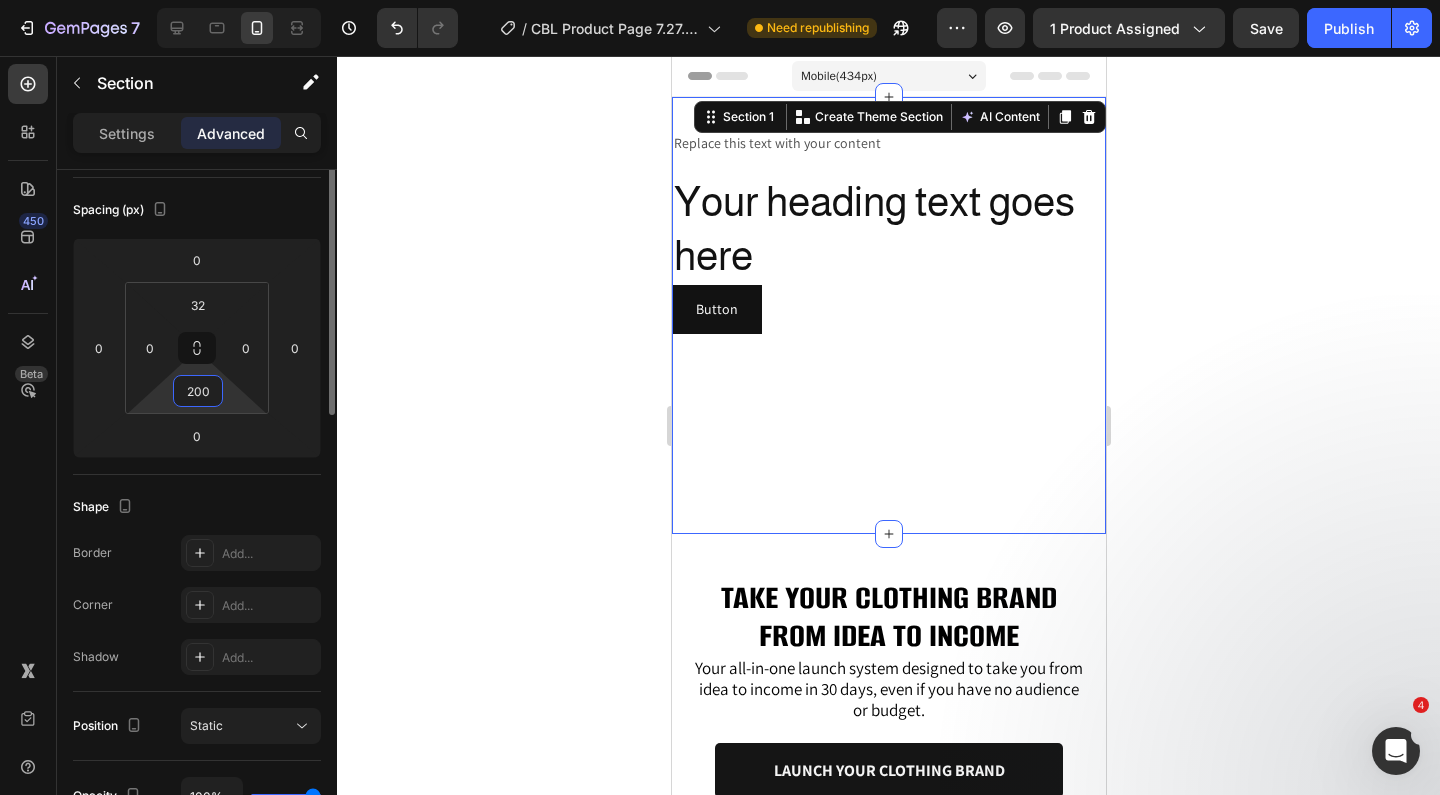 scroll, scrollTop: 0, scrollLeft: 0, axis: both 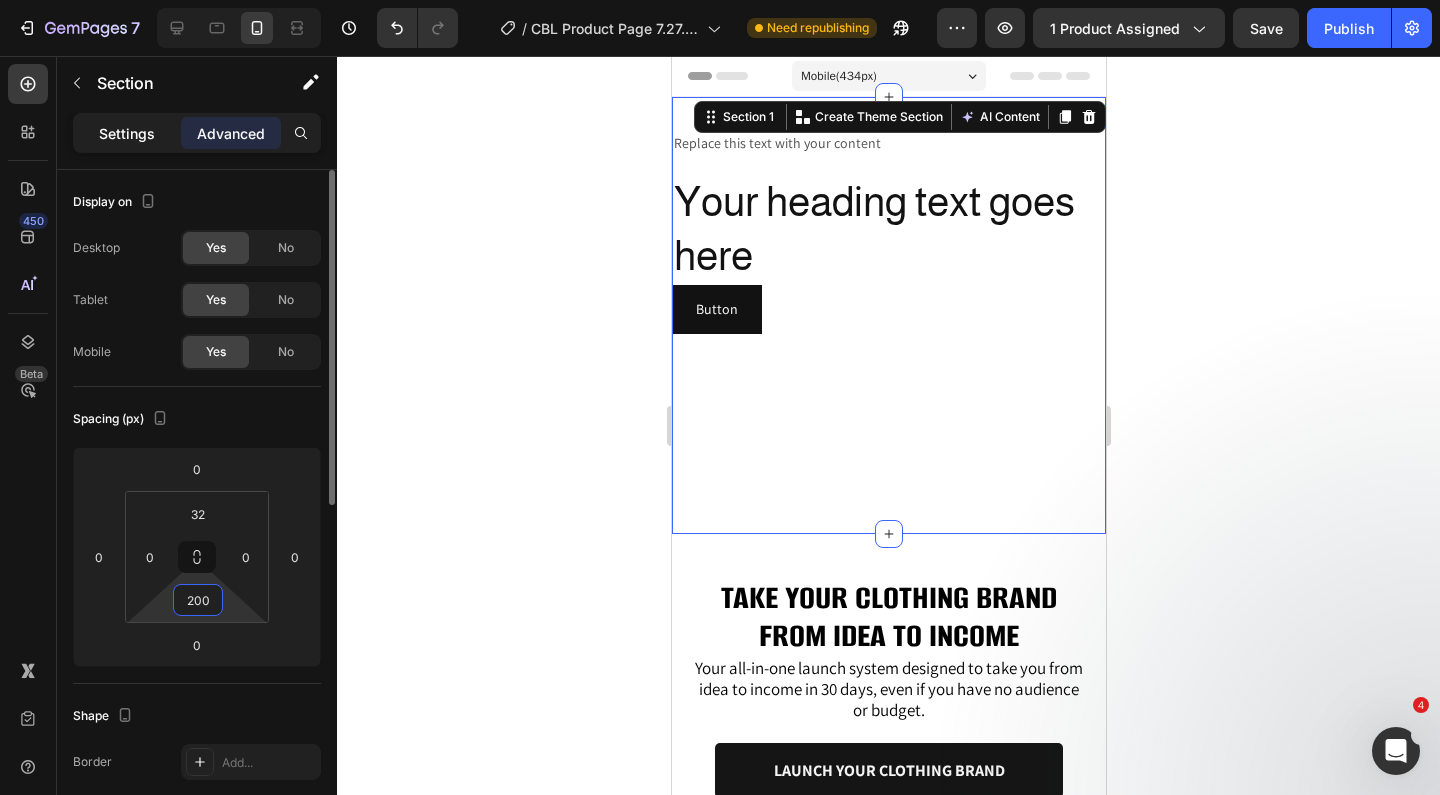 click on "Settings" at bounding box center [127, 133] 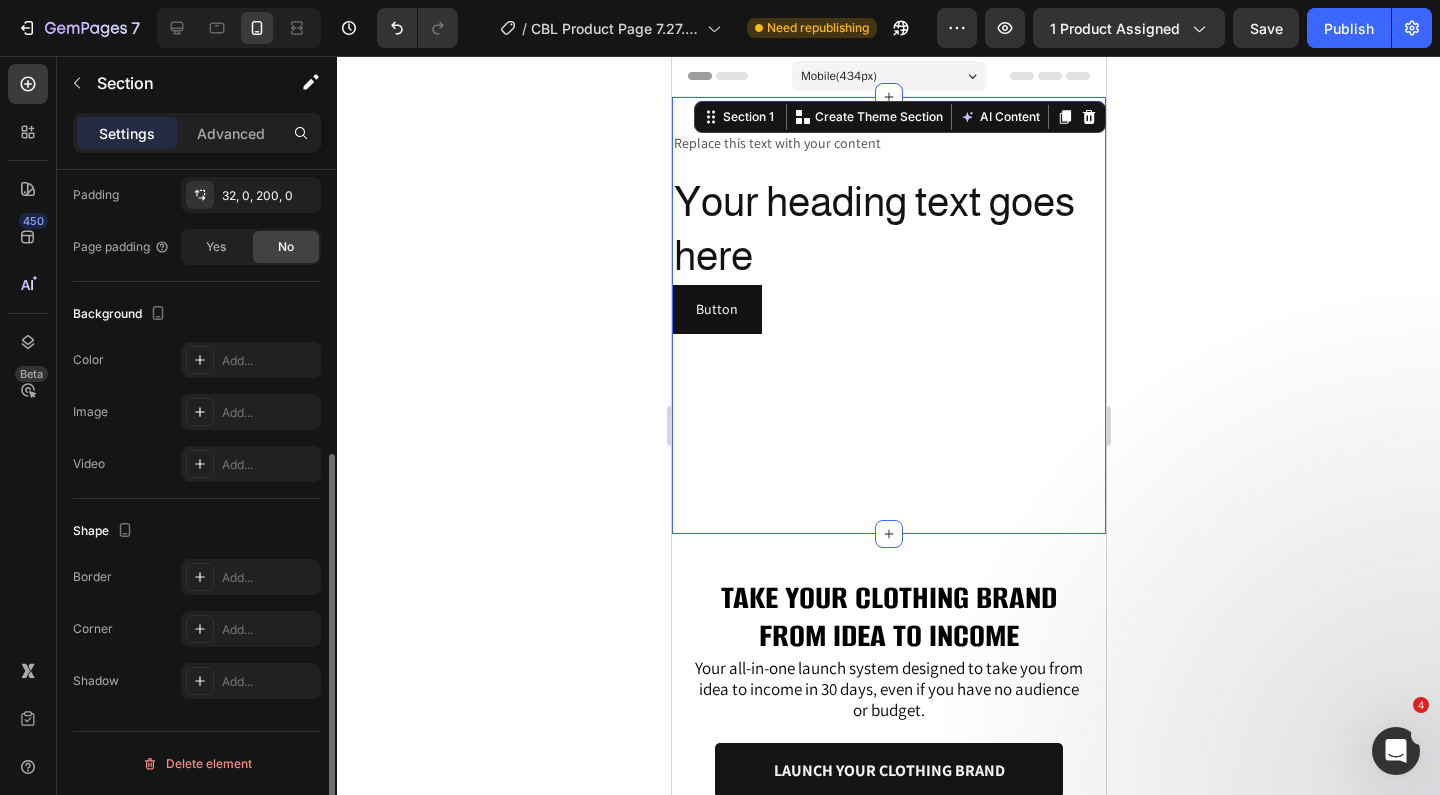 scroll, scrollTop: 479, scrollLeft: 0, axis: vertical 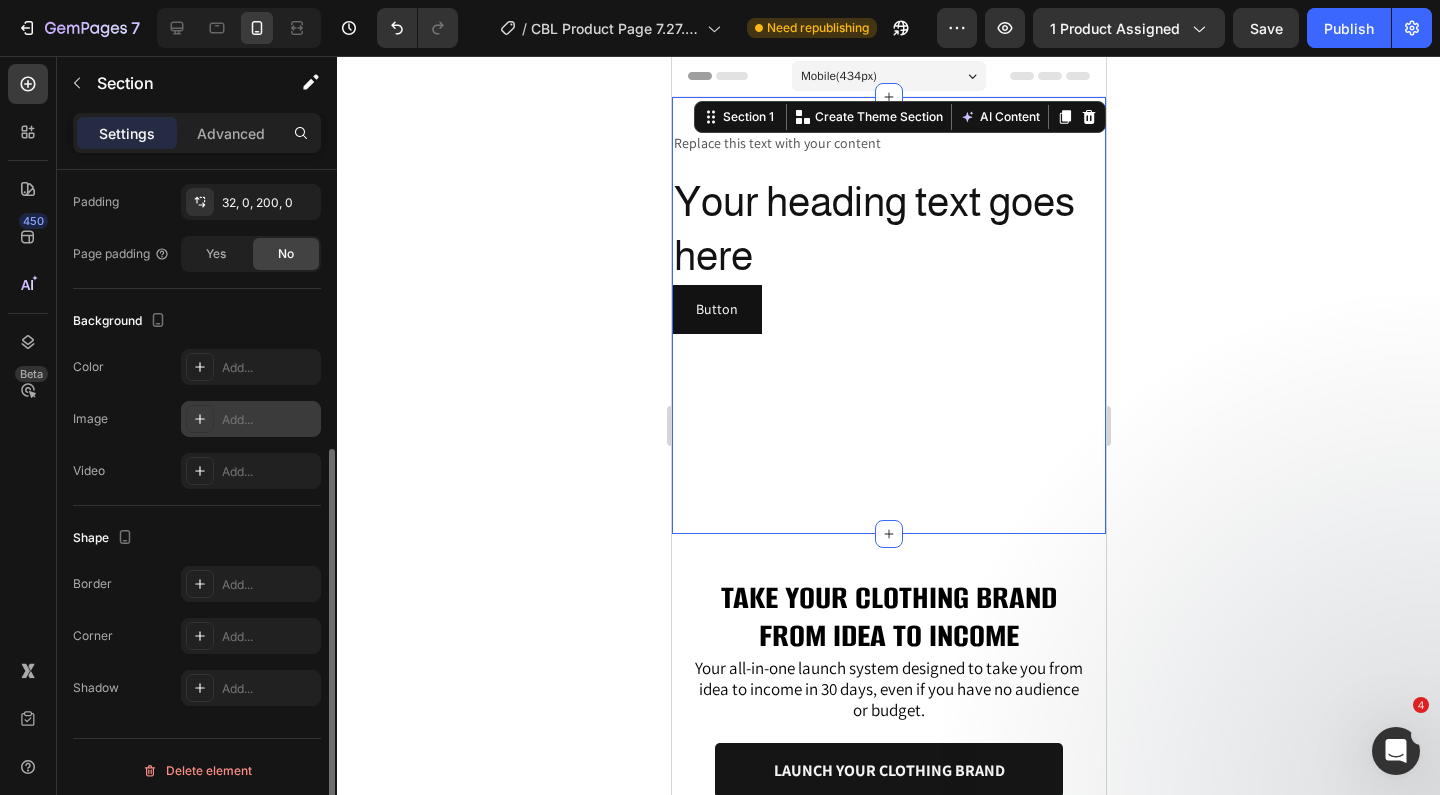 click on "Add..." at bounding box center [251, 419] 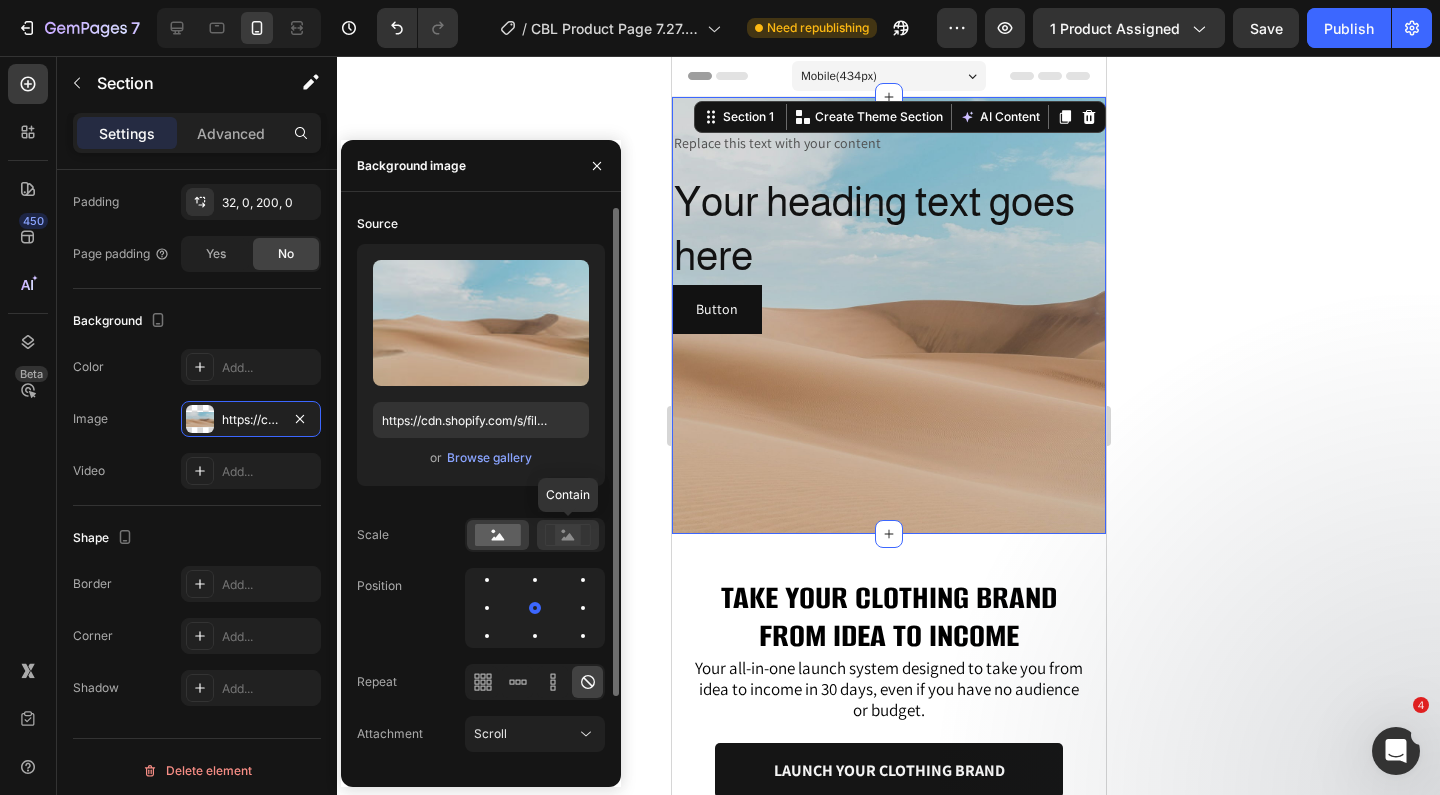 click 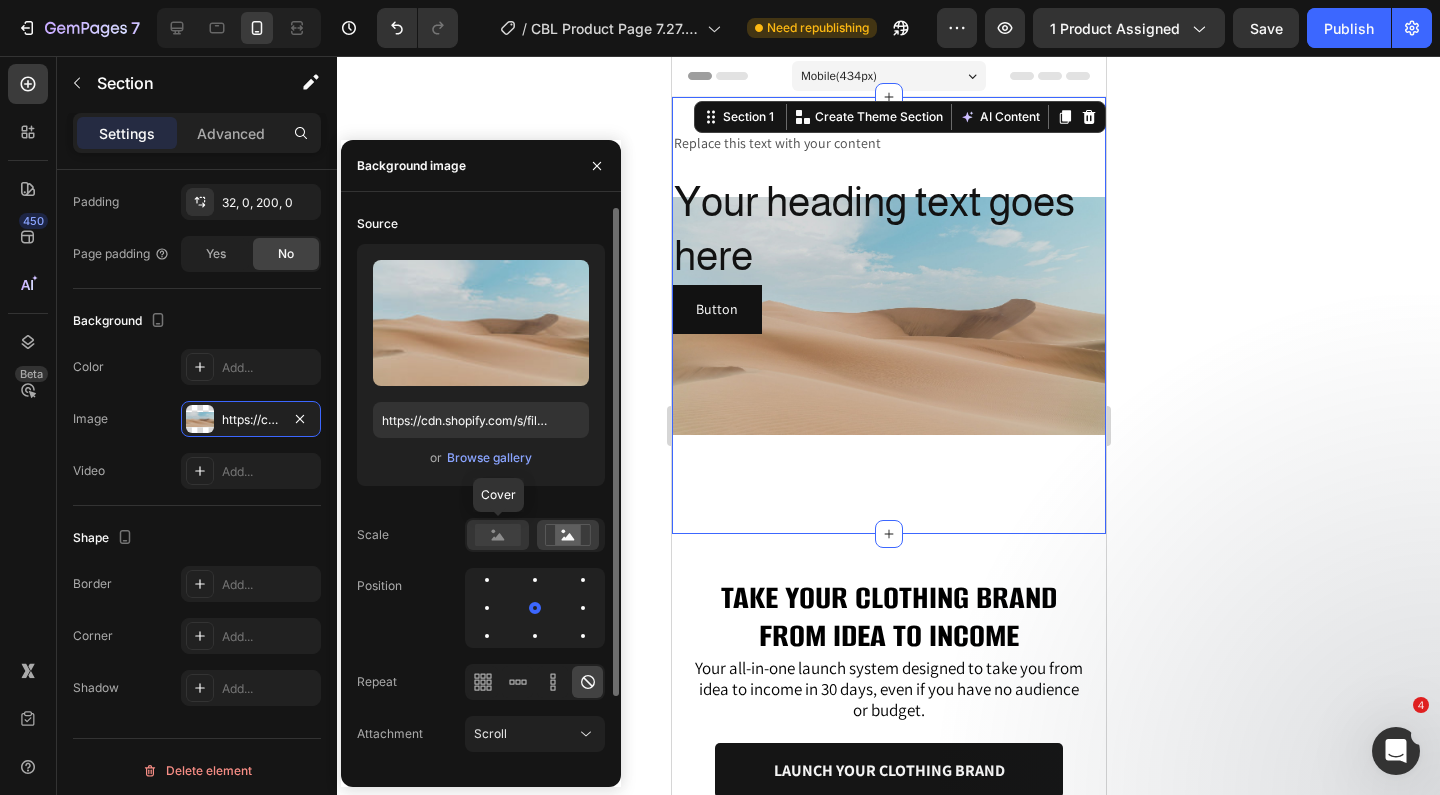 click 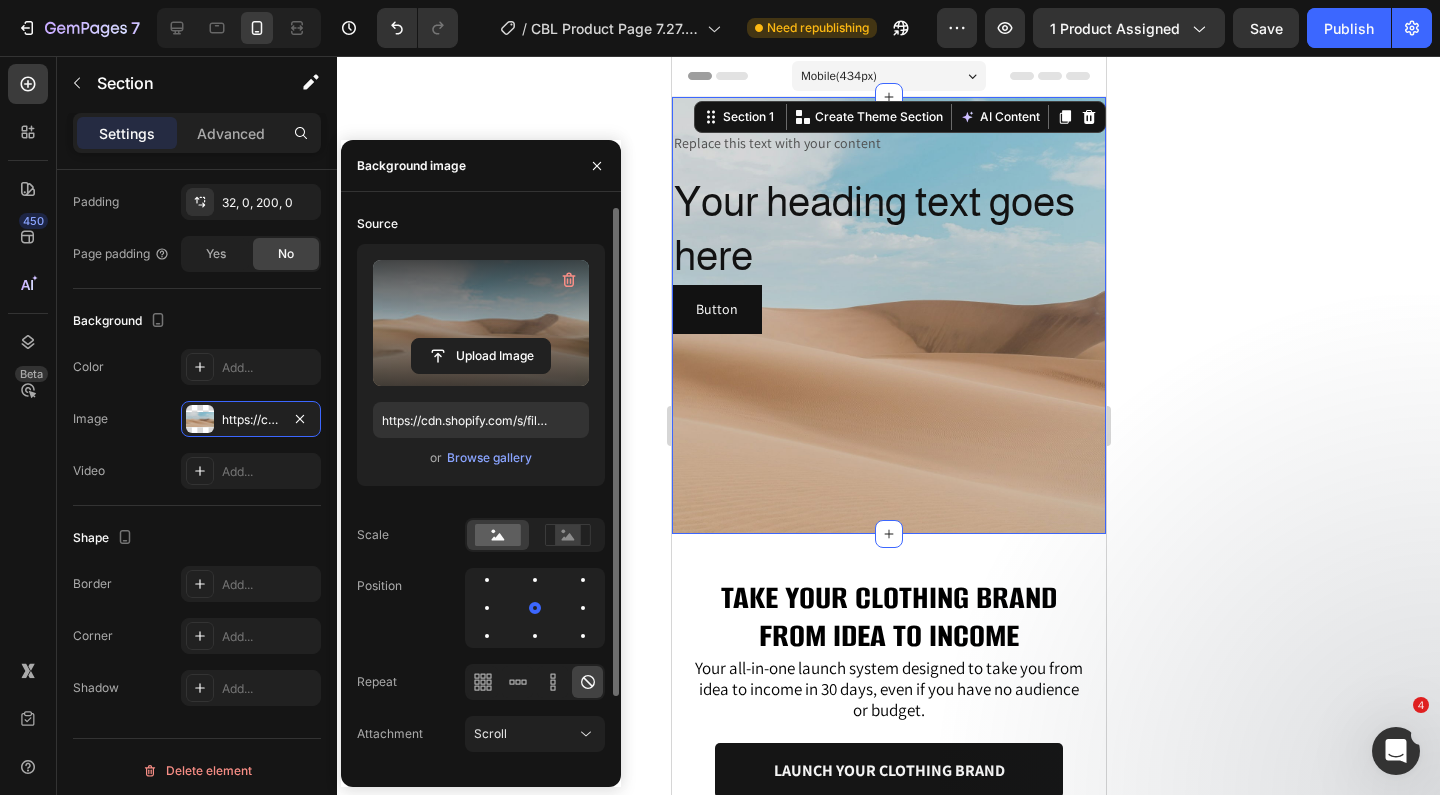 click at bounding box center [481, 323] 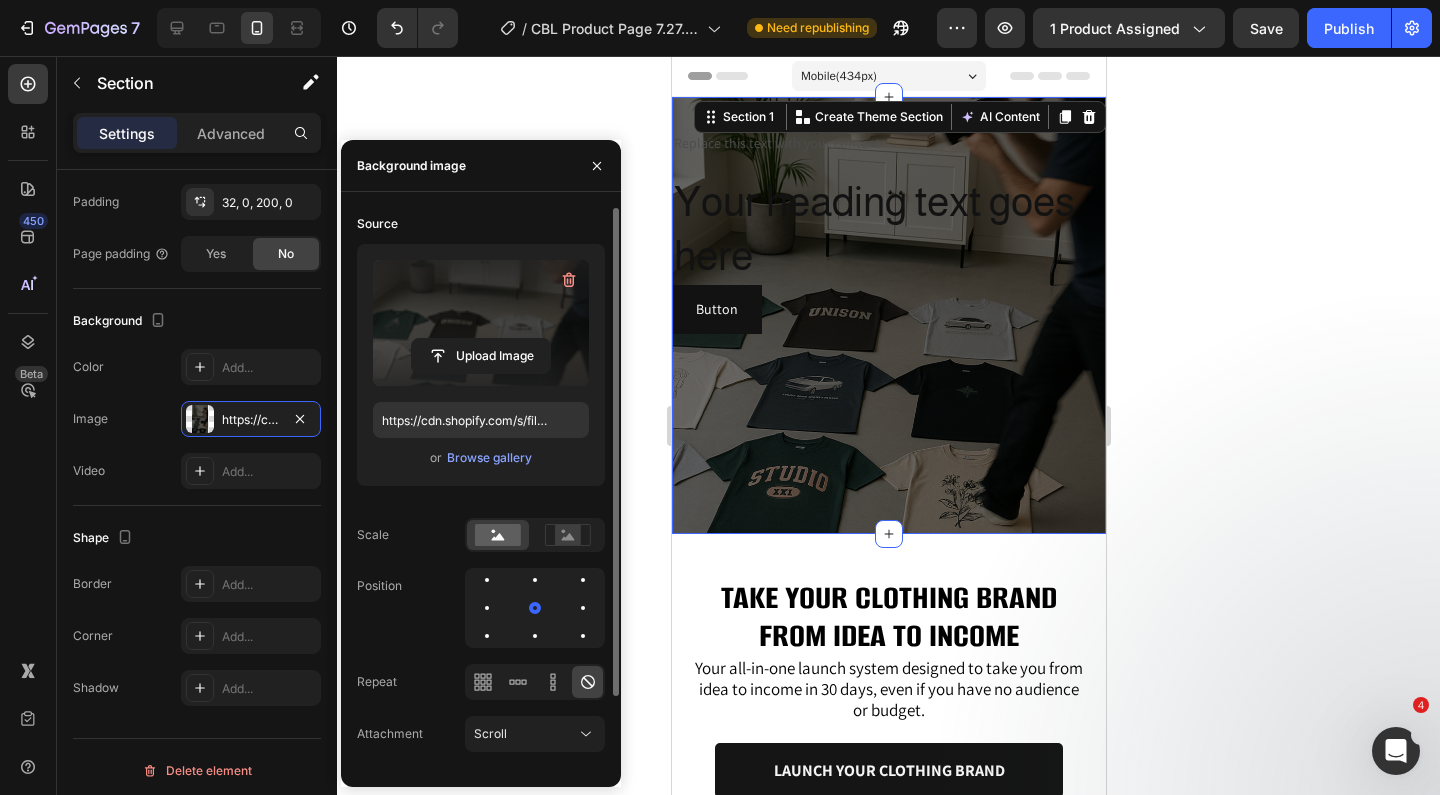 type on "https://cdn.shopify.com/s/files/1/0737/9481/4185/files/gempages_571435807819170688-8792a0b6-f342-48d8-987d-899eca86fb64.png" 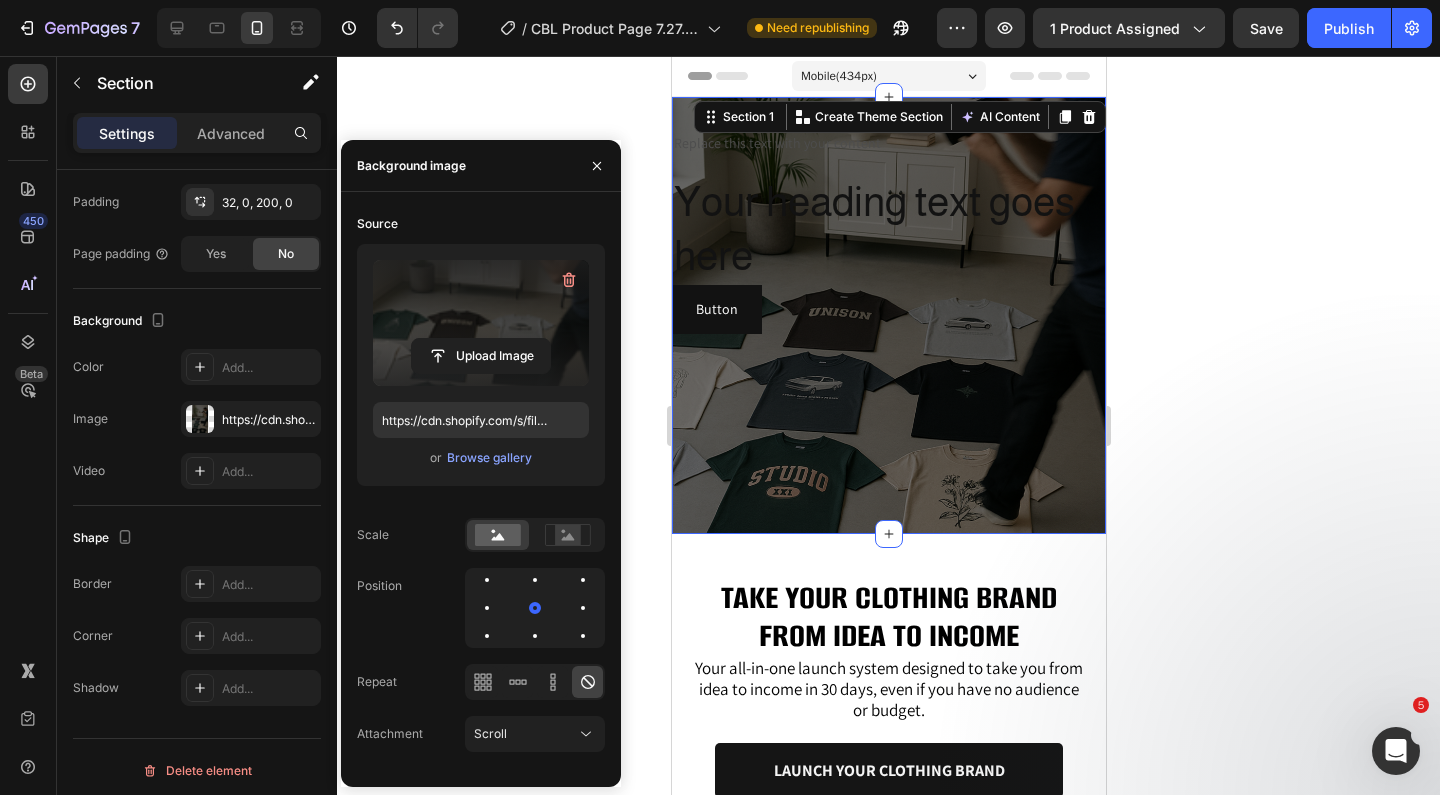 click on "Replace this text with your content Text Block Your heading text goes here Heading Button Button Section 1   You can create reusable sections Create Theme Section AI Content Write with GemAI What would you like to describe here? Tone and Voice Persuasive Product Mockup Pack: 120+ clothing mockups Show more Generate" at bounding box center [888, 315] 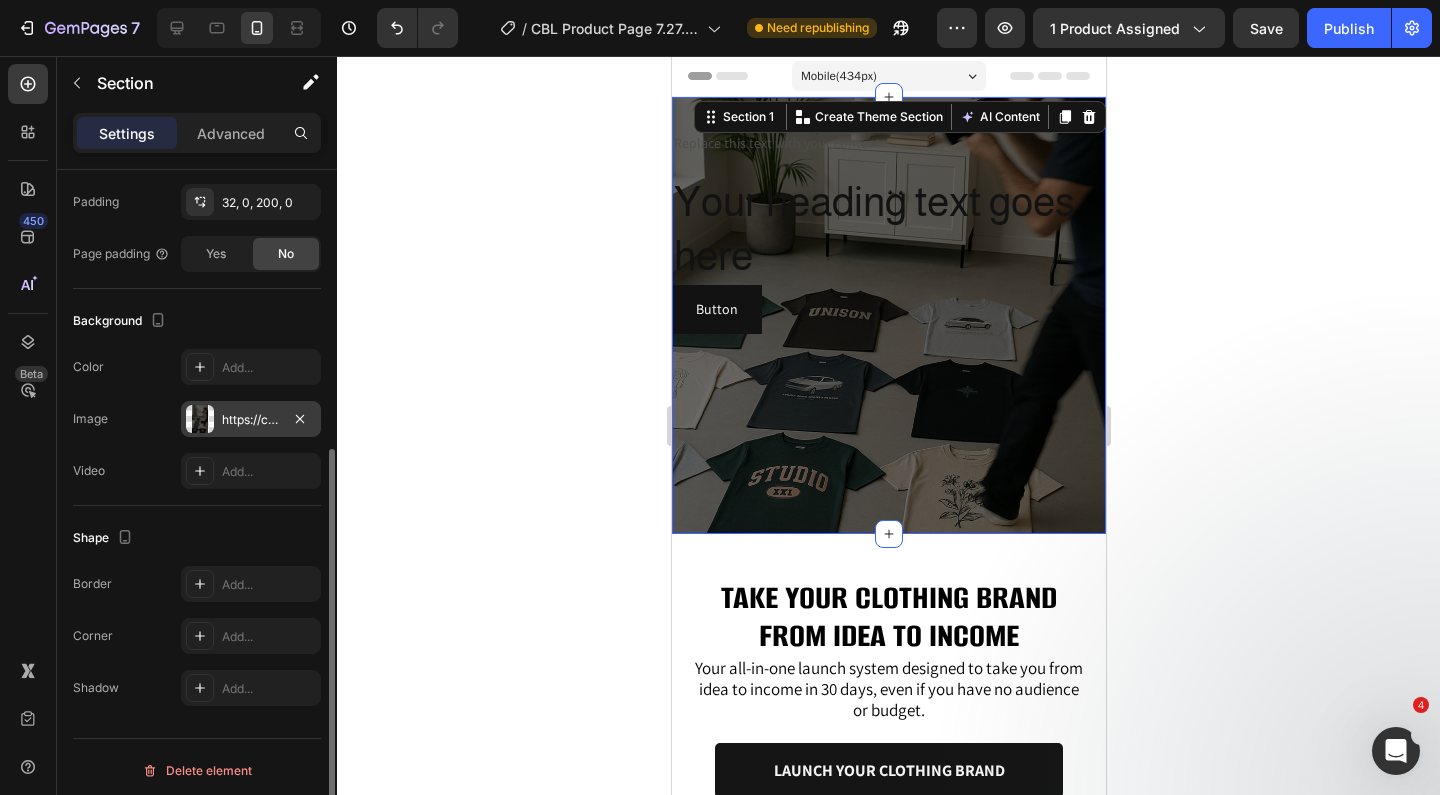 click on "https://cdn.shopify.com/s/files/1/0737/9481/4185/files/gempages_571435807819170688-8792a0b6-f342-48d8-987d-899eca86fb64.png" at bounding box center (251, 420) 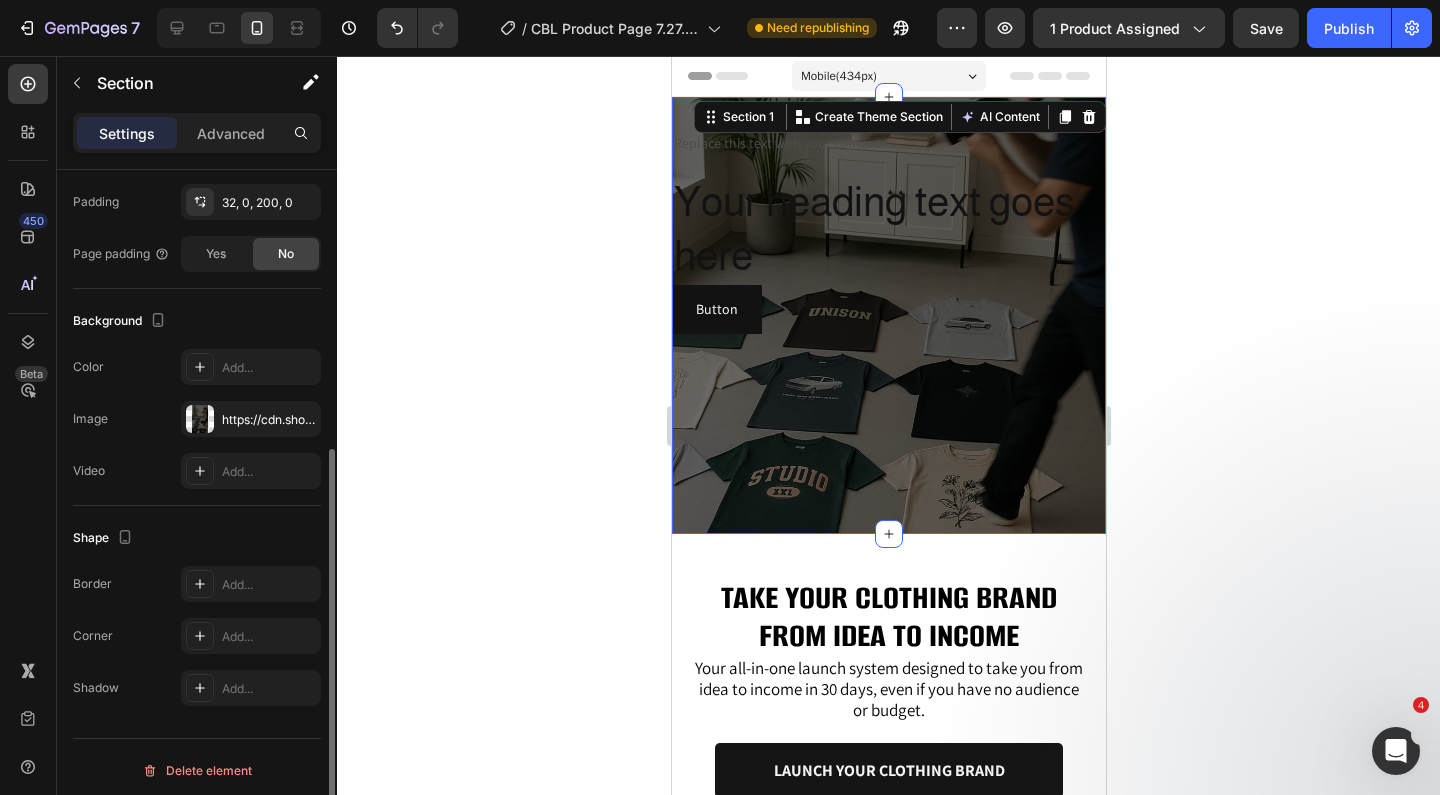 click on "The changes might be hidden by  the video. Color Add... Image https://cdn.shopify.com/s/files/1/0737/9481/4185/files/gempages_571435807819170688-8792a0b6-f342-48d8-987d-899eca86fb64.png Video Add..." 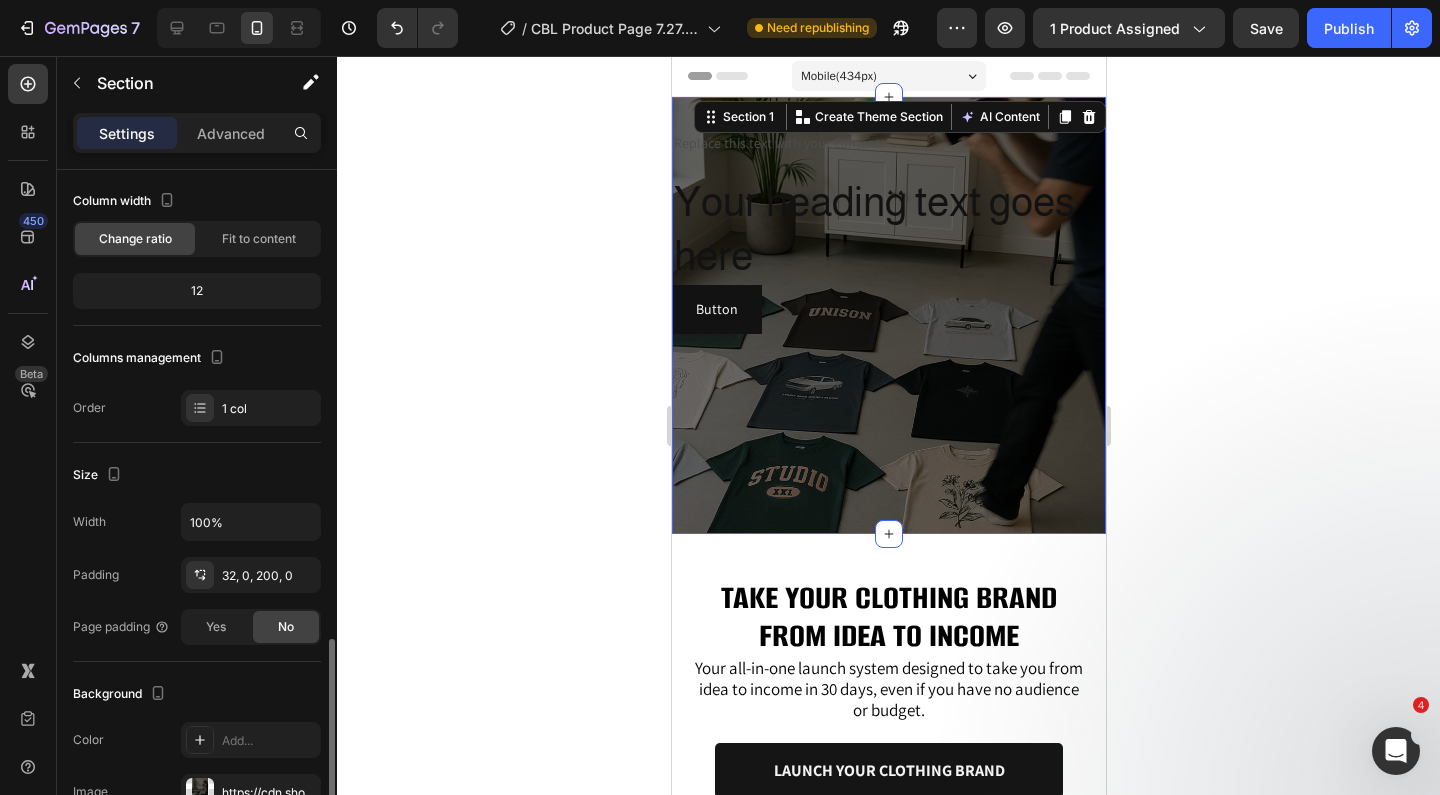 scroll, scrollTop: 0, scrollLeft: 0, axis: both 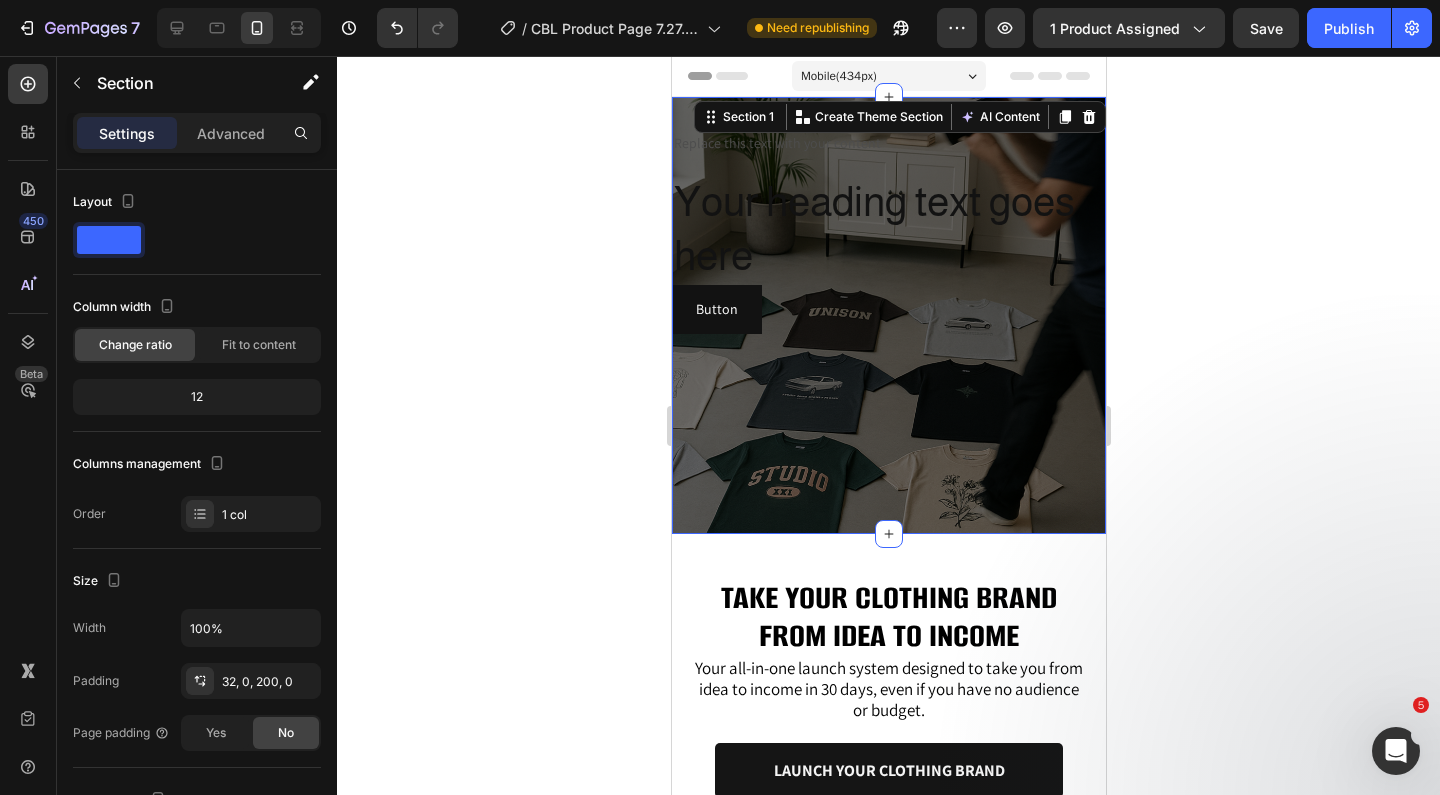 click on "Replace this text with your content Text Block Your heading text goes here Heading Button Button Section 1   You can create reusable sections Create Theme Section AI Content Write with GemAI What would you like to describe here? Tone and Voice Persuasive Product Mockup Pack: 120+ clothing mockups Show more Generate" at bounding box center [888, 315] 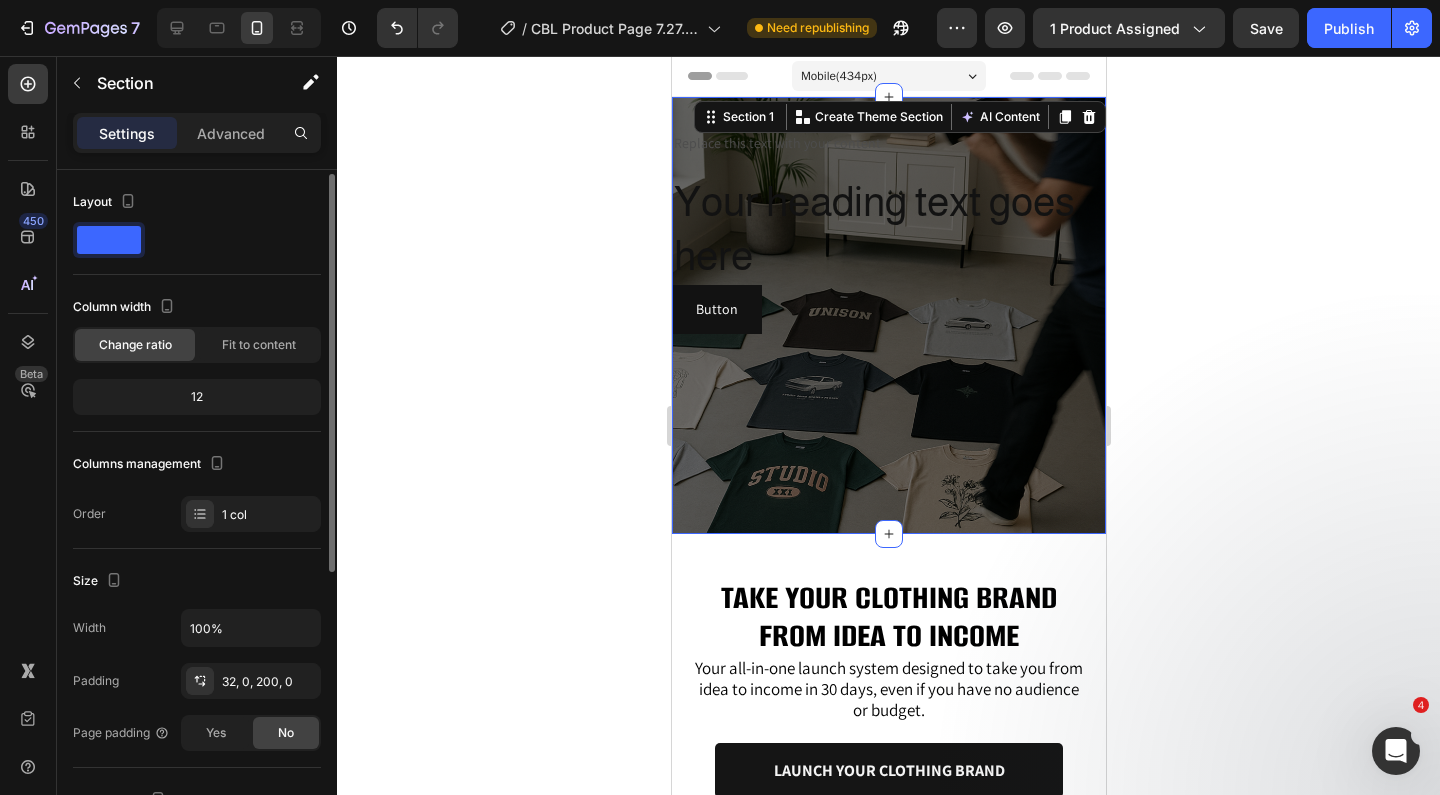 scroll, scrollTop: 486, scrollLeft: 0, axis: vertical 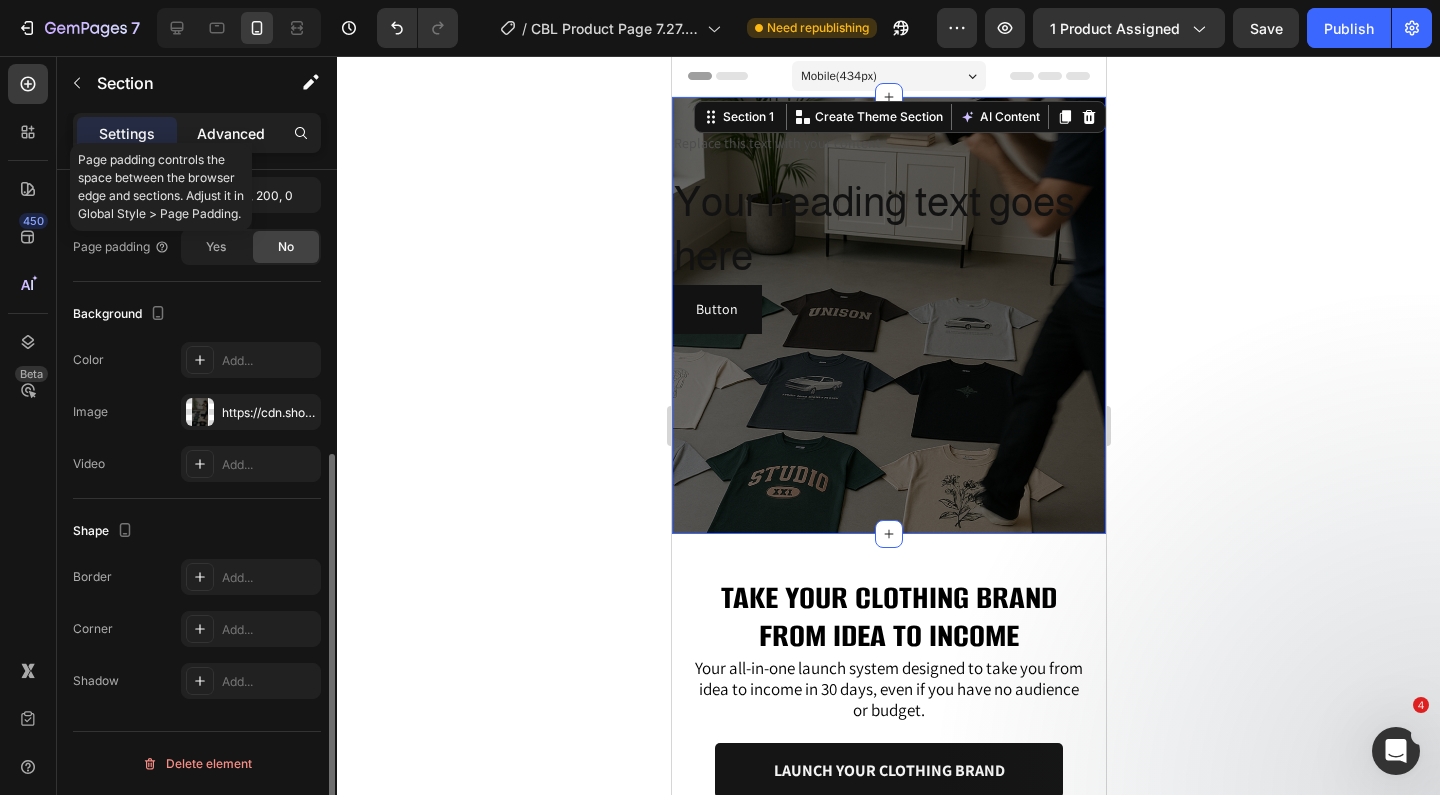 click on "Advanced" at bounding box center (231, 133) 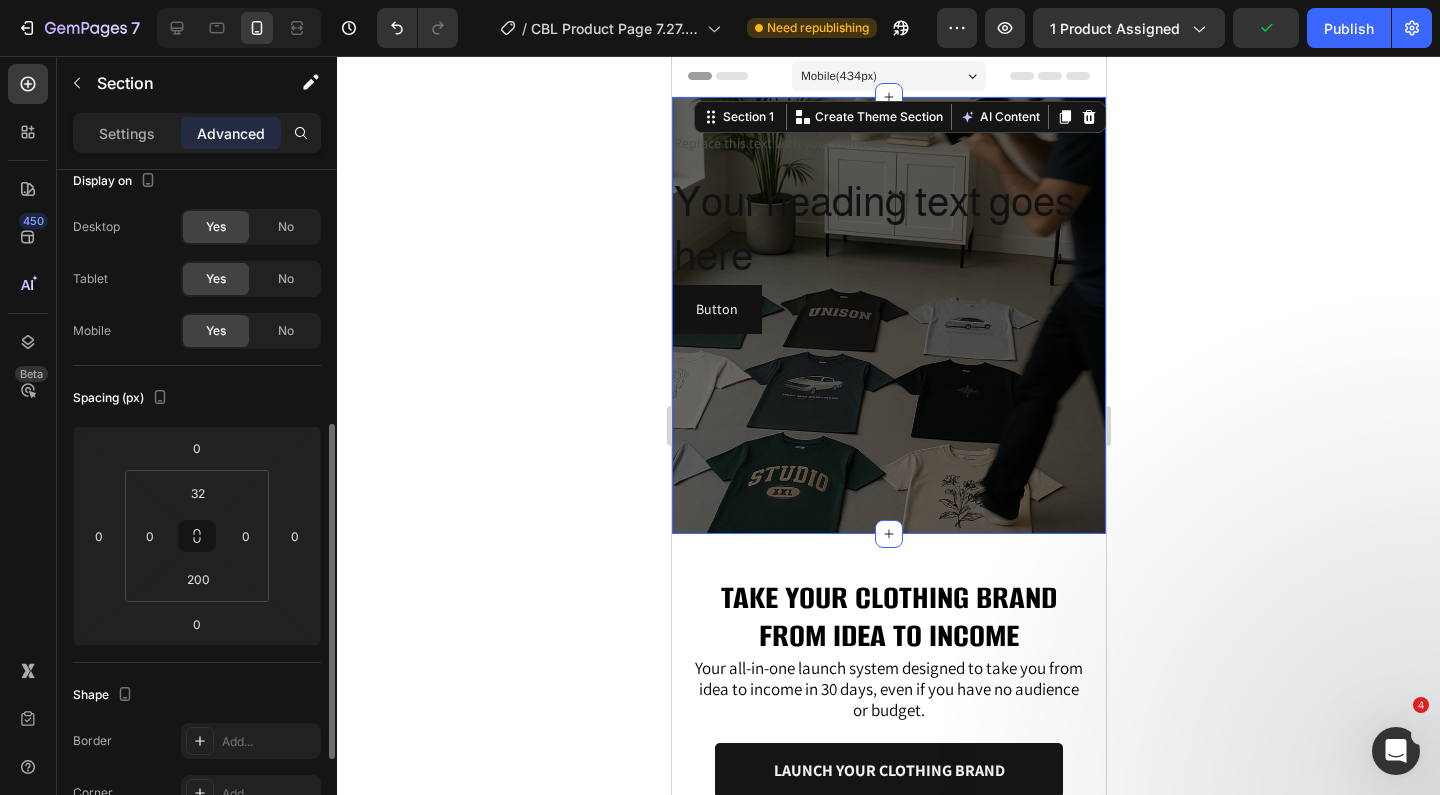 scroll, scrollTop: 0, scrollLeft: 0, axis: both 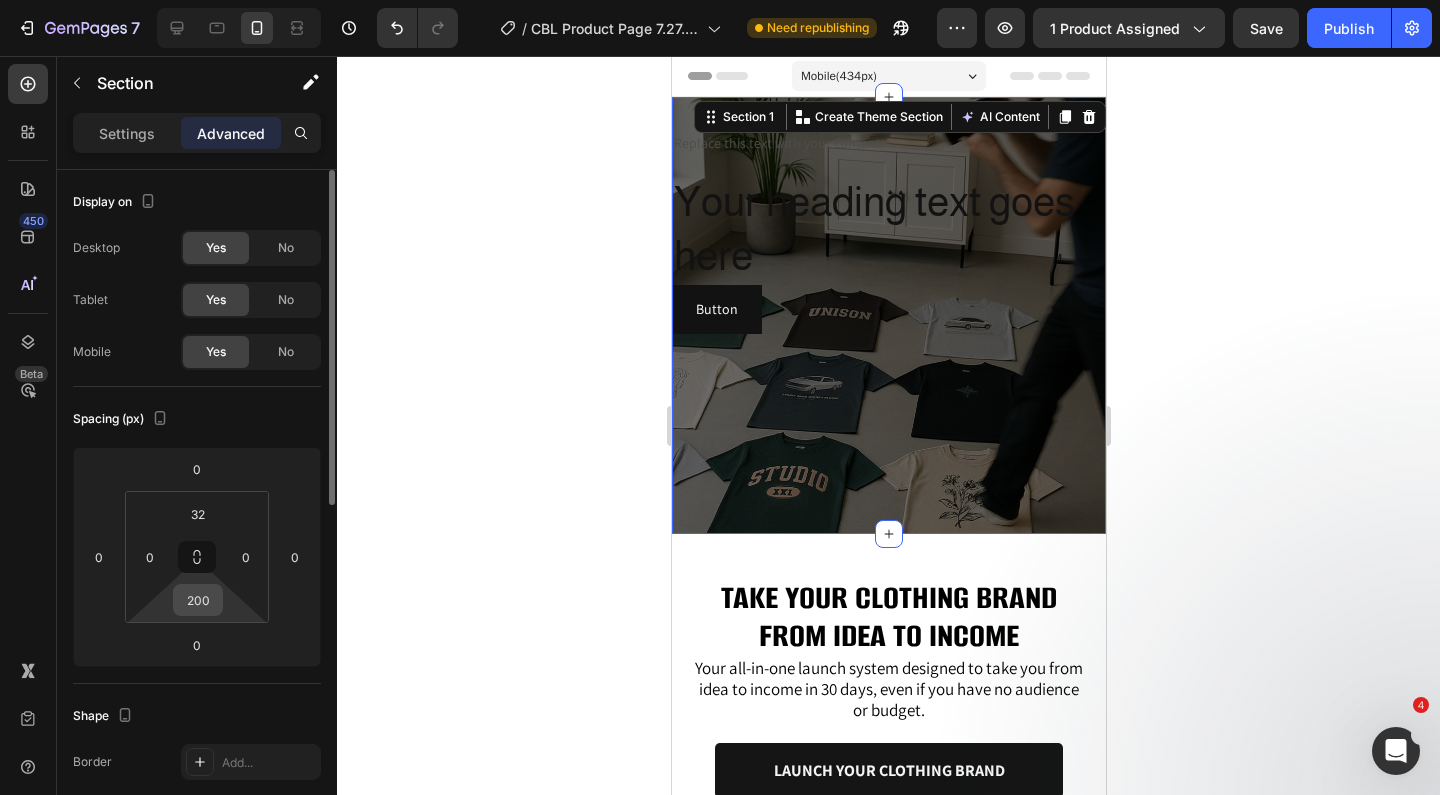 click on "200" at bounding box center [198, 600] 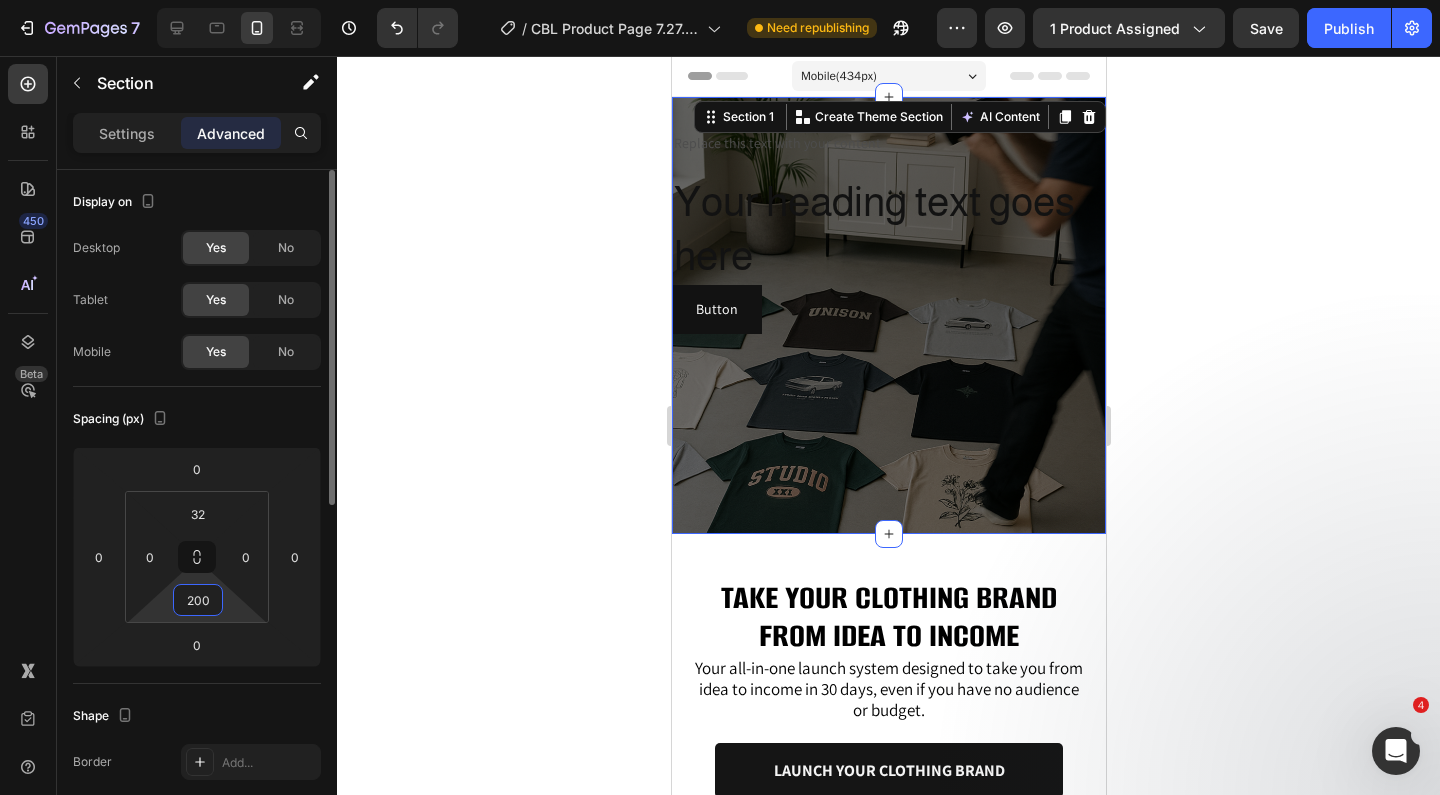 click on "200" at bounding box center (198, 600) 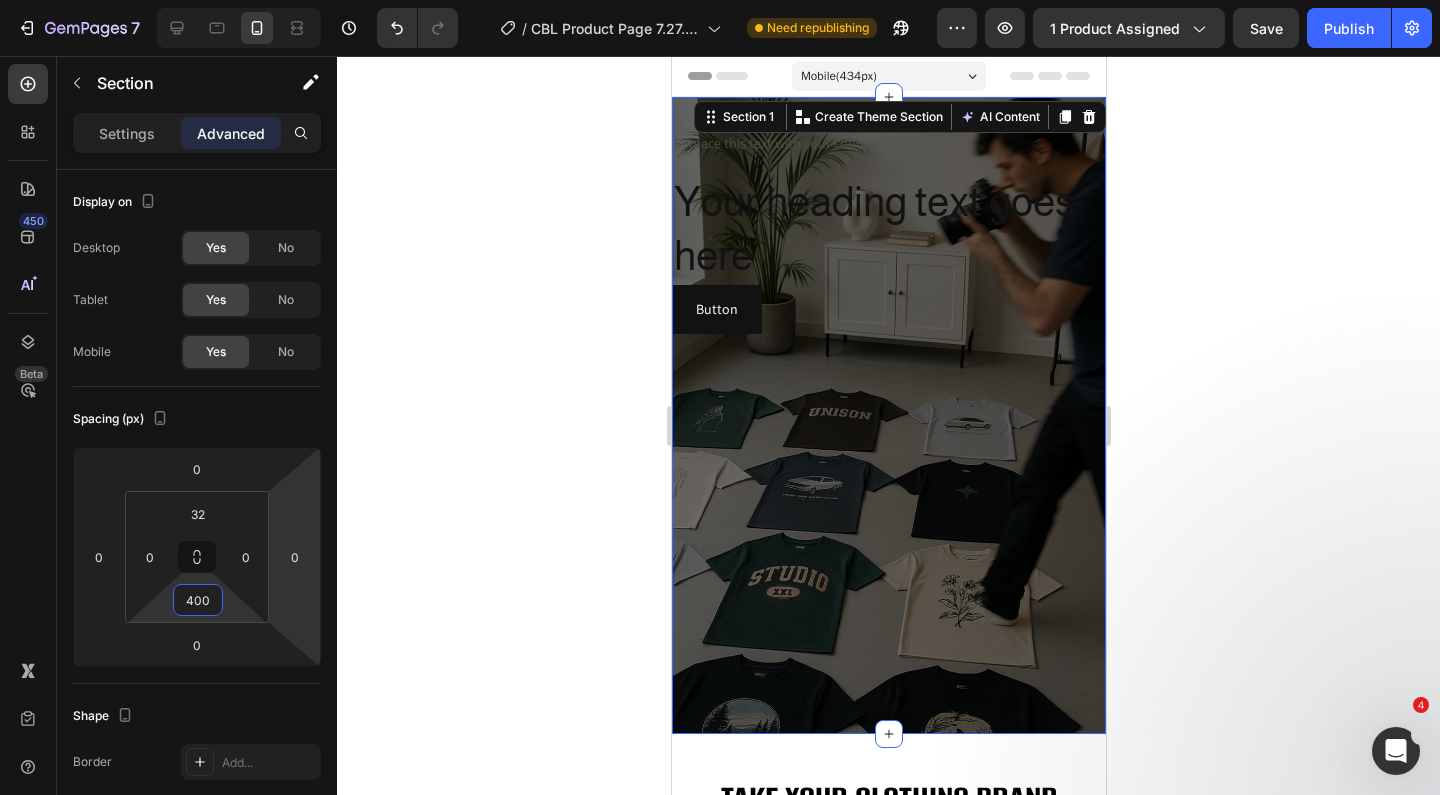 type on "400" 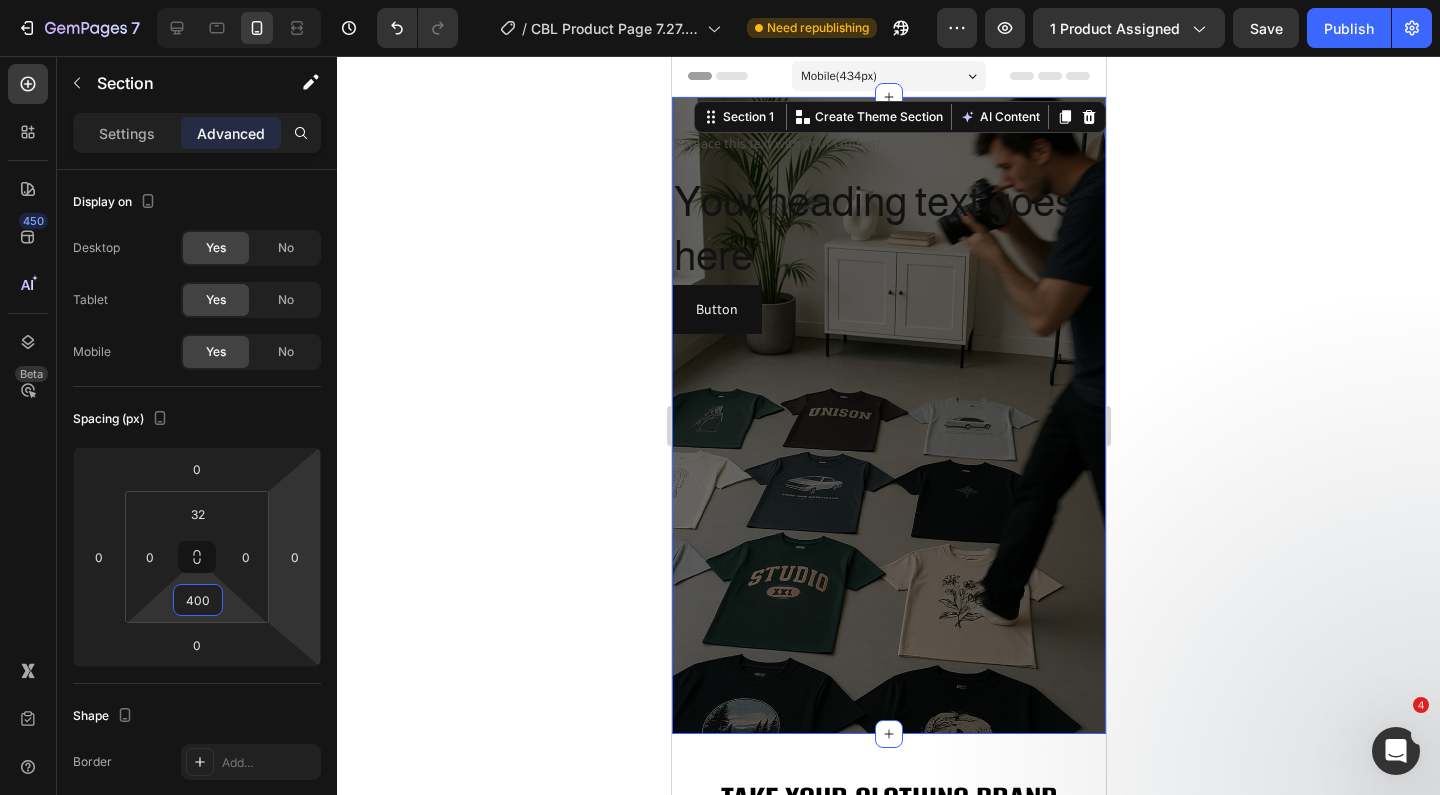click on "Replace this text with your content Text Block Your heading text goes here Heading Button Button Section 1   You can create reusable sections Create Theme Section AI Content Write with GemAI What would you like to describe here? Tone and Voice Persuasive Product Mockup Pack: 120+ clothing mockups Show more Generate" at bounding box center [888, 415] 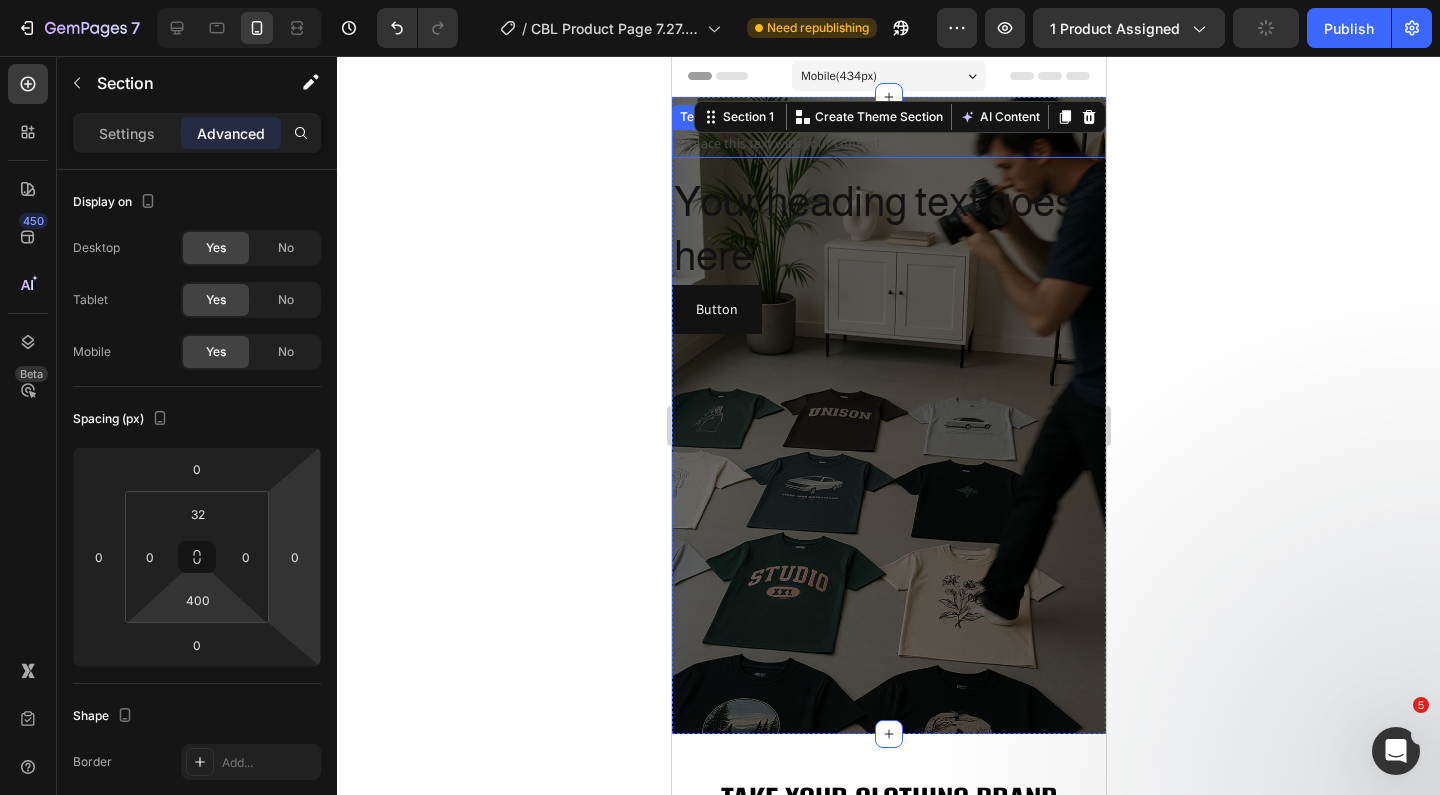 click on "Replace this text with your content" at bounding box center (888, 143) 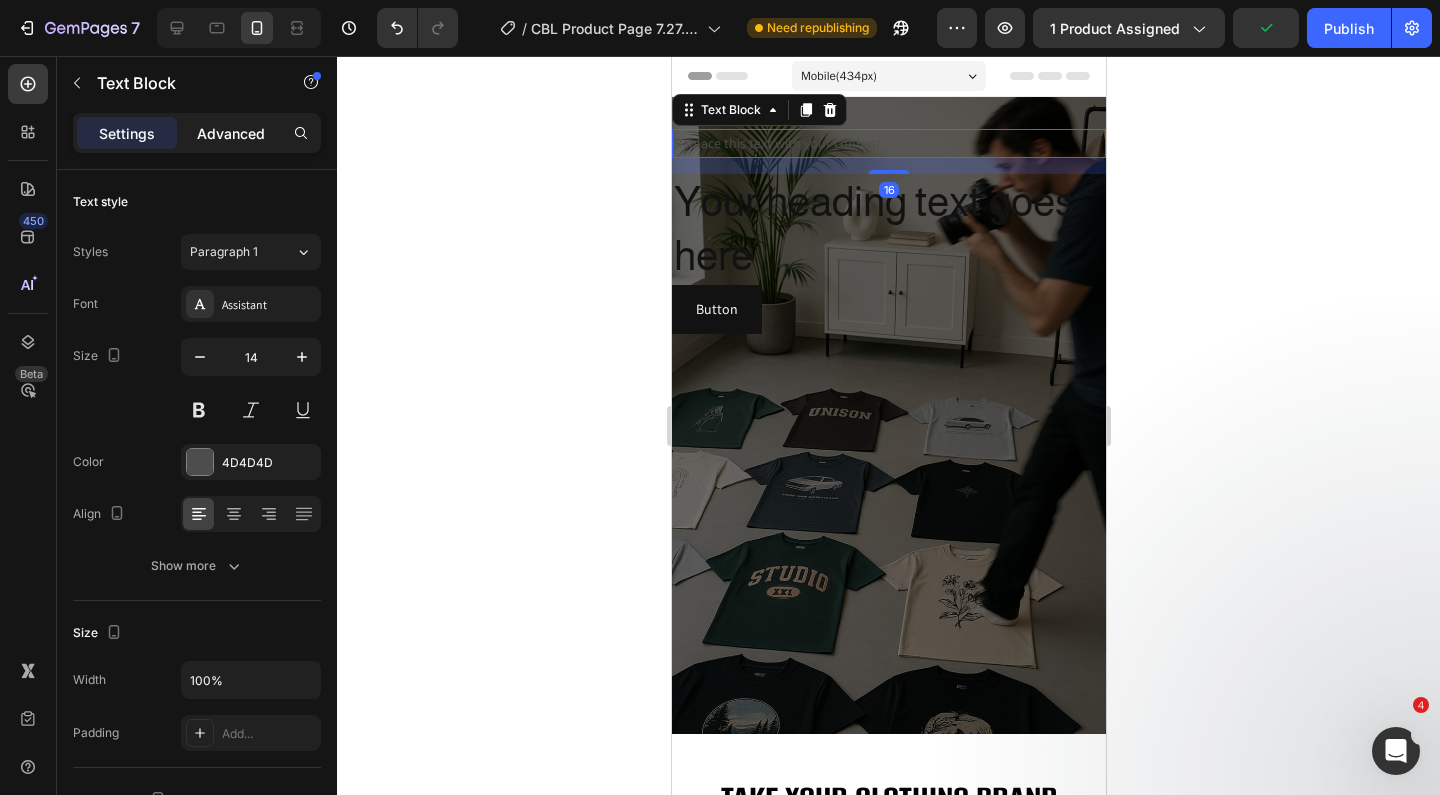click on "Advanced" 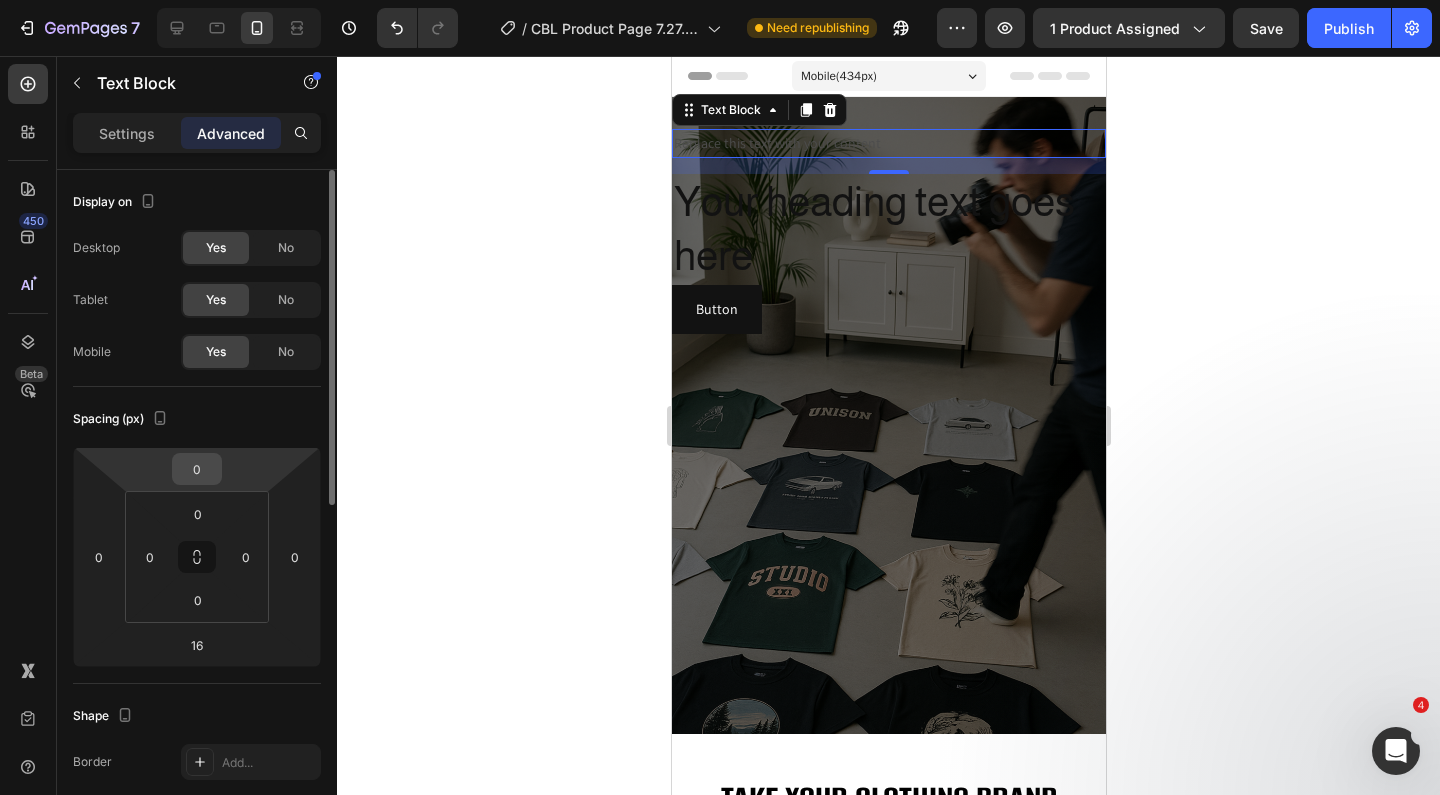 click on "0" at bounding box center (197, 469) 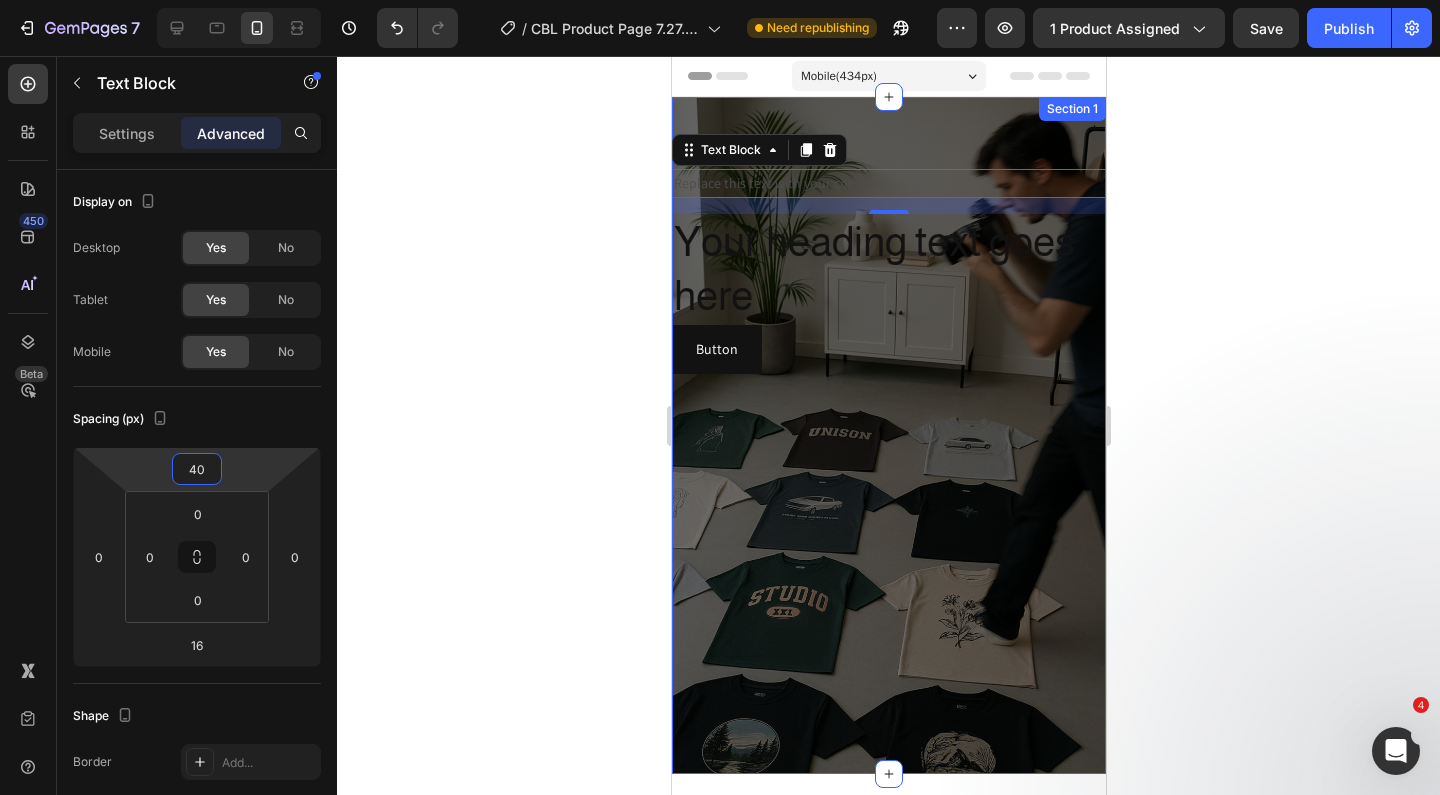 scroll, scrollTop: 0, scrollLeft: 0, axis: both 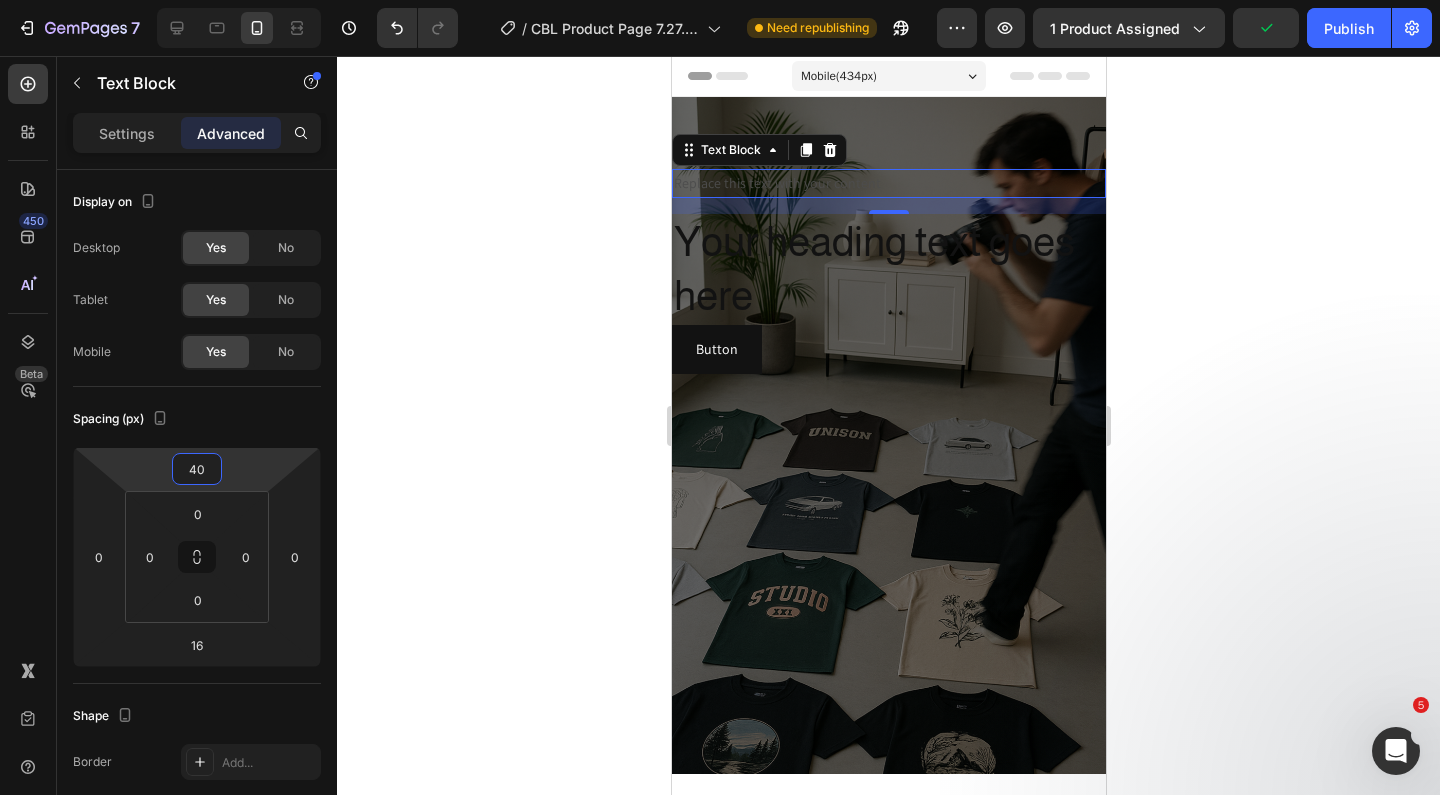 type on "40" 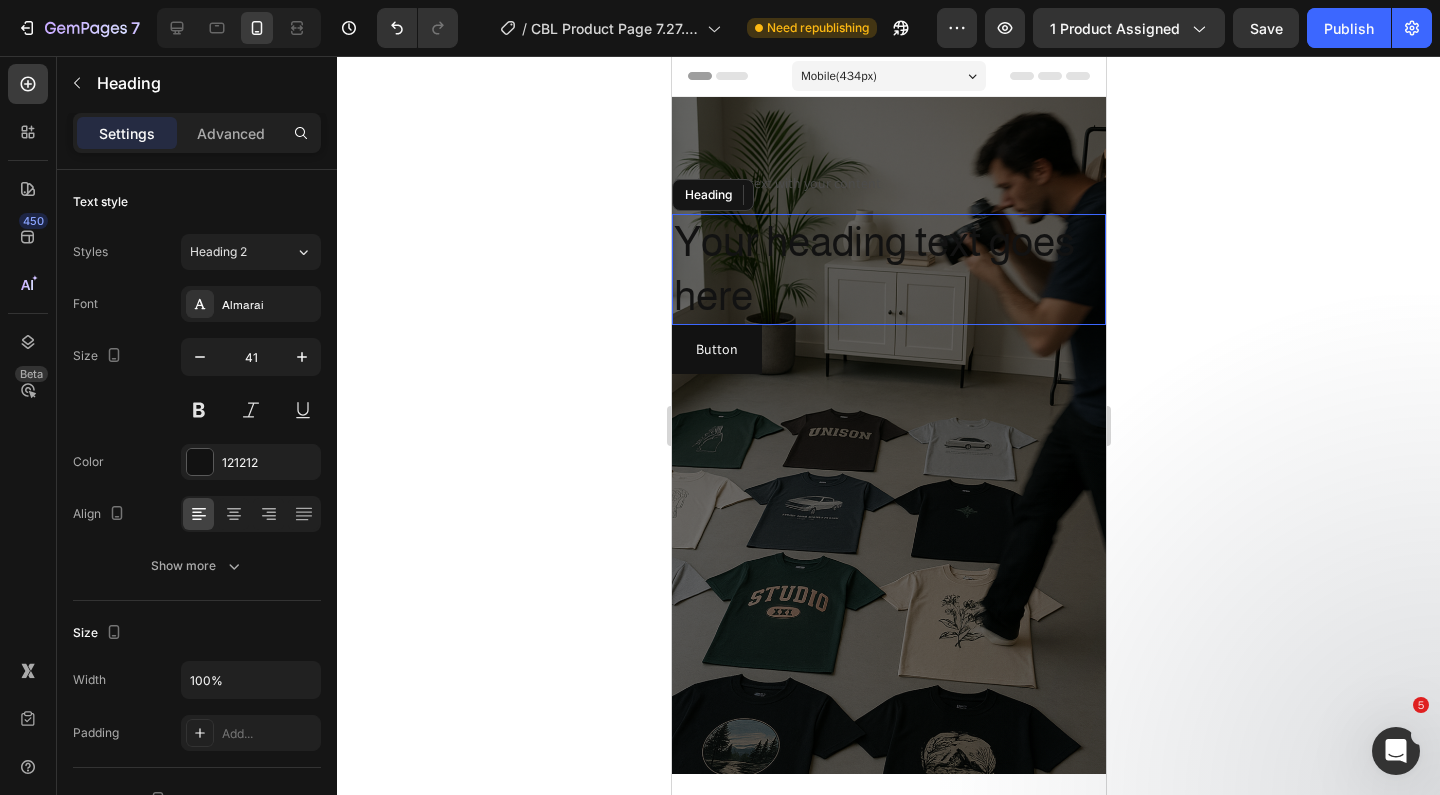 click on "Your heading text goes here" at bounding box center [888, 269] 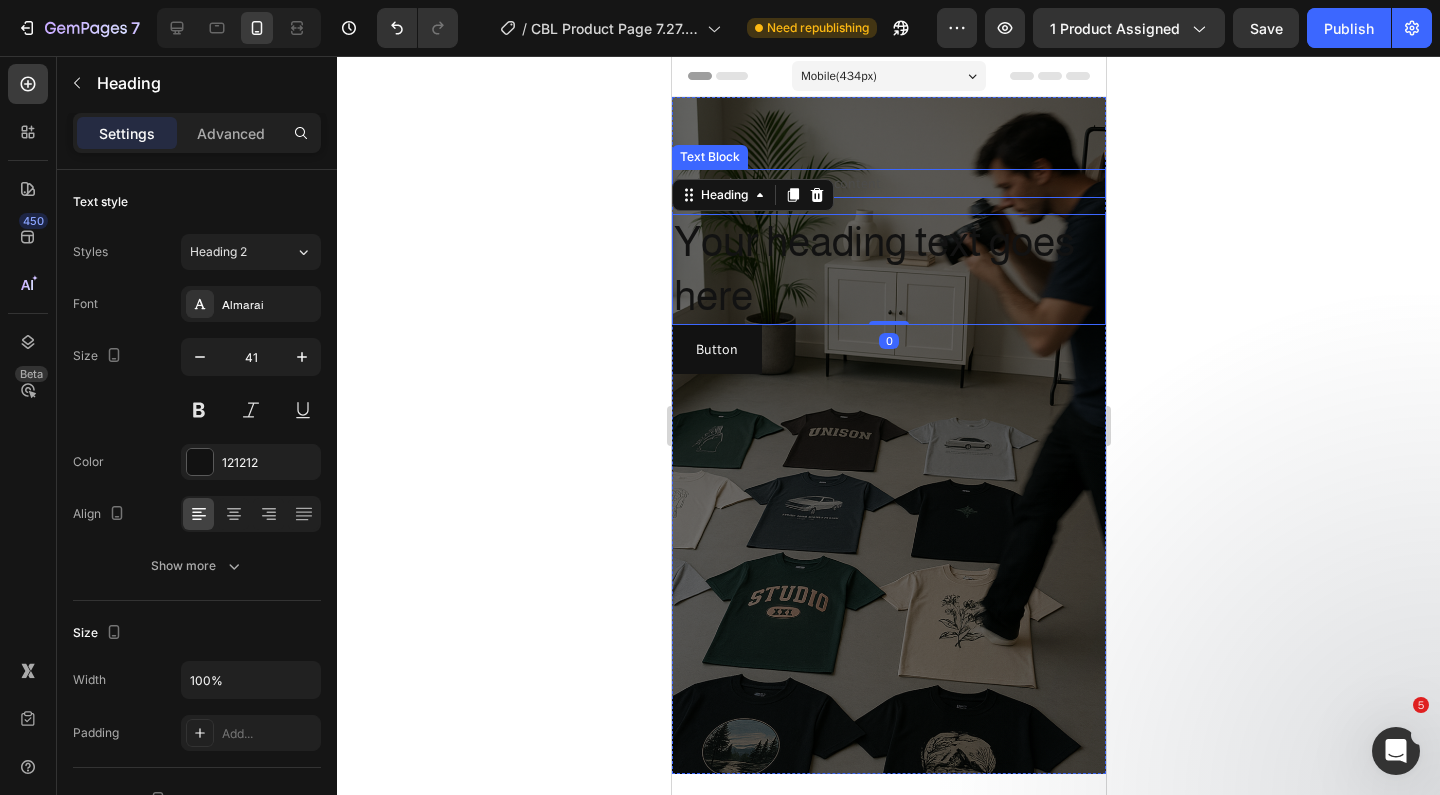 click on "Replace this text with your content" at bounding box center (888, 183) 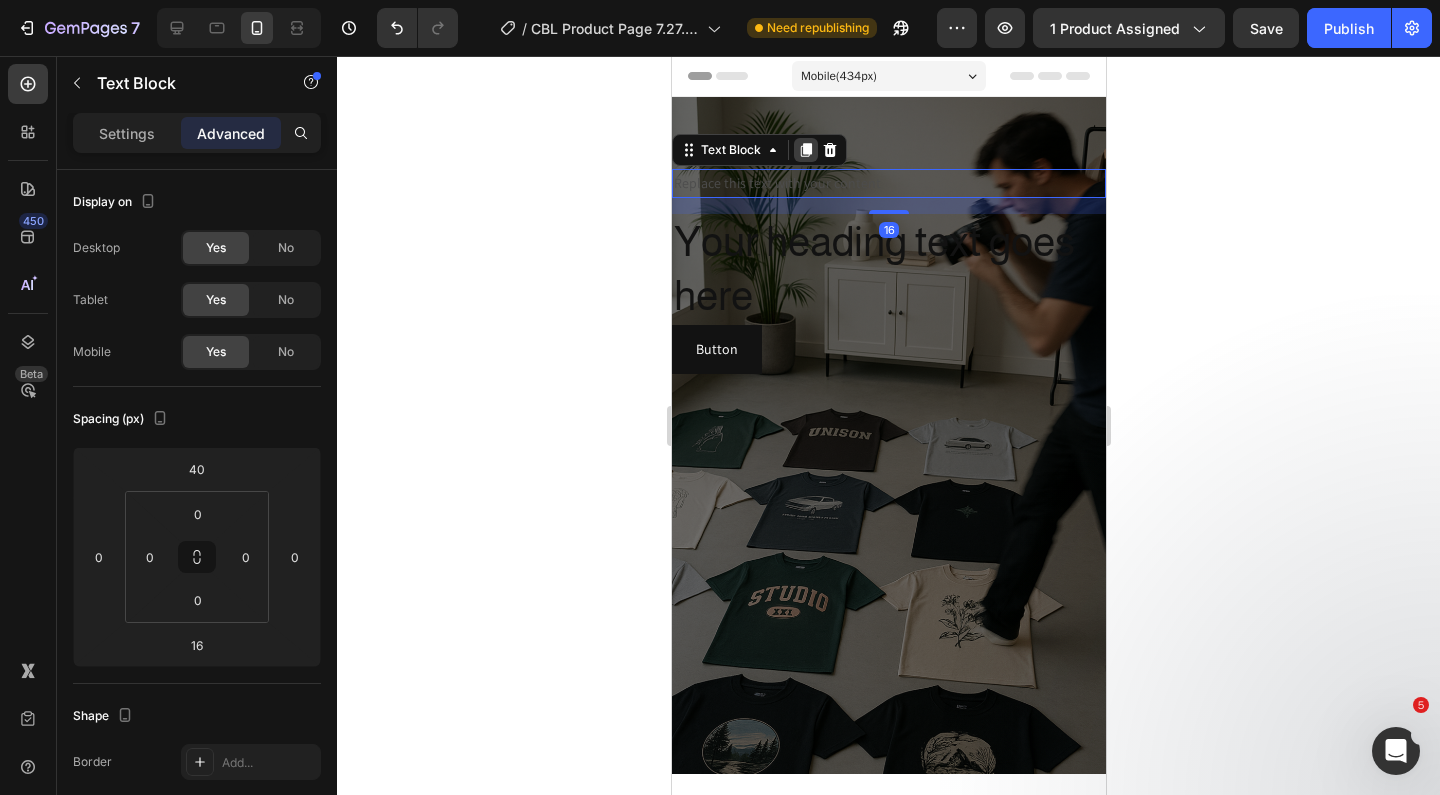 click 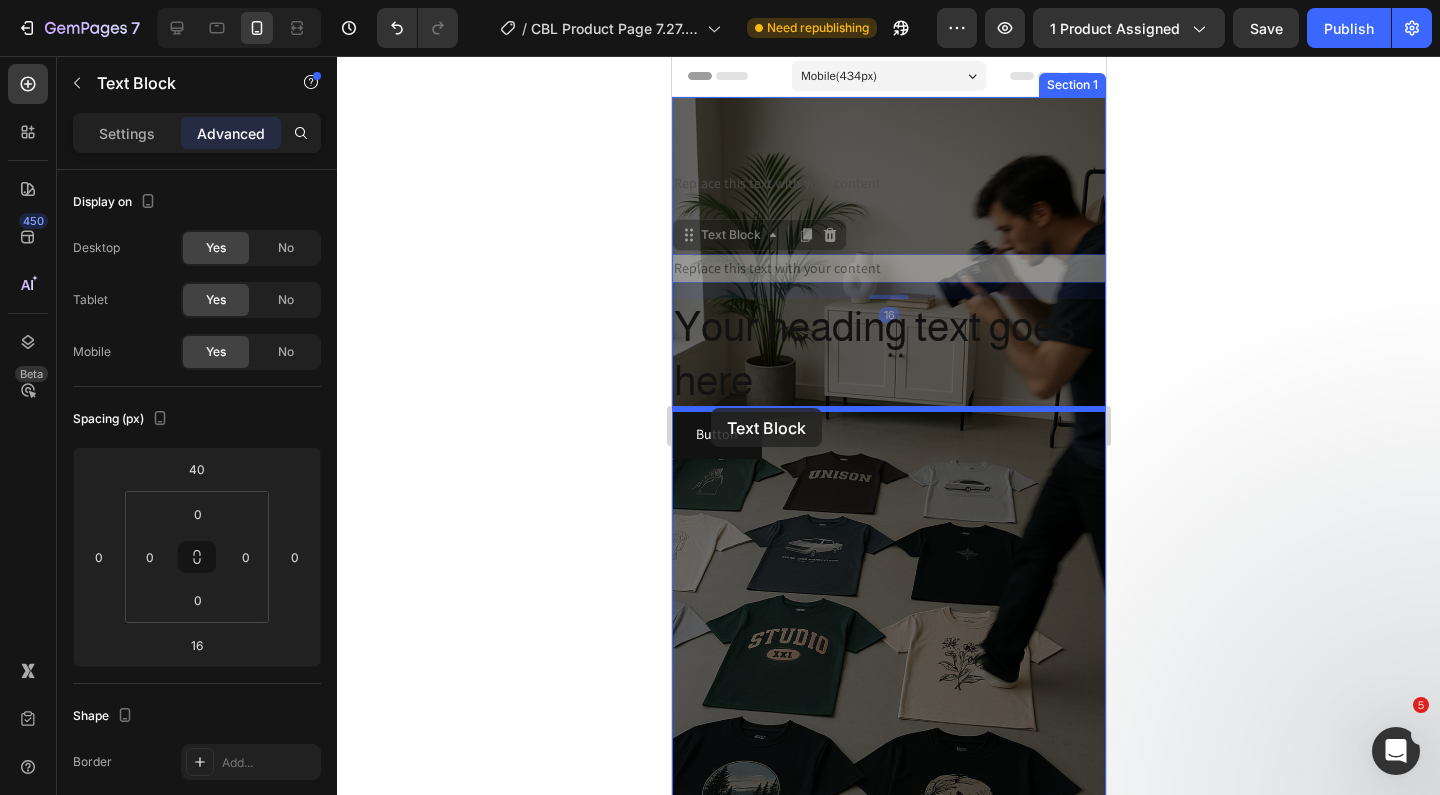 drag, startPoint x: 695, startPoint y: 240, endPoint x: 710, endPoint y: 408, distance: 168.66832 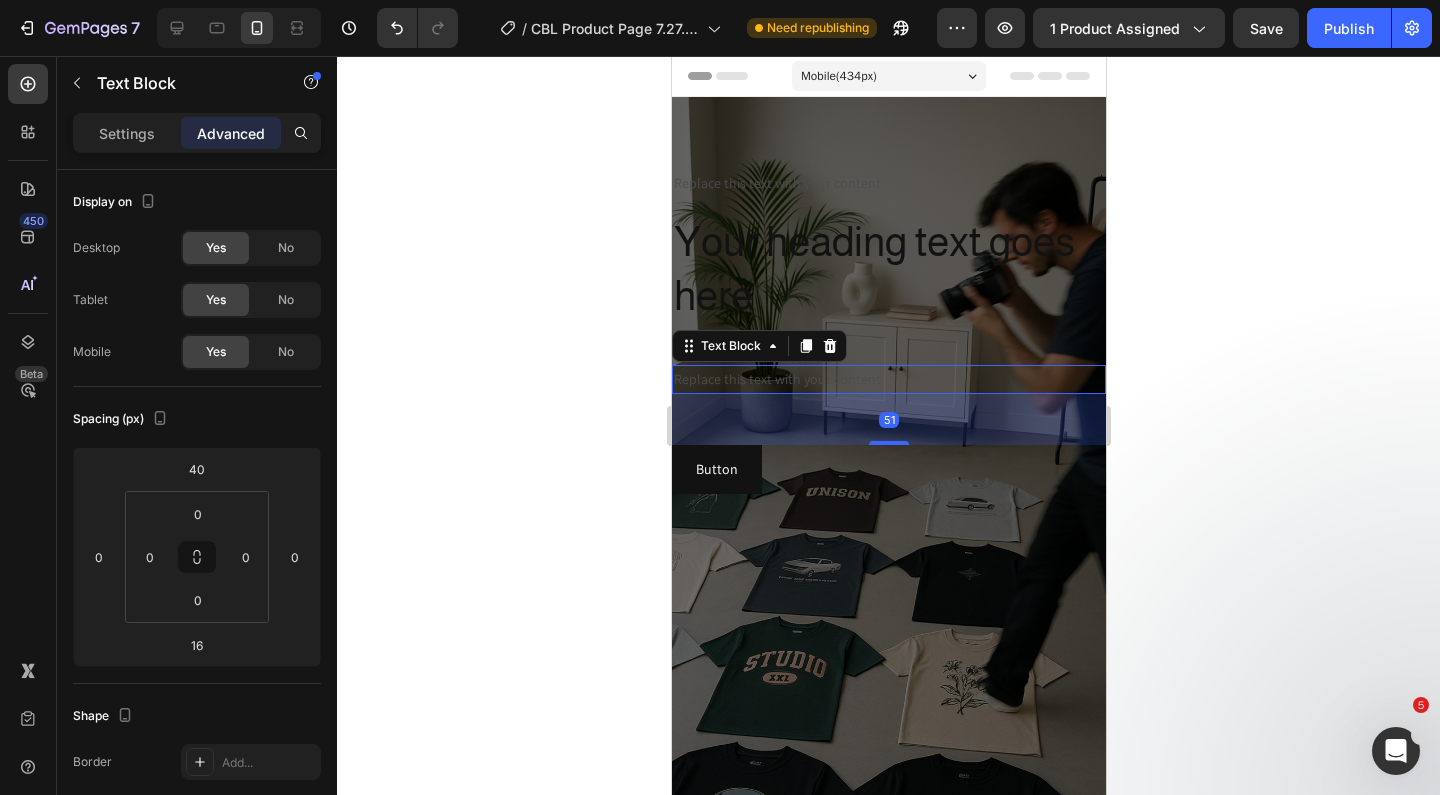 drag, startPoint x: 894, startPoint y: 408, endPoint x: 894, endPoint y: 443, distance: 35 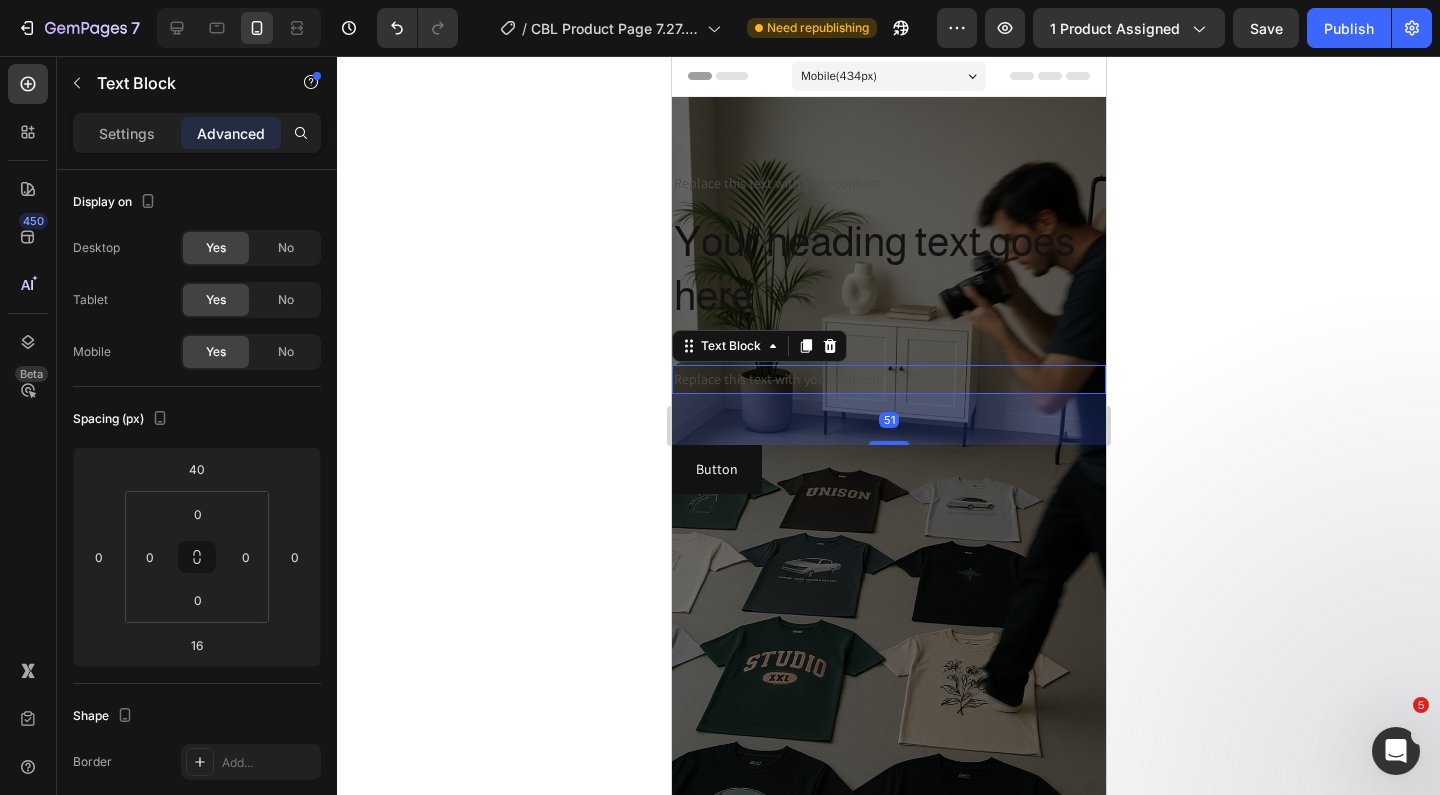 click at bounding box center (888, 443) 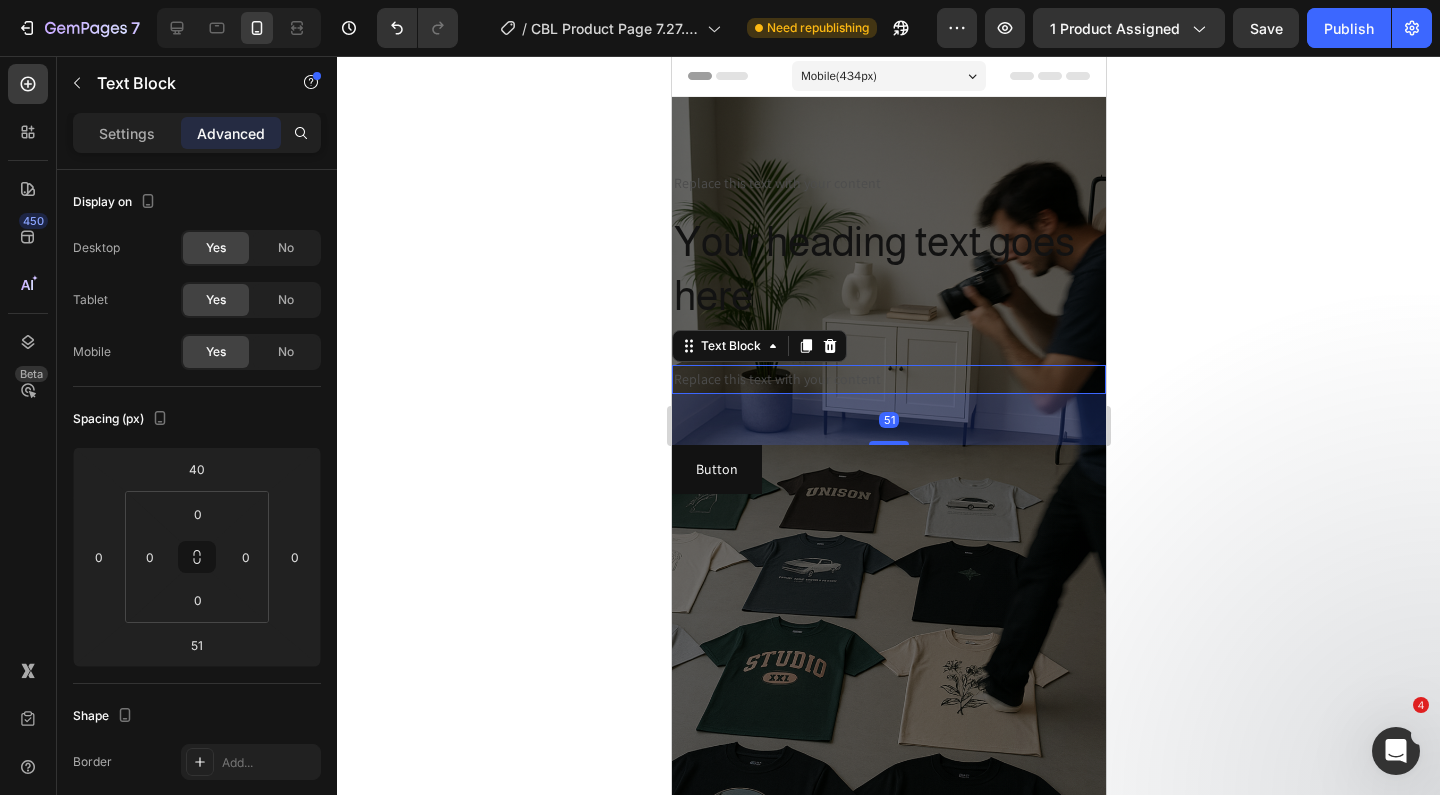 click 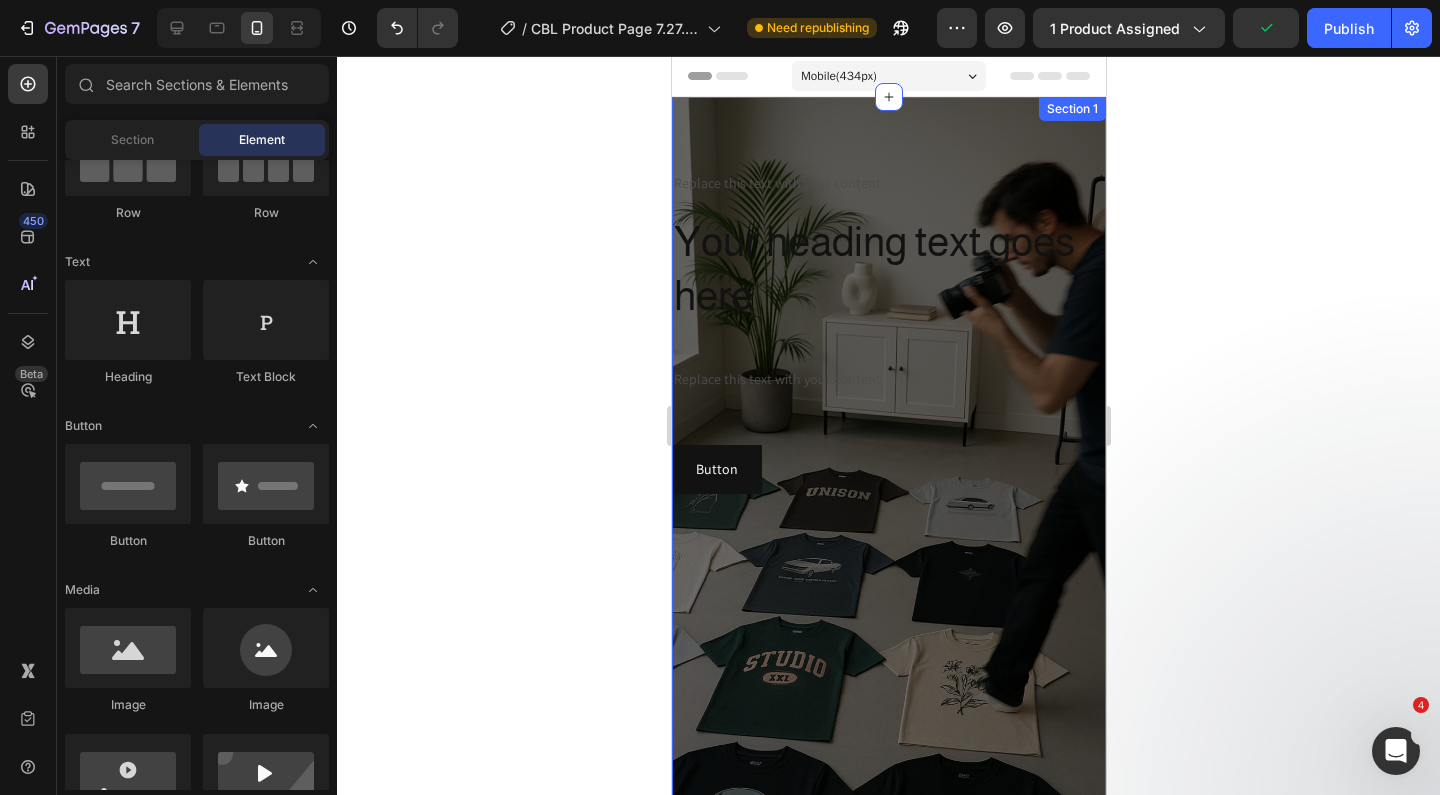 scroll, scrollTop: 0, scrollLeft: 0, axis: both 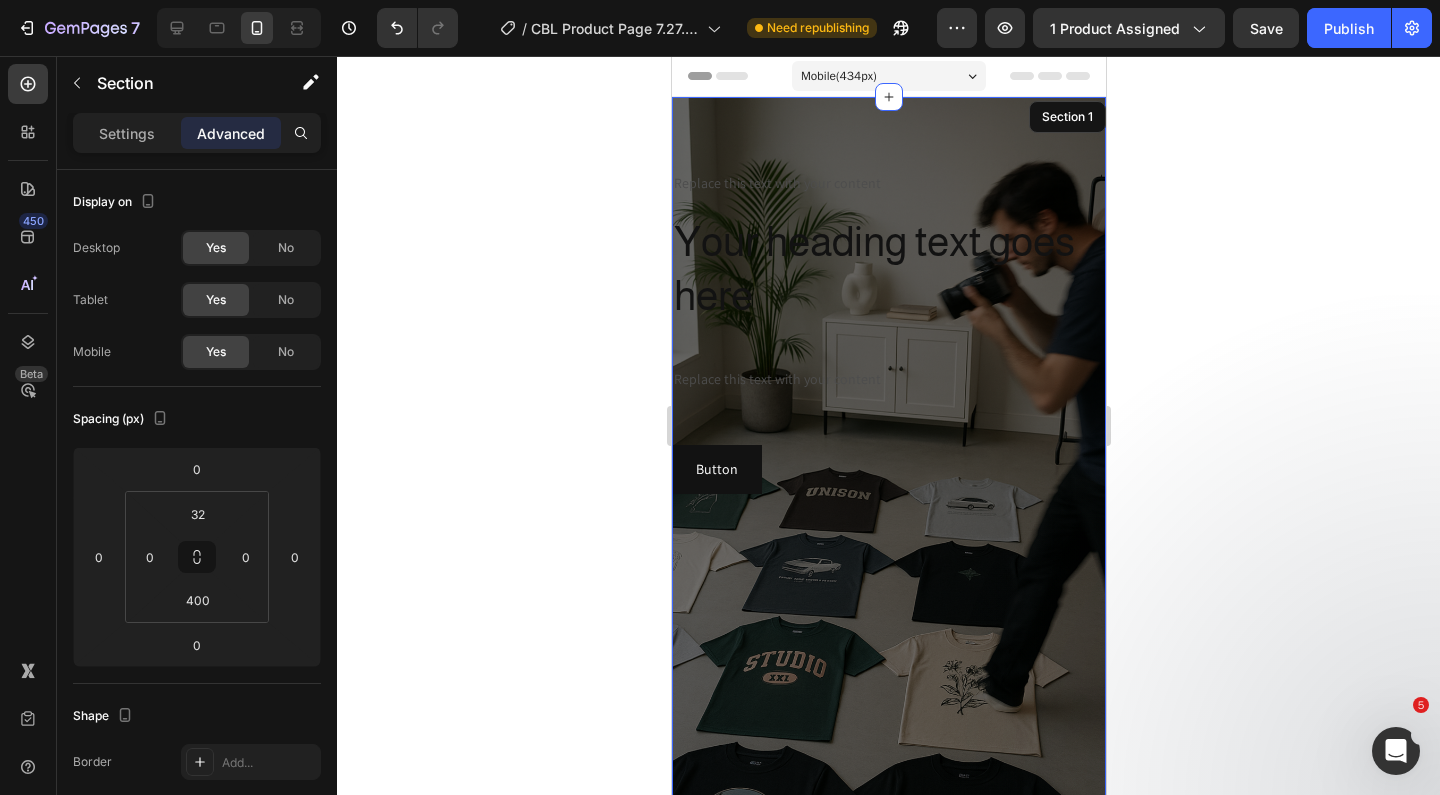 click on "Replace this text with your content Text Block Your heading text goes here Heading Replace this text with your content Text Block Button Button" at bounding box center (888, 311) 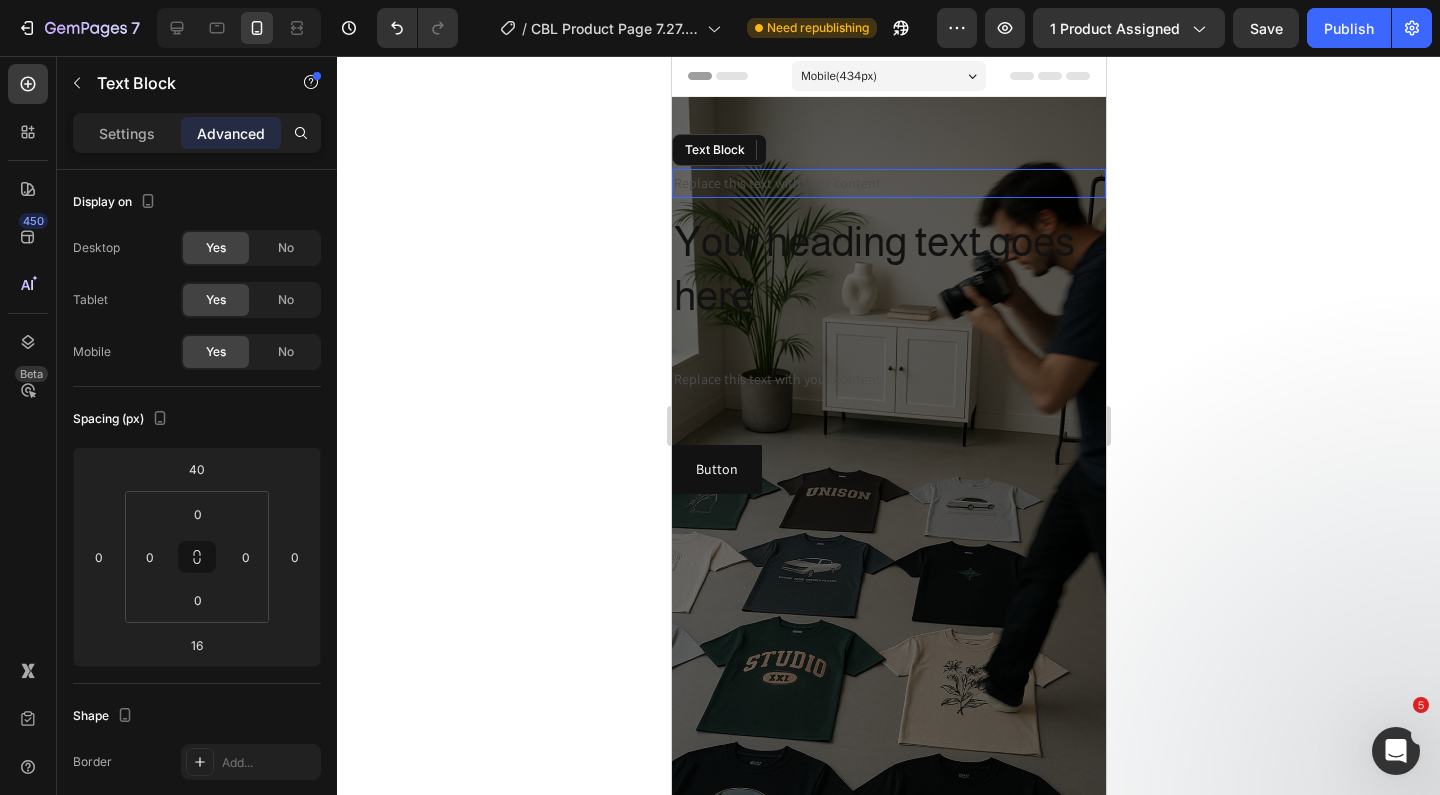 click on "Replace this text with your content" at bounding box center [888, 183] 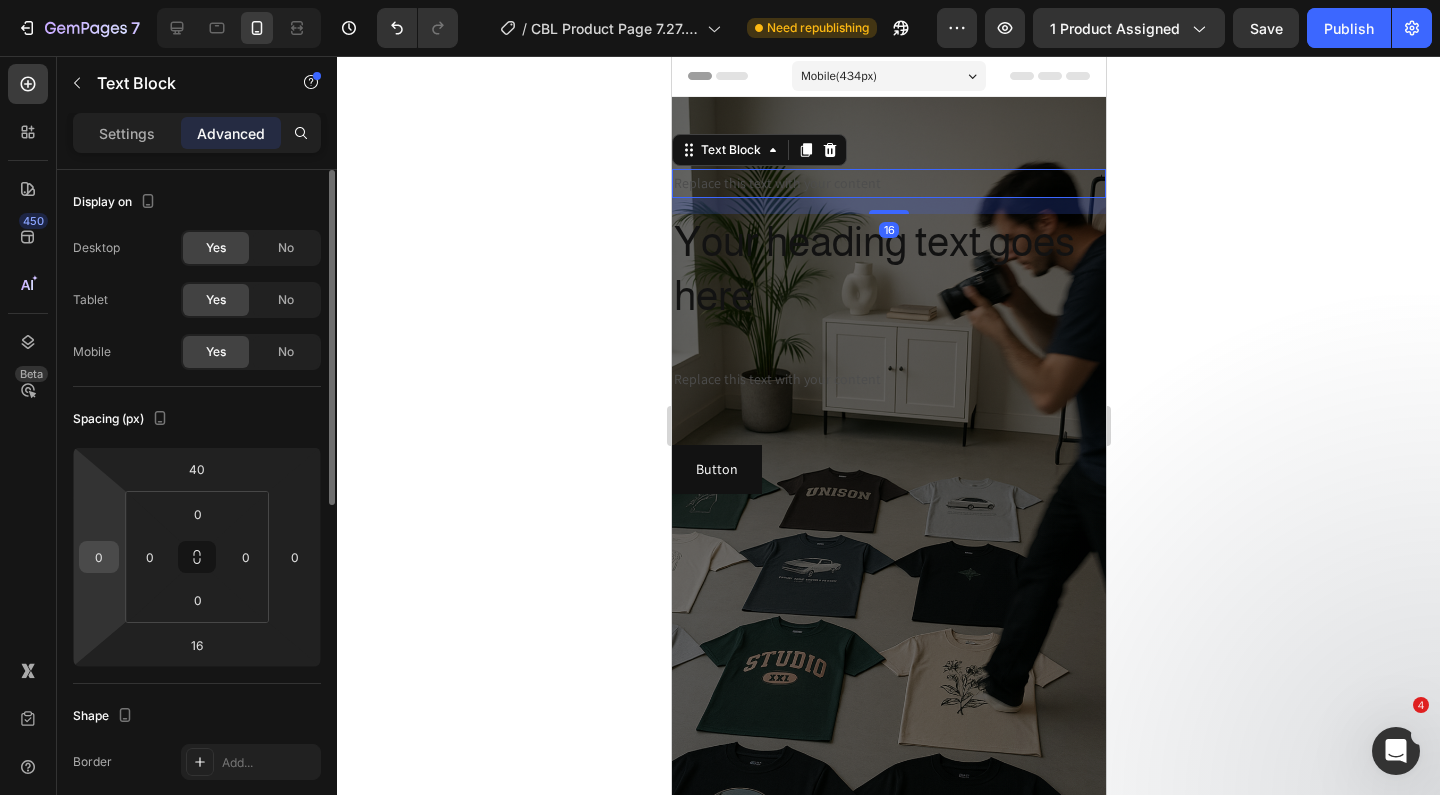 click on "0" at bounding box center (99, 557) 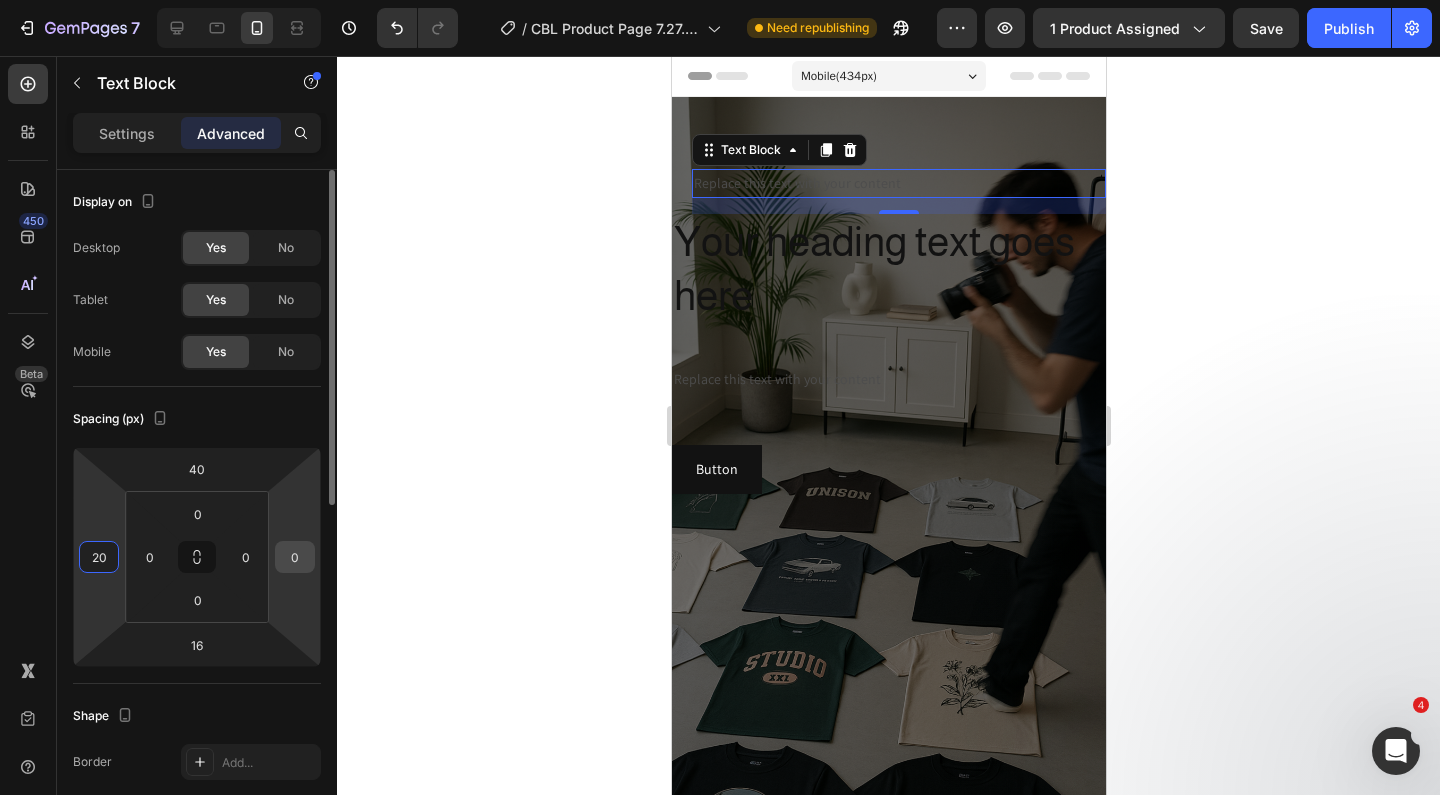type on "20" 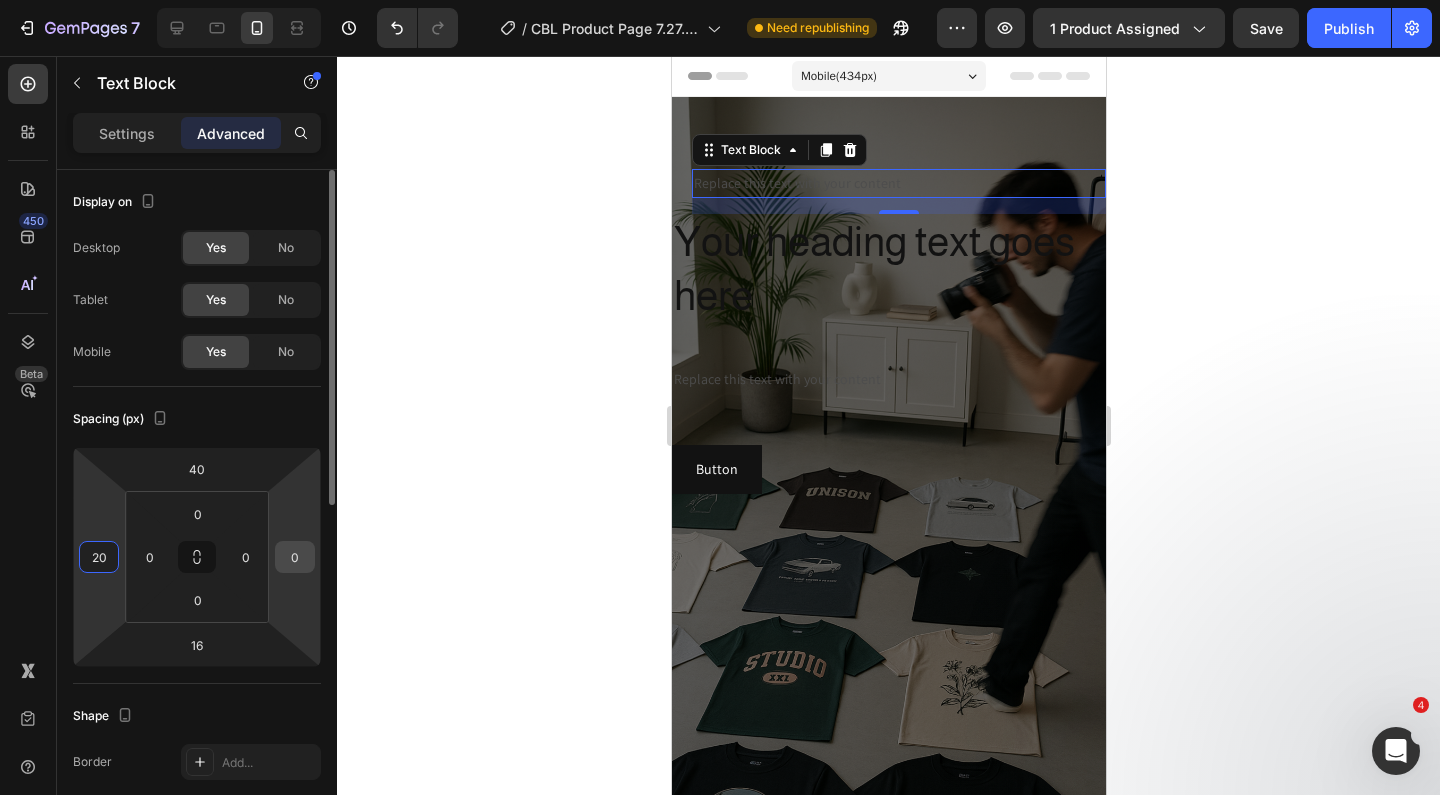click on "0" at bounding box center (295, 557) 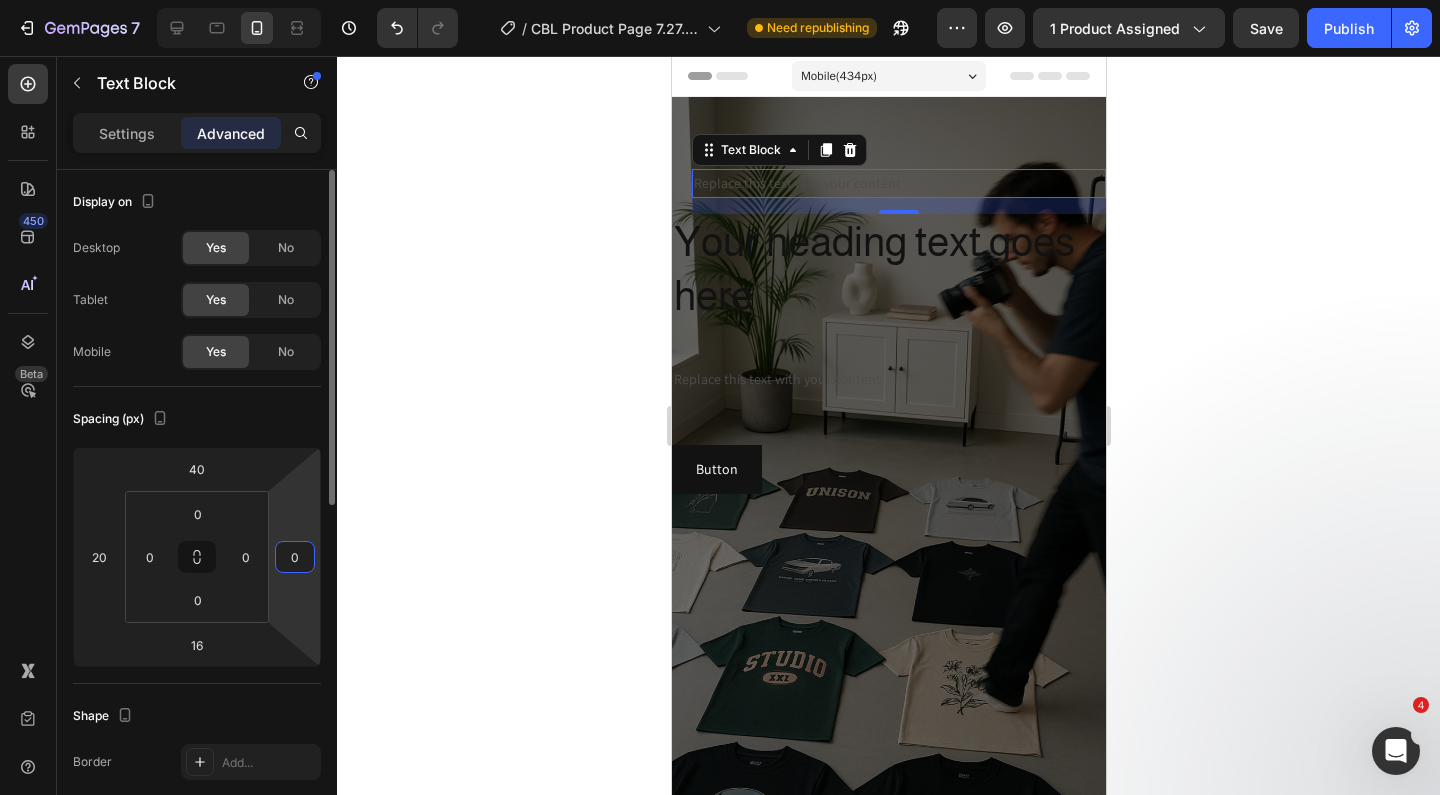click on "0" at bounding box center [295, 557] 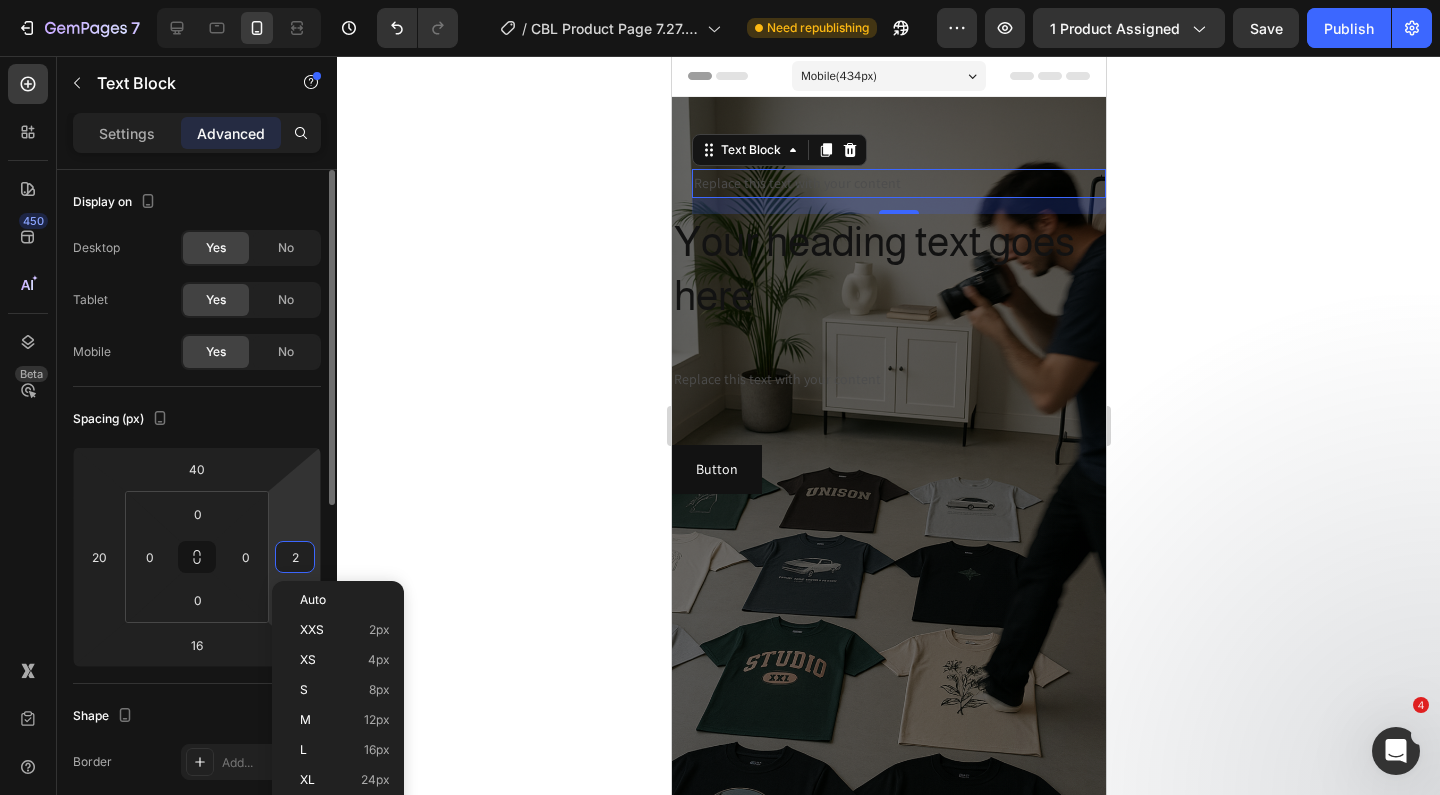 type on "20" 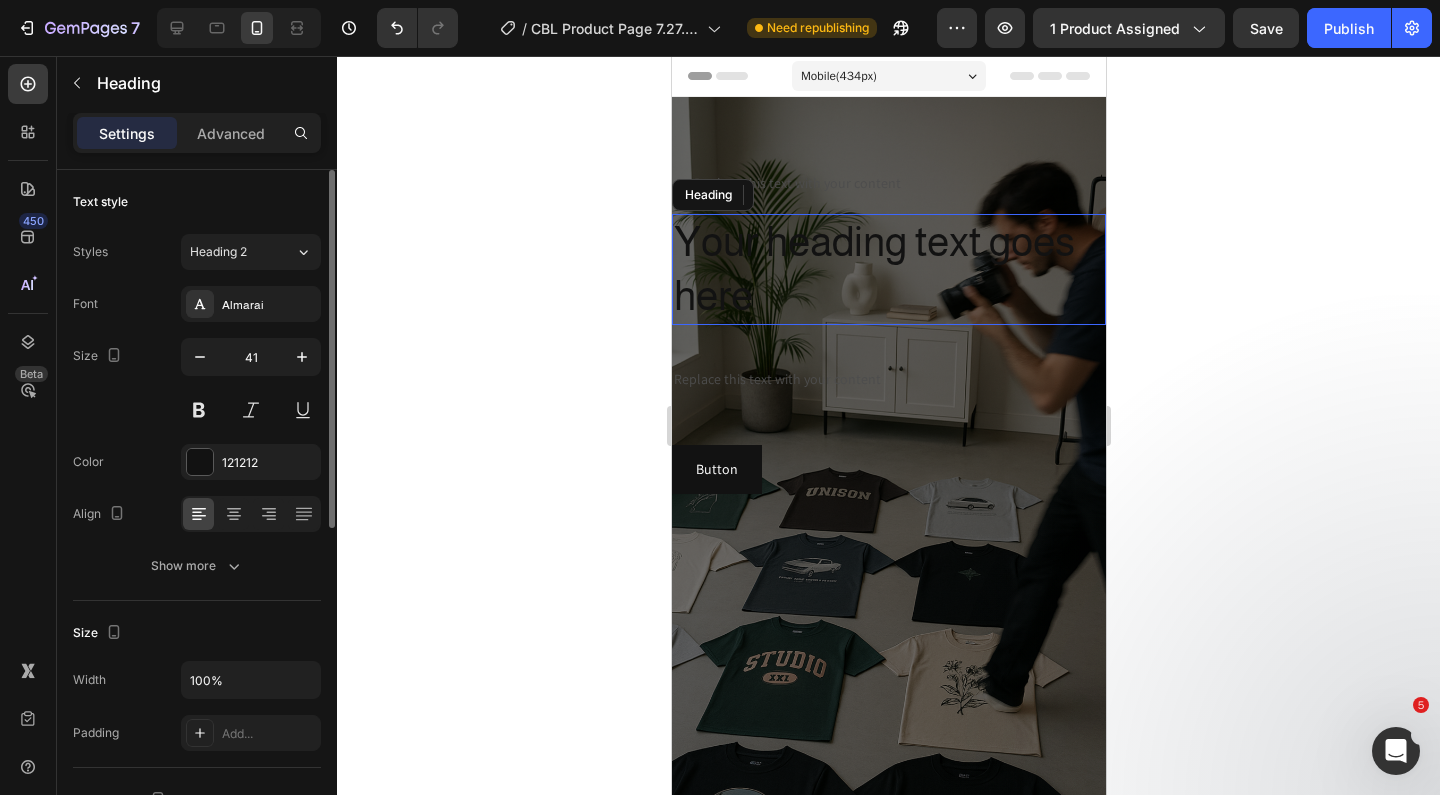 click on "Your heading text goes here" at bounding box center (888, 269) 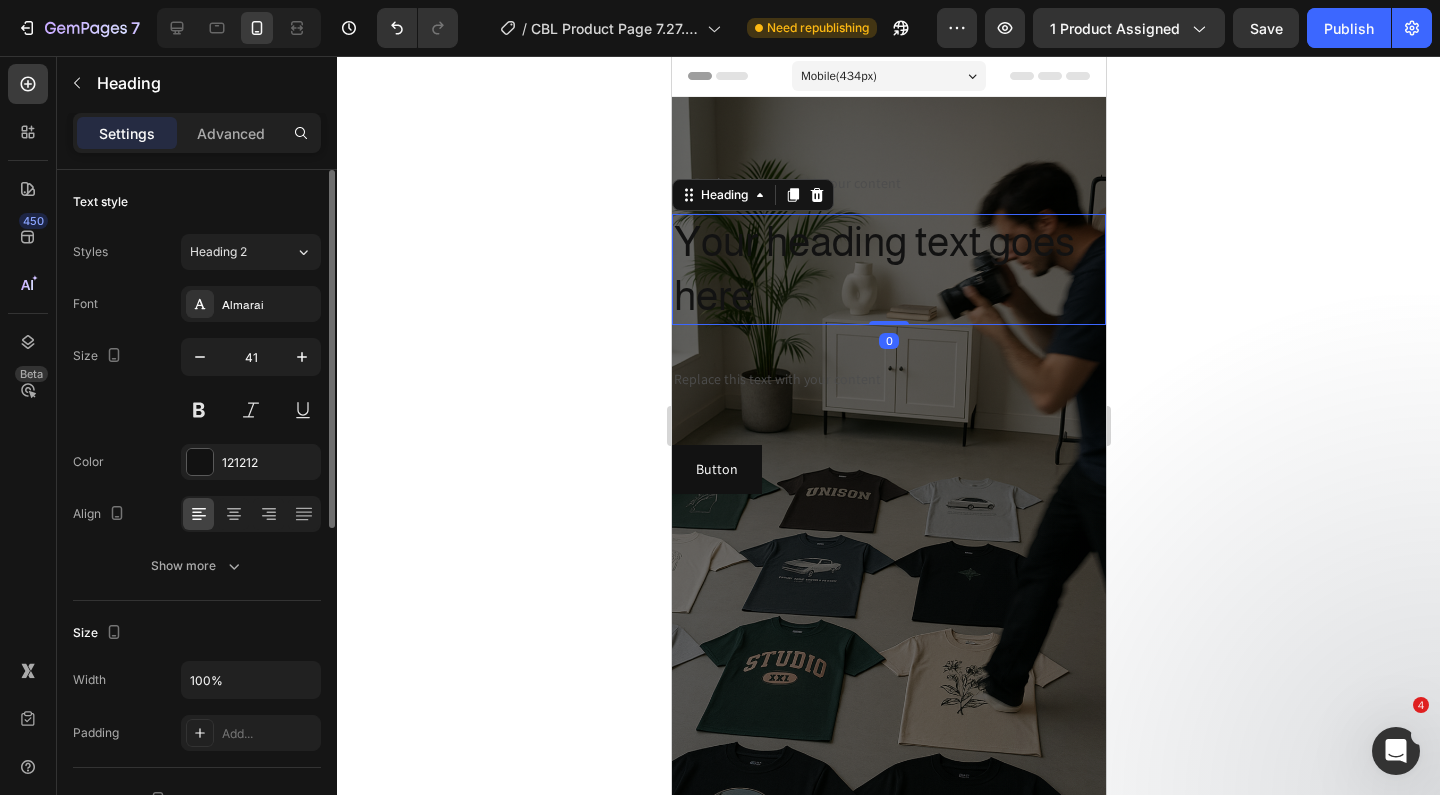 scroll, scrollTop: 32, scrollLeft: 0, axis: vertical 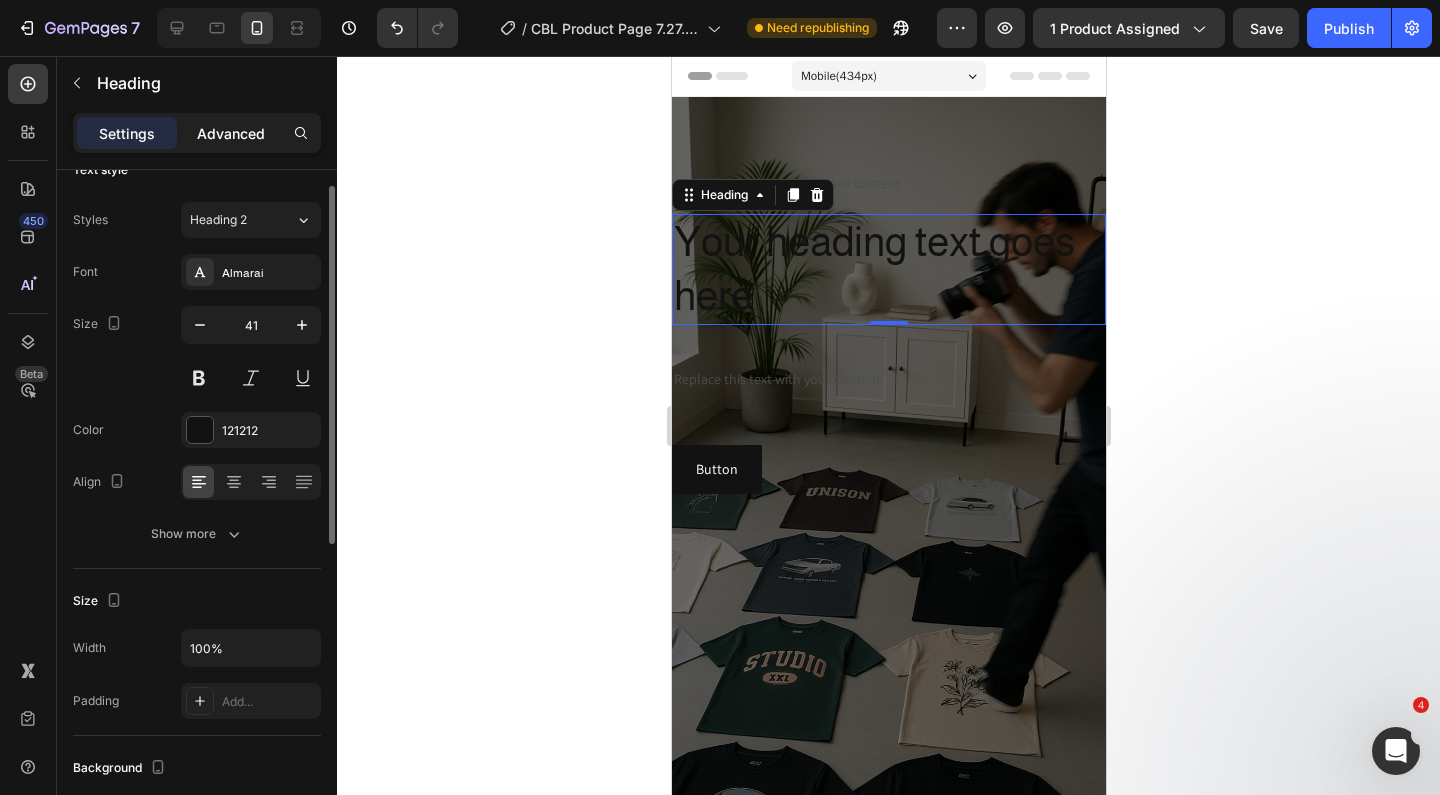 click on "Advanced" at bounding box center [231, 133] 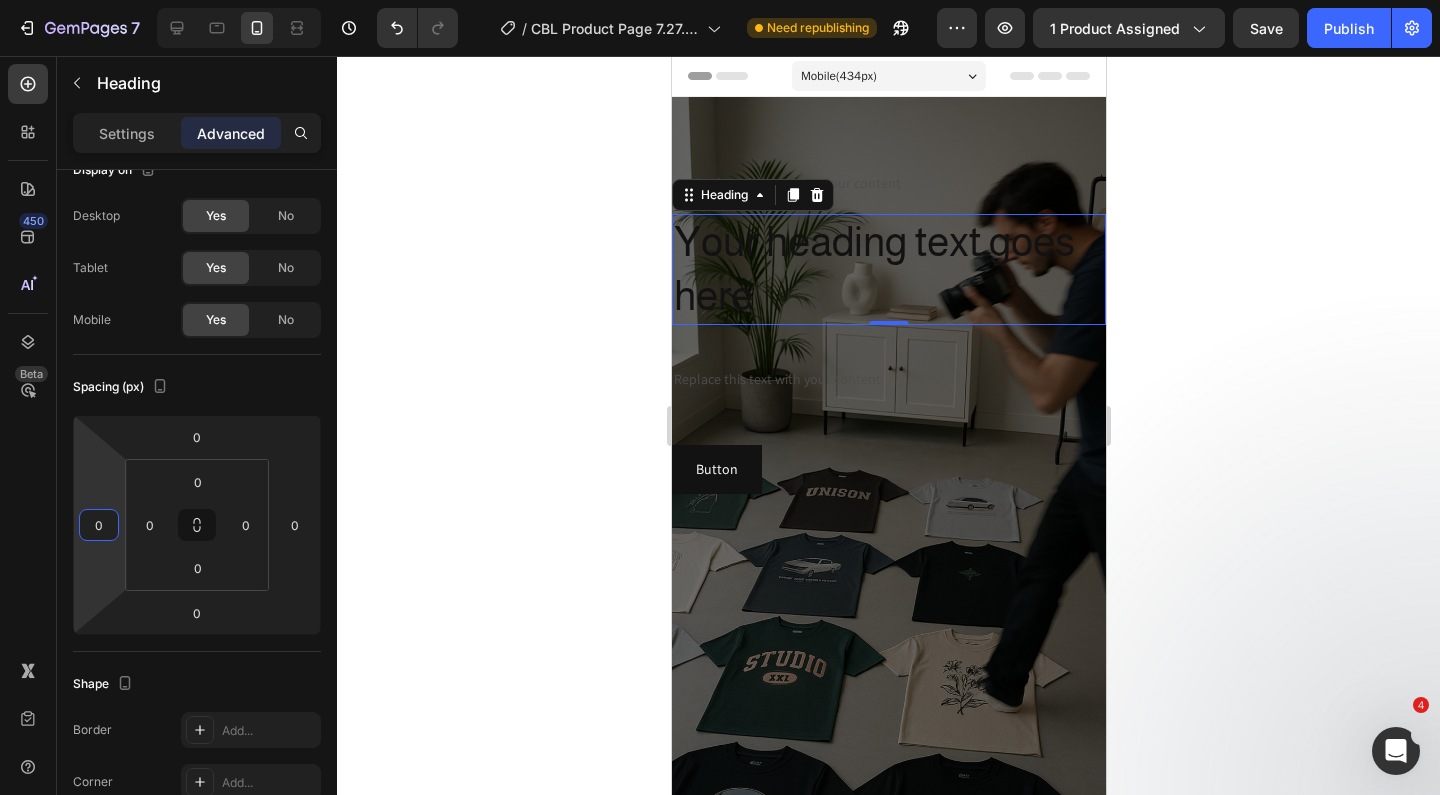 click on "0" at bounding box center [99, 525] 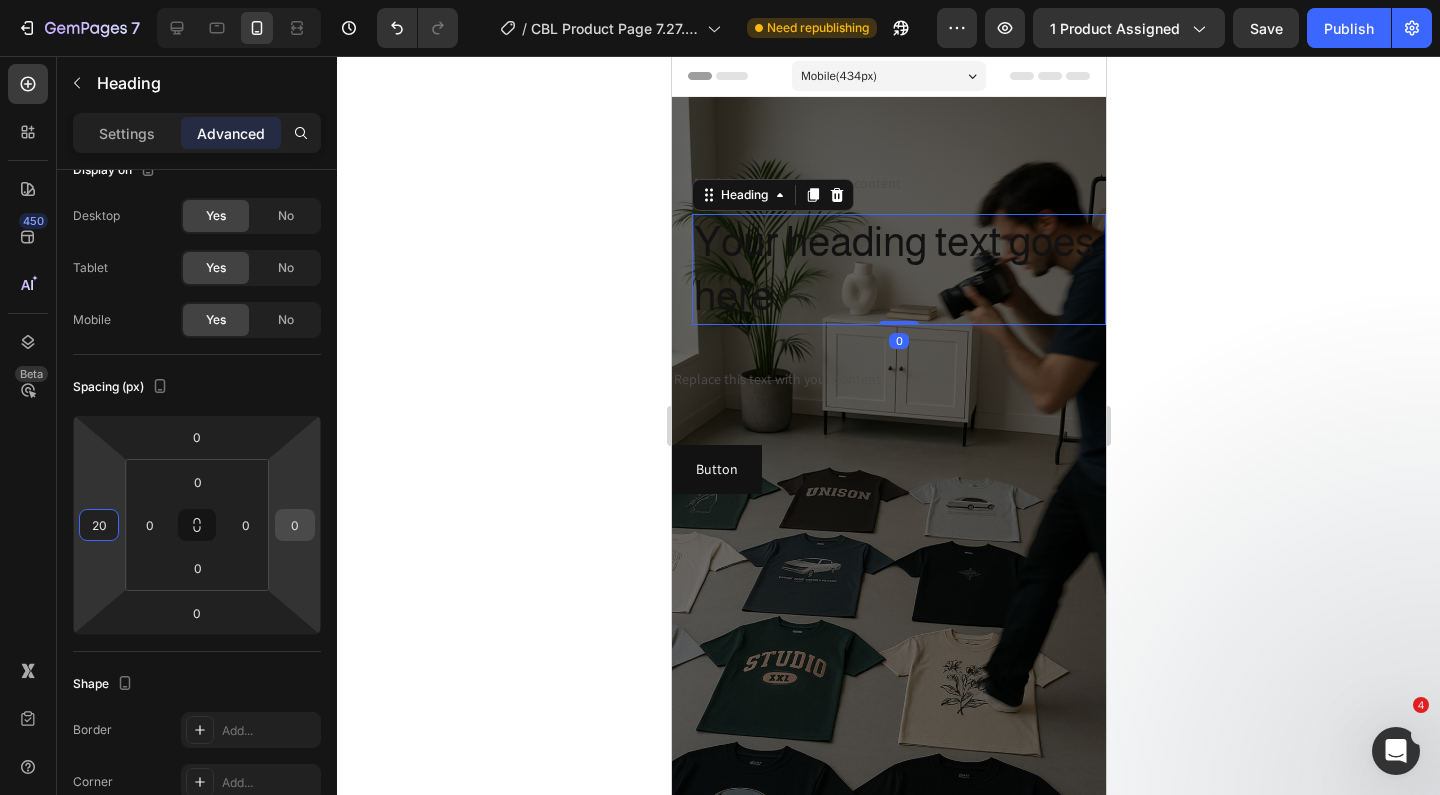 type on "20" 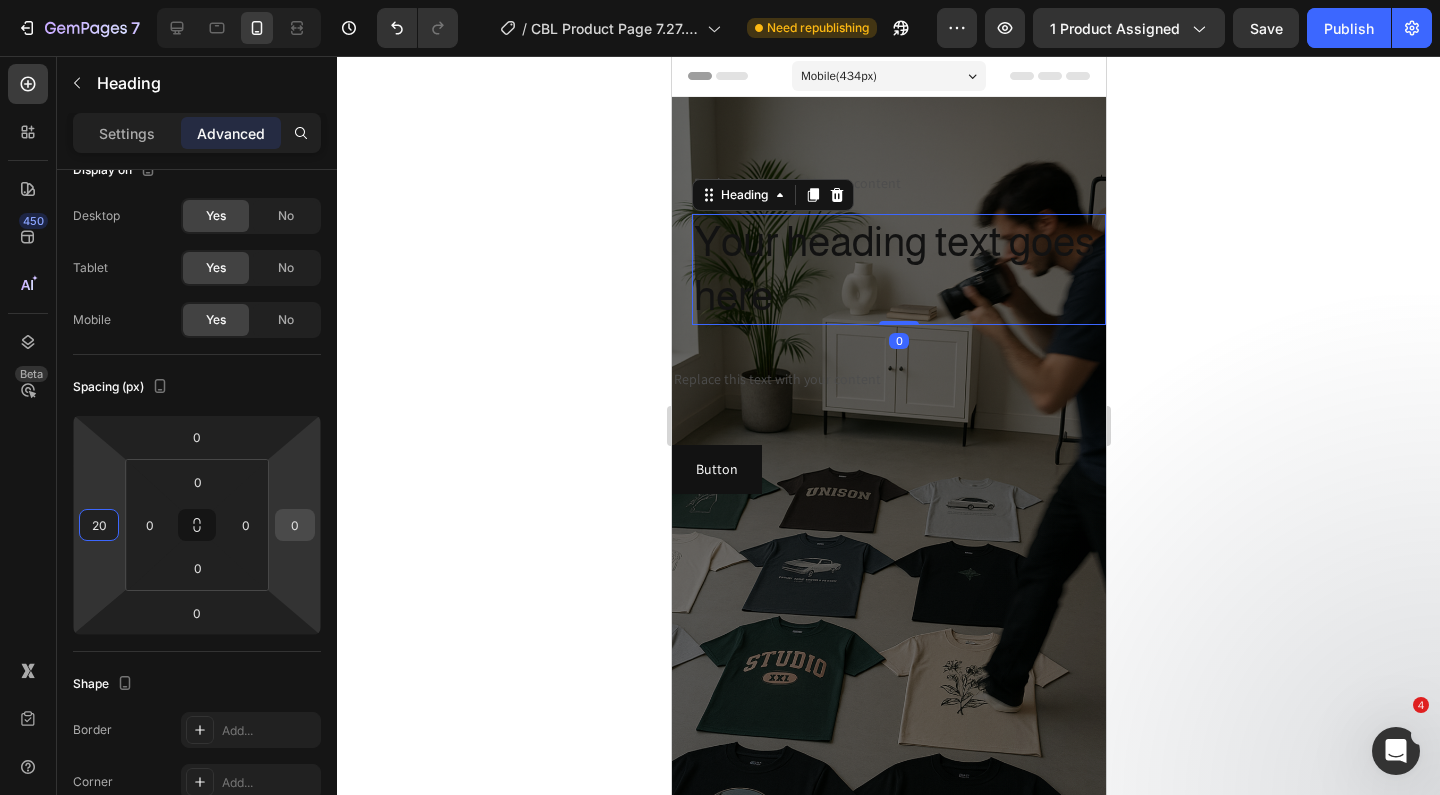 click on "0" at bounding box center [295, 525] 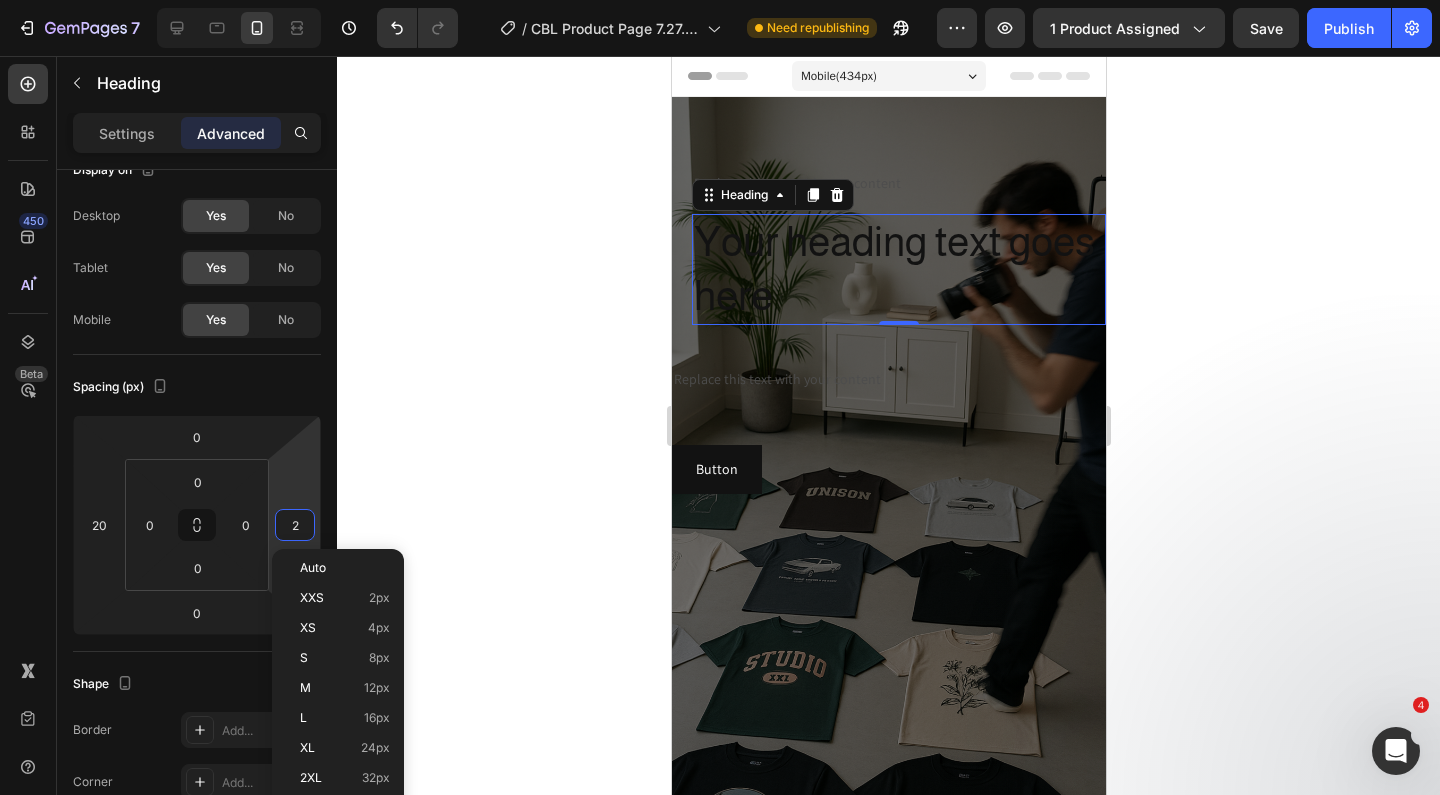 type on "20" 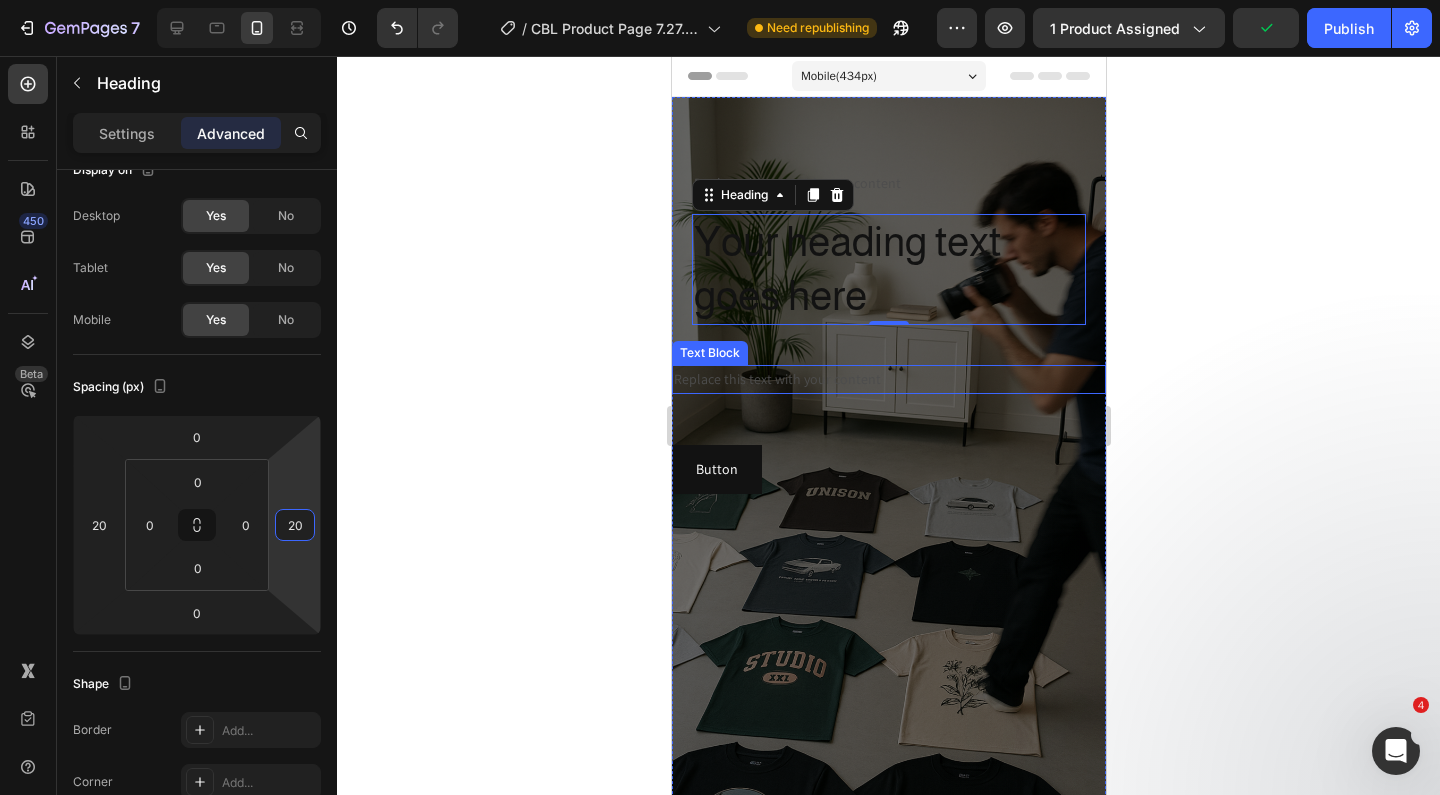 click on "Replace this text with your content" at bounding box center [888, 379] 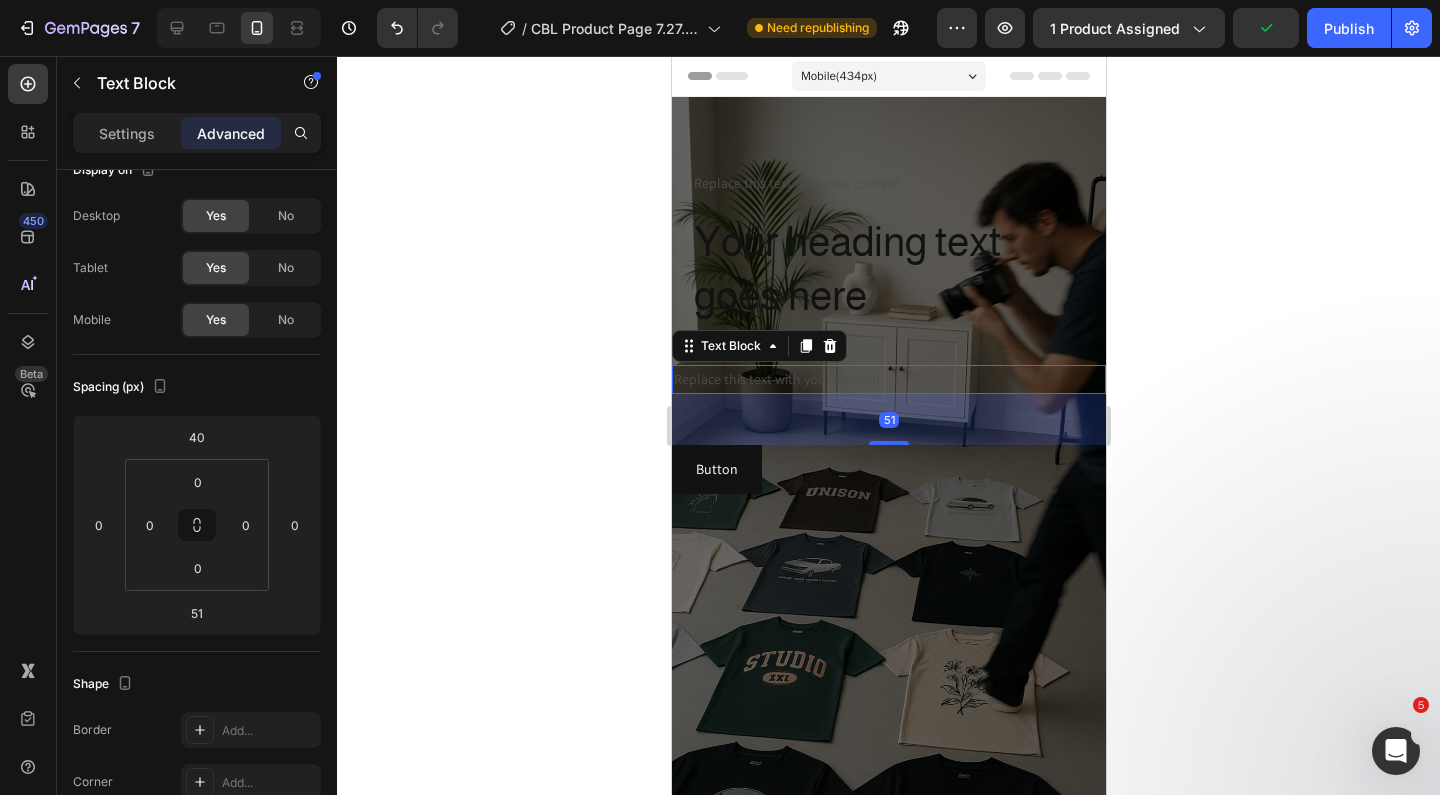 scroll, scrollTop: 0, scrollLeft: 0, axis: both 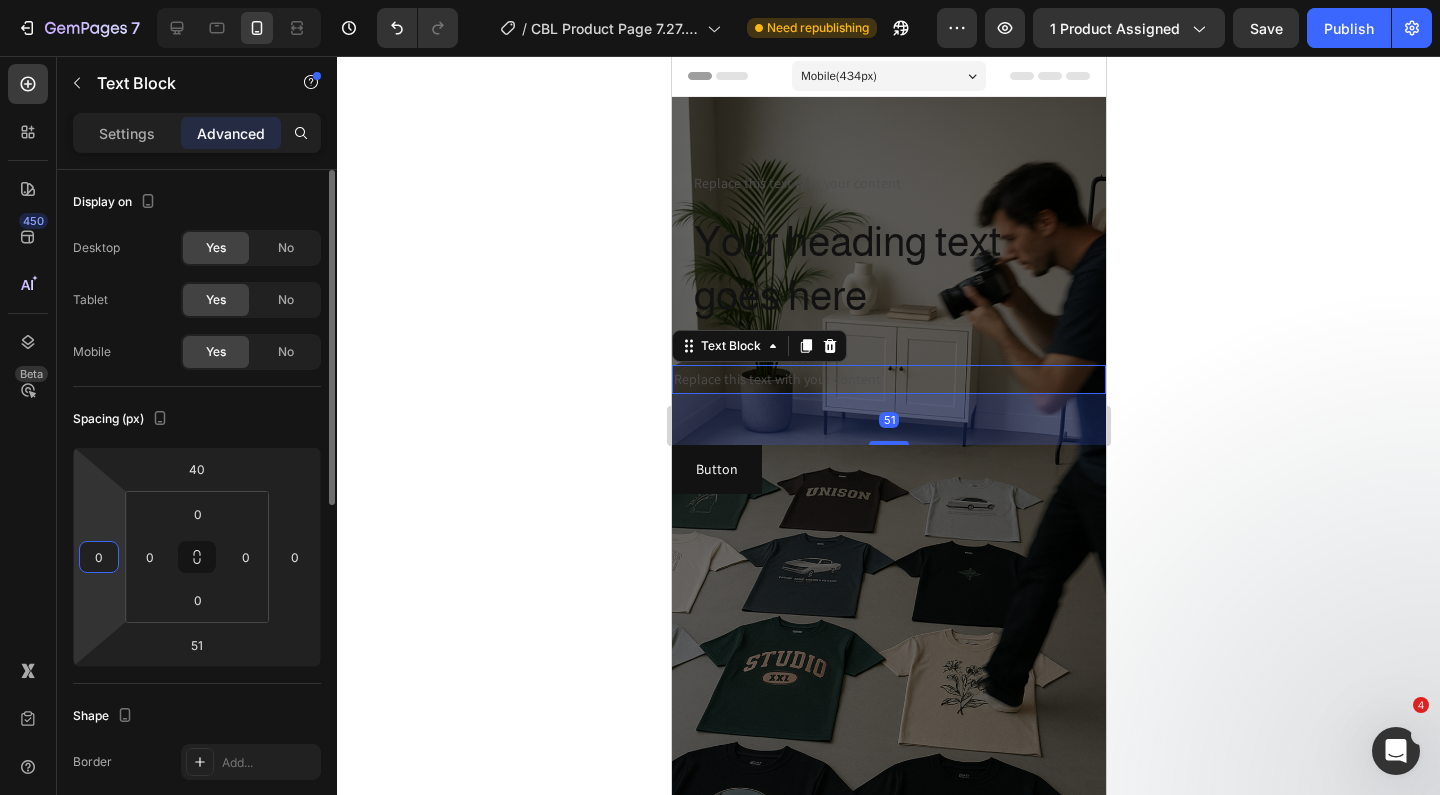 click on "0" at bounding box center [99, 557] 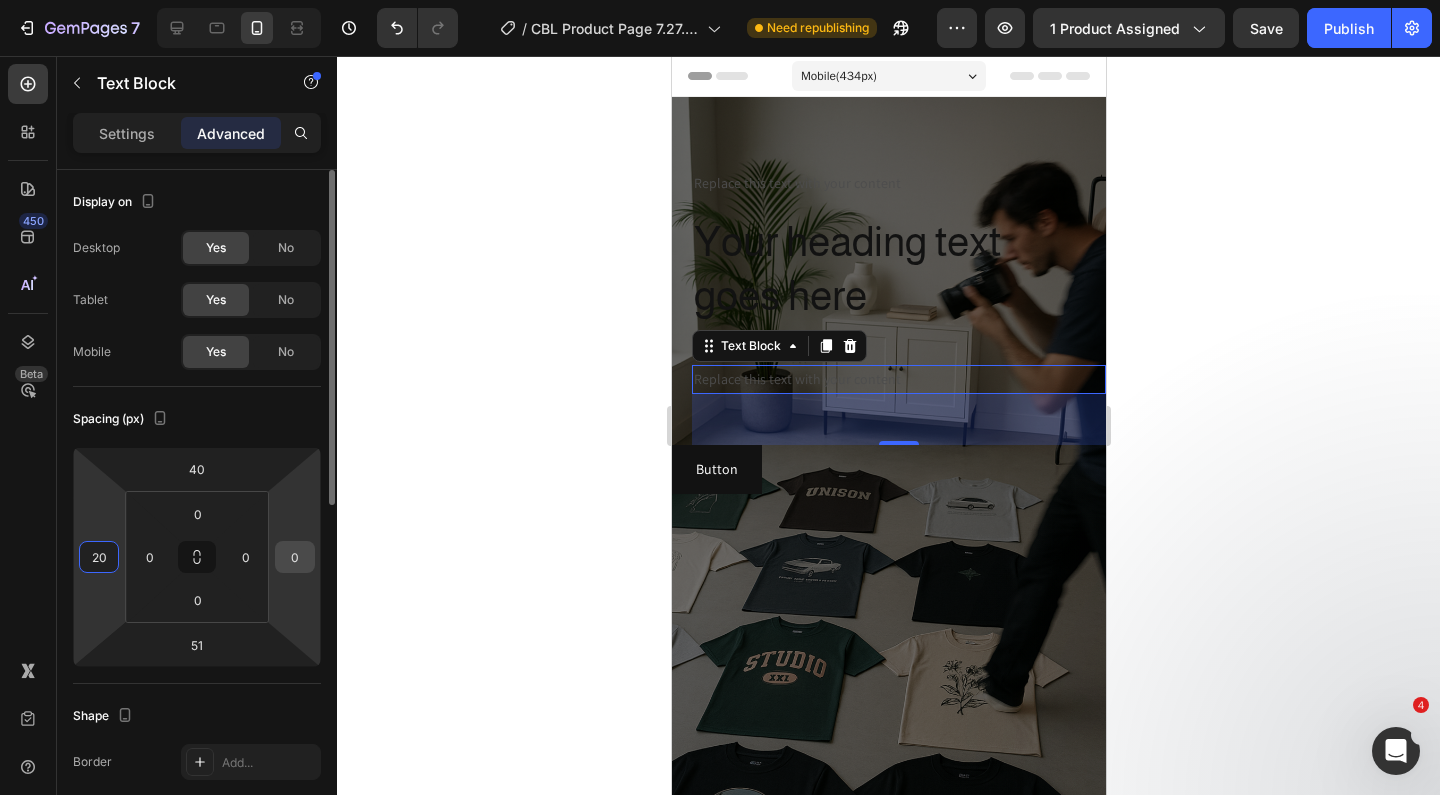 type on "20" 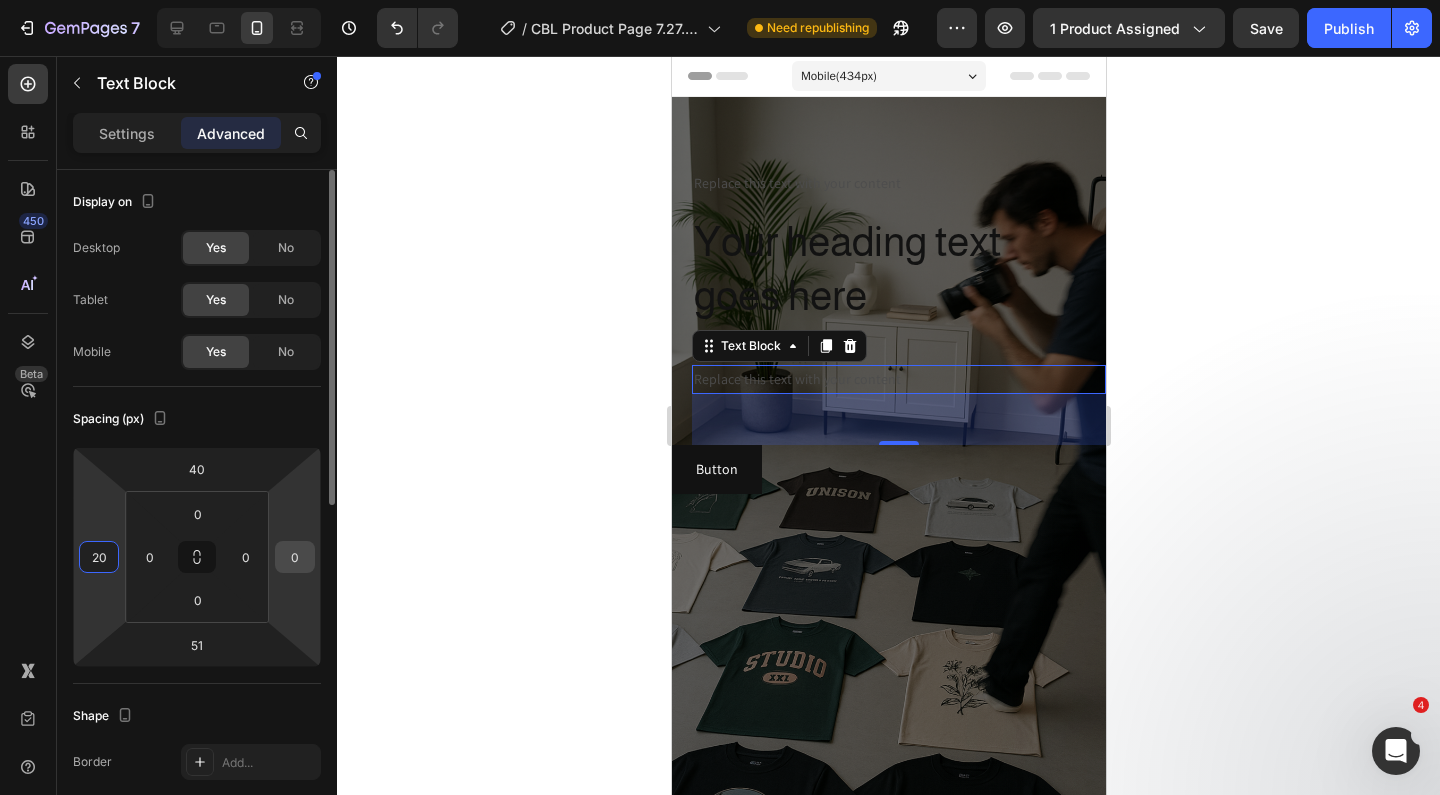 click on "0" at bounding box center (295, 557) 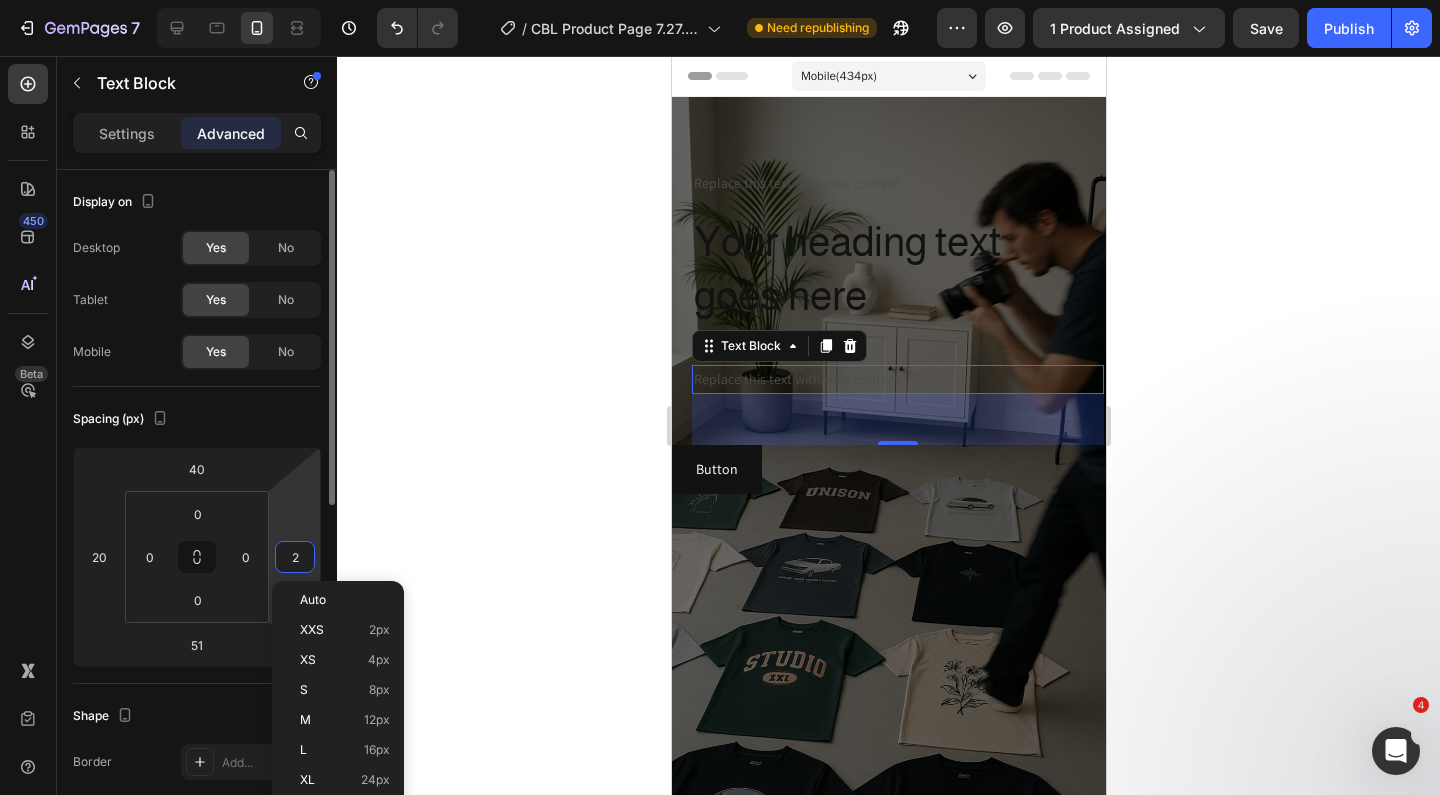 type on "20" 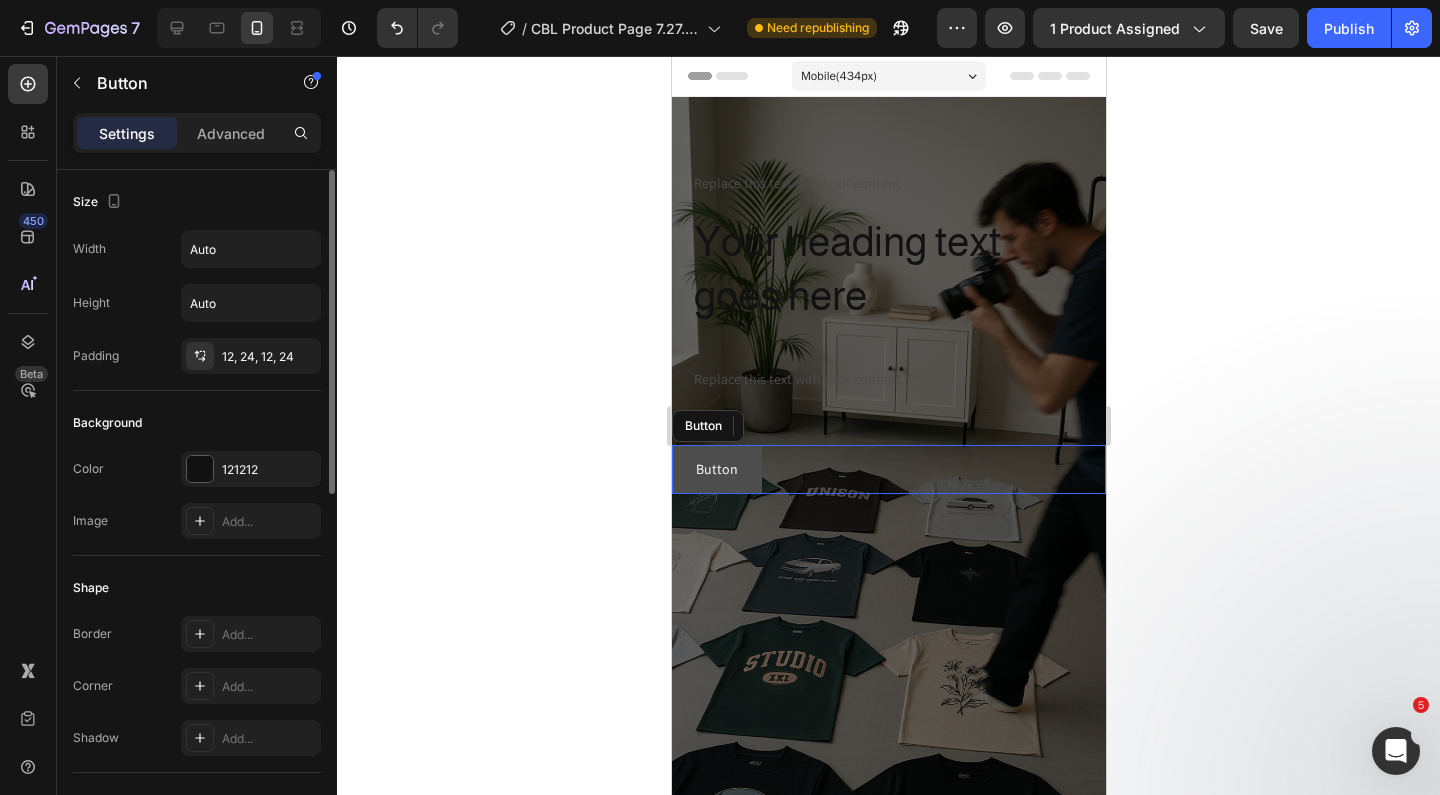 click on "Button" at bounding box center [716, 469] 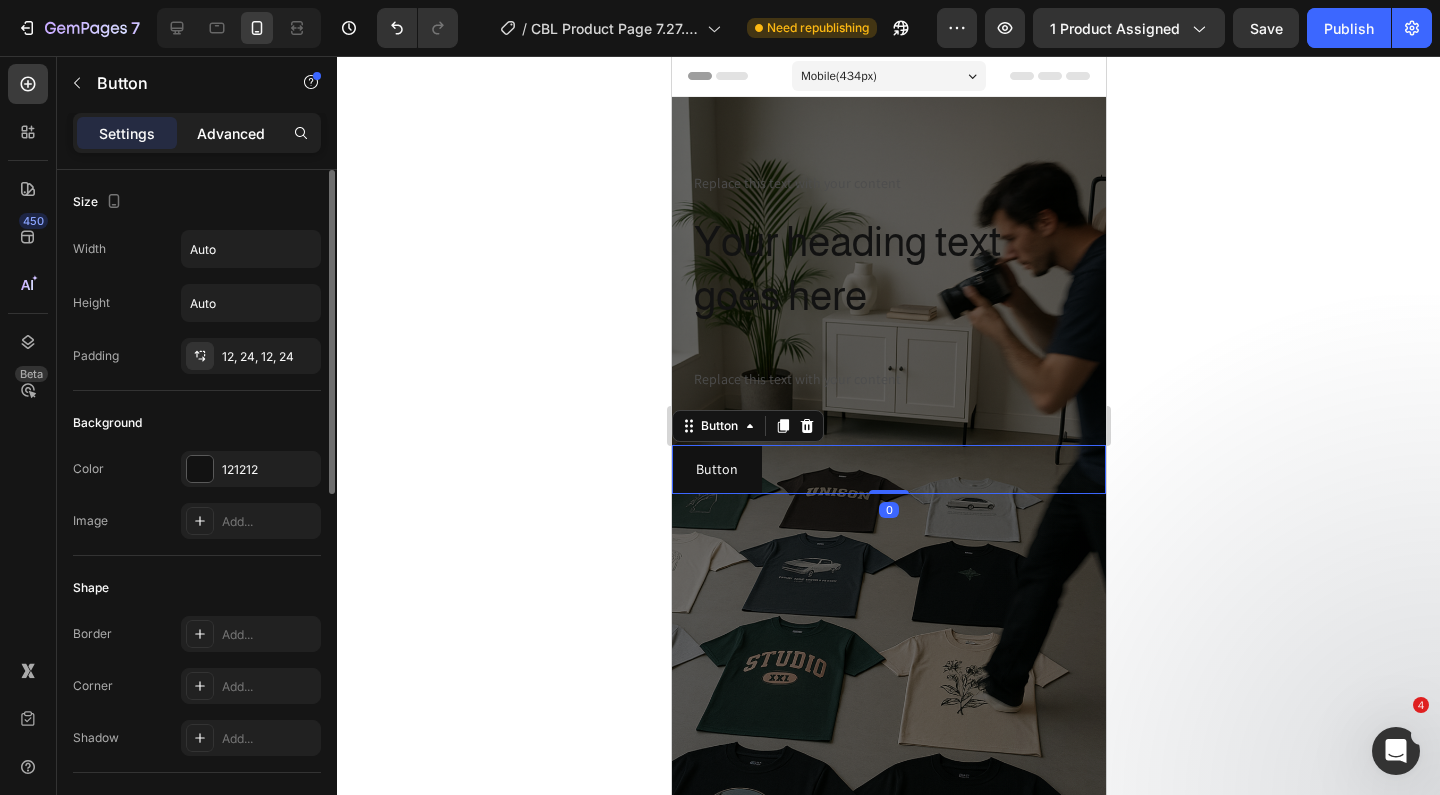 click on "Advanced" at bounding box center (231, 133) 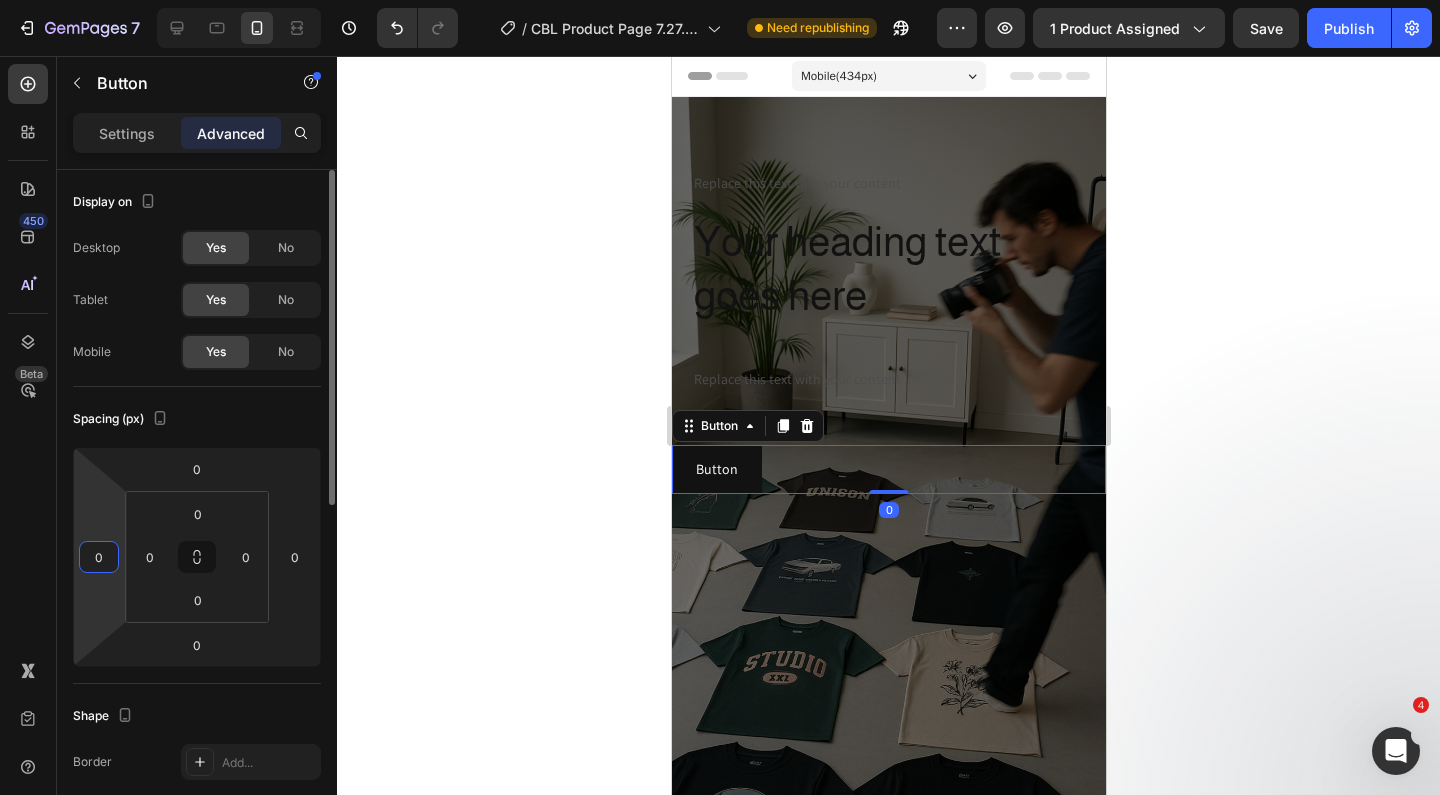 click on "0" at bounding box center [99, 557] 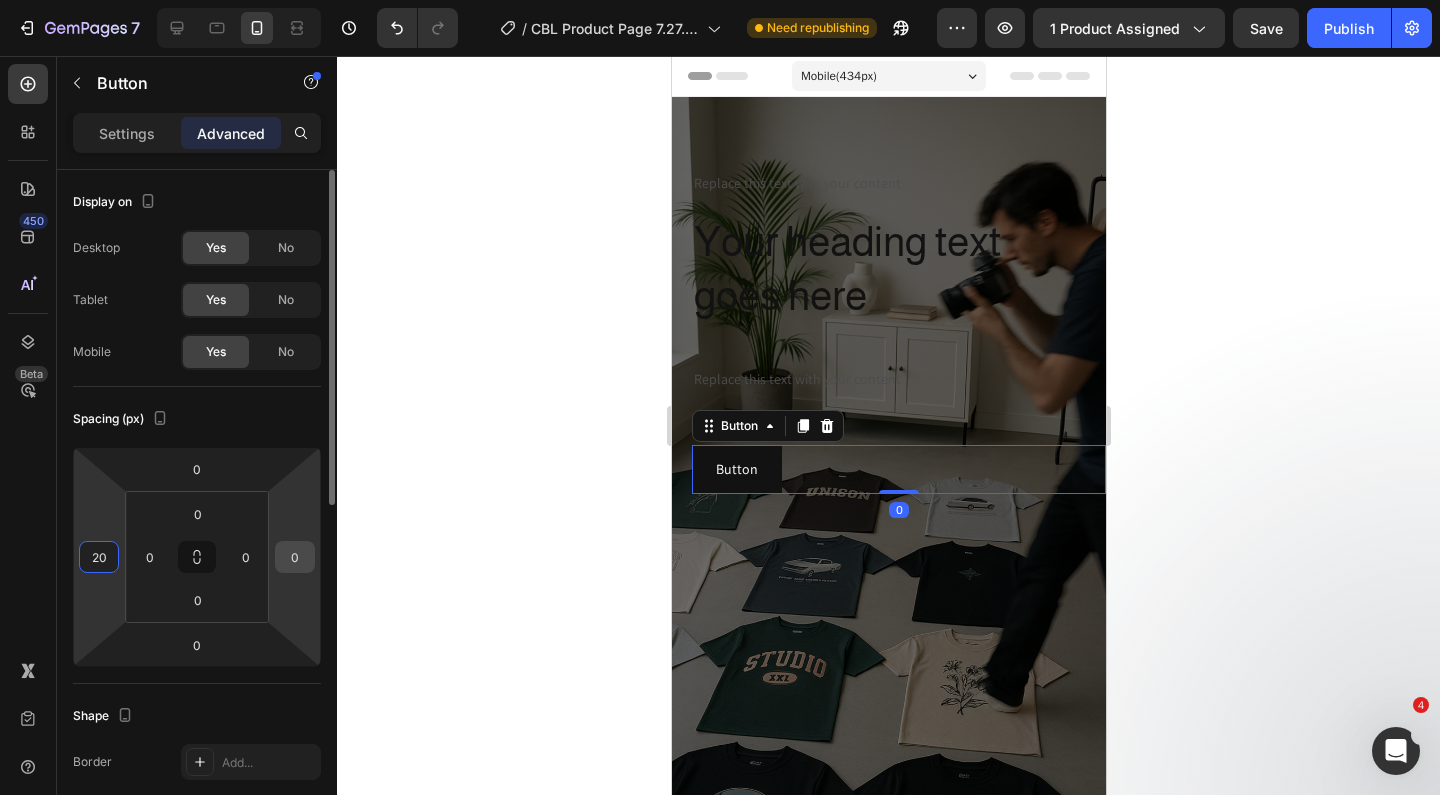 type on "20" 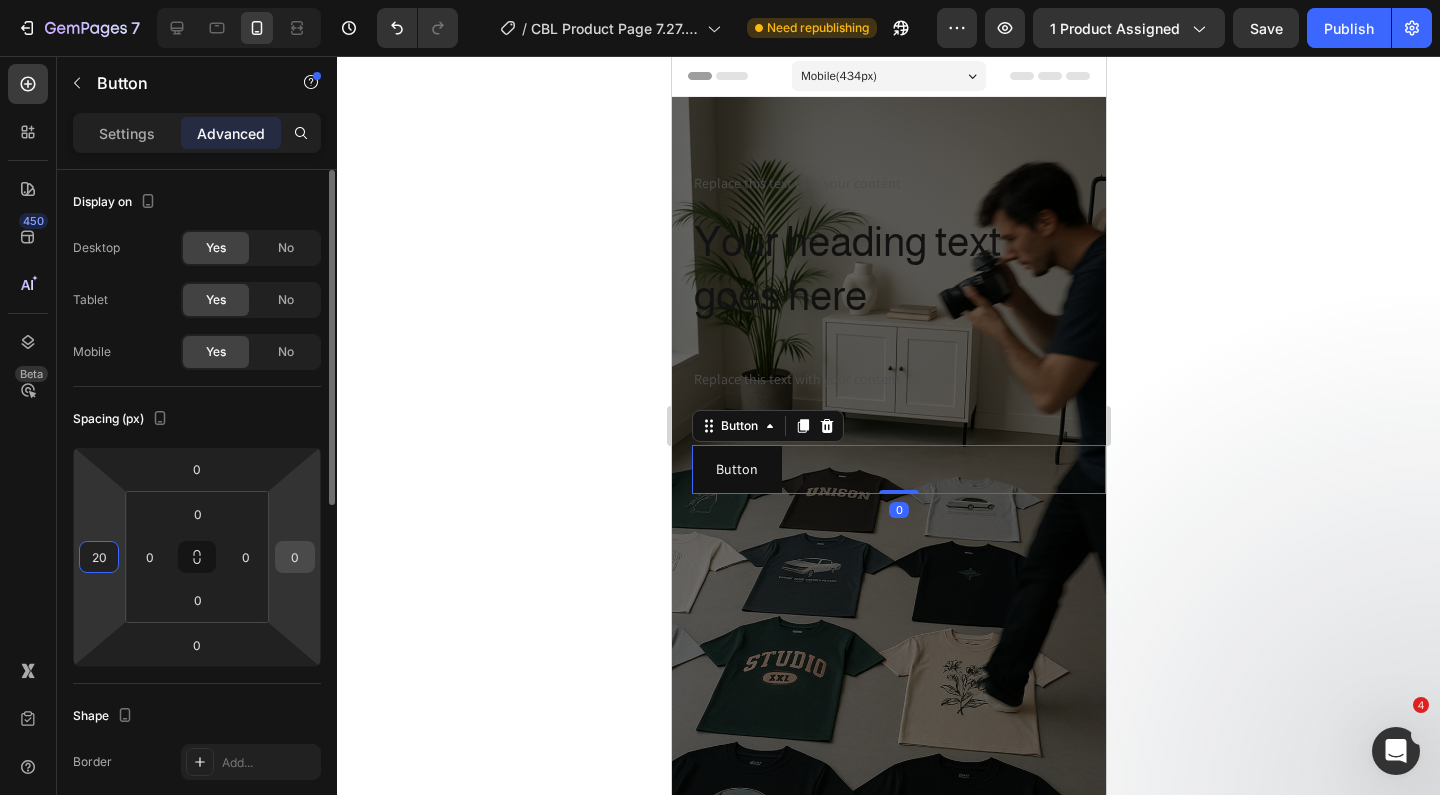 click on "0" at bounding box center [295, 557] 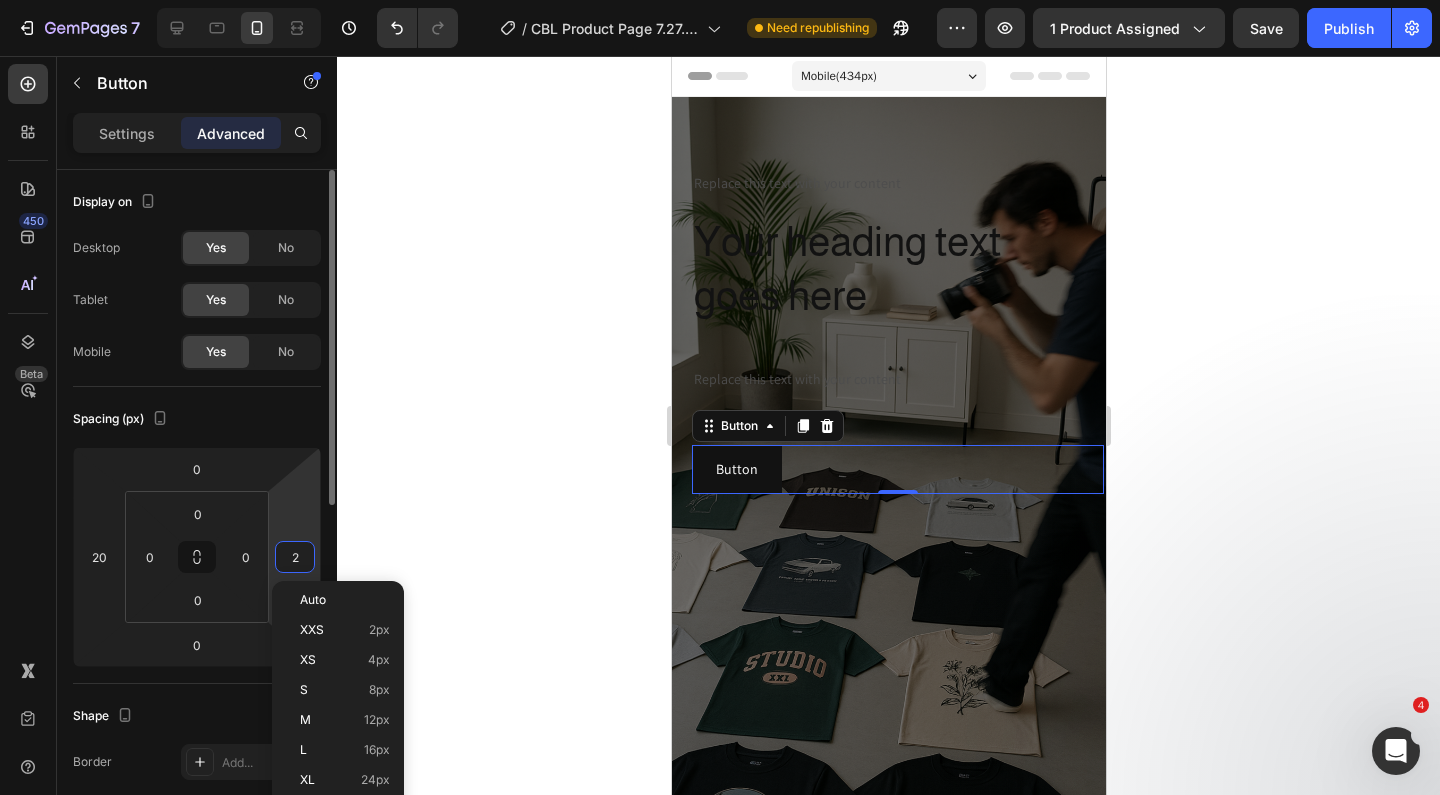 type on "20" 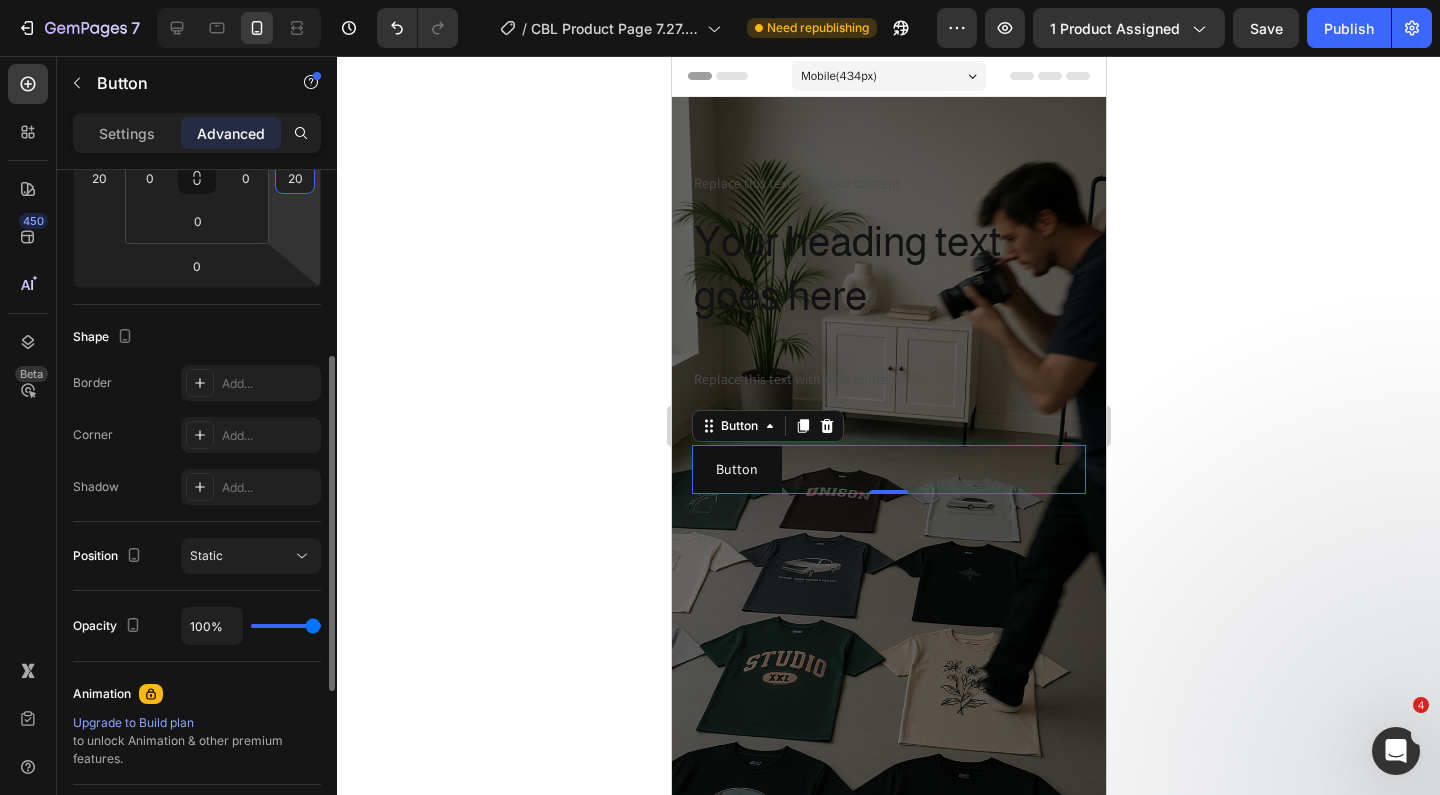 scroll, scrollTop: 0, scrollLeft: 0, axis: both 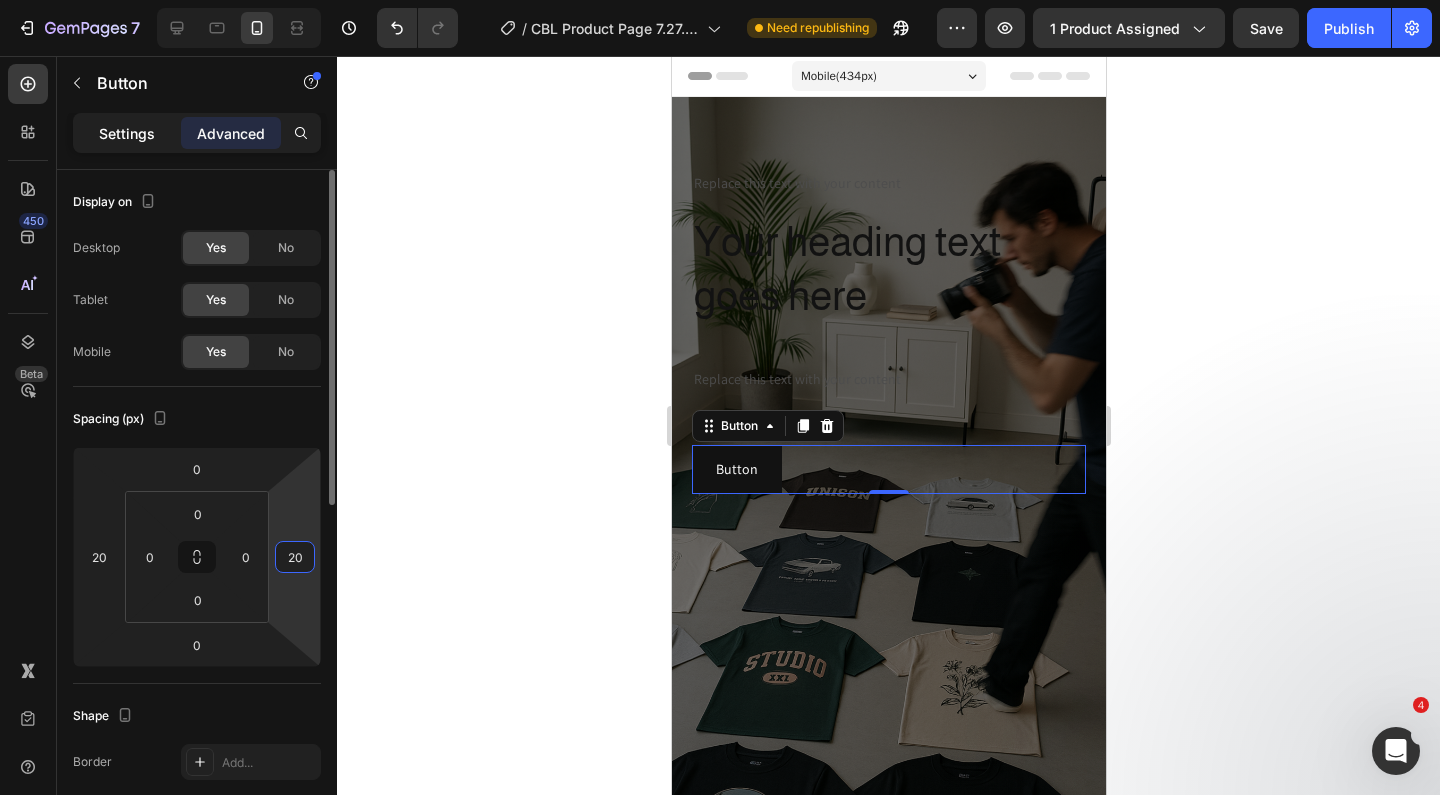 click on "Settings" at bounding box center (127, 133) 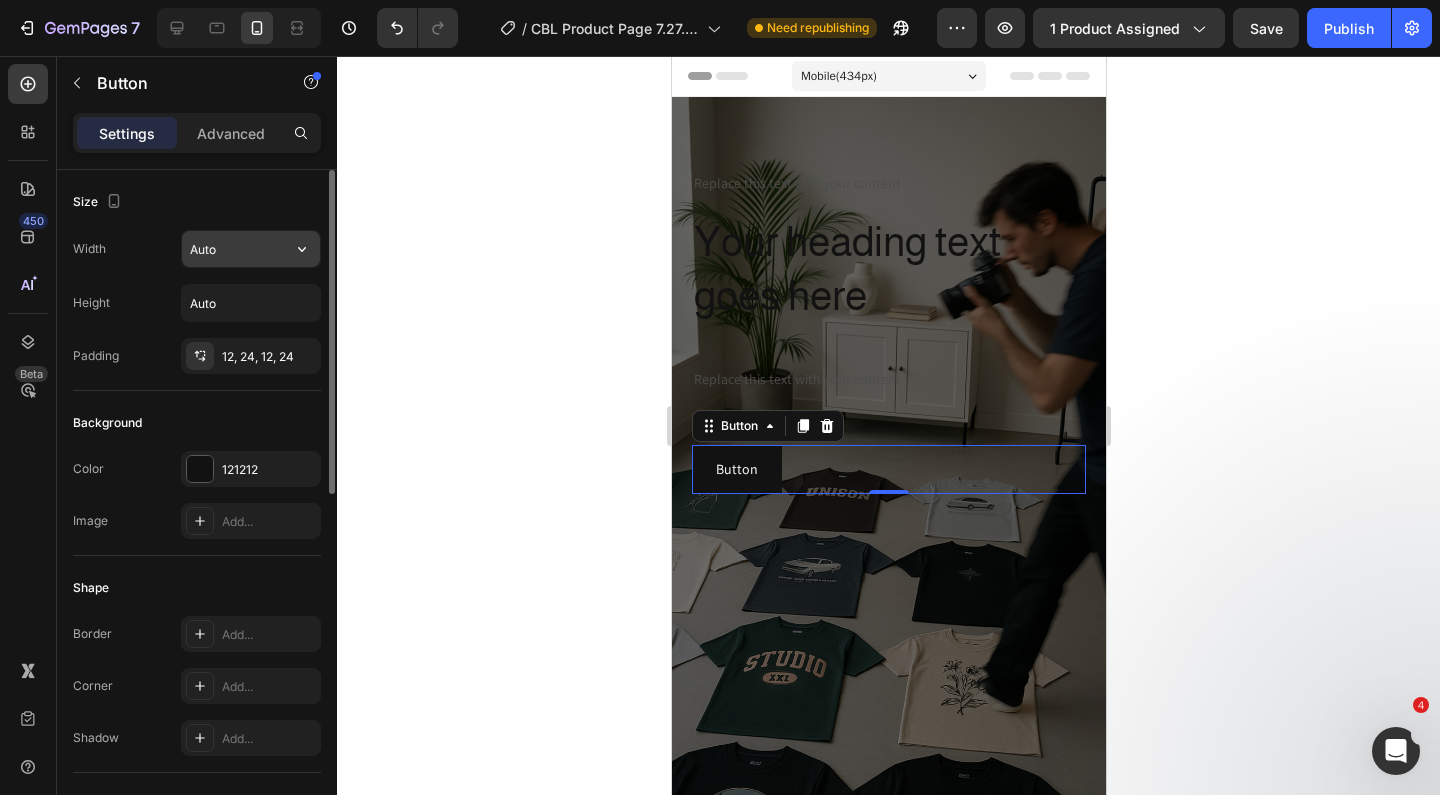 click on "Auto" at bounding box center (251, 249) 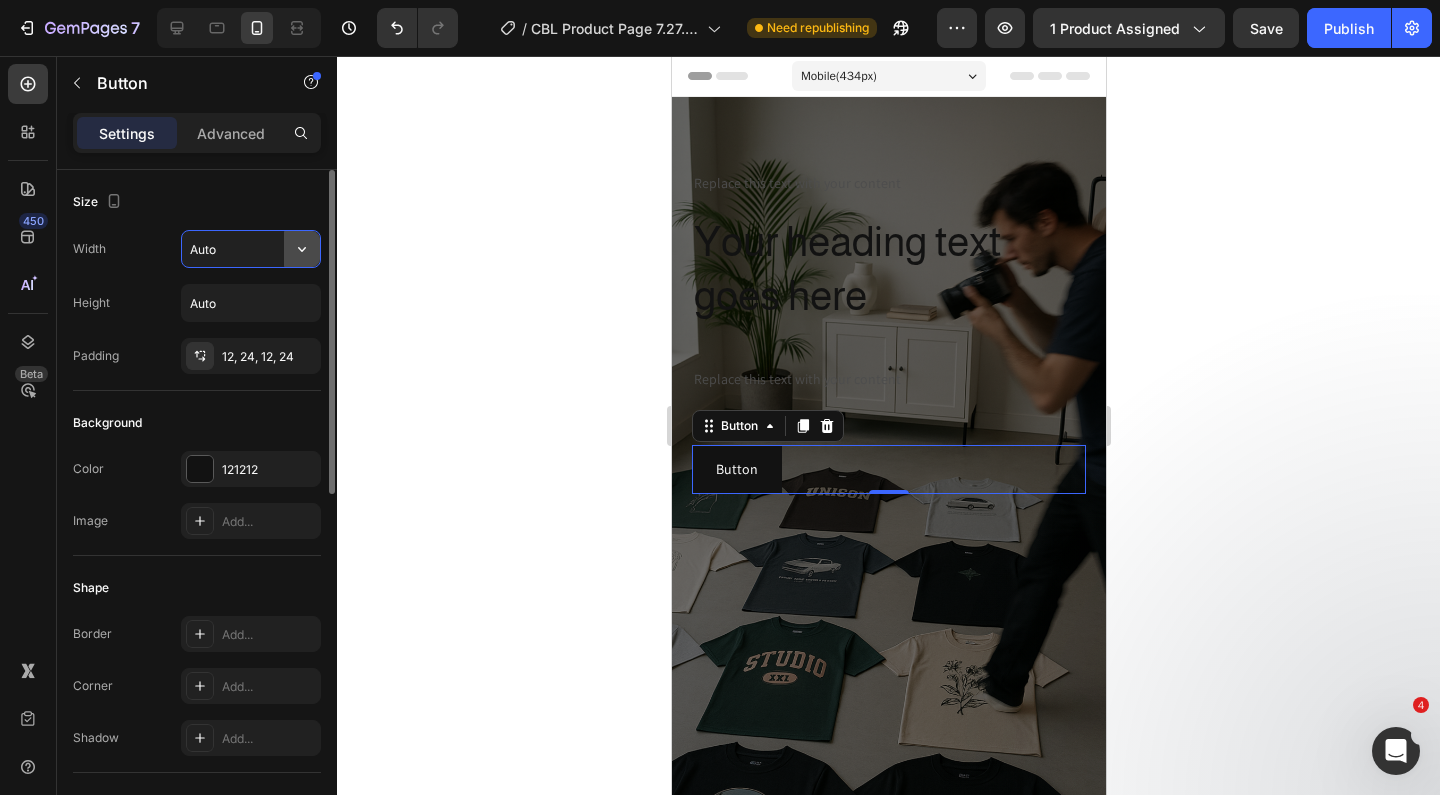click 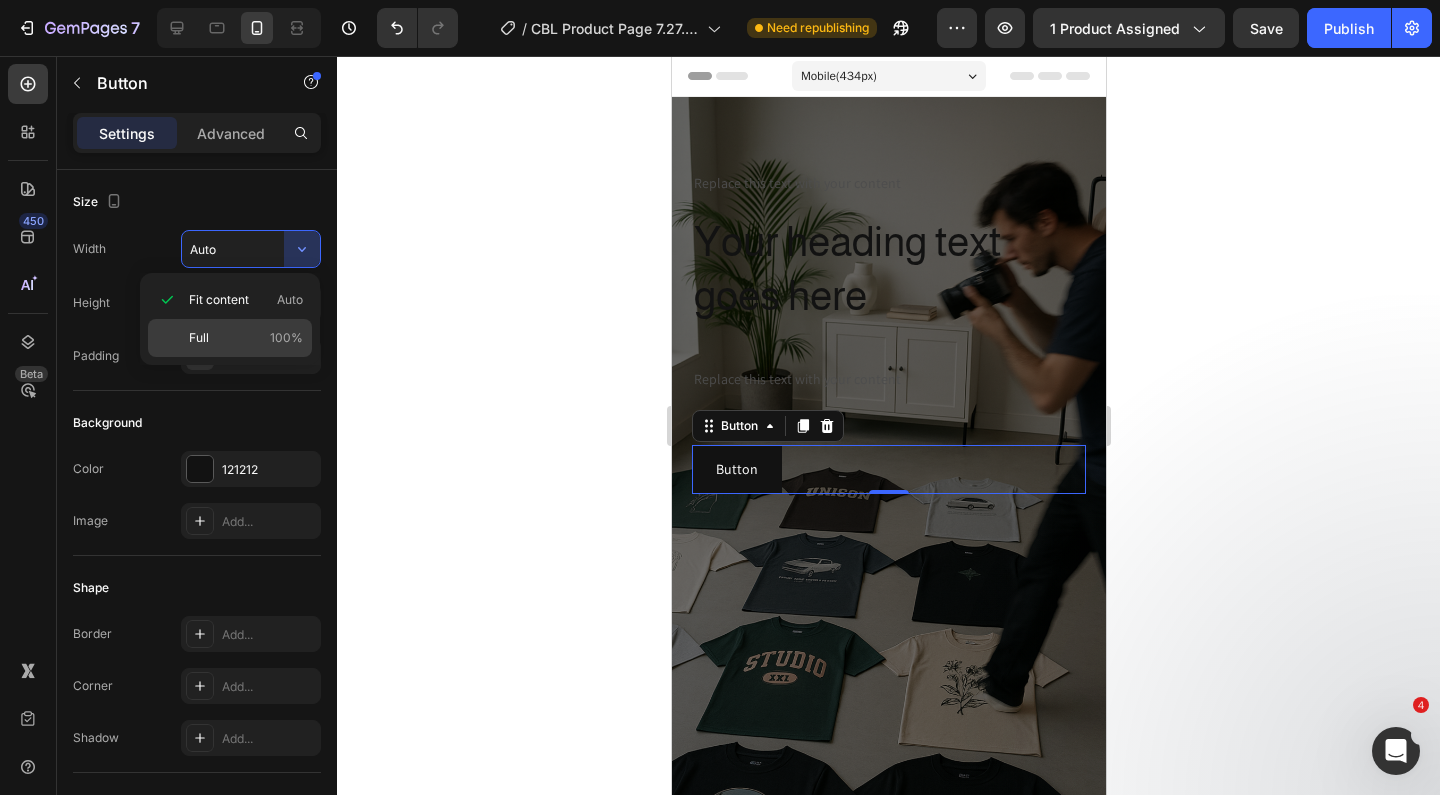 click on "Full 100%" at bounding box center (246, 338) 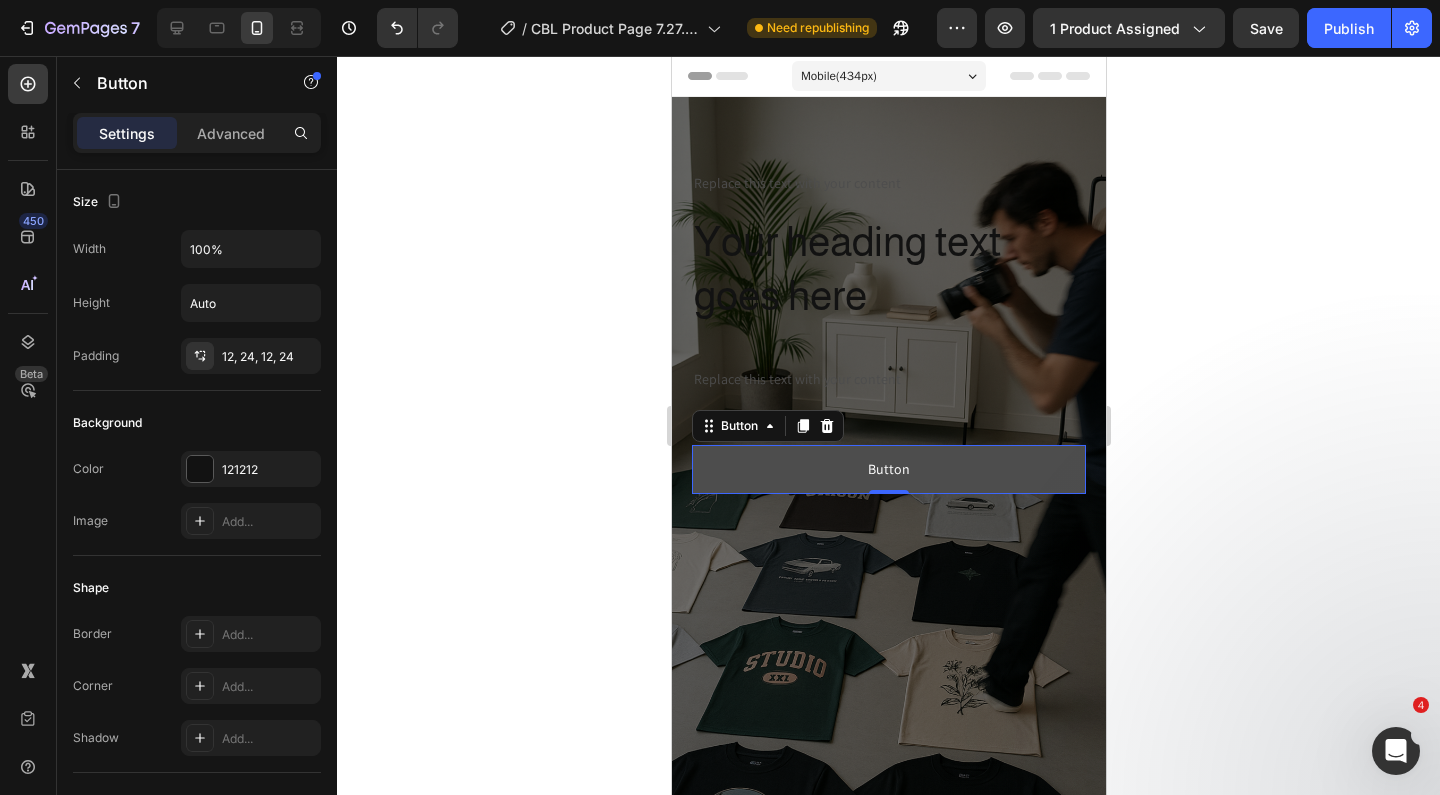 click on "Button" at bounding box center (888, 469) 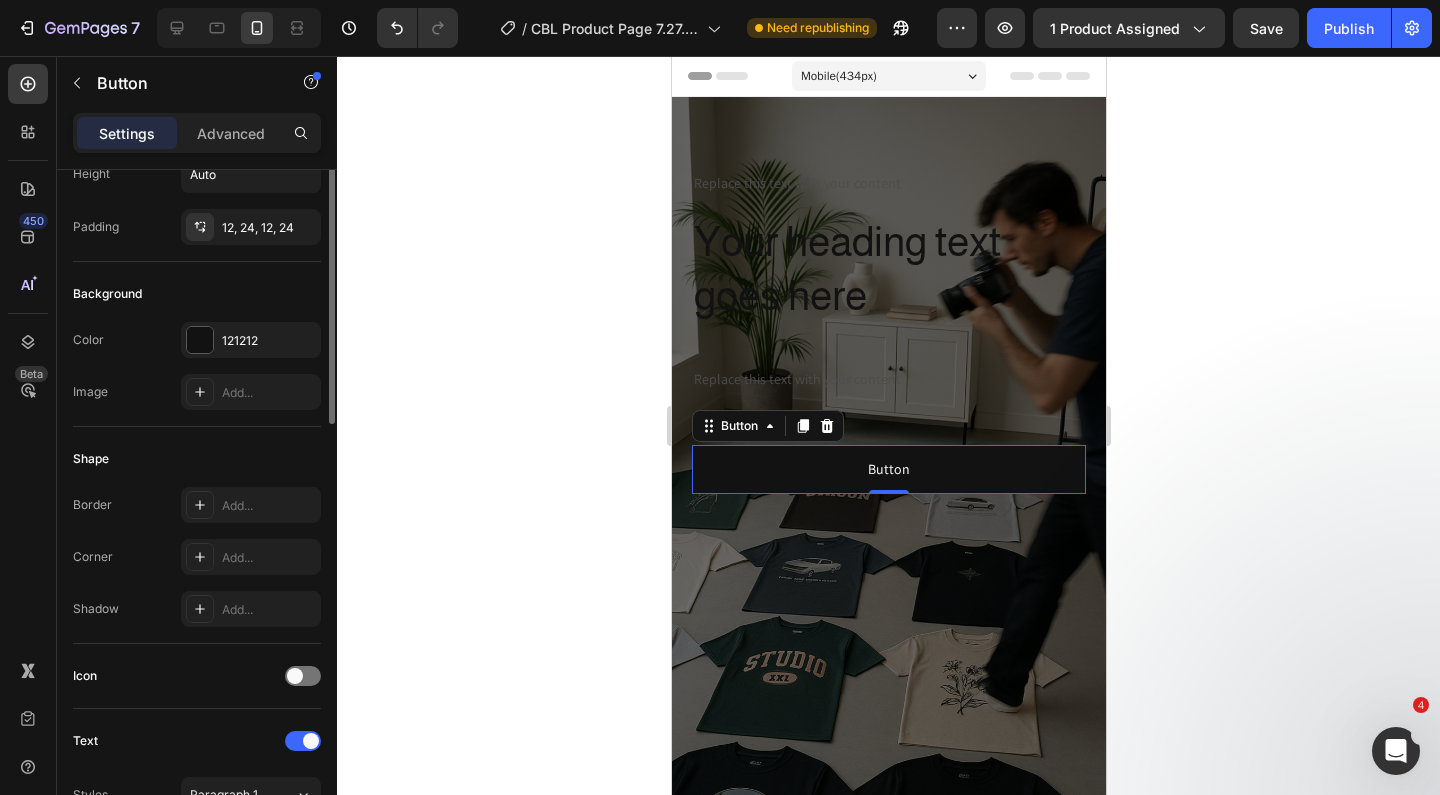 scroll, scrollTop: 136, scrollLeft: 0, axis: vertical 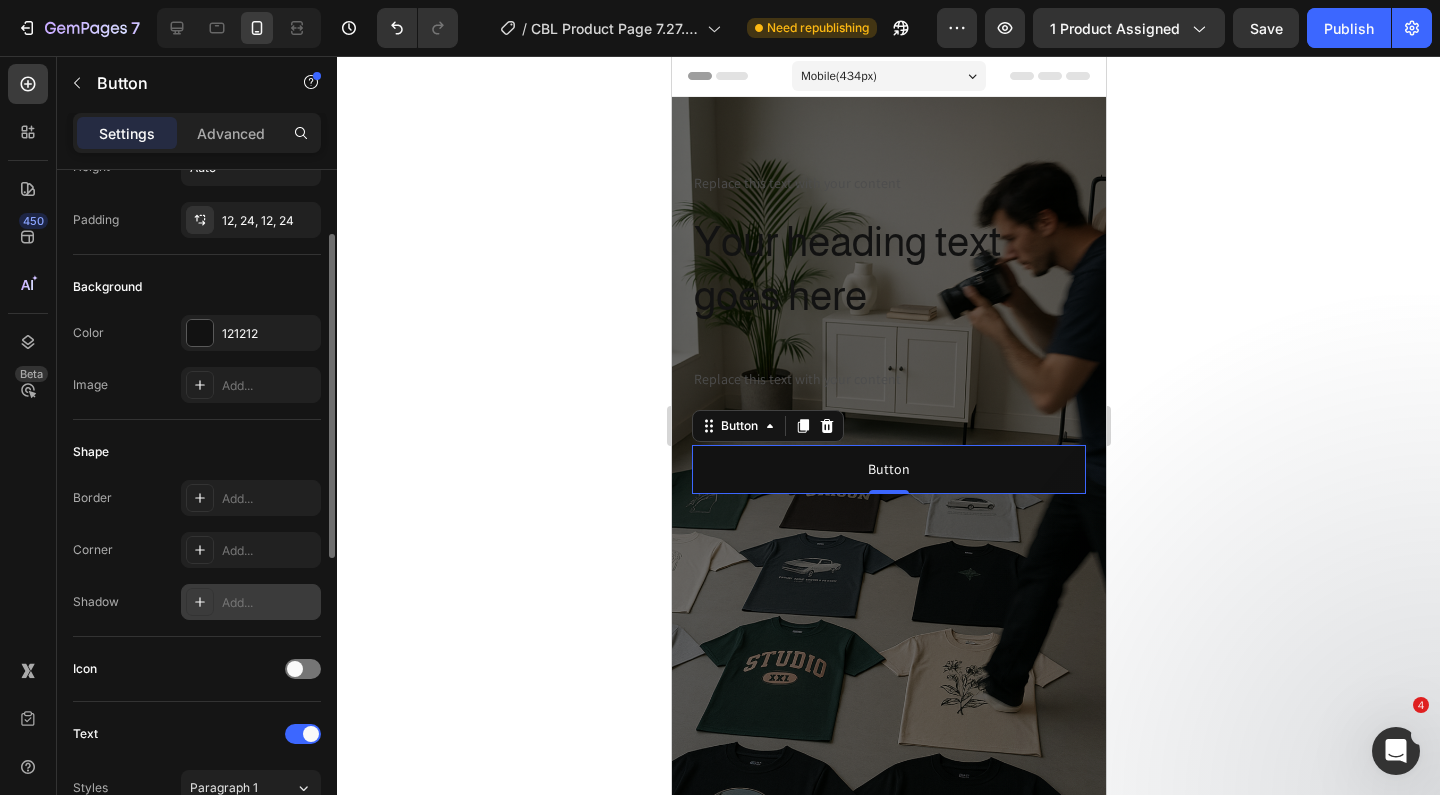 click on "Add..." at bounding box center [269, 603] 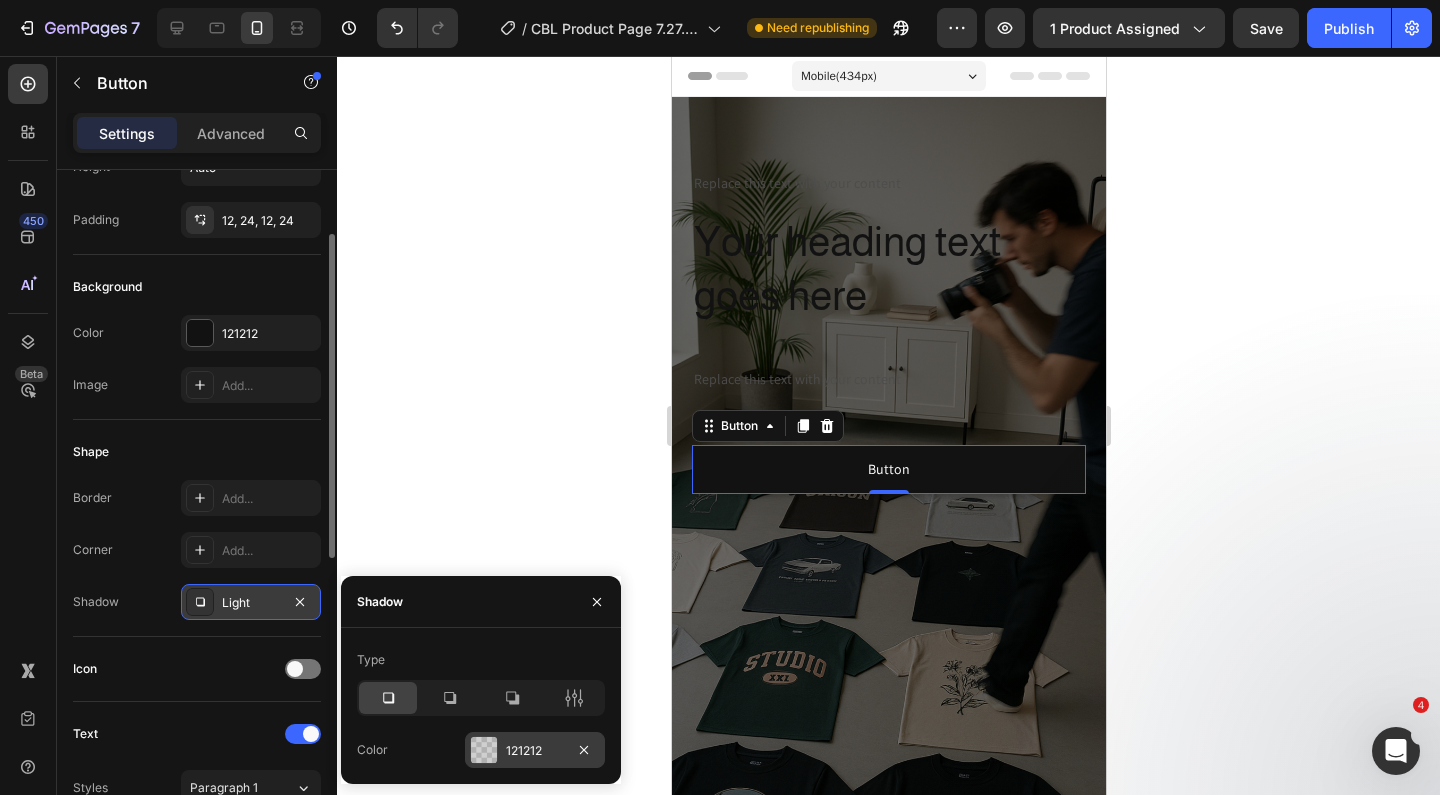 click on "121212" at bounding box center (535, 751) 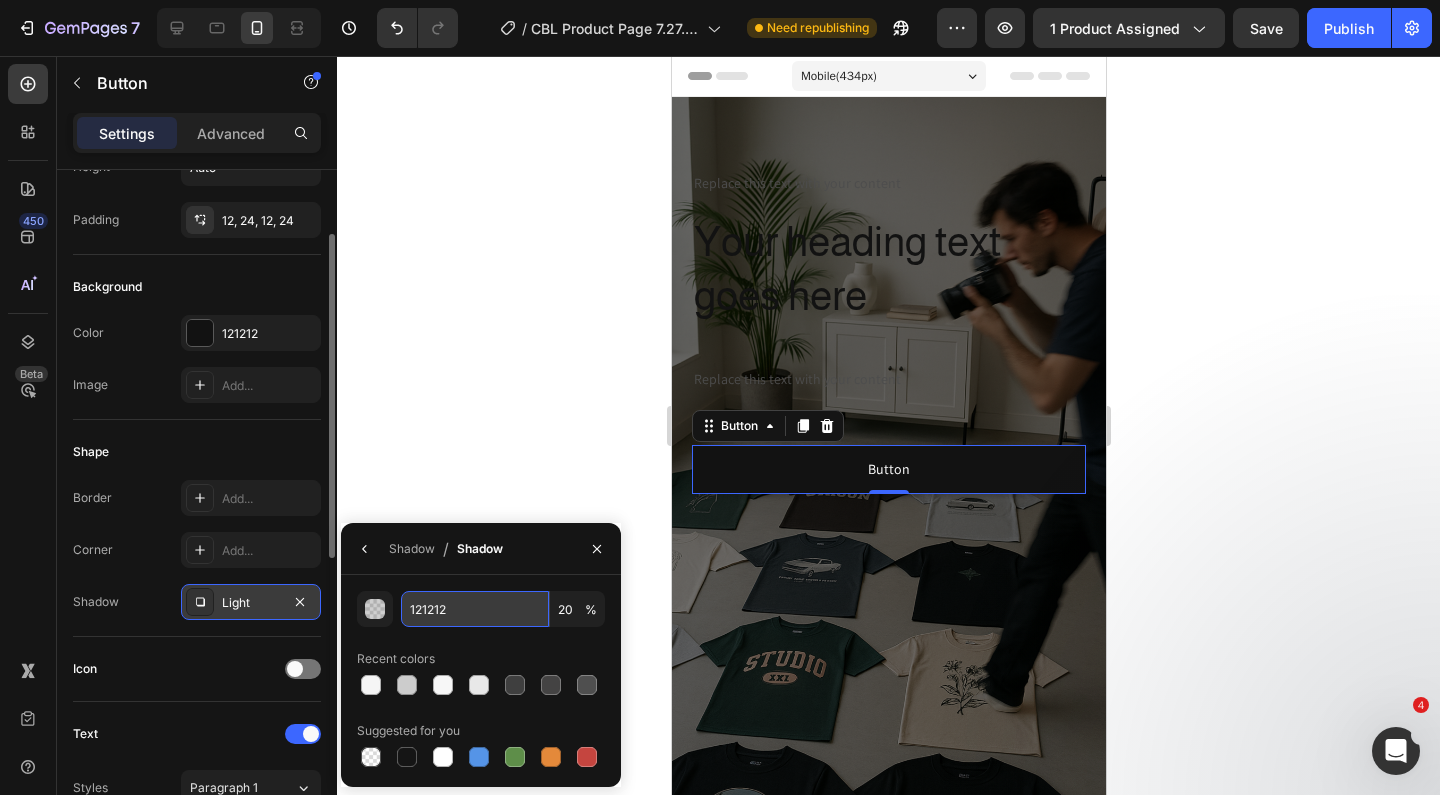 click on "121212" at bounding box center (475, 609) 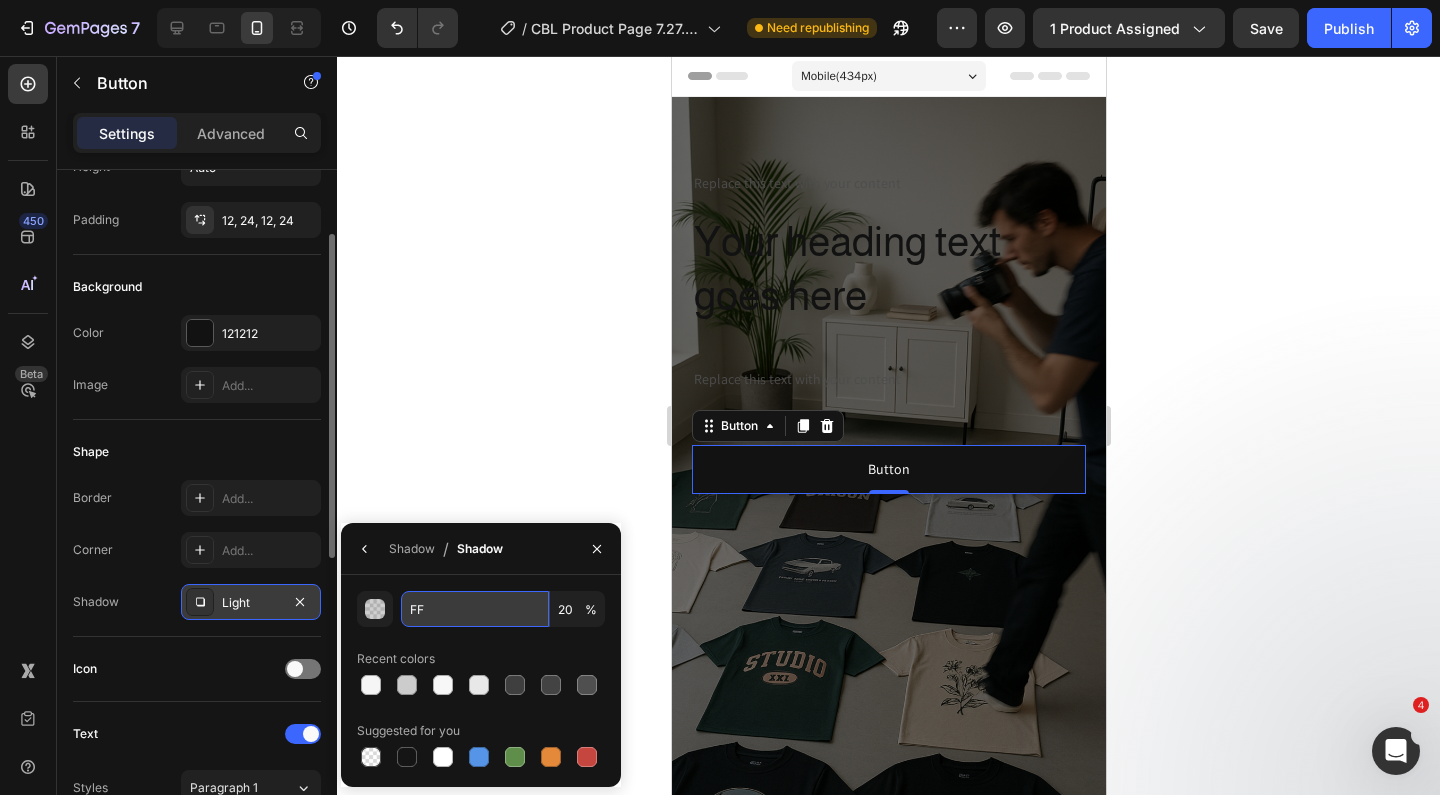 type on "FFF" 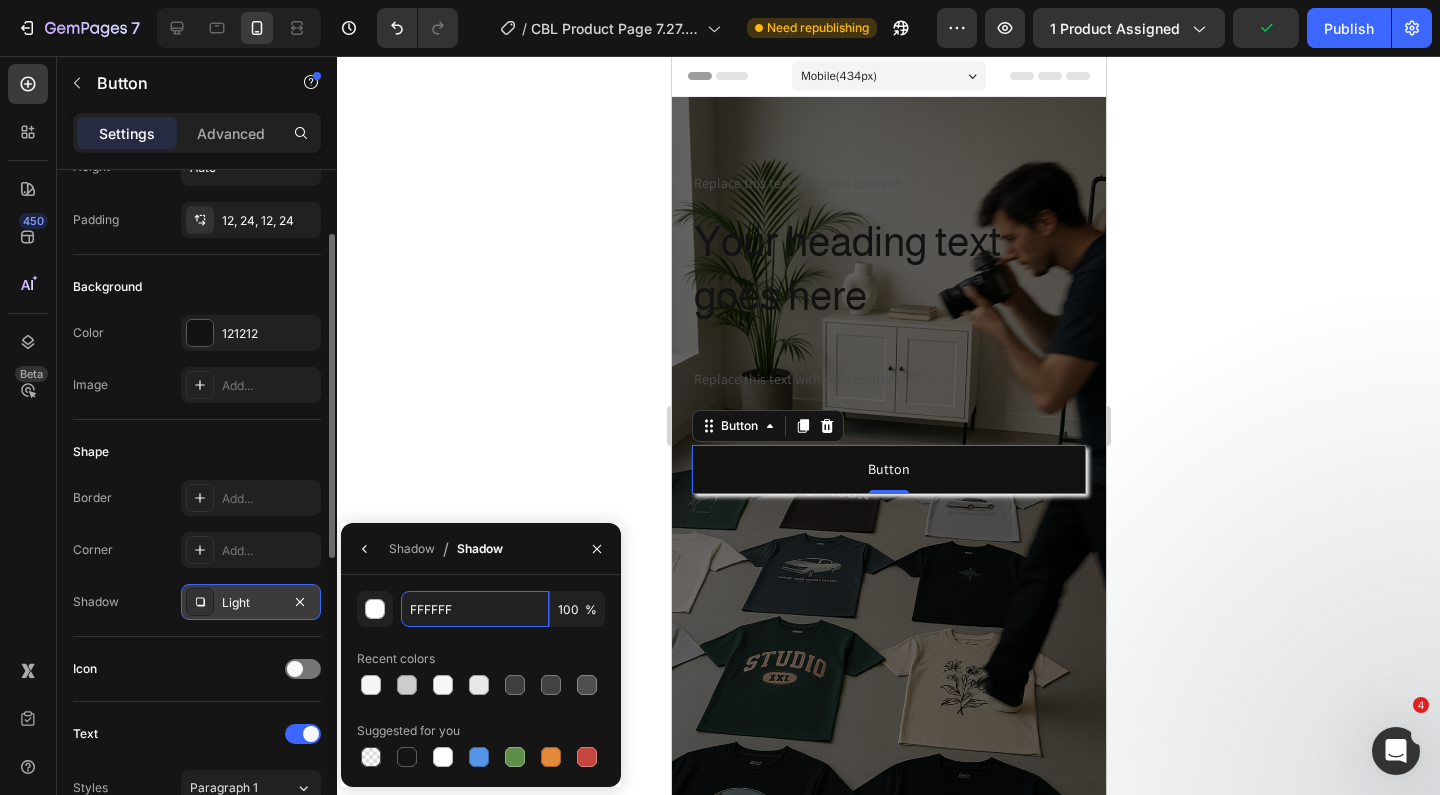 type on "FFFFFF" 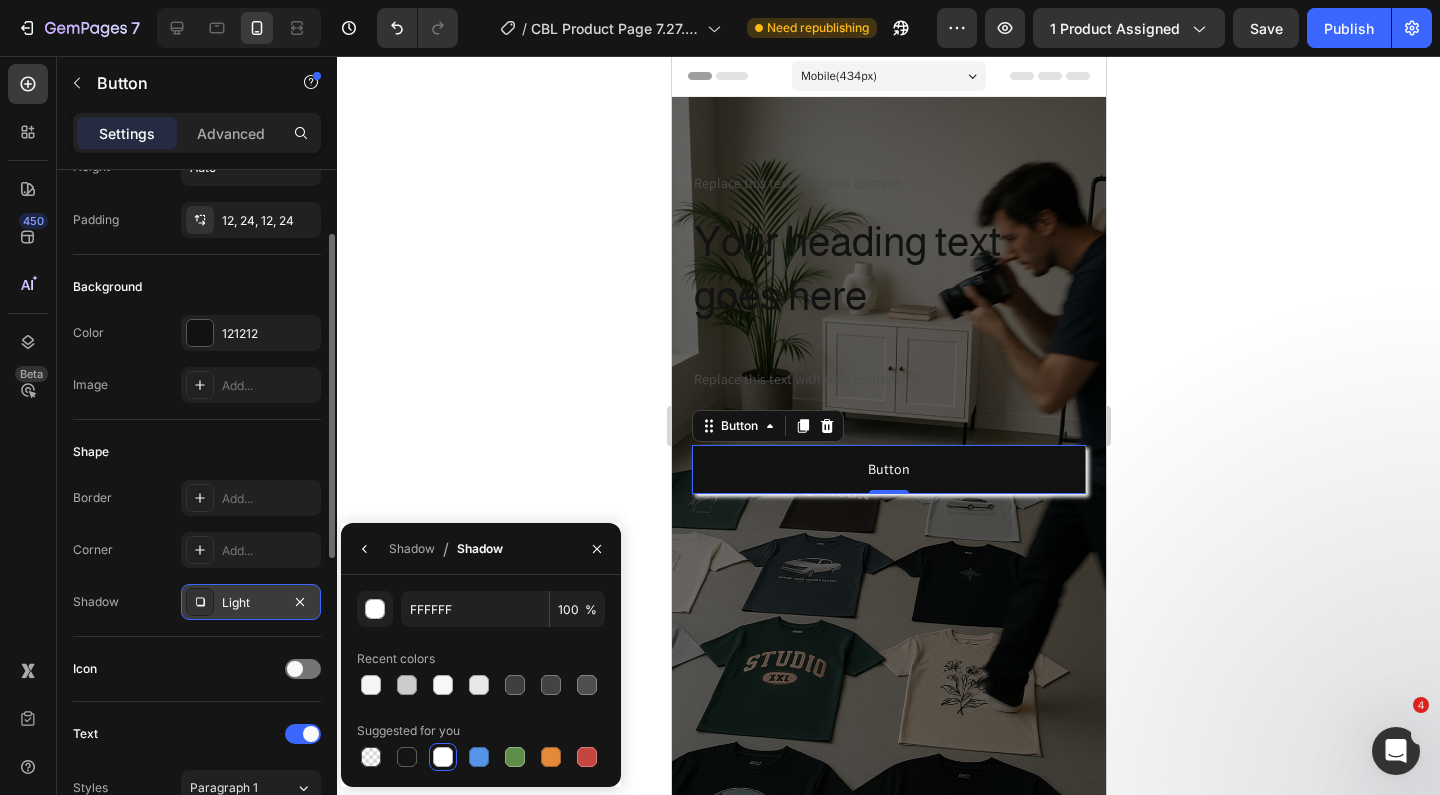 click on "Recent colors" at bounding box center [481, 659] 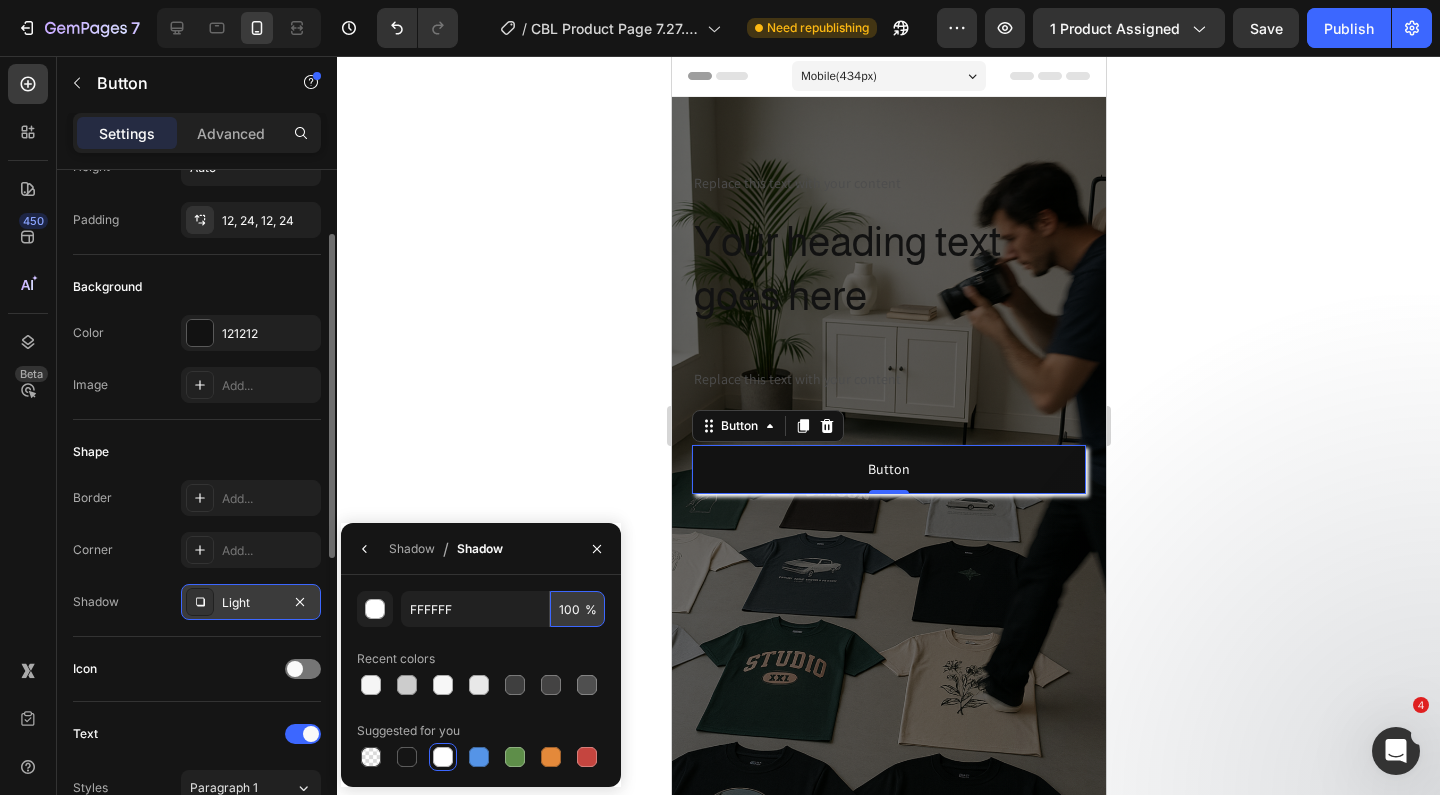 click on "100" at bounding box center (577, 609) 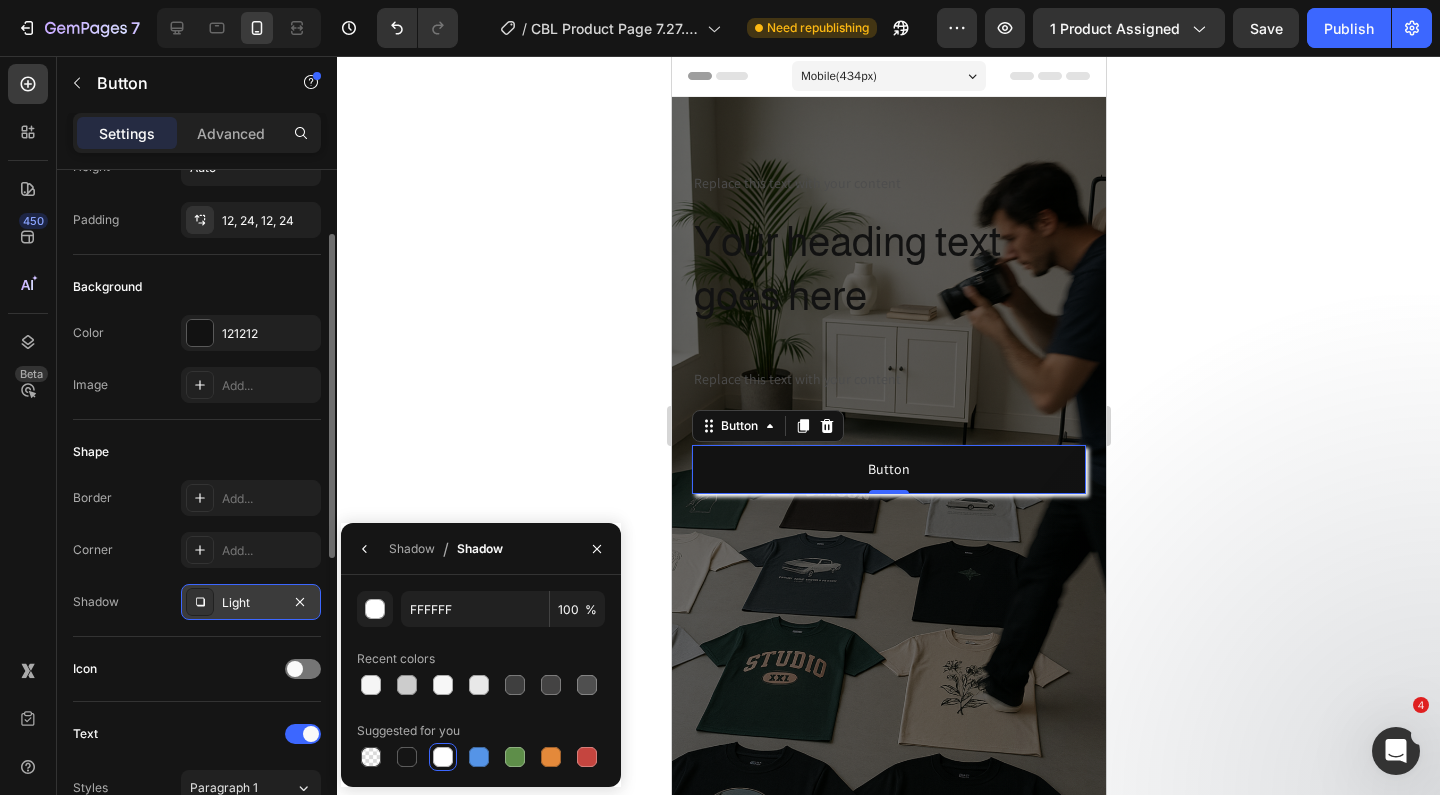 click on "Recent colors" at bounding box center [481, 659] 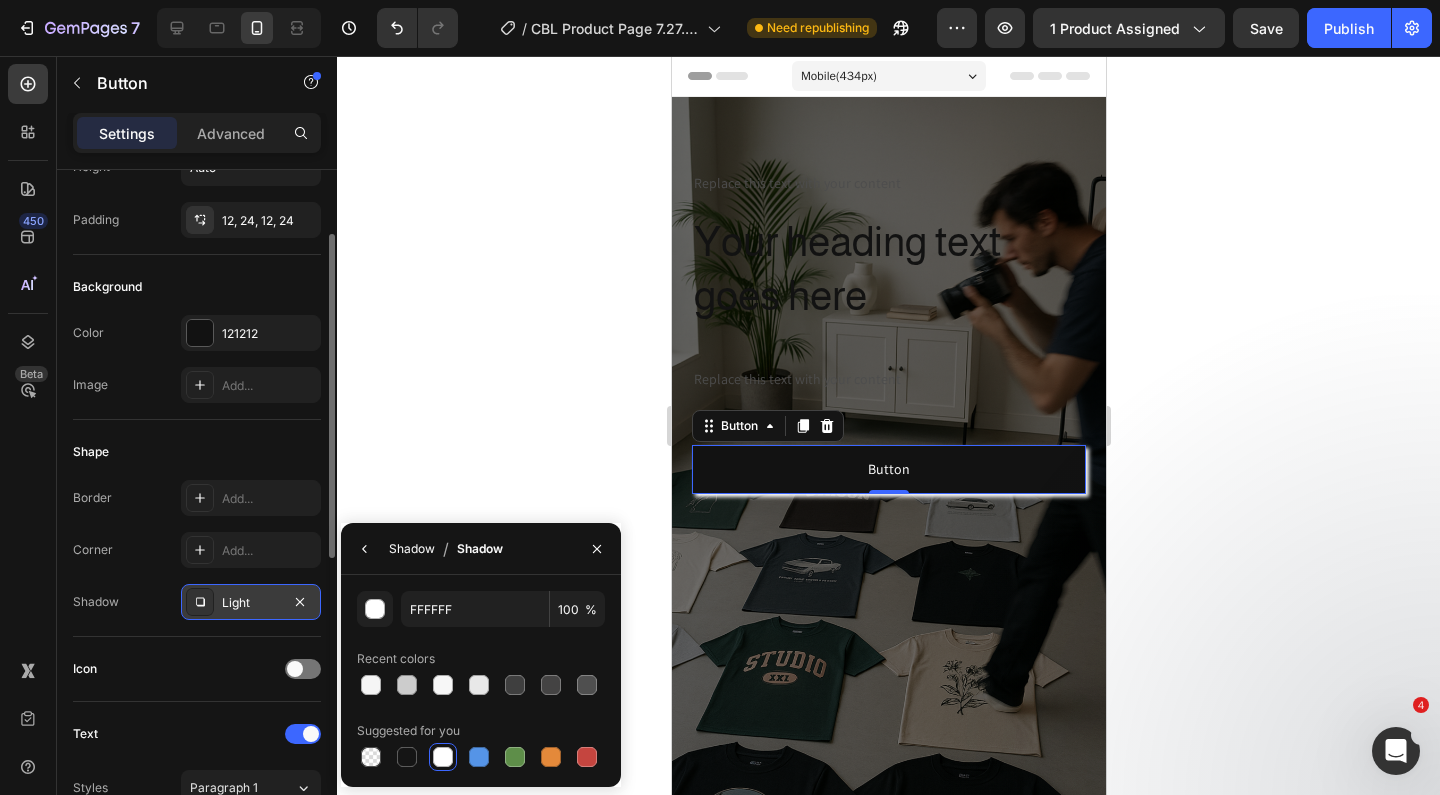 click on "Shadow" at bounding box center [412, 549] 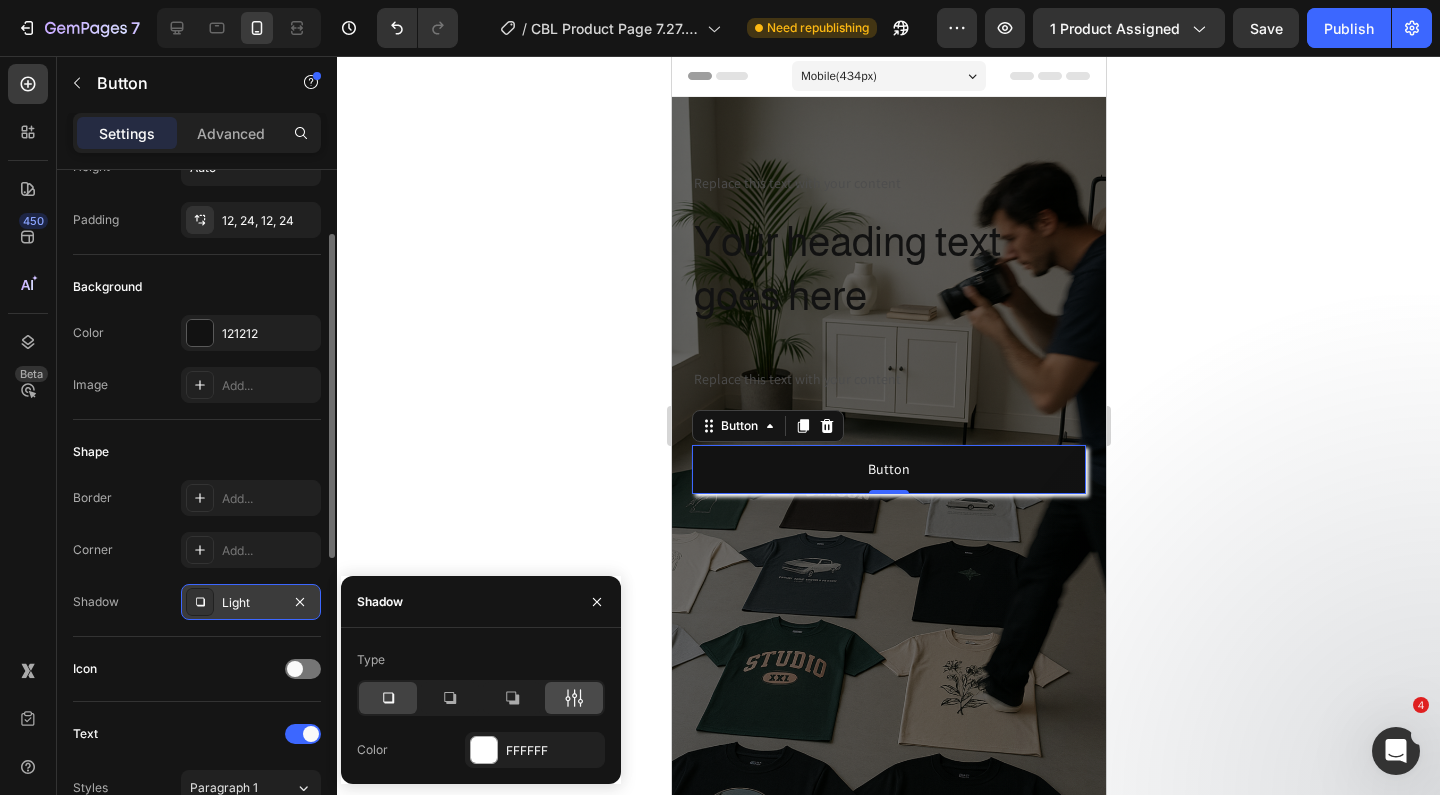 click 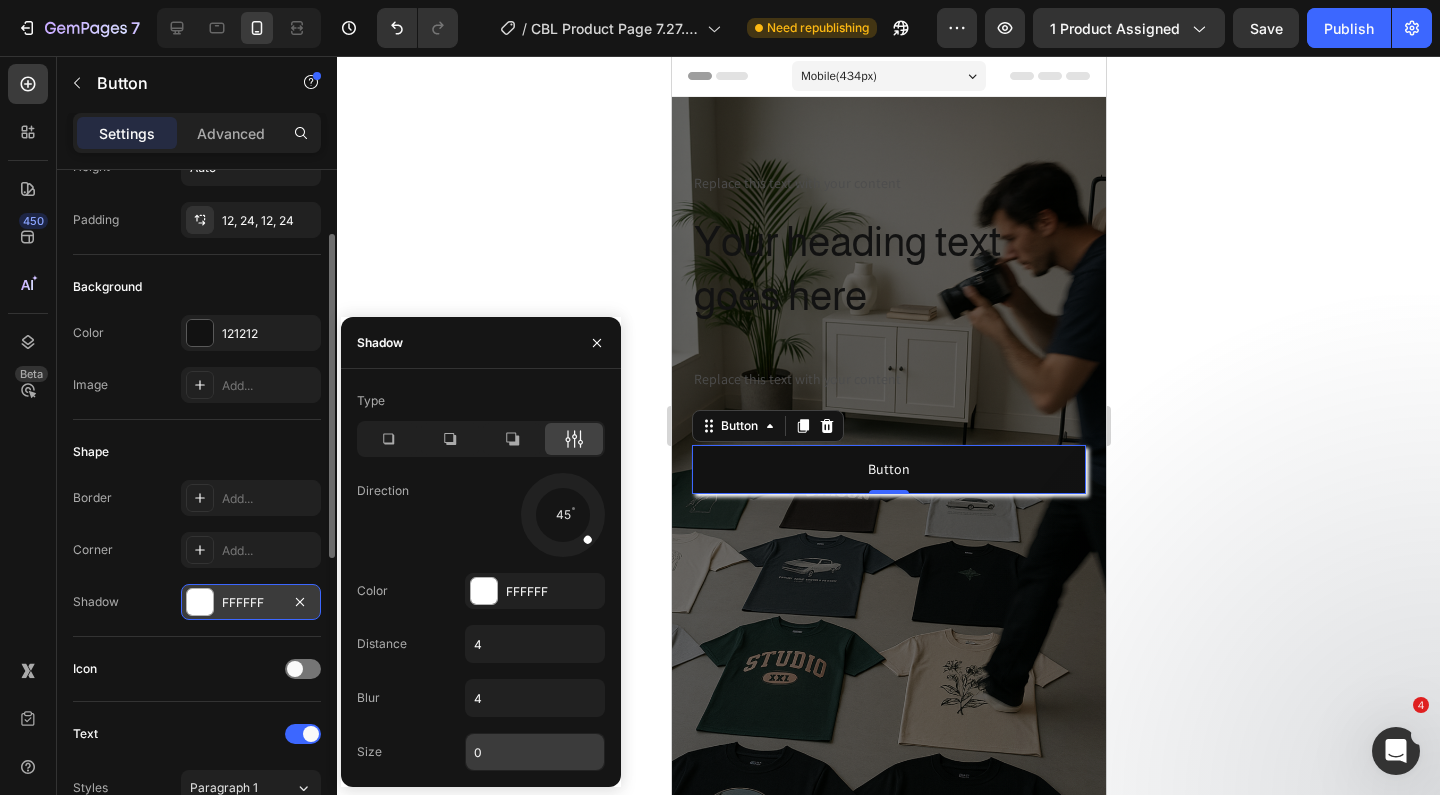 click on "0" at bounding box center (535, 752) 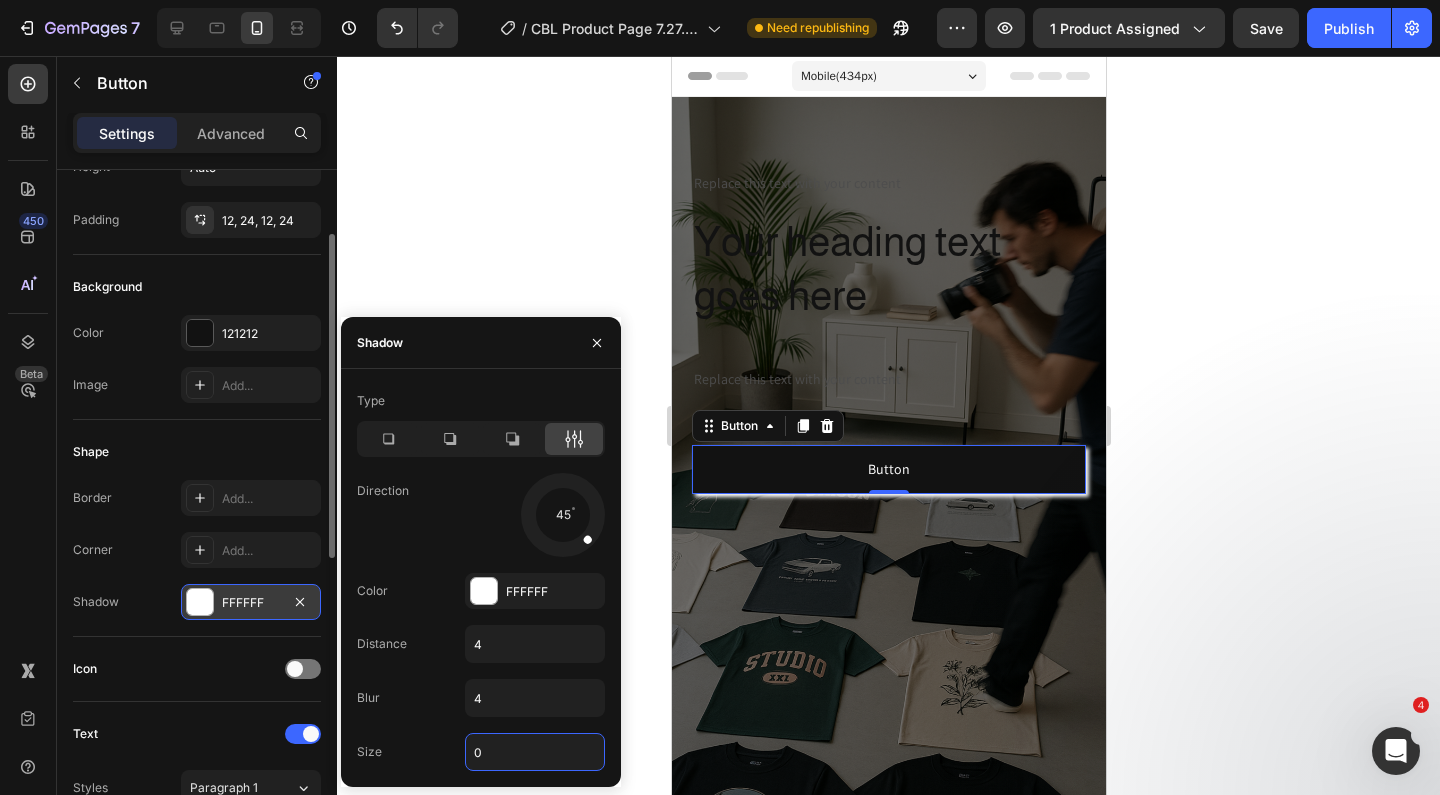 click on "0" at bounding box center (535, 752) 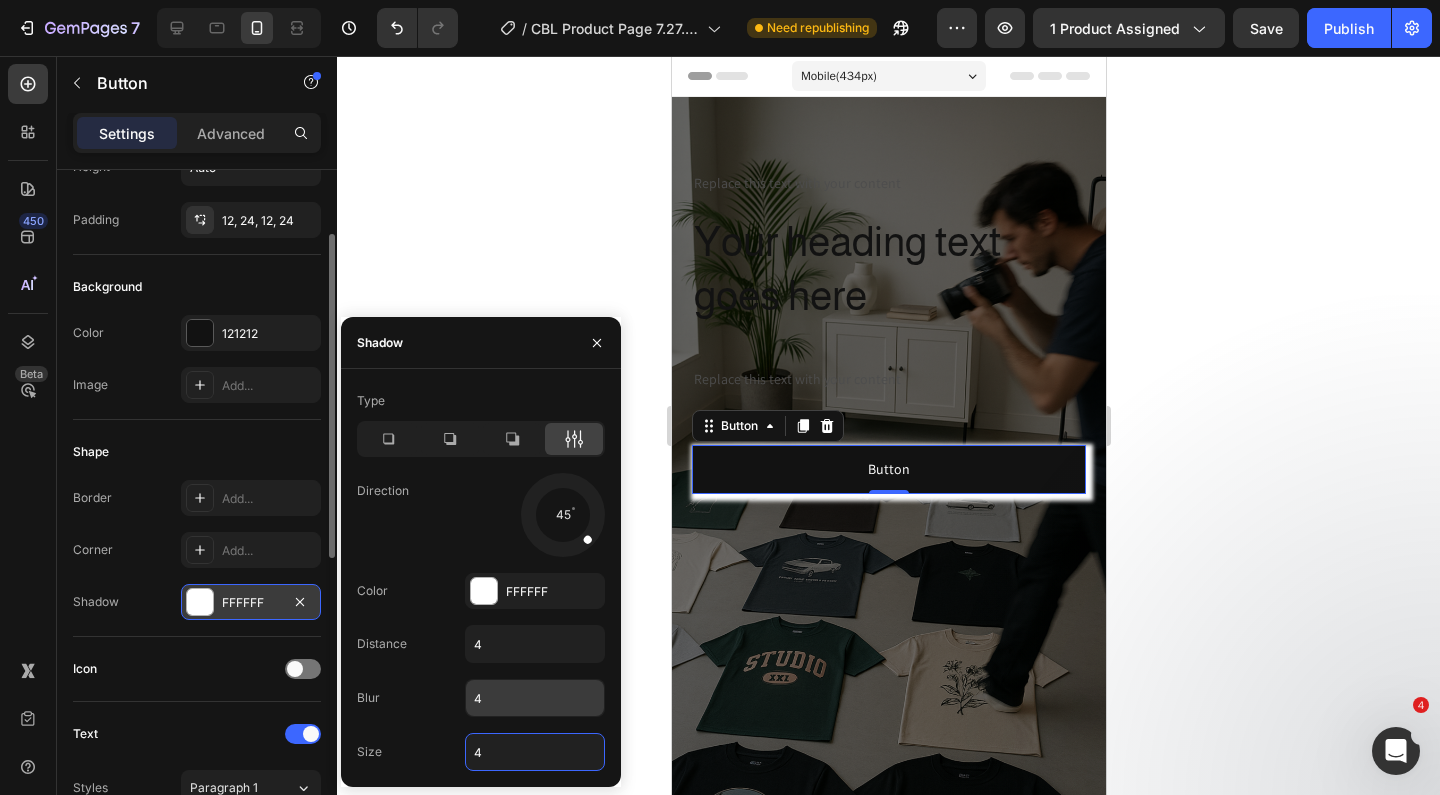 type on "4" 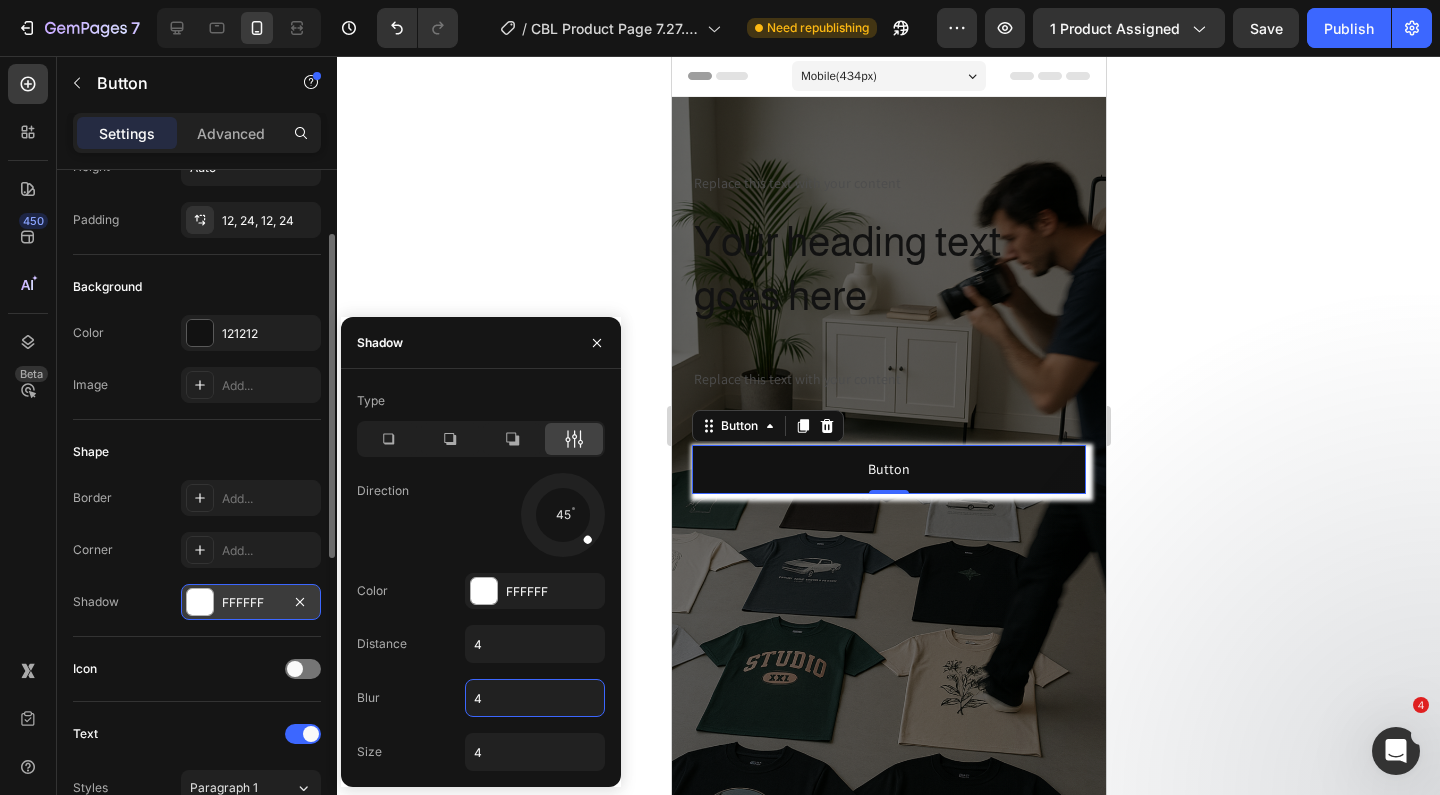 click on "4" at bounding box center (535, 698) 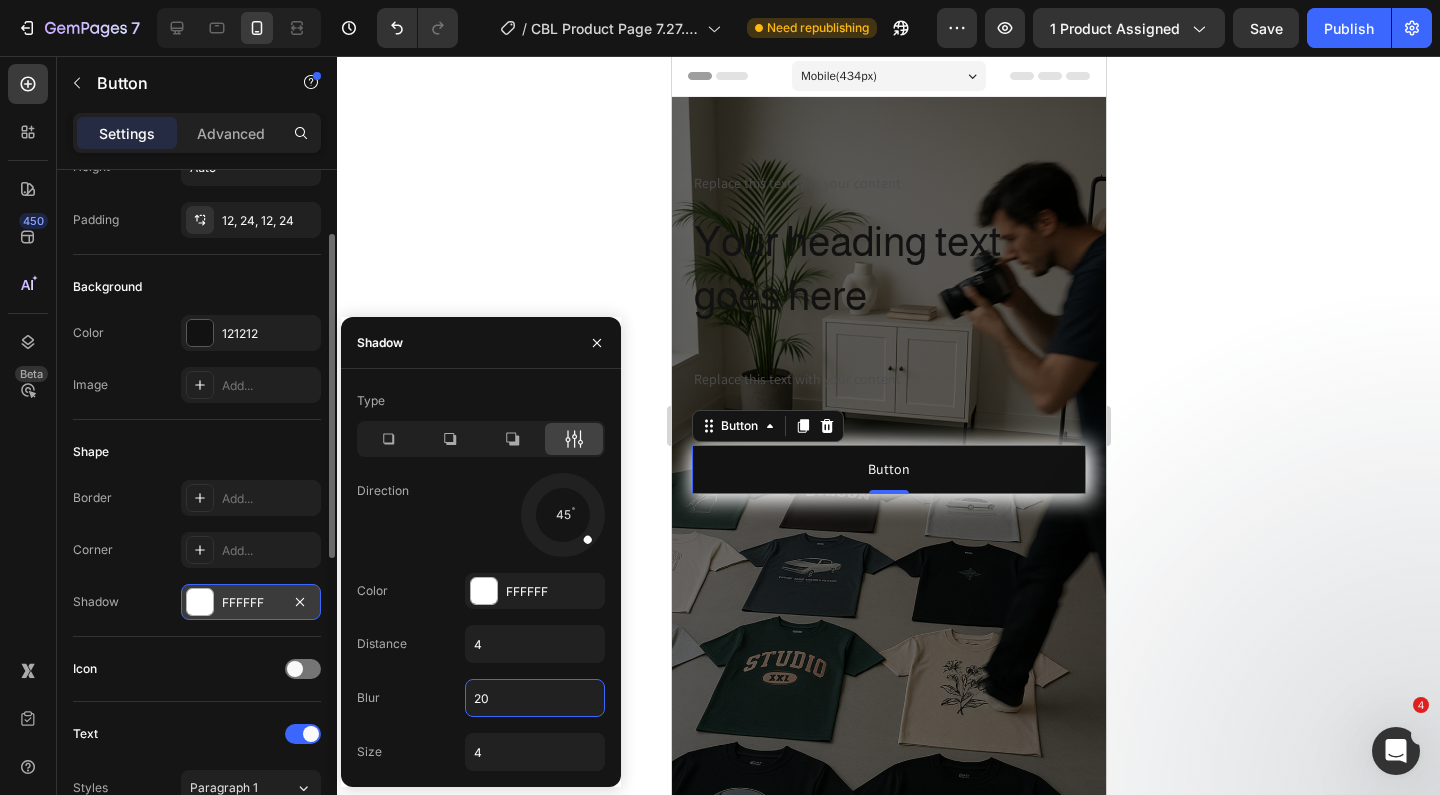 type on "20" 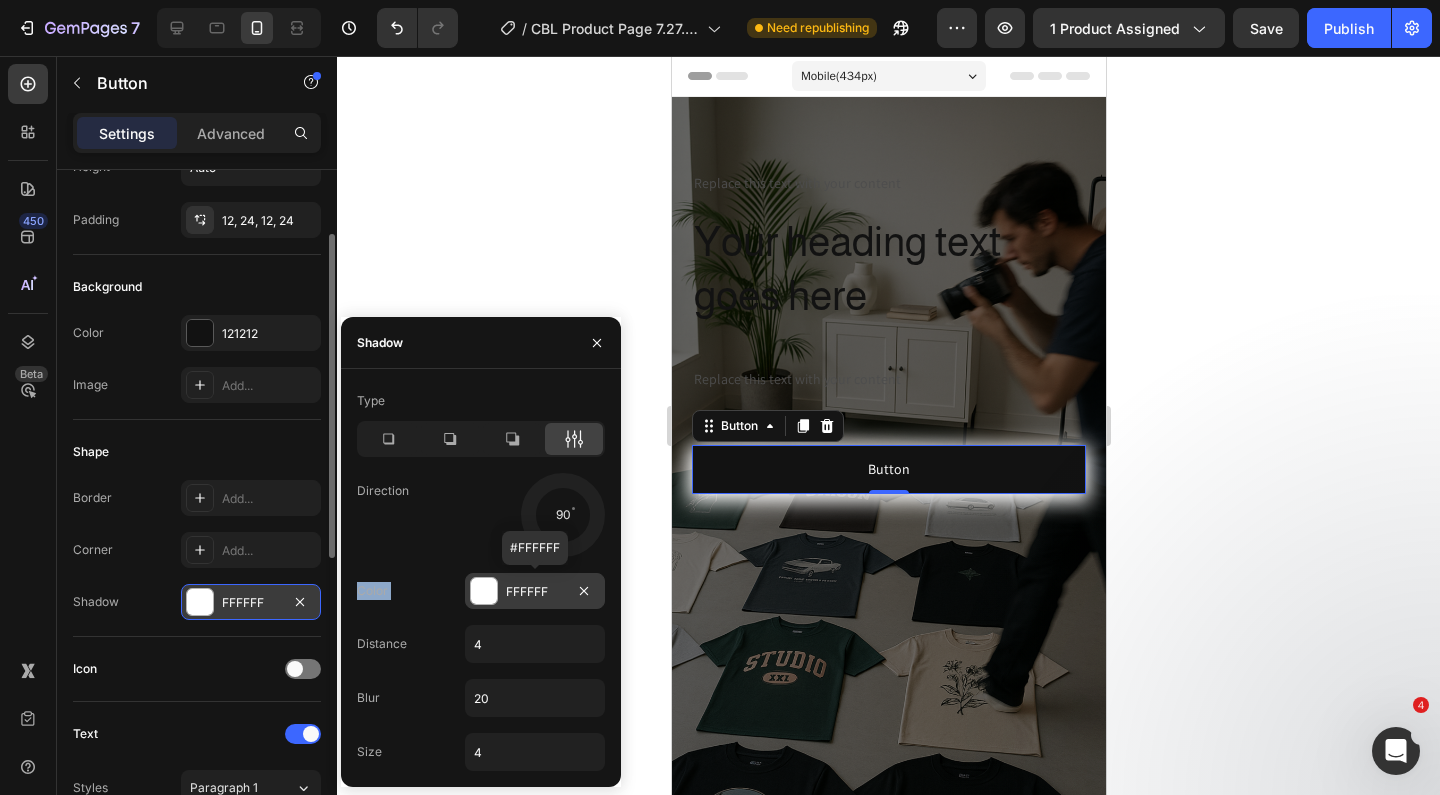 drag, startPoint x: 587, startPoint y: 538, endPoint x: 560, endPoint y: 575, distance: 45.80393 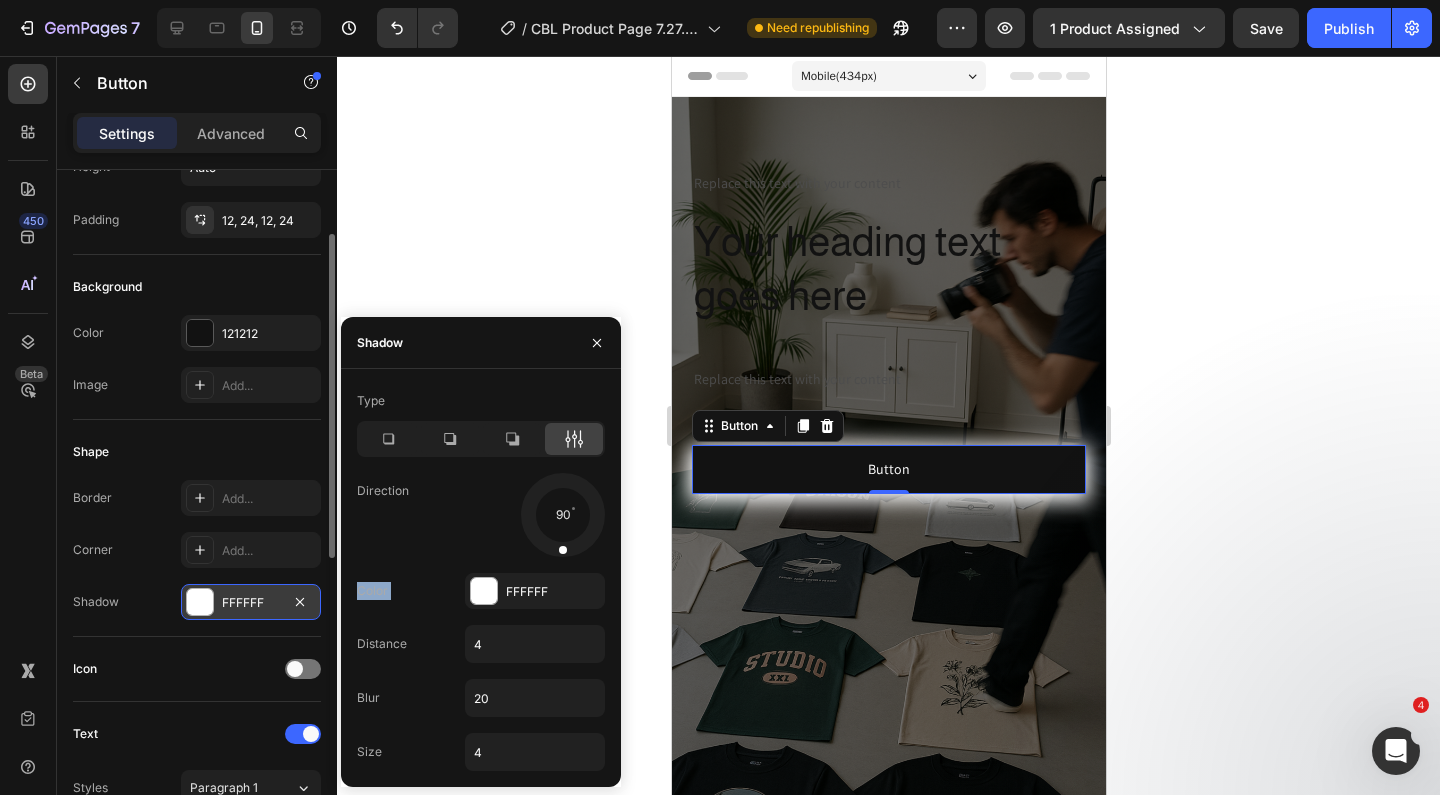 click on "90" 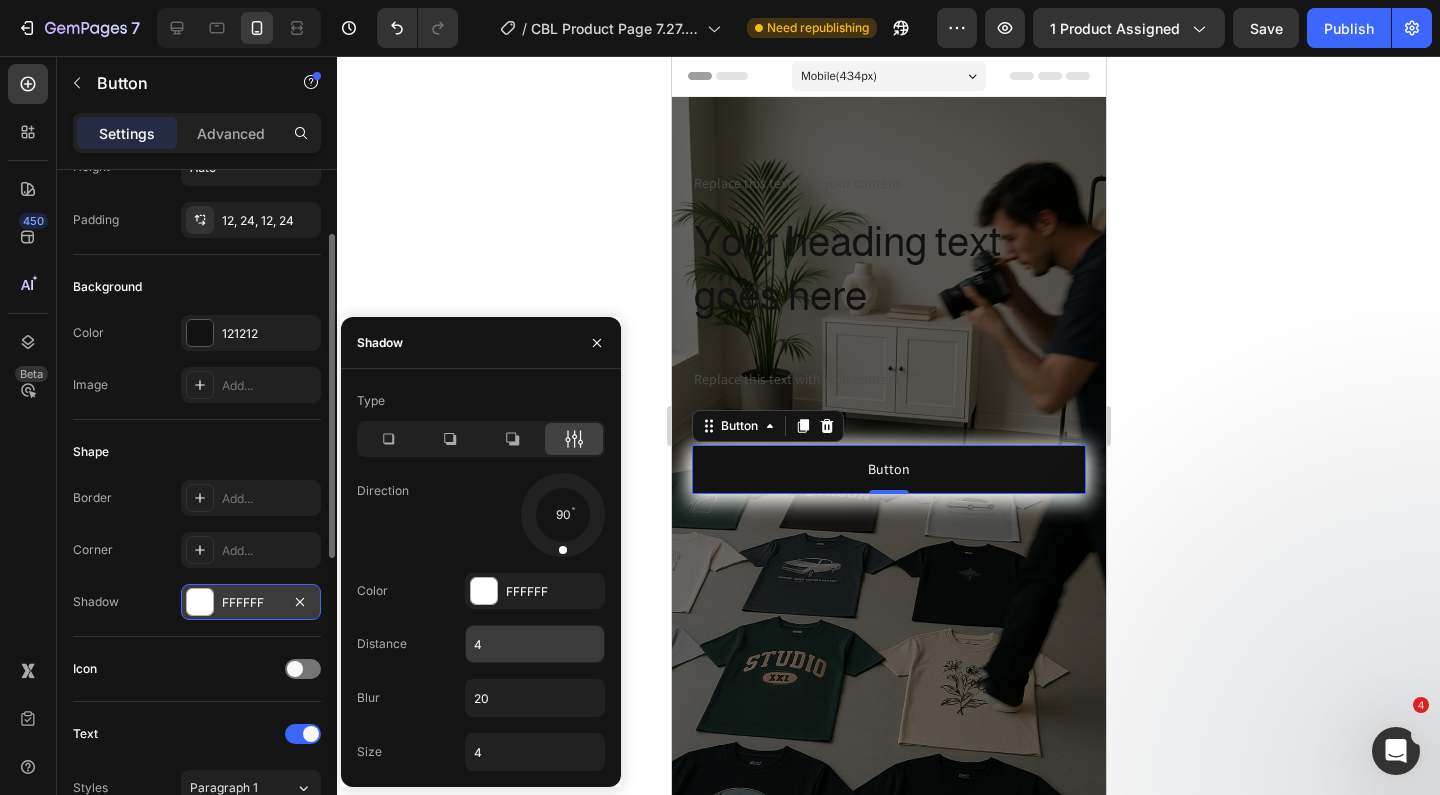 click on "4" at bounding box center [535, 644] 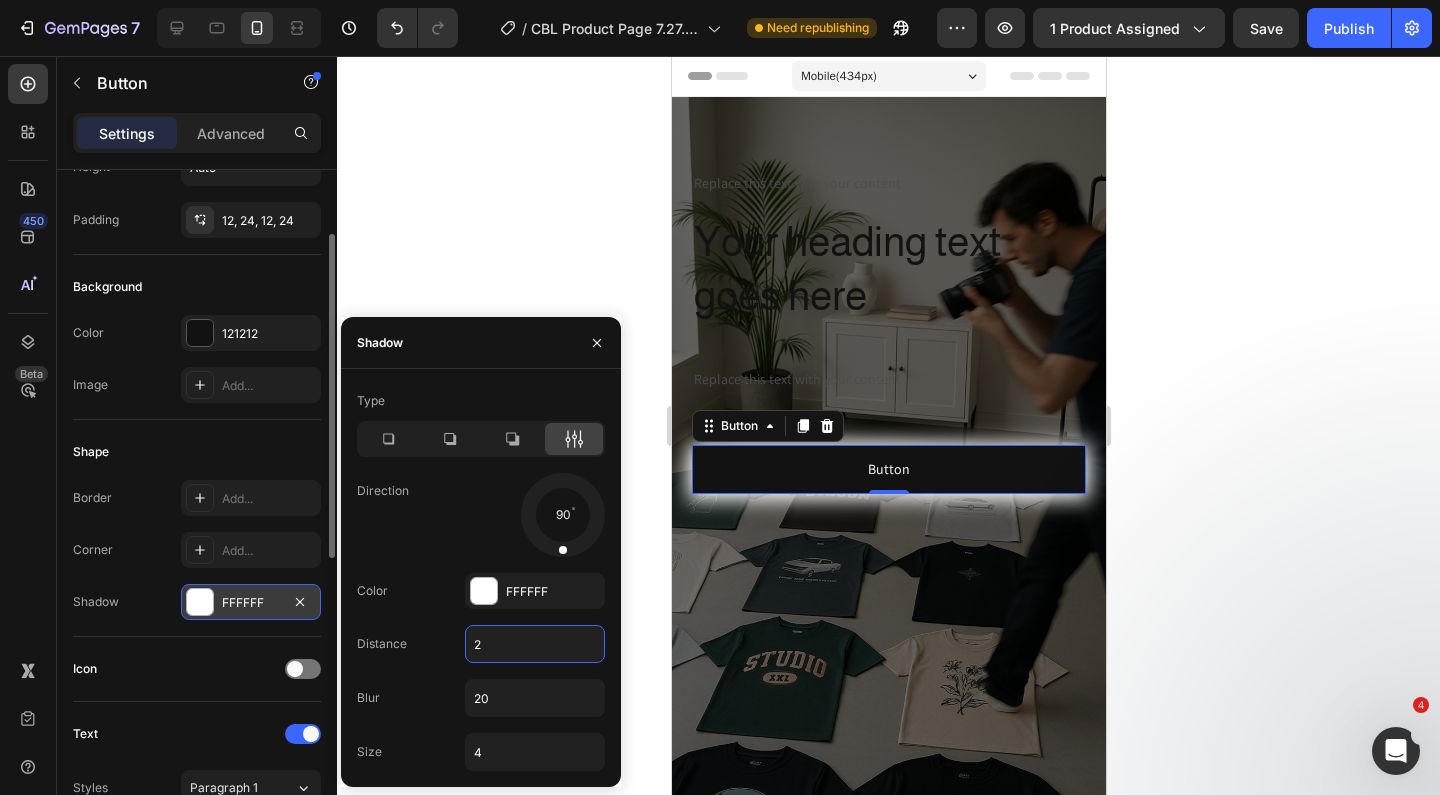 type on "2" 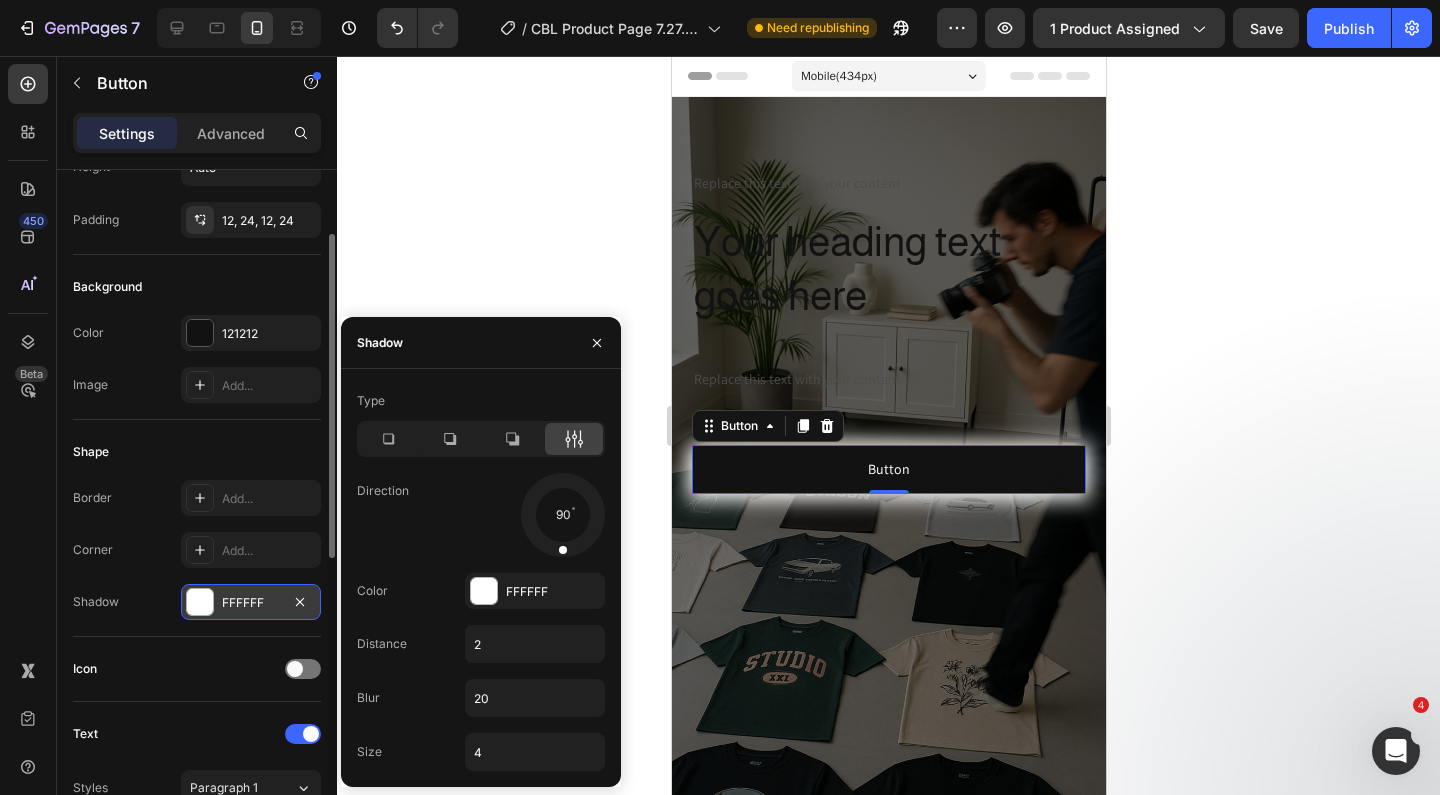 click on "Shape" at bounding box center (197, 452) 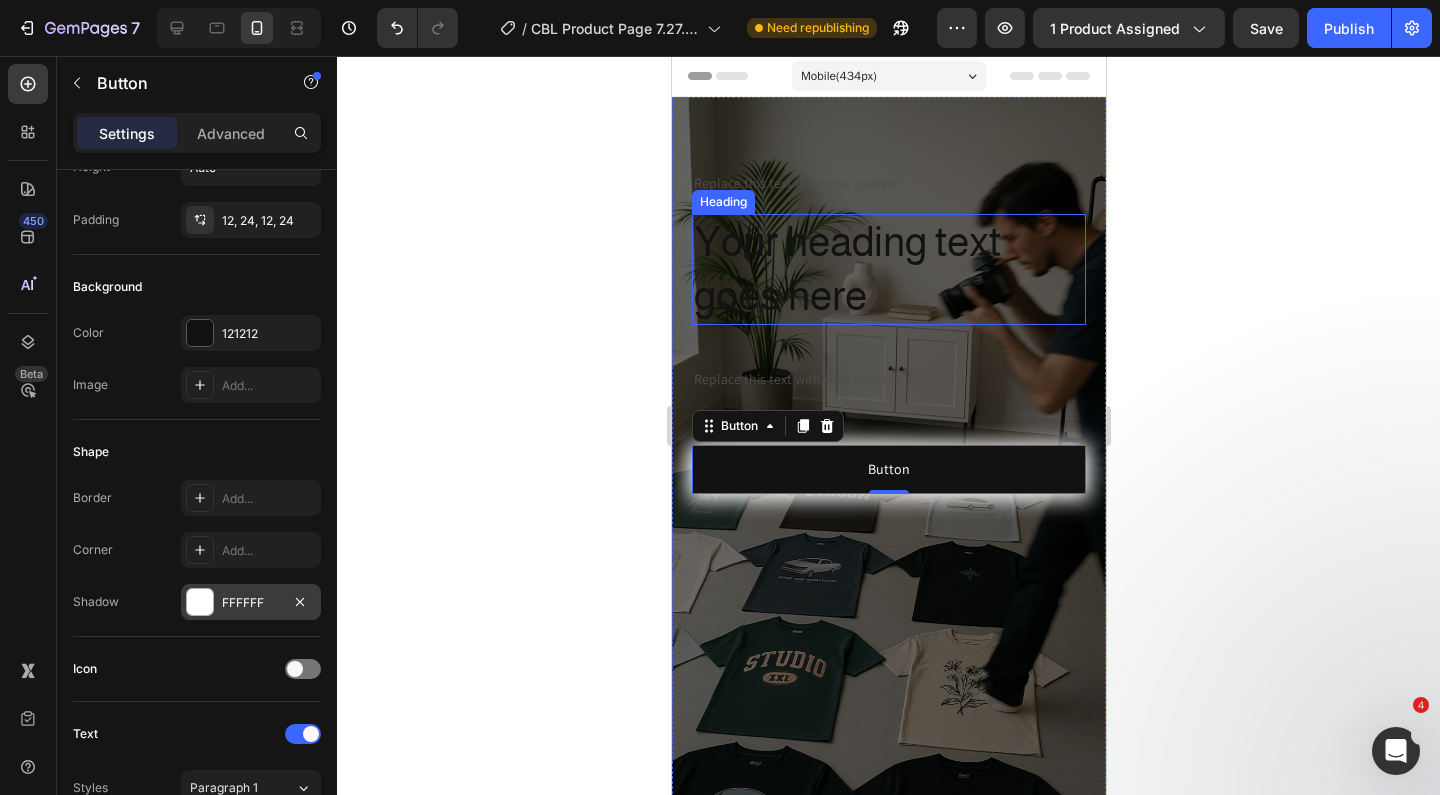 click on "Your heading text goes here" at bounding box center [888, 269] 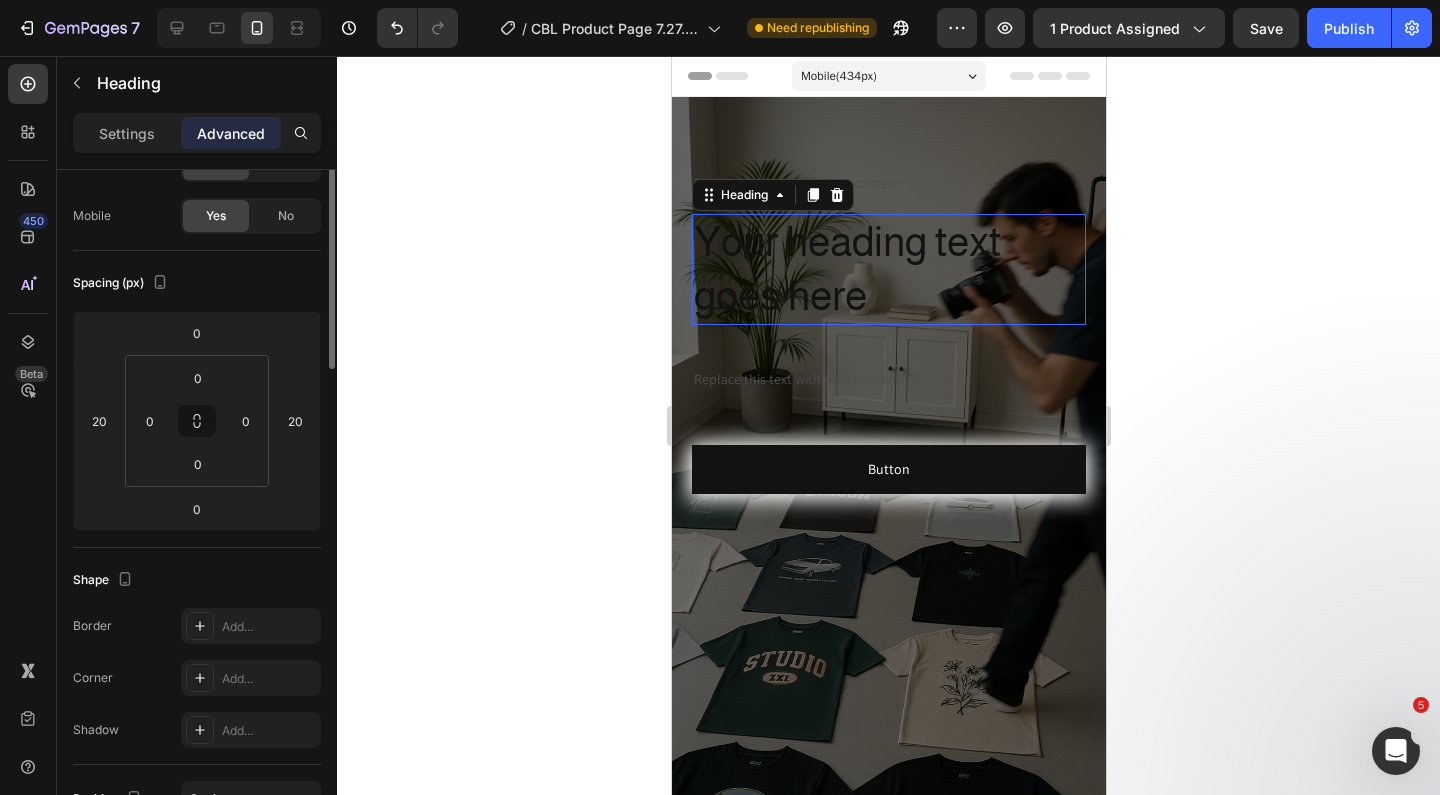 click on "Your heading text goes here" at bounding box center [888, 269] 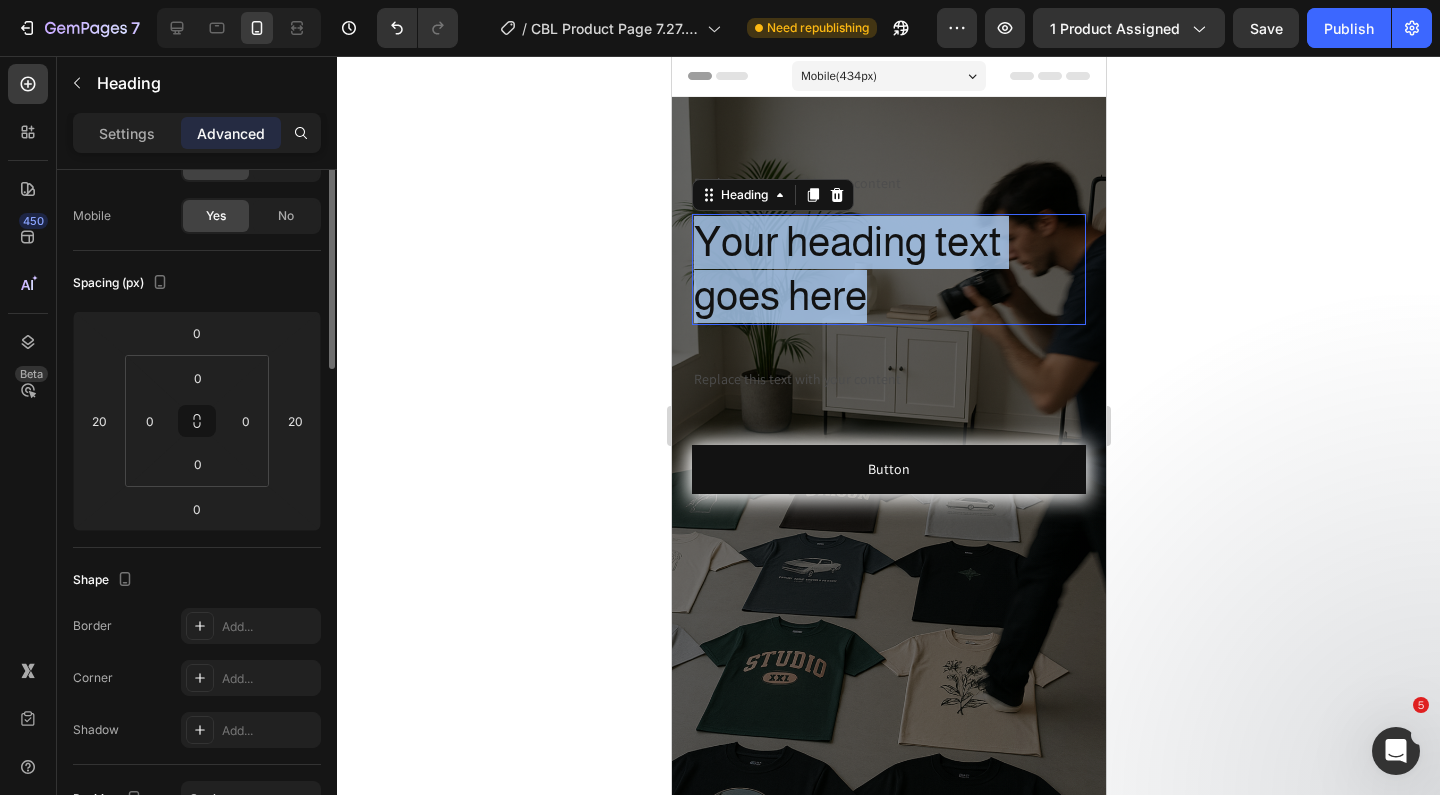 scroll, scrollTop: 0, scrollLeft: 0, axis: both 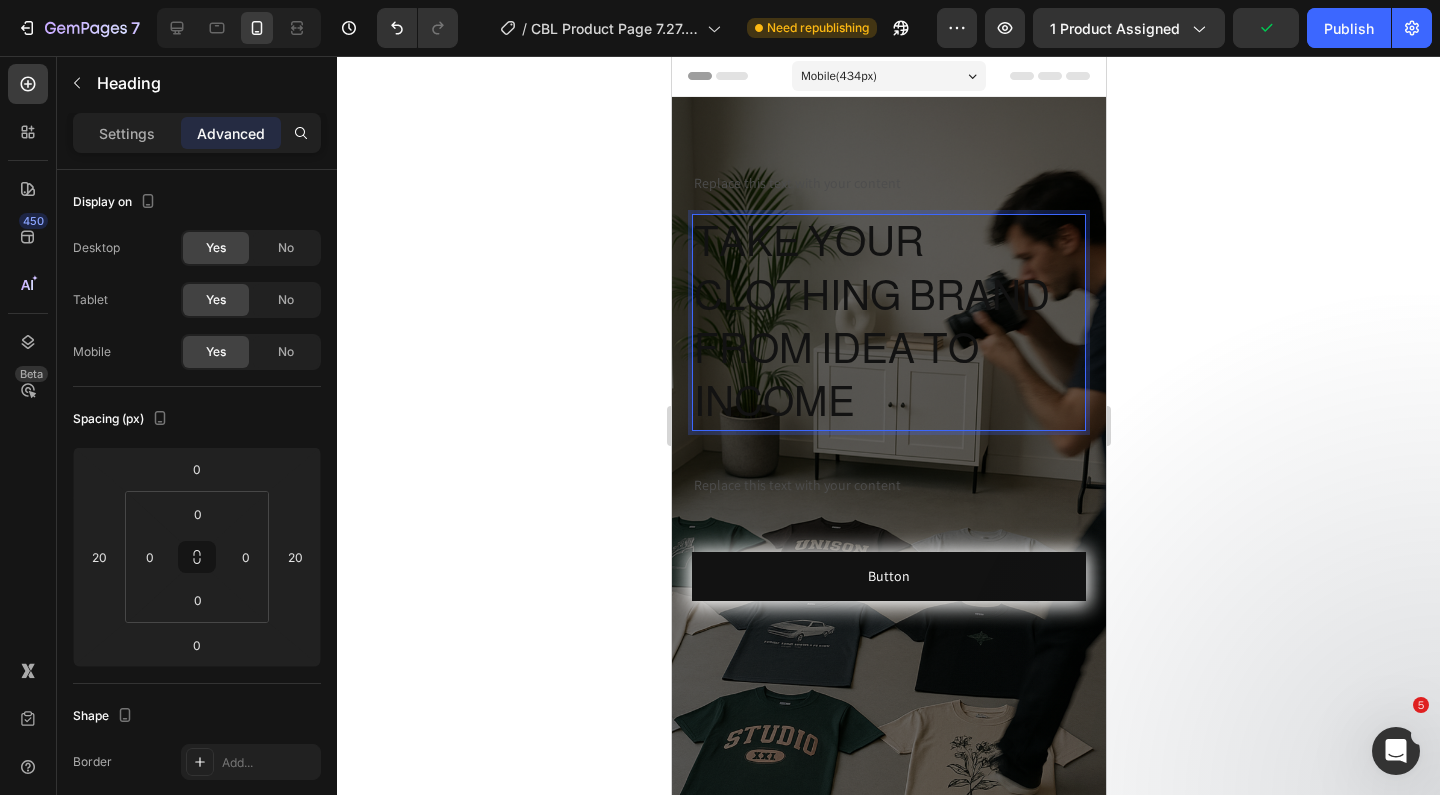 click on "TAKE YOUR CLOTHING BRAND FROM IDEA TO INCOME" at bounding box center (888, 322) 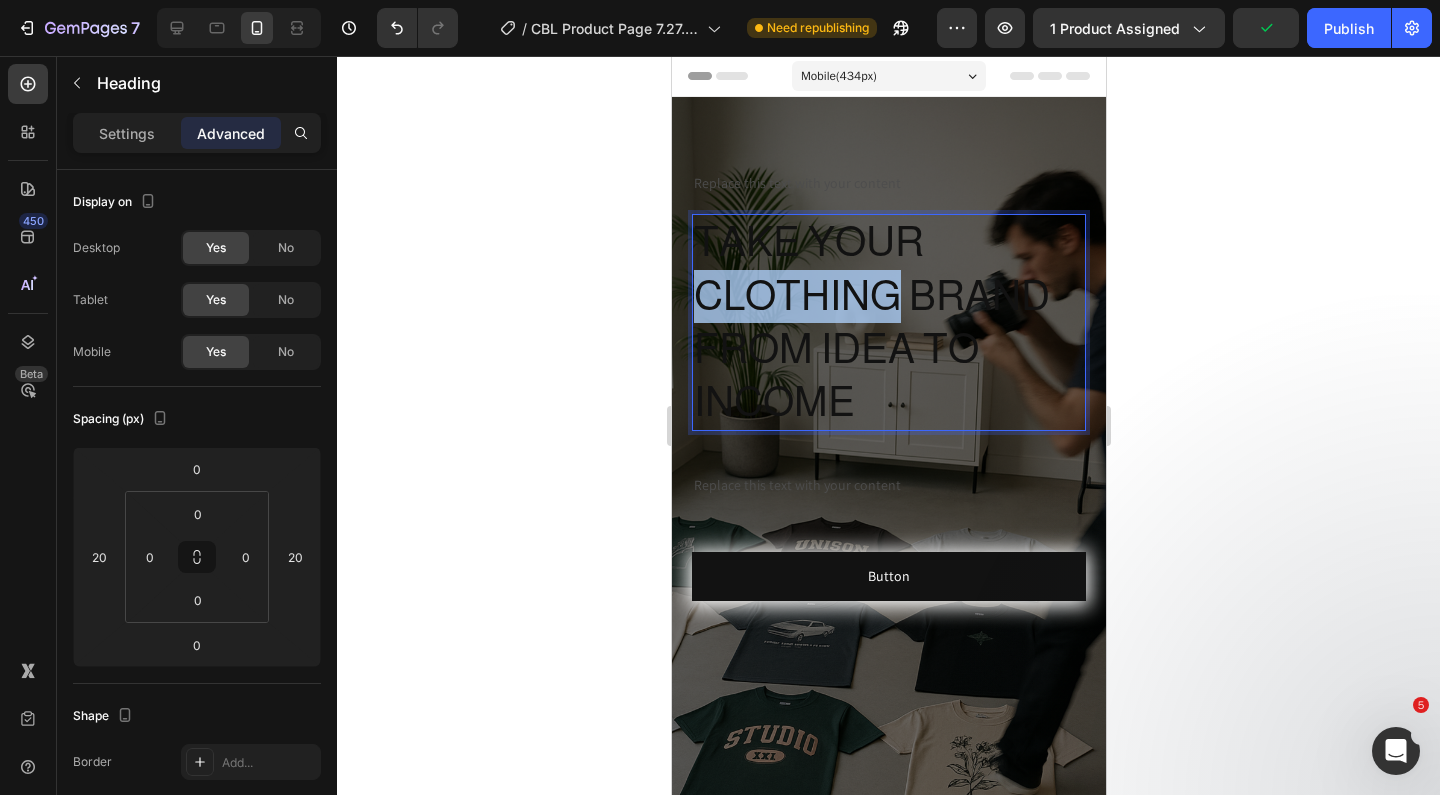 click on "TAKE YOUR CLOTHING BRAND FROM IDEA TO INCOME" at bounding box center [888, 322] 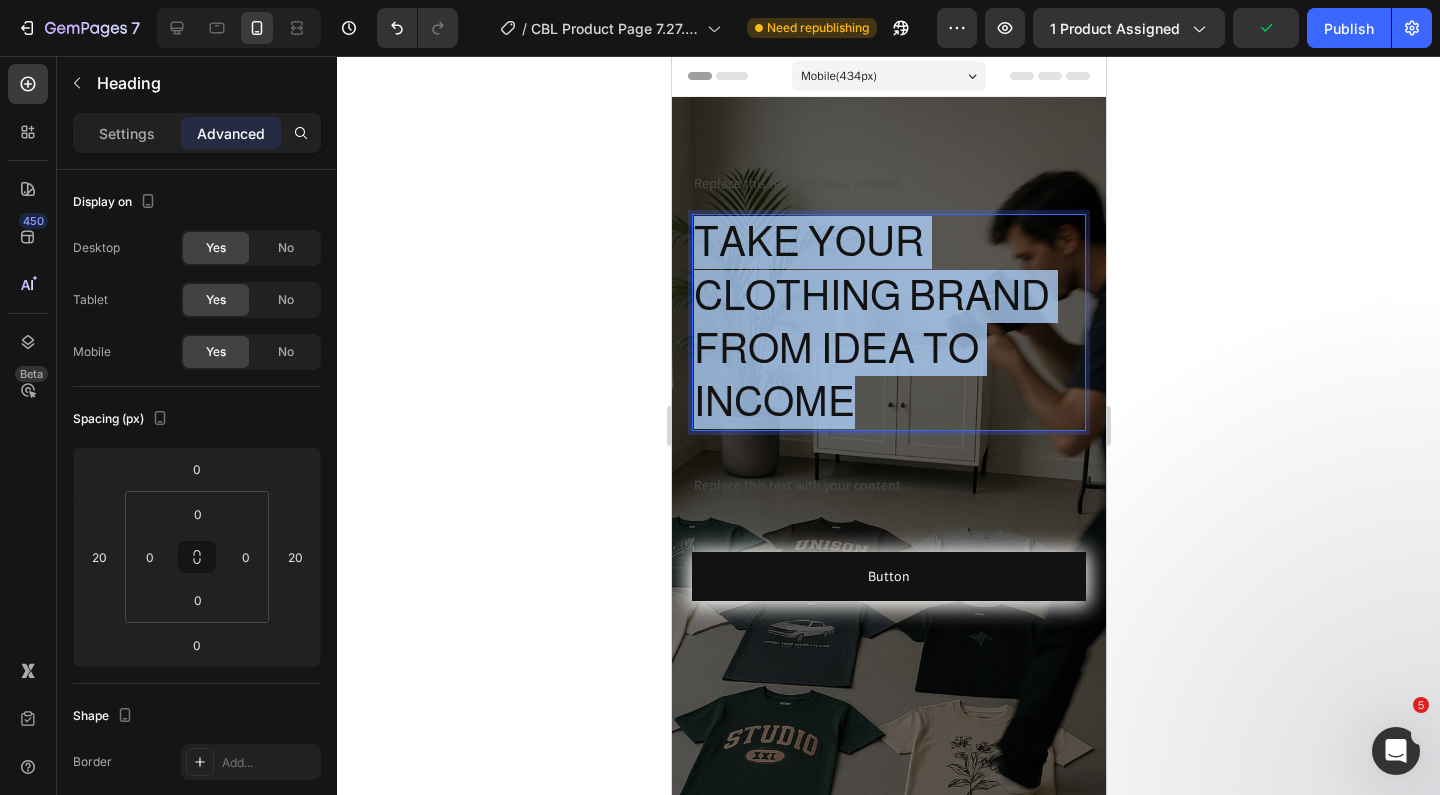 click on "TAKE YOUR CLOTHING BRAND FROM IDEA TO INCOME" at bounding box center (888, 322) 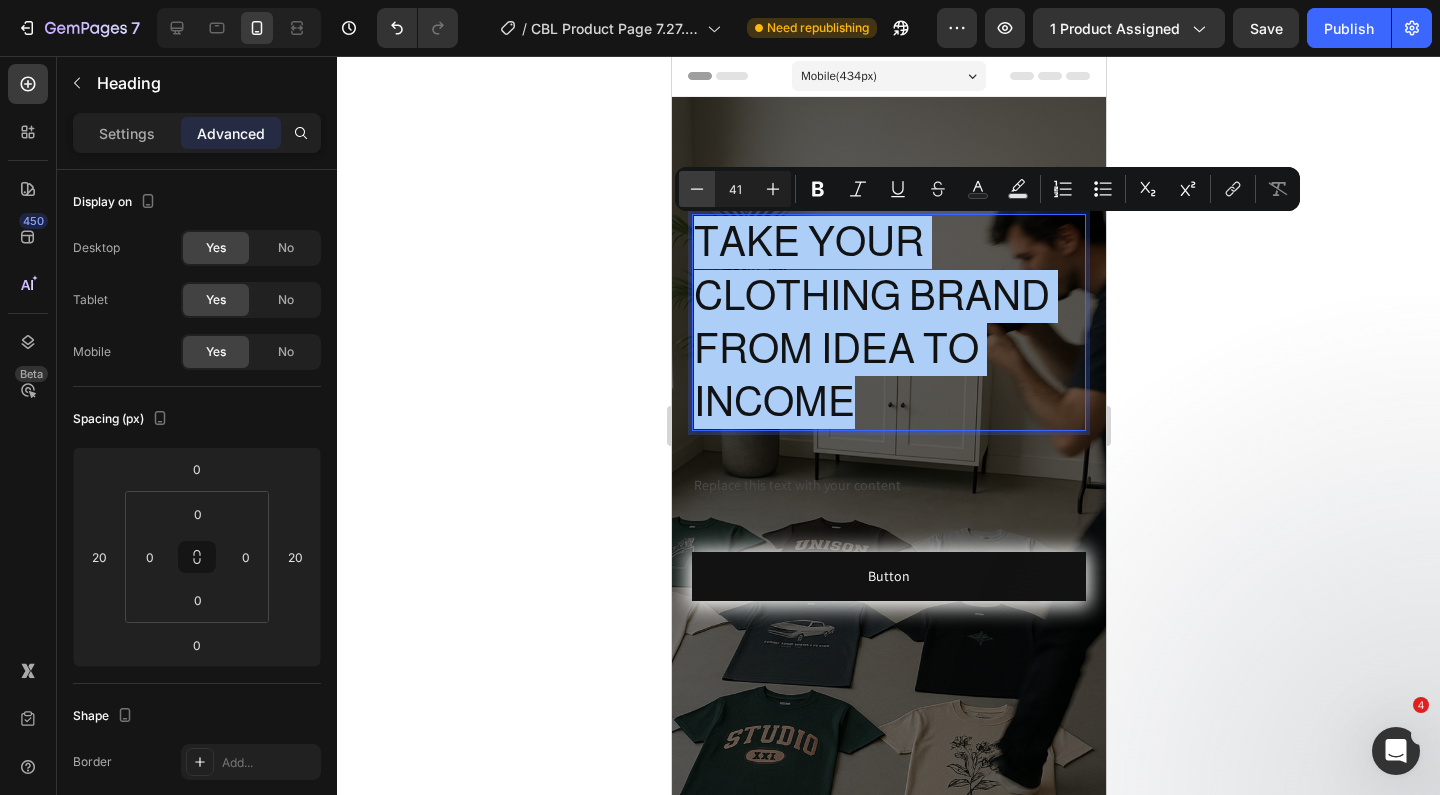click on "Minus" at bounding box center [697, 189] 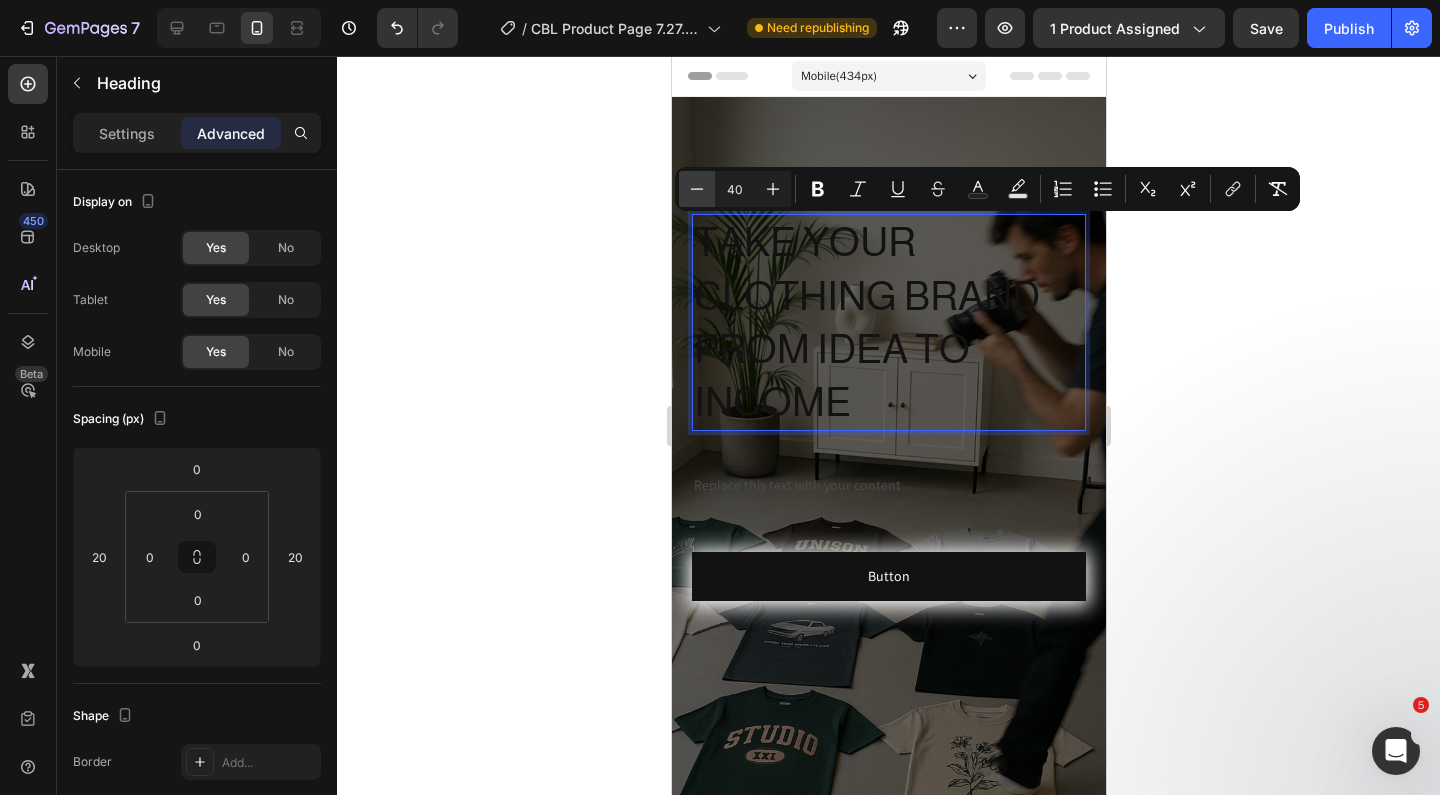 click on "Minus" at bounding box center (697, 189) 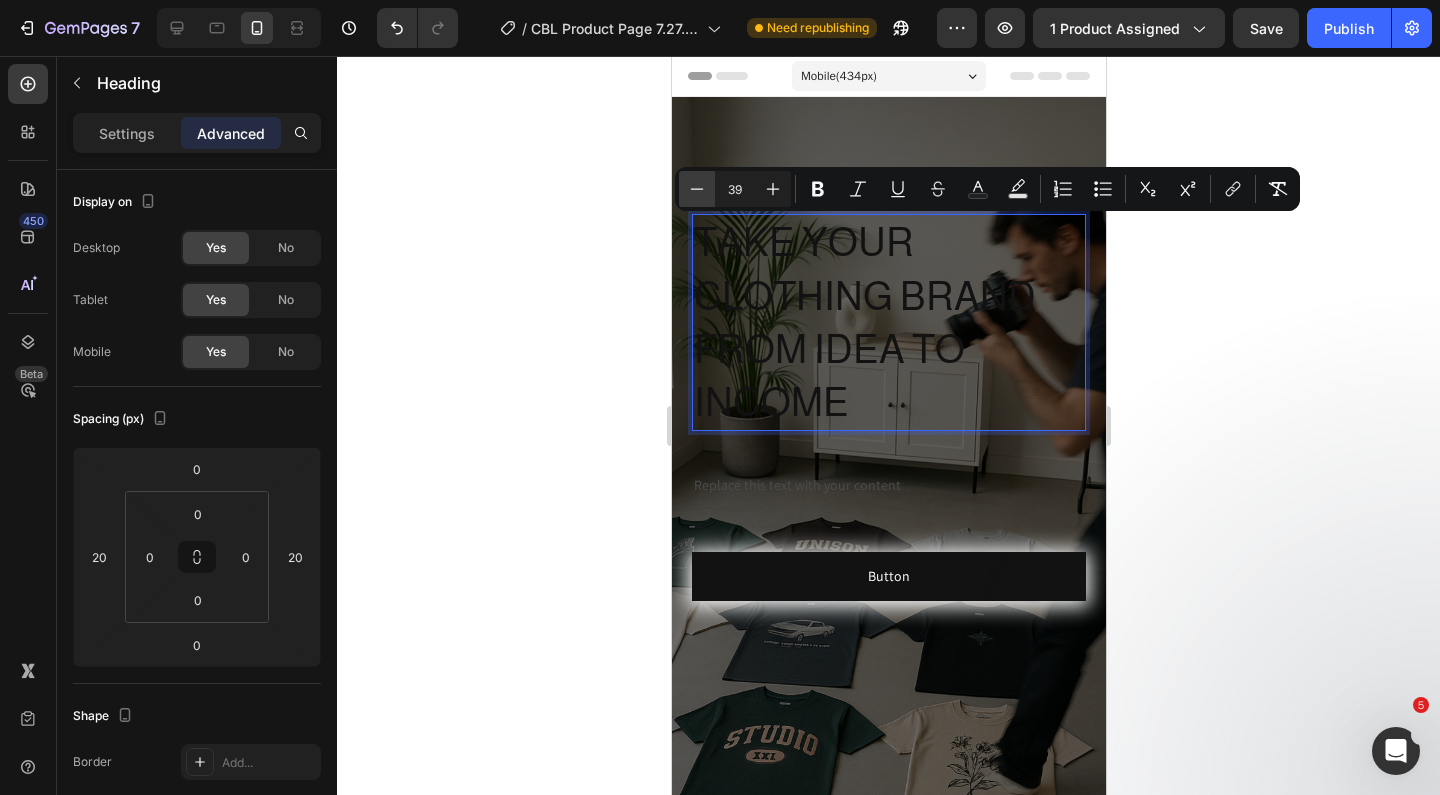 click on "Minus" at bounding box center (697, 189) 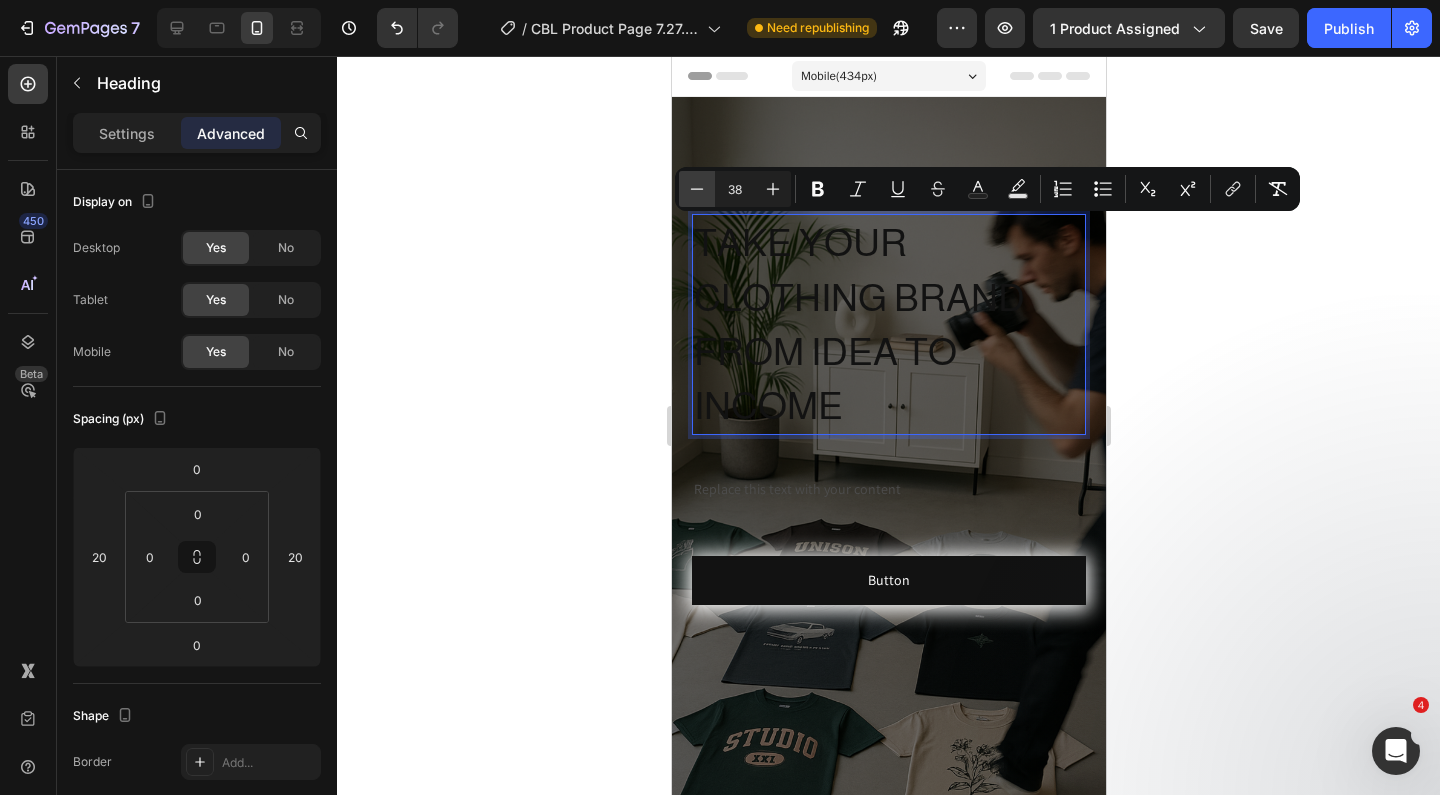 click on "Minus" at bounding box center (697, 189) 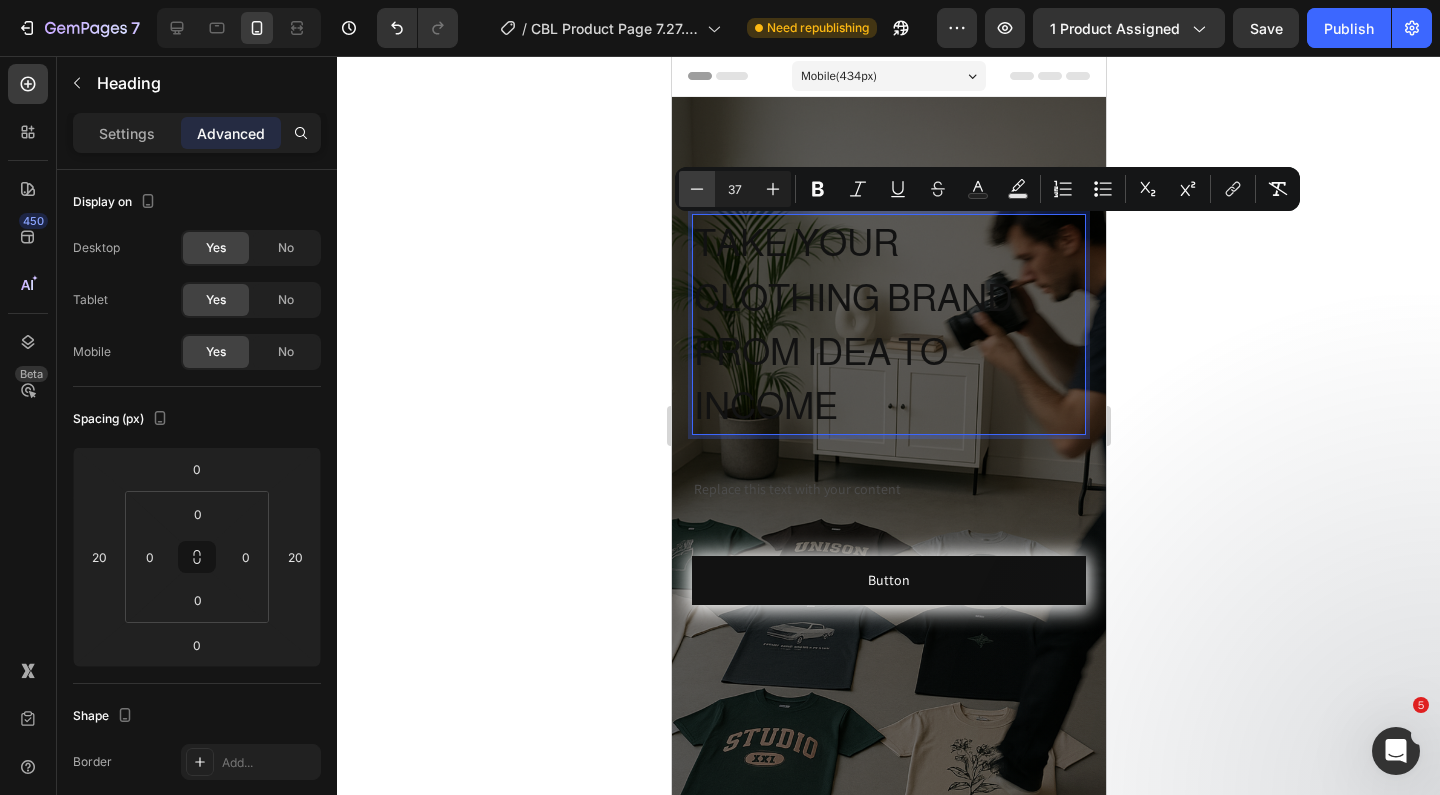 click on "Minus" at bounding box center (697, 189) 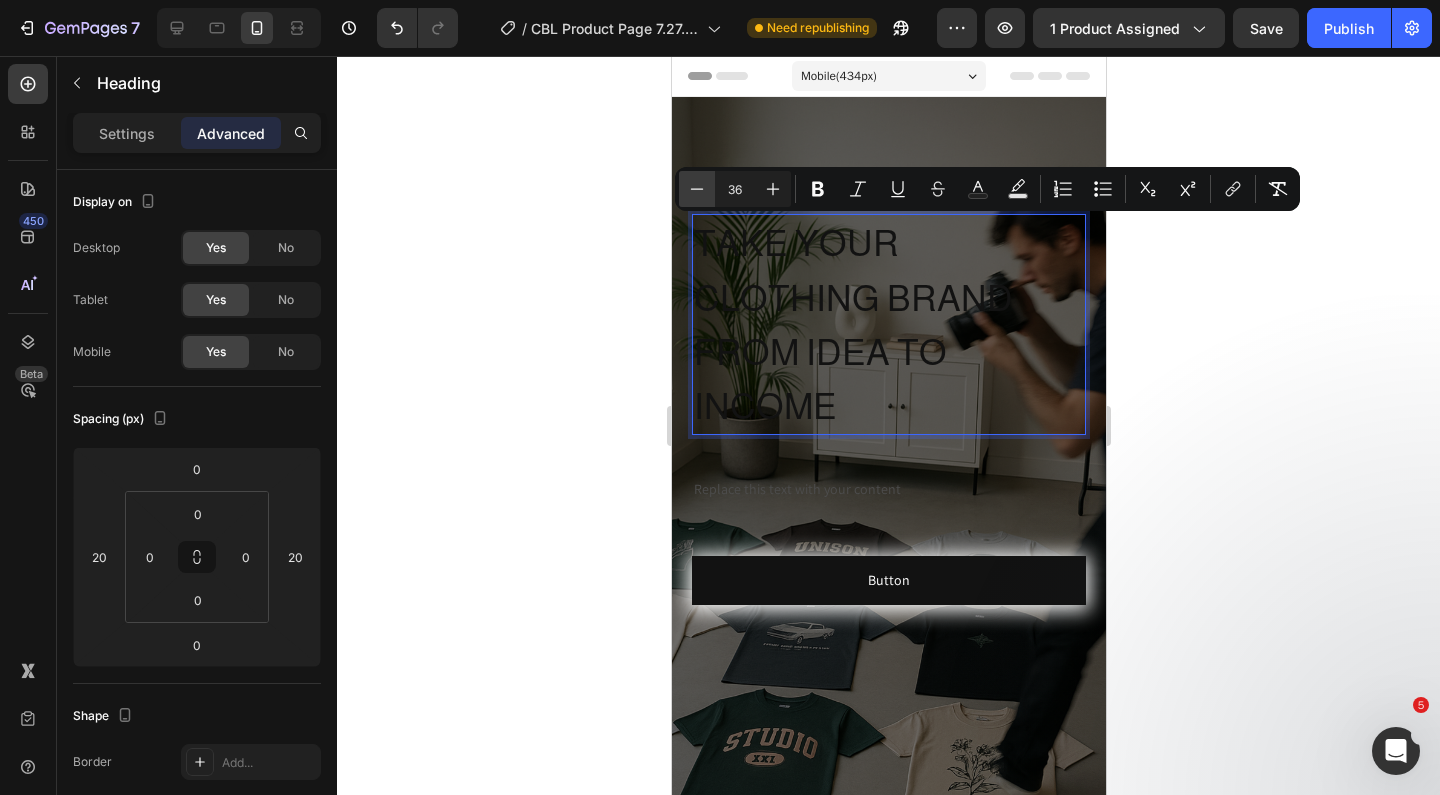 click on "Minus" at bounding box center [697, 189] 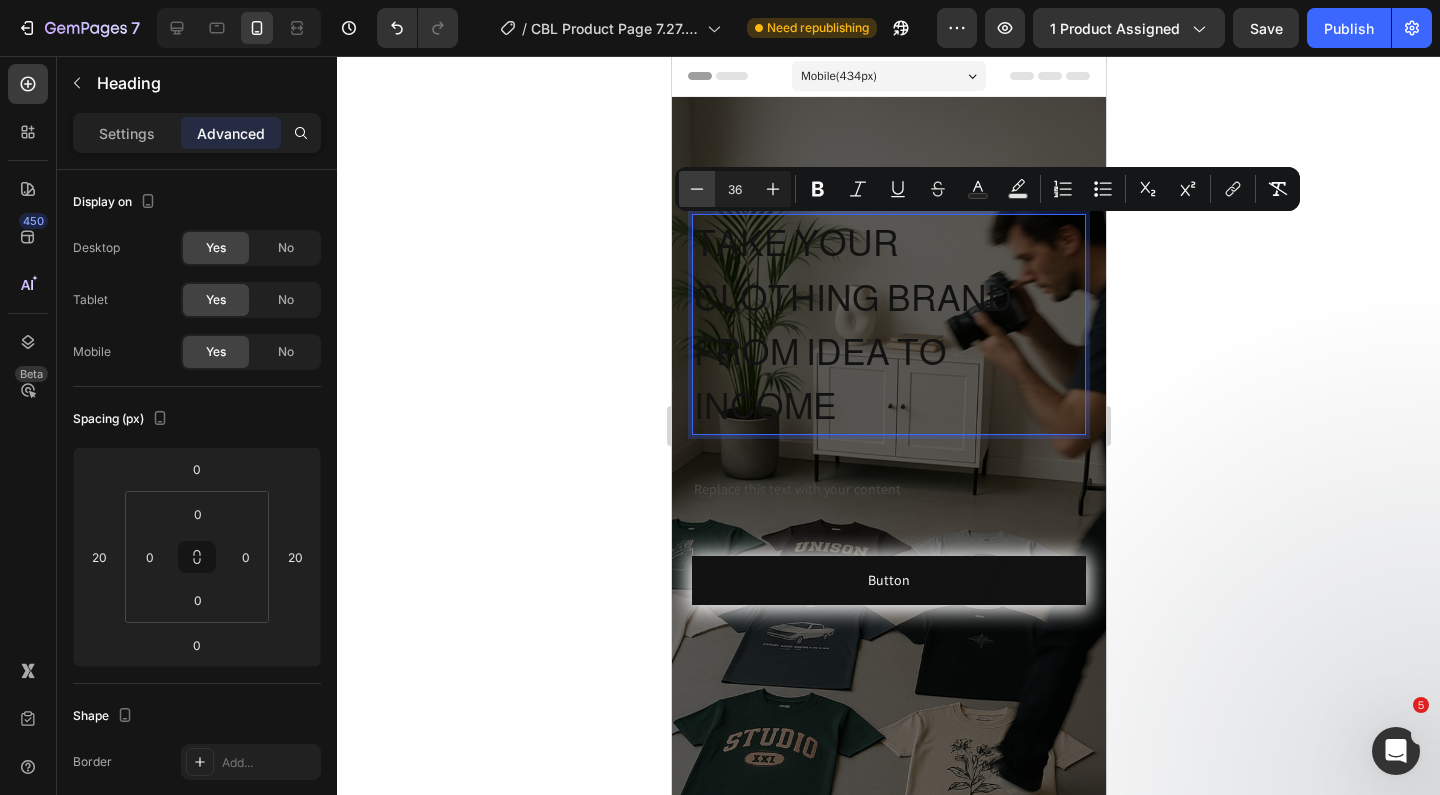type on "35" 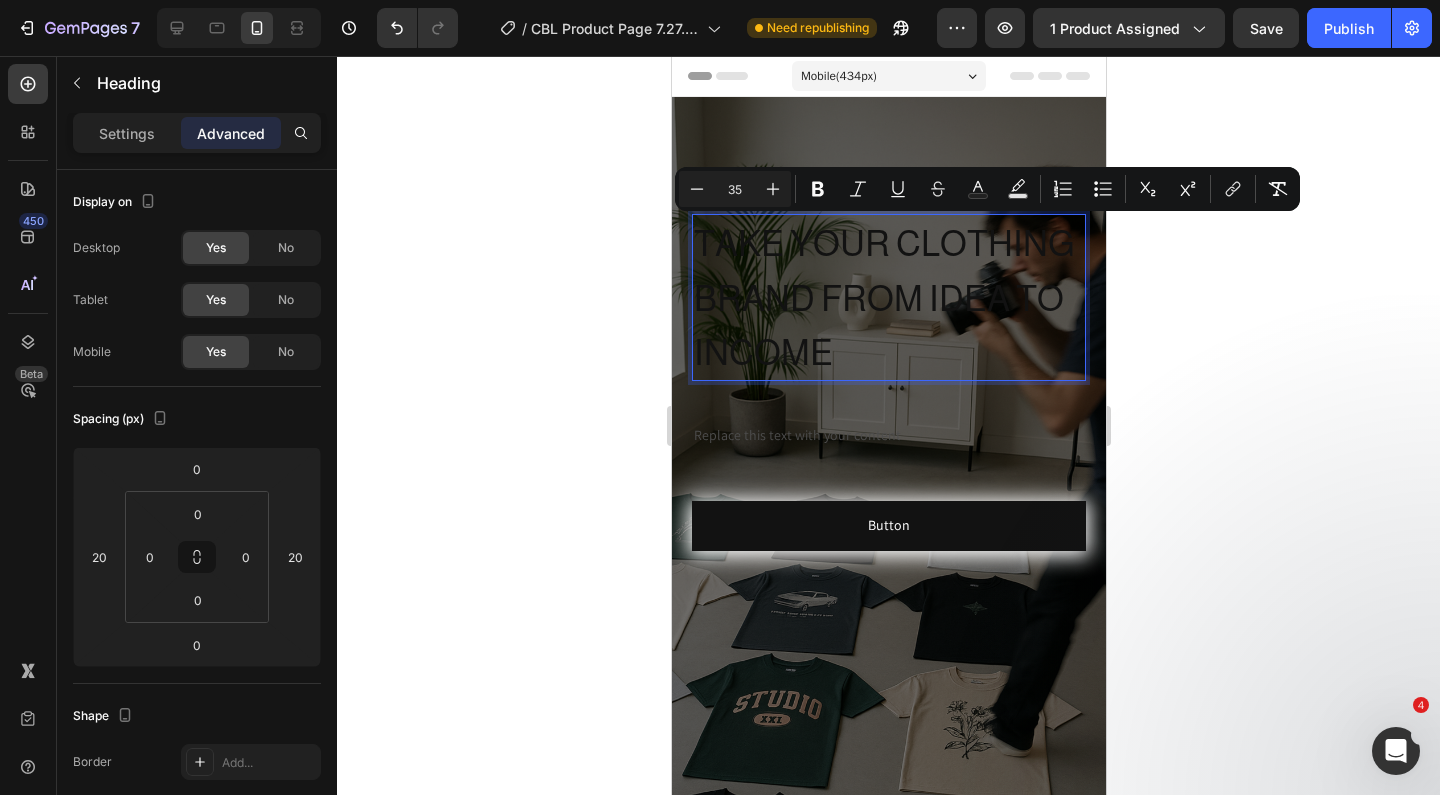 click on "TAKE YOUR CLOTHING BRAND FROM IDEA TO INCOME" at bounding box center (883, 298) 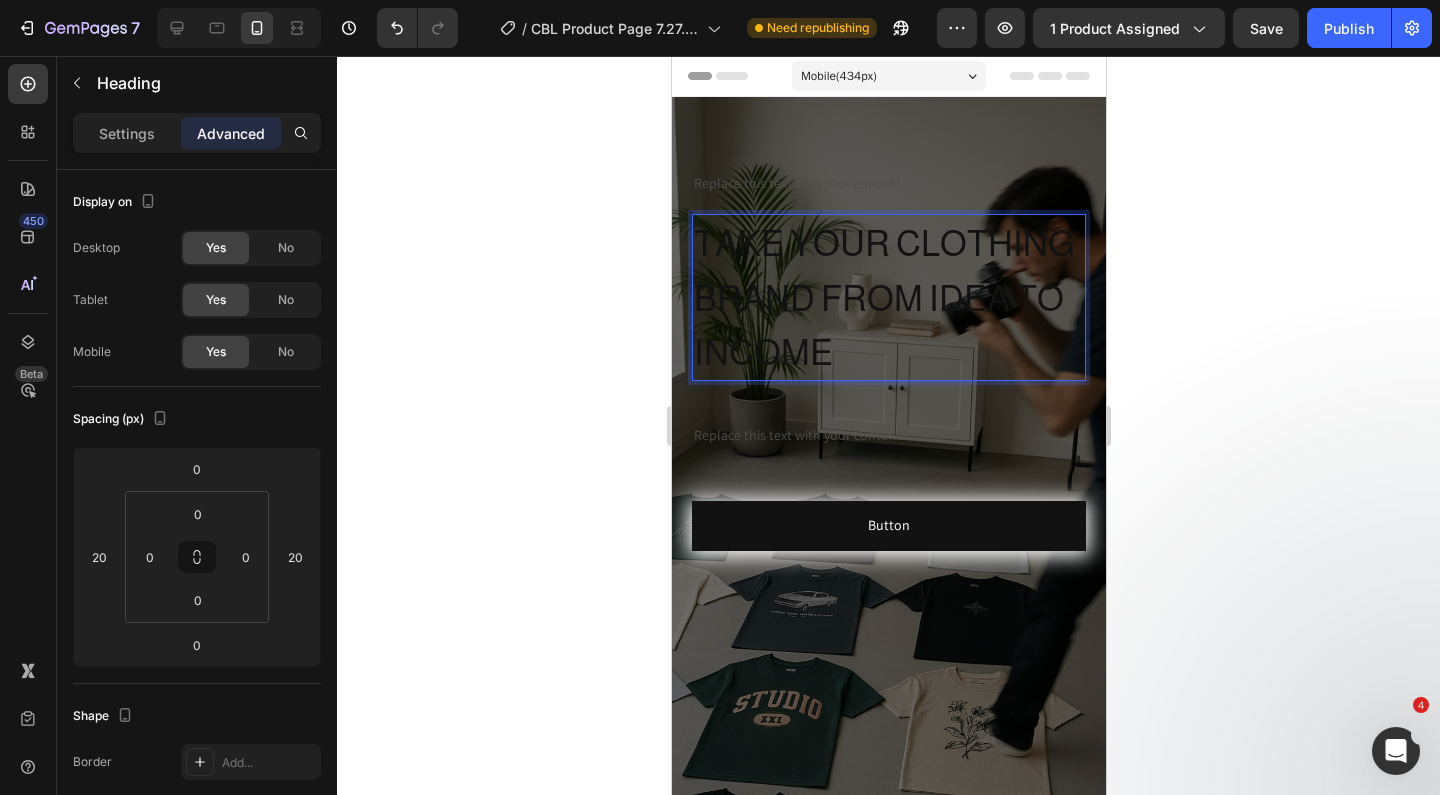 click on "TAKE YOUR CLOTHING BRAND FROM IDEA TO INCOME" at bounding box center [883, 298] 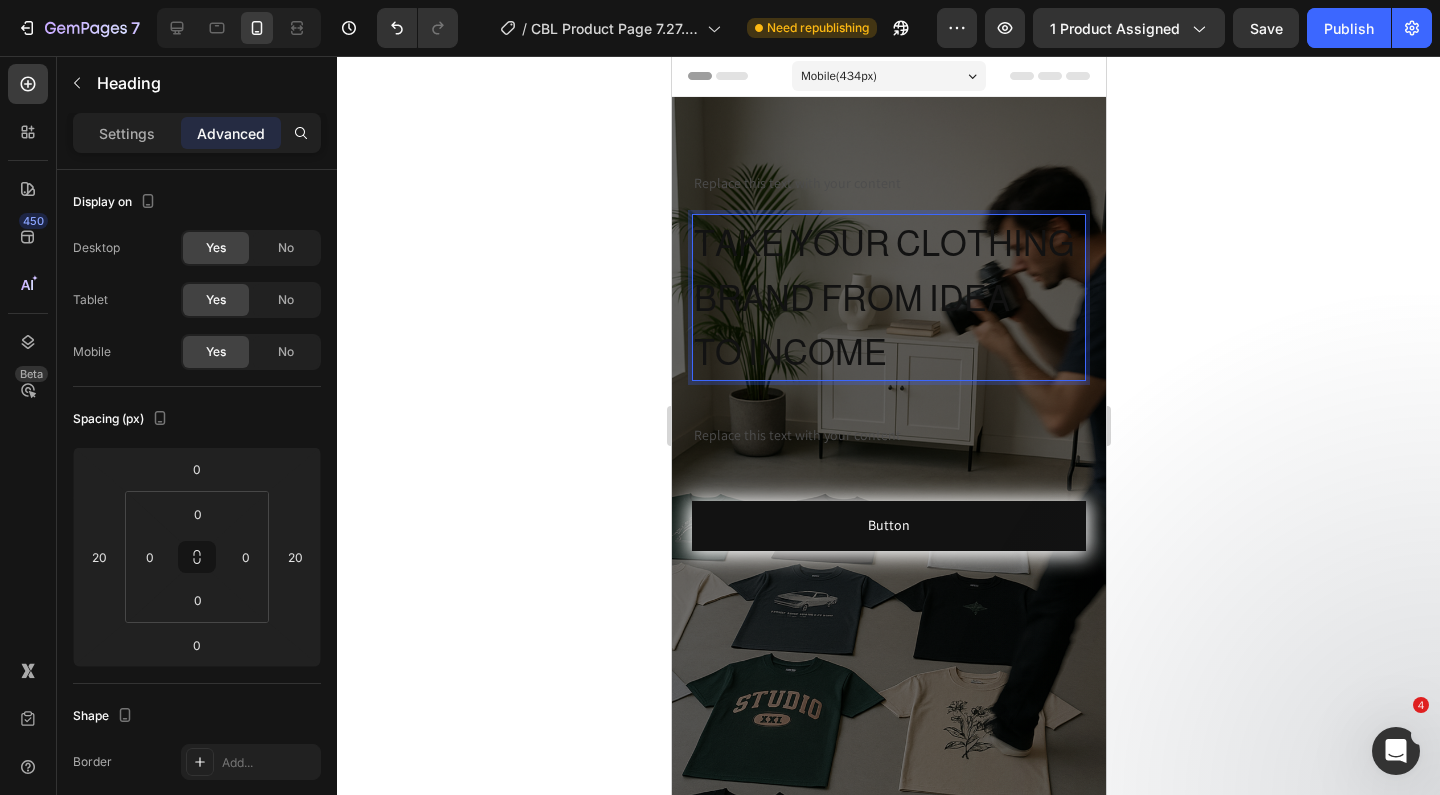 click on "TAKE YOUR CLOTHING BRAND FROM IDEA TO INCOME" at bounding box center [888, 297] 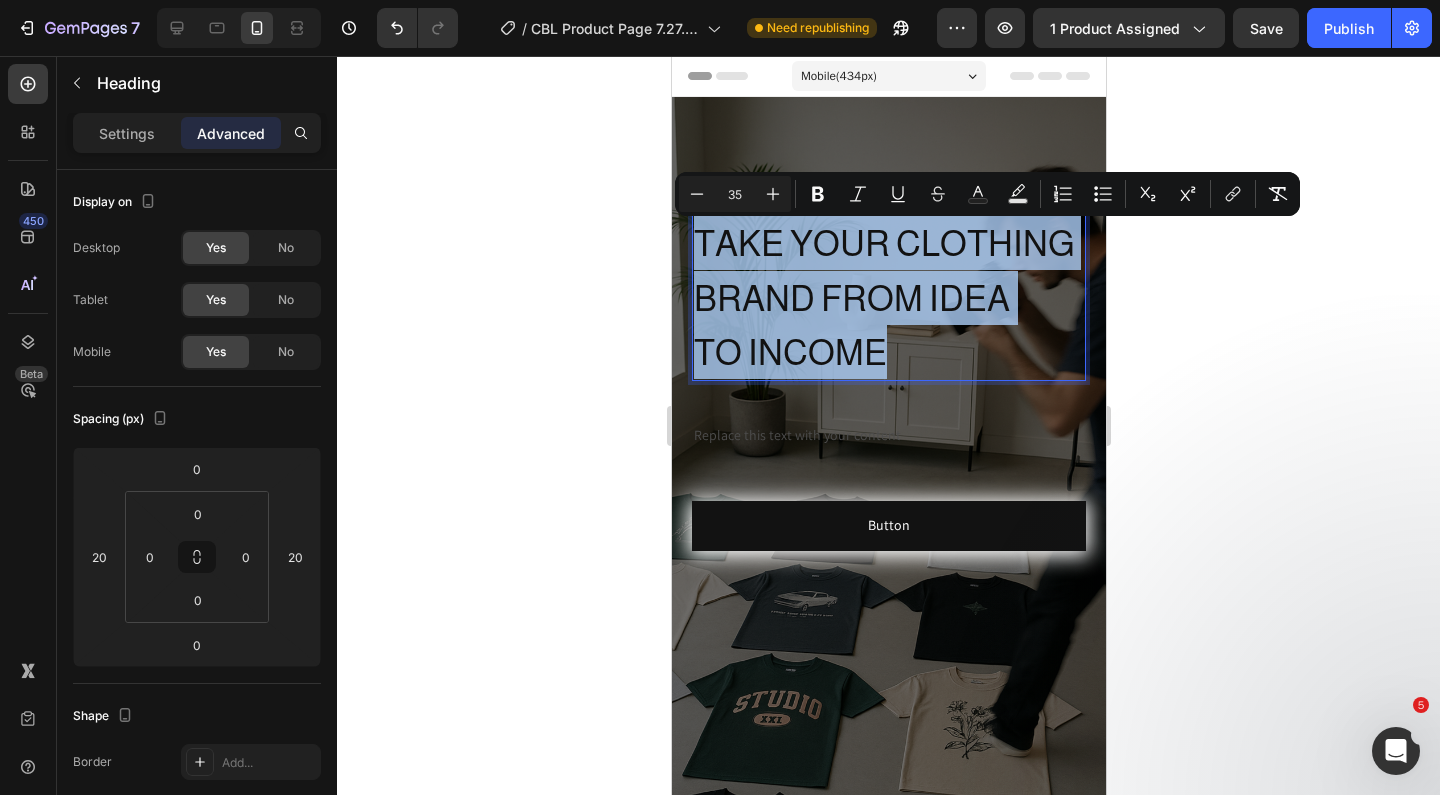 drag, startPoint x: 976, startPoint y: 342, endPoint x: 693, endPoint y: 239, distance: 301.16107 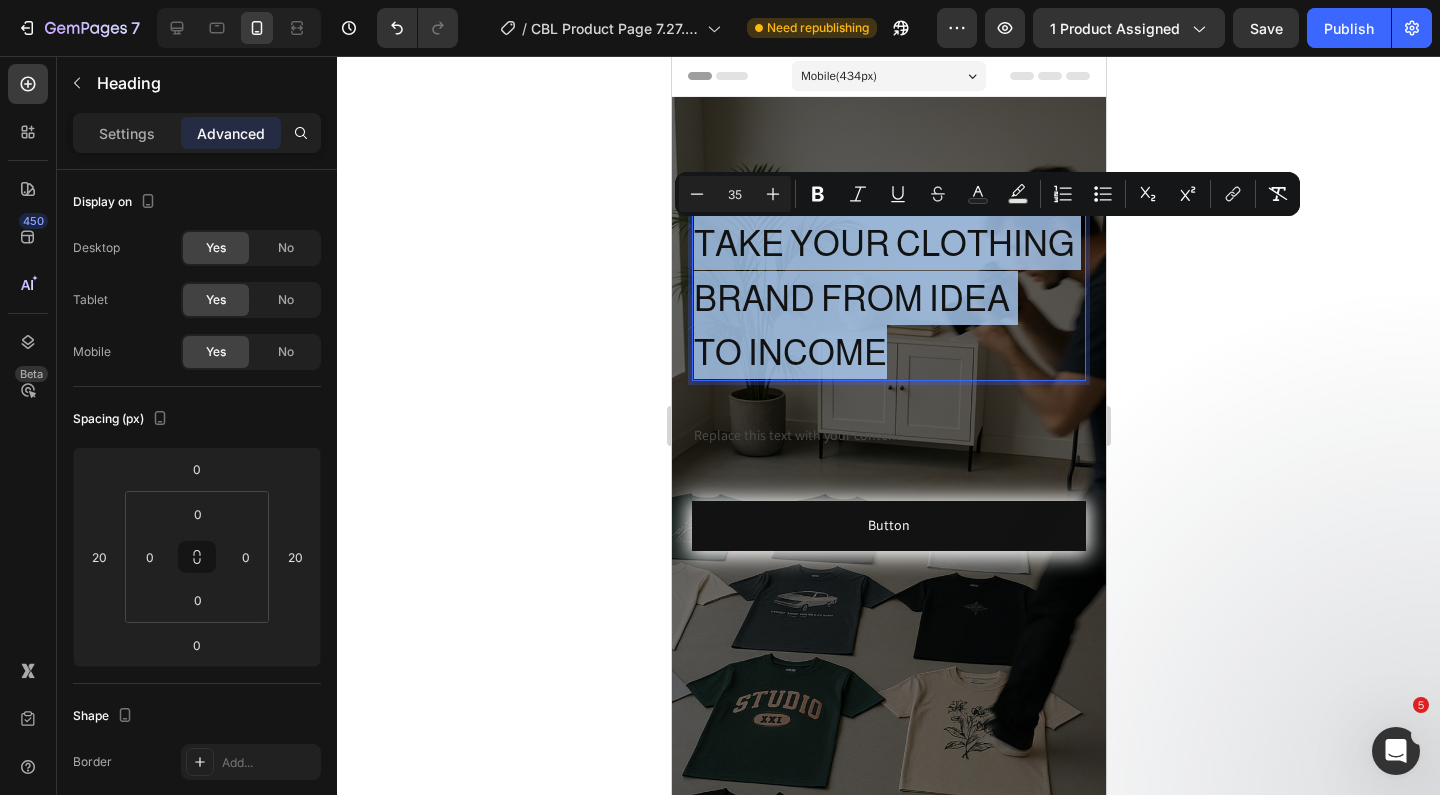 click on "TAKE YOUR CLOTHING BRAND FROM IDEA TO INCOME" at bounding box center (888, 297) 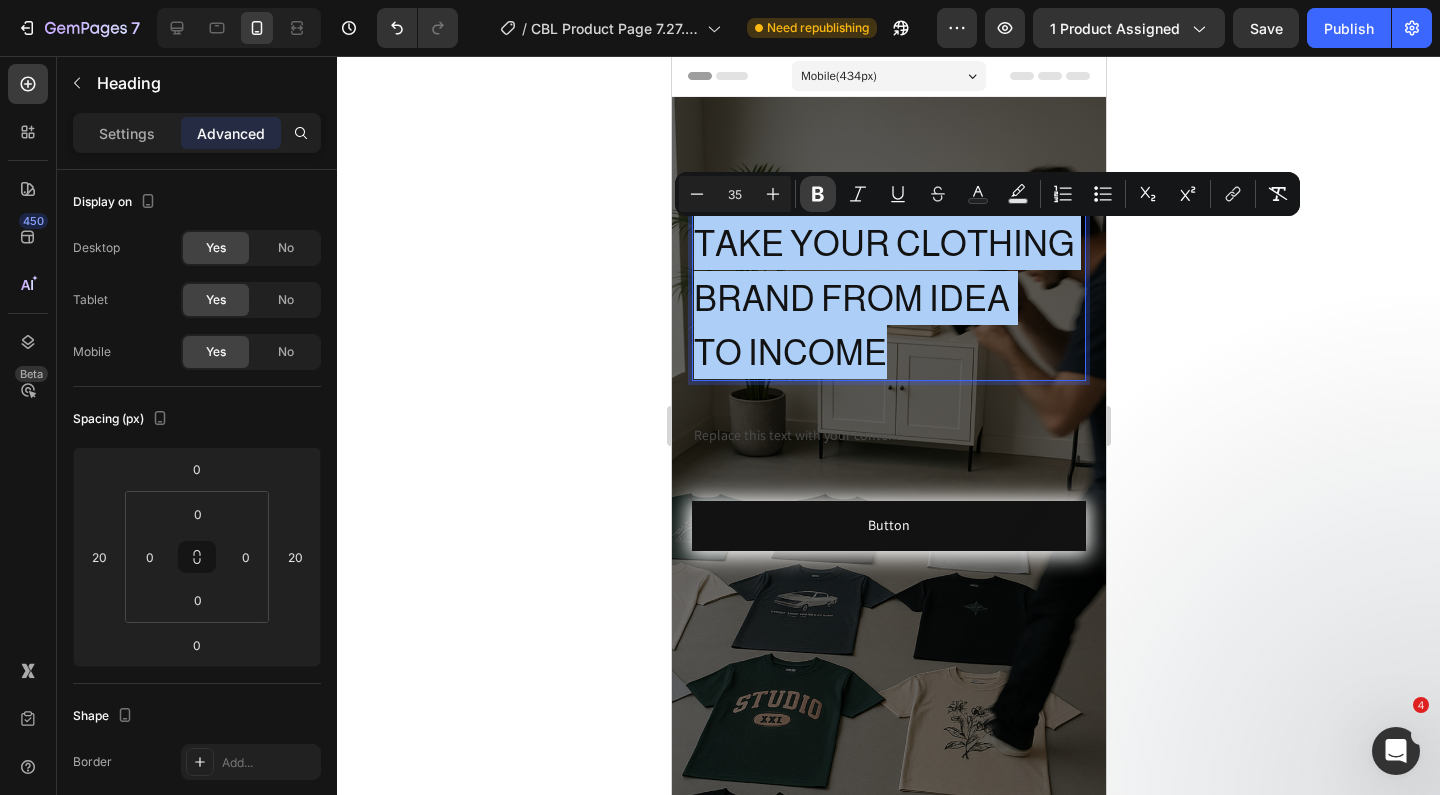 click 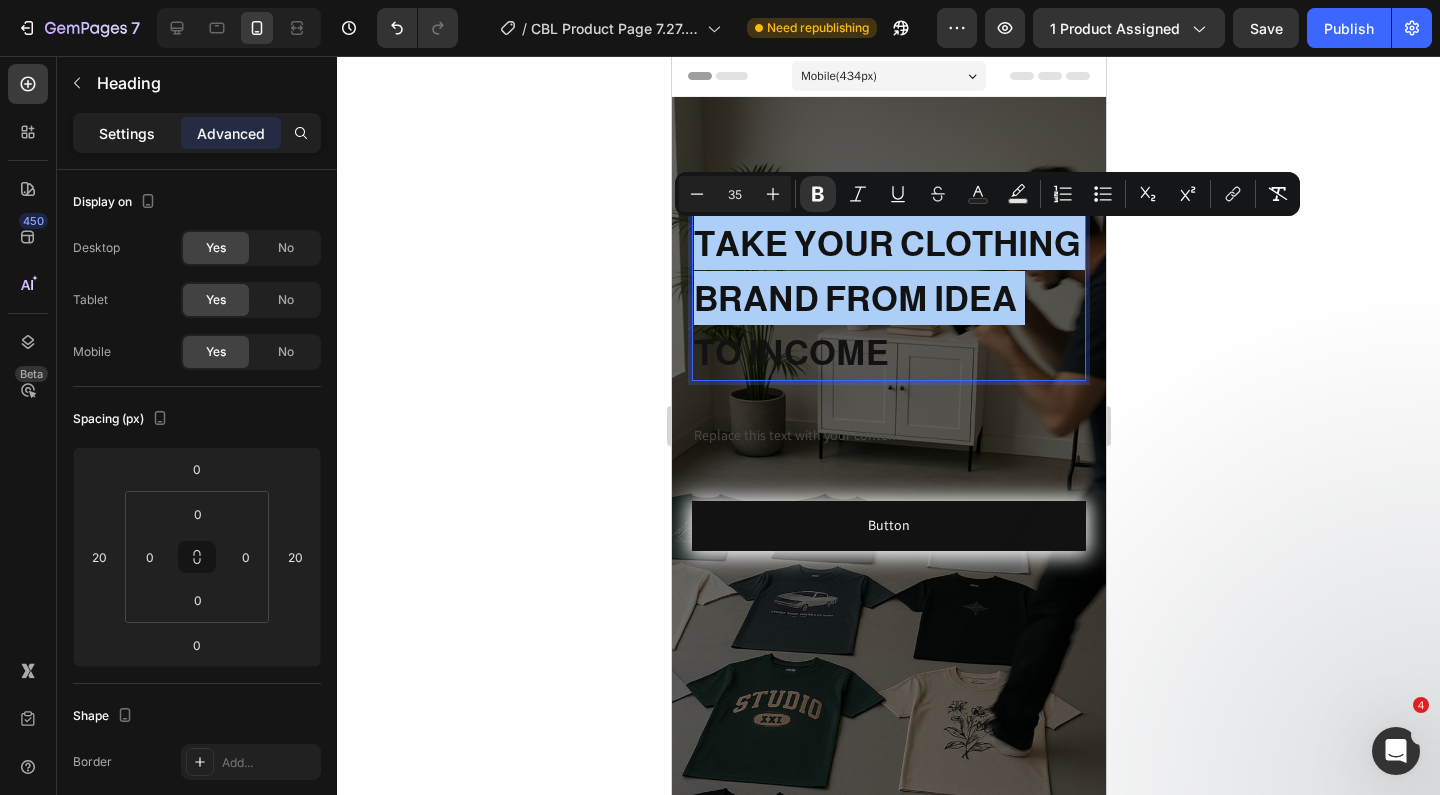 click on "Settings" at bounding box center (127, 133) 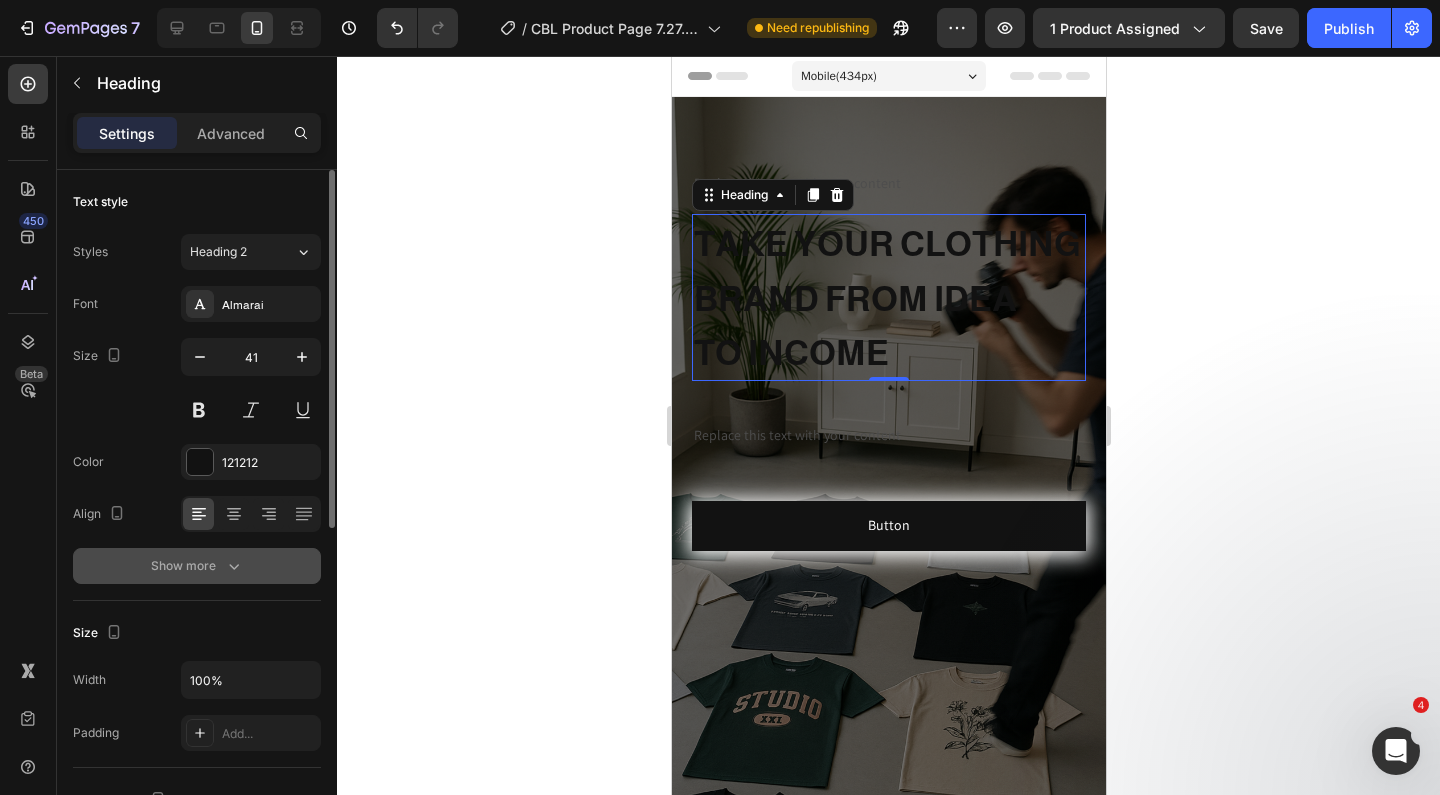 click 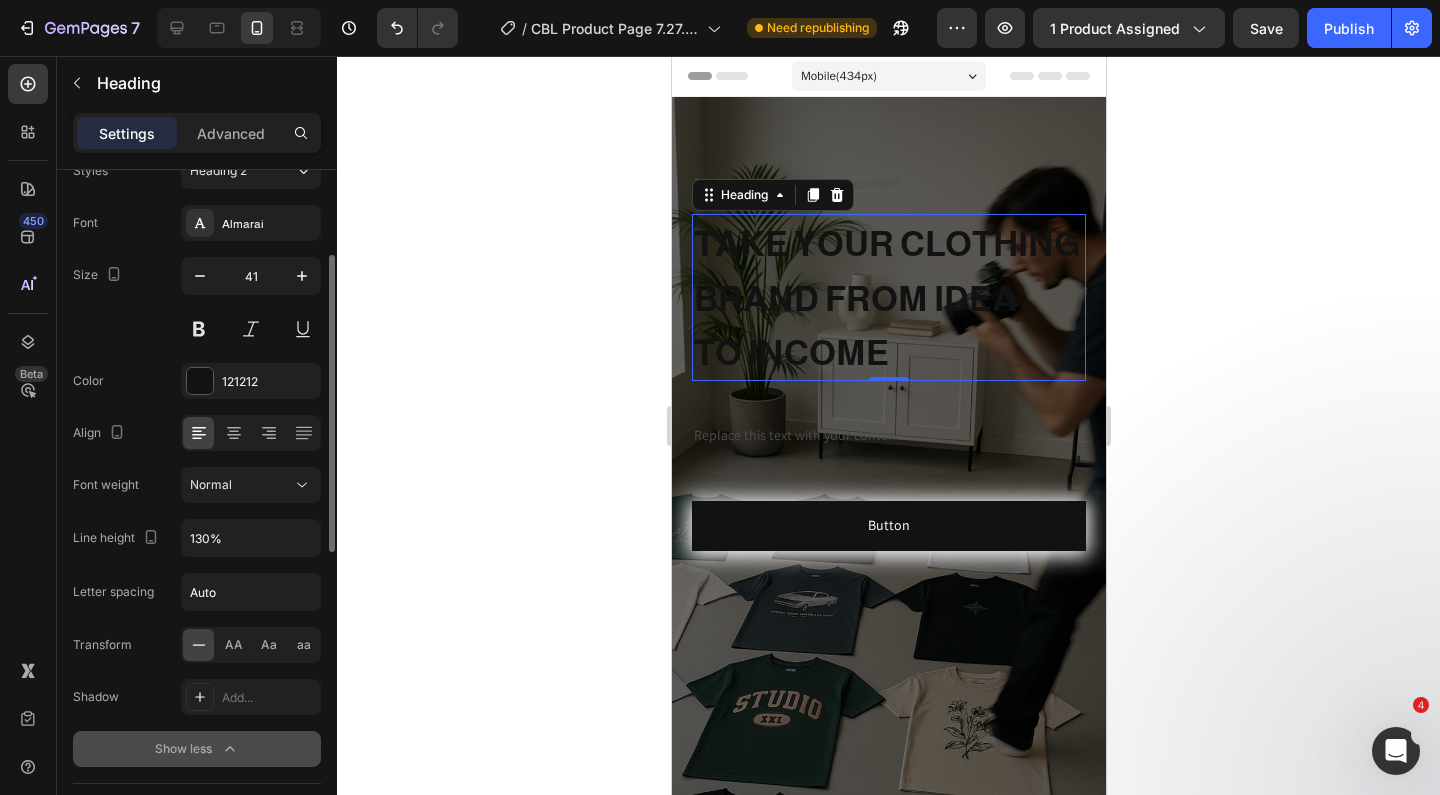 scroll, scrollTop: 121, scrollLeft: 0, axis: vertical 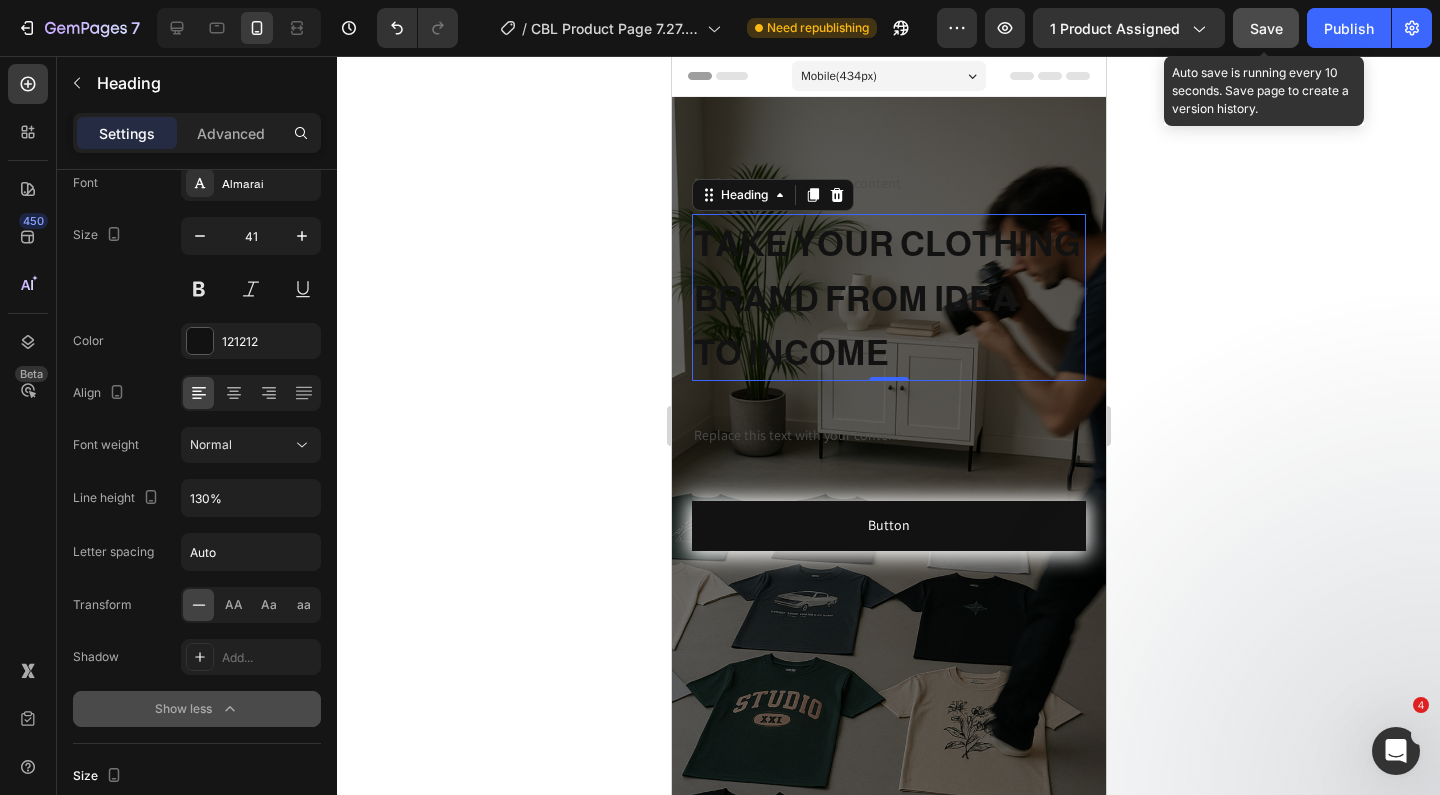 click on "Save" 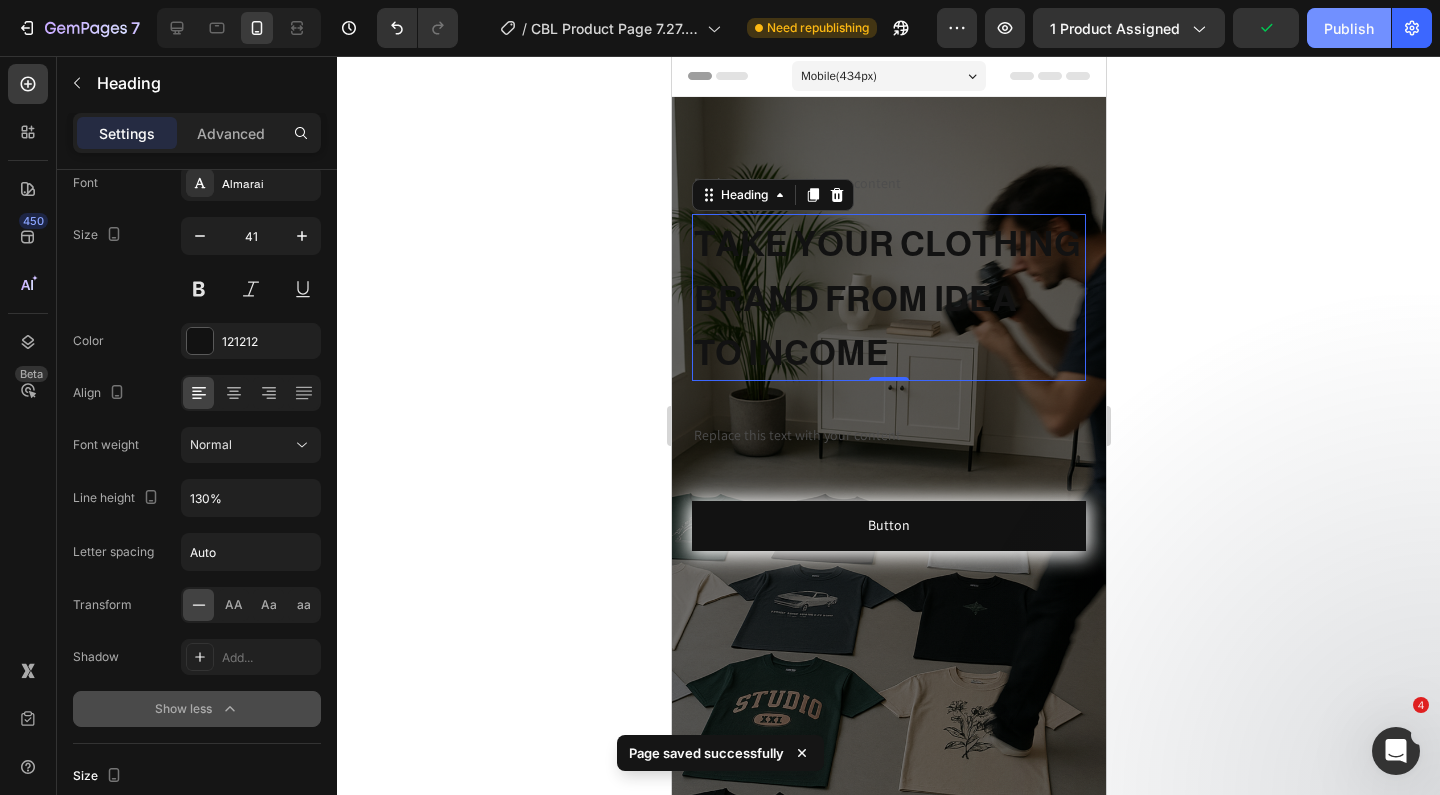 click on "Publish" at bounding box center (1349, 28) 